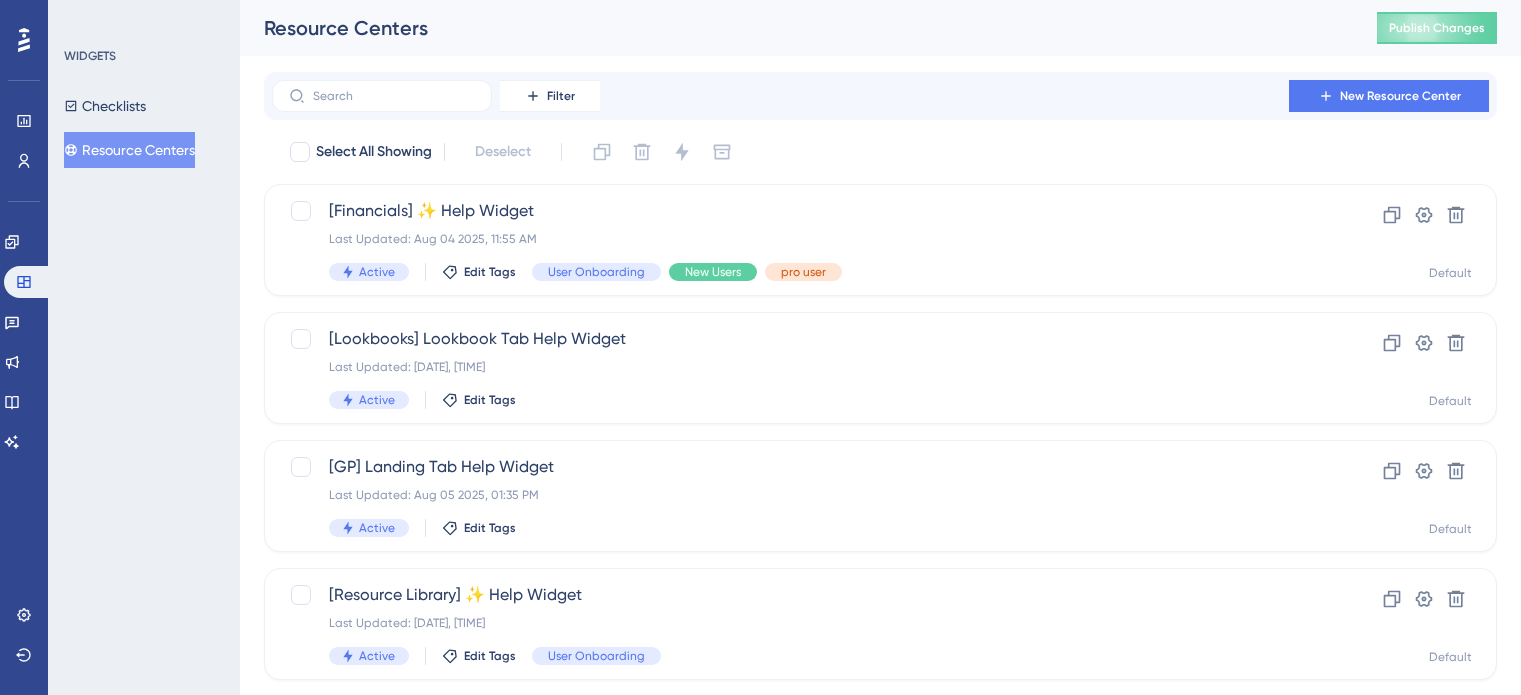 scroll, scrollTop: 856, scrollLeft: 0, axis: vertical 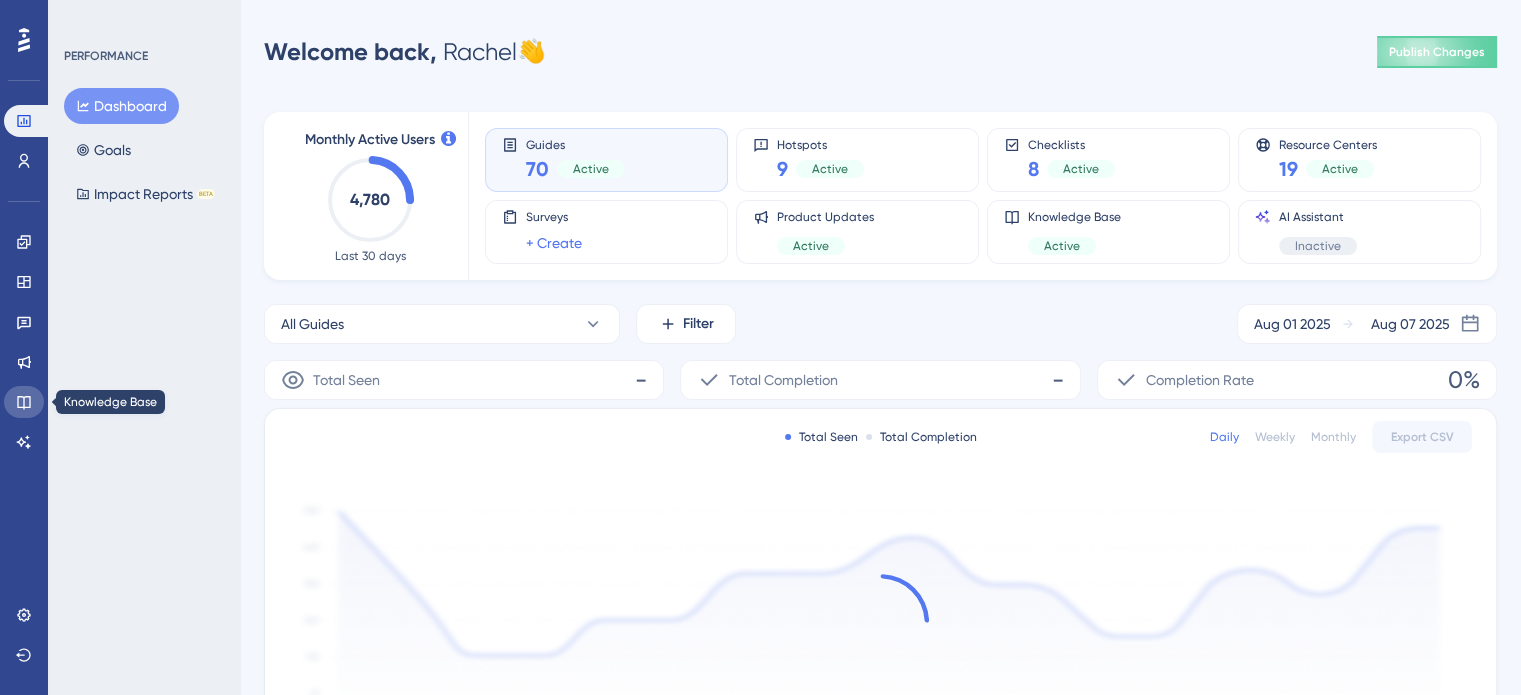 click at bounding box center (24, 402) 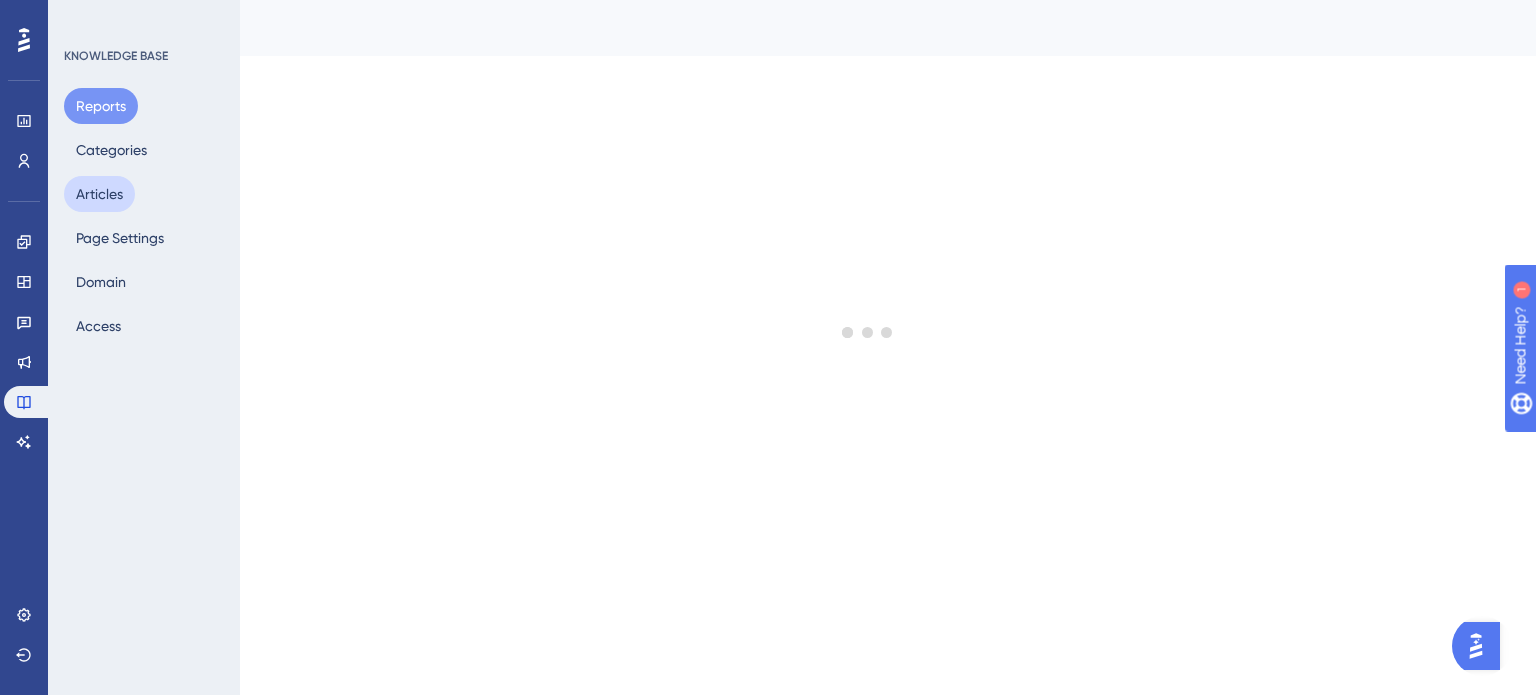 click on "Articles" at bounding box center (99, 194) 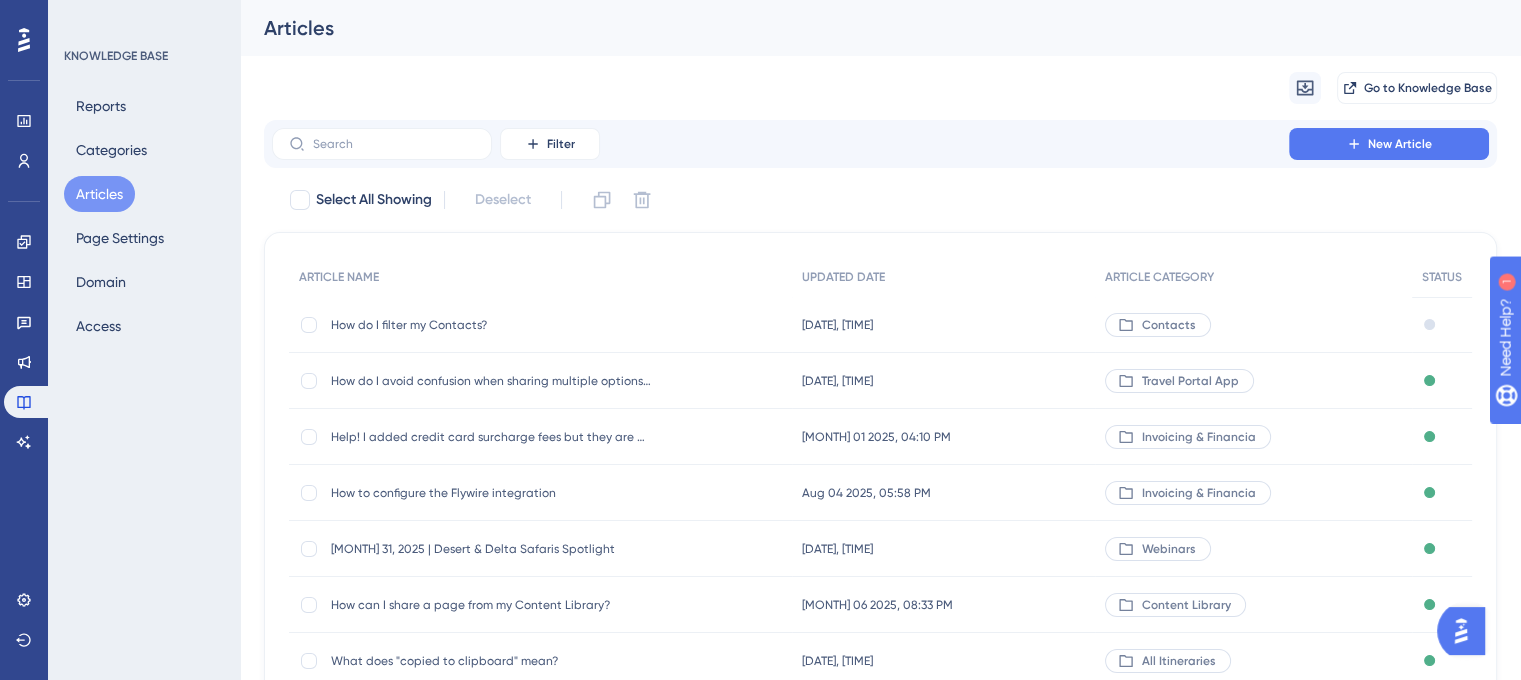type 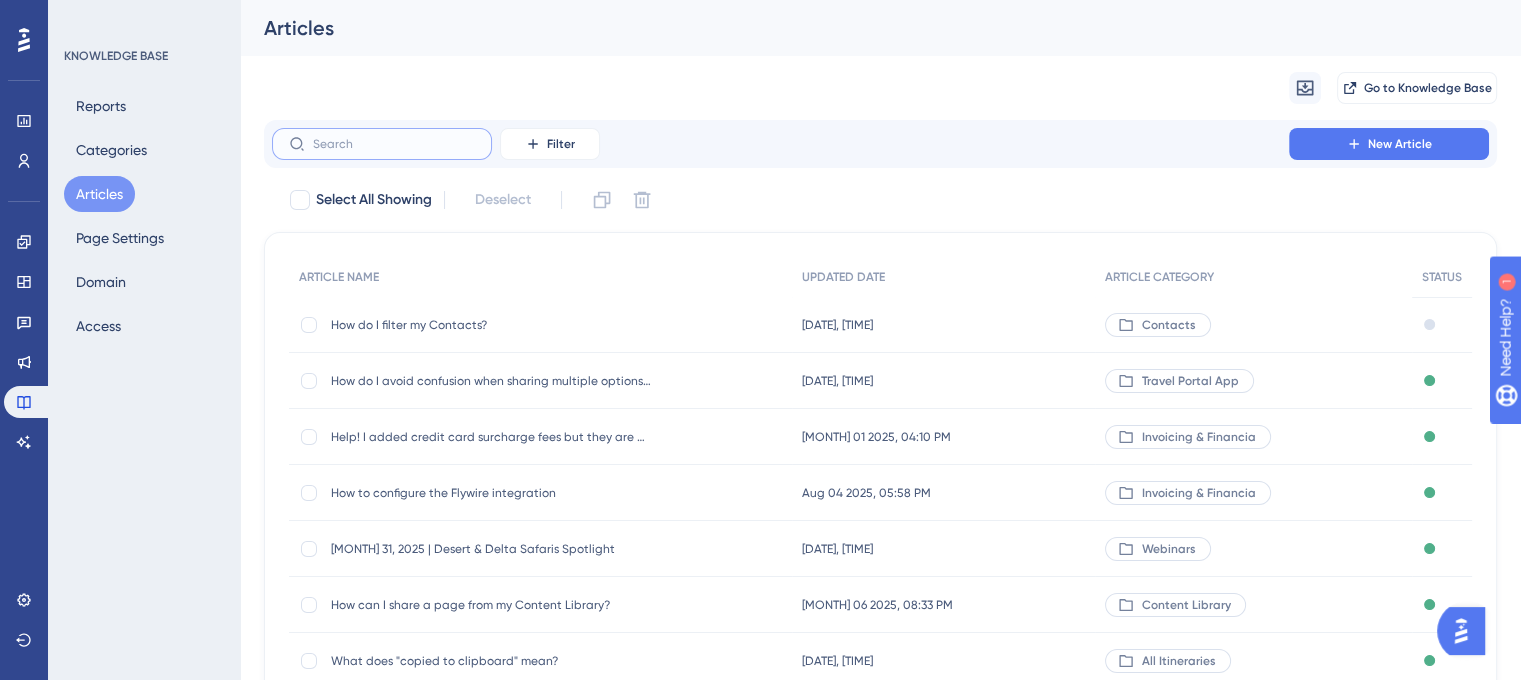 drag, startPoint x: 379, startPoint y: 145, endPoint x: 396, endPoint y: 133, distance: 20.808653 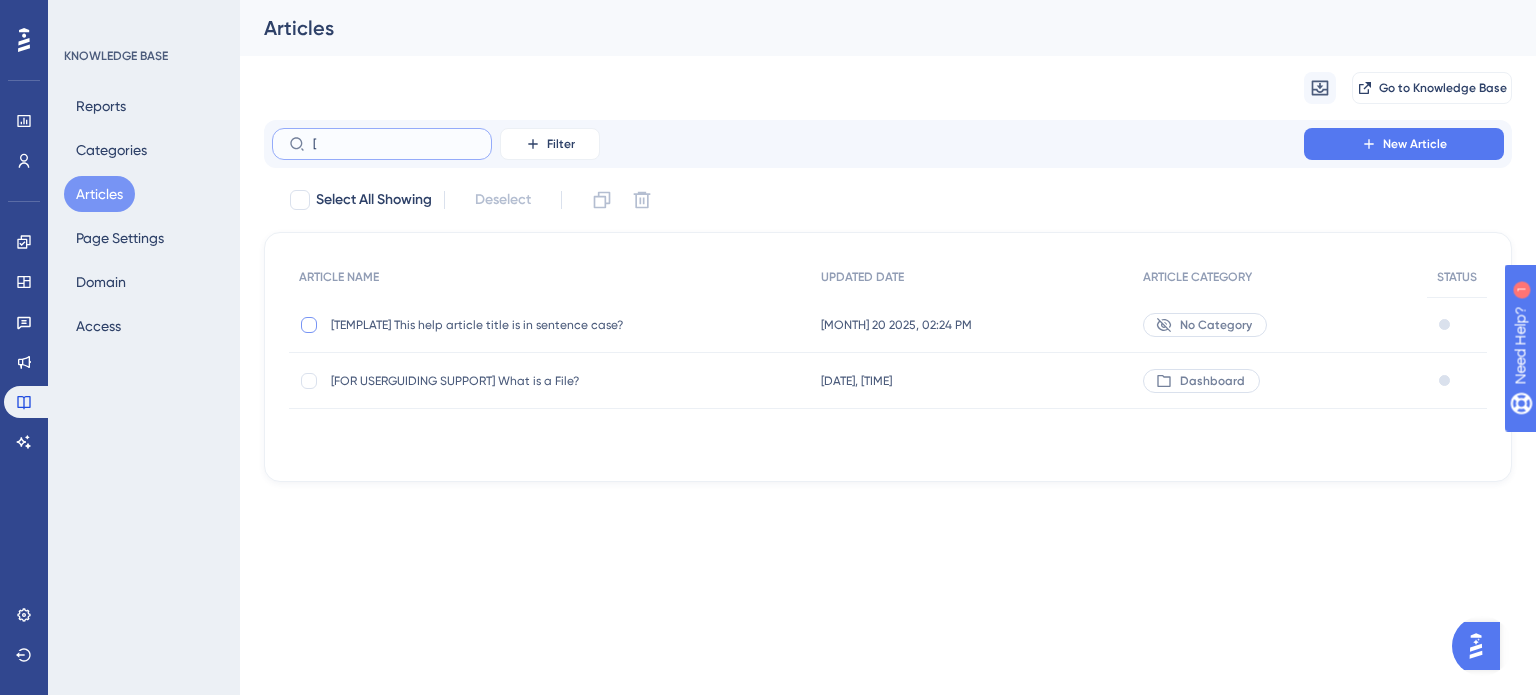 type on "[" 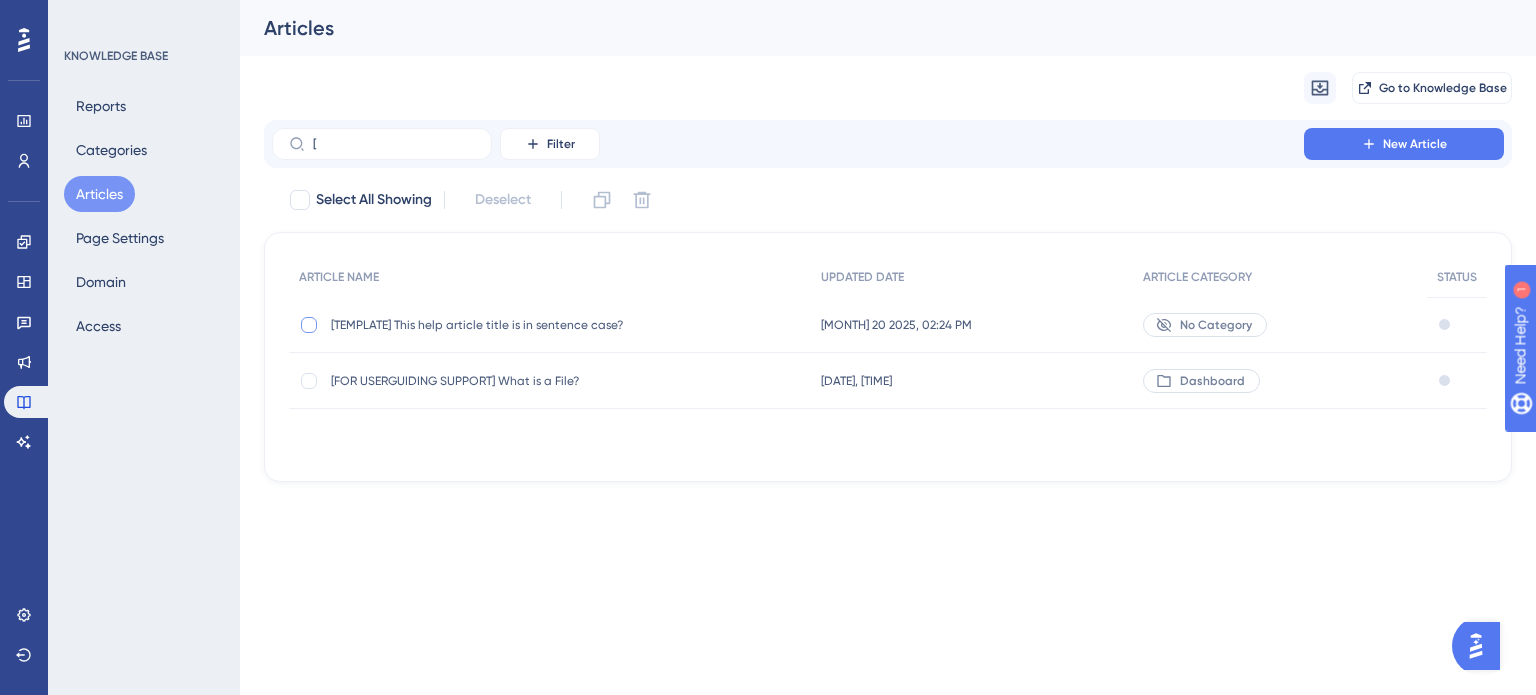 click at bounding box center [309, 325] 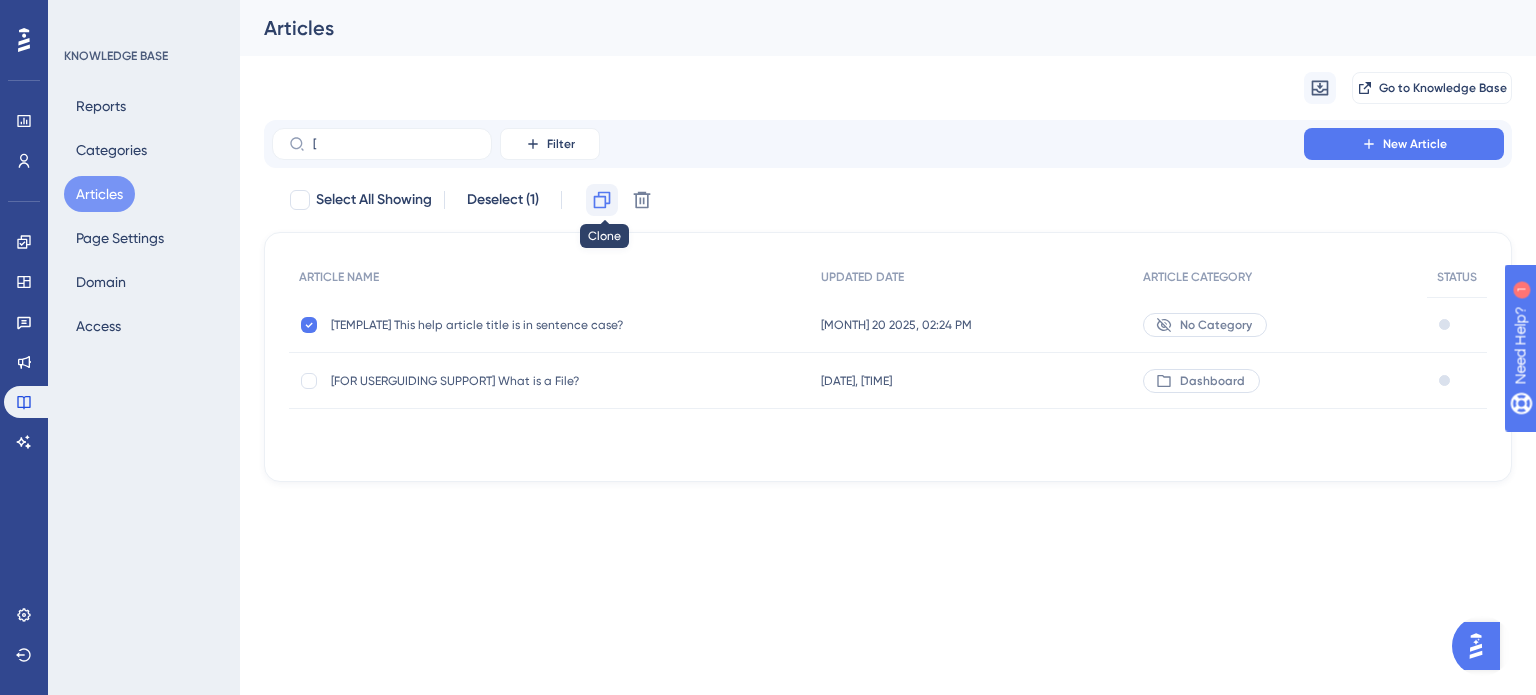 click 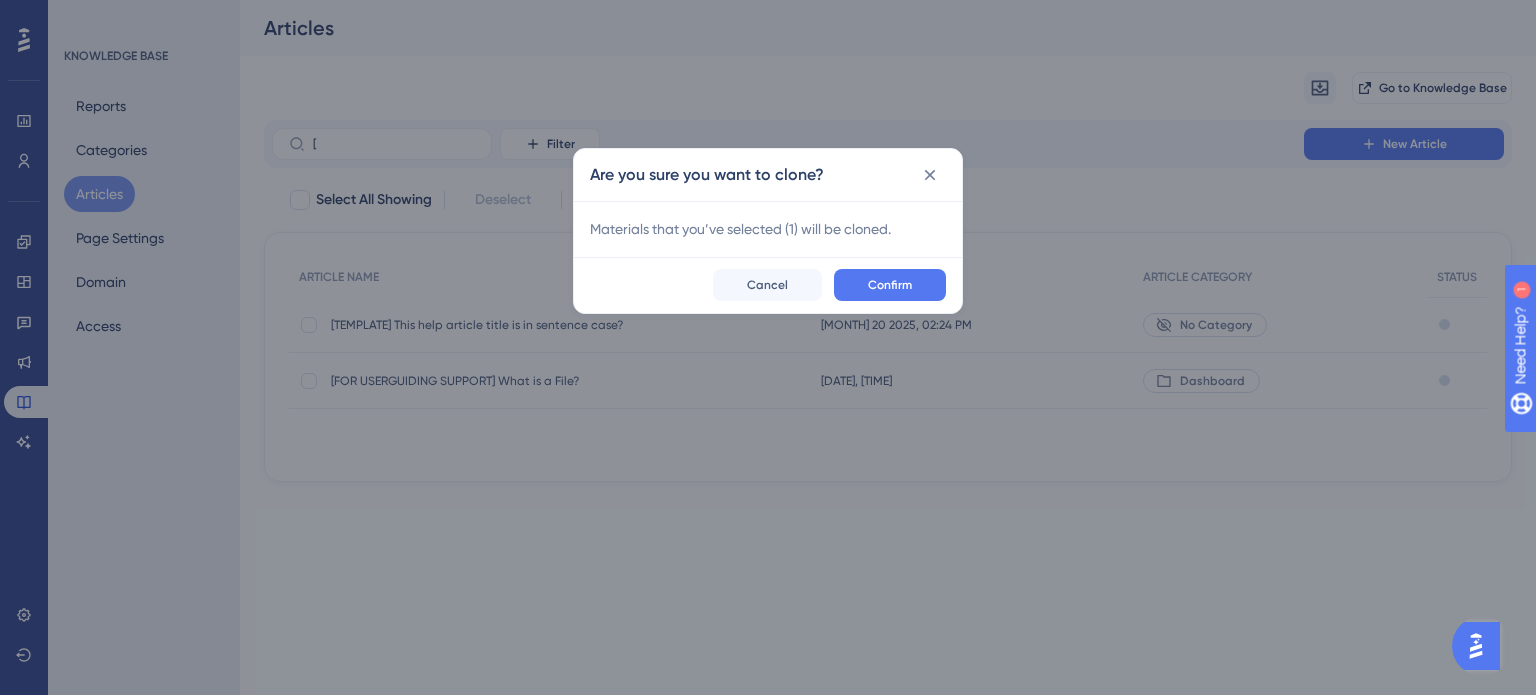 checkbox on "false" 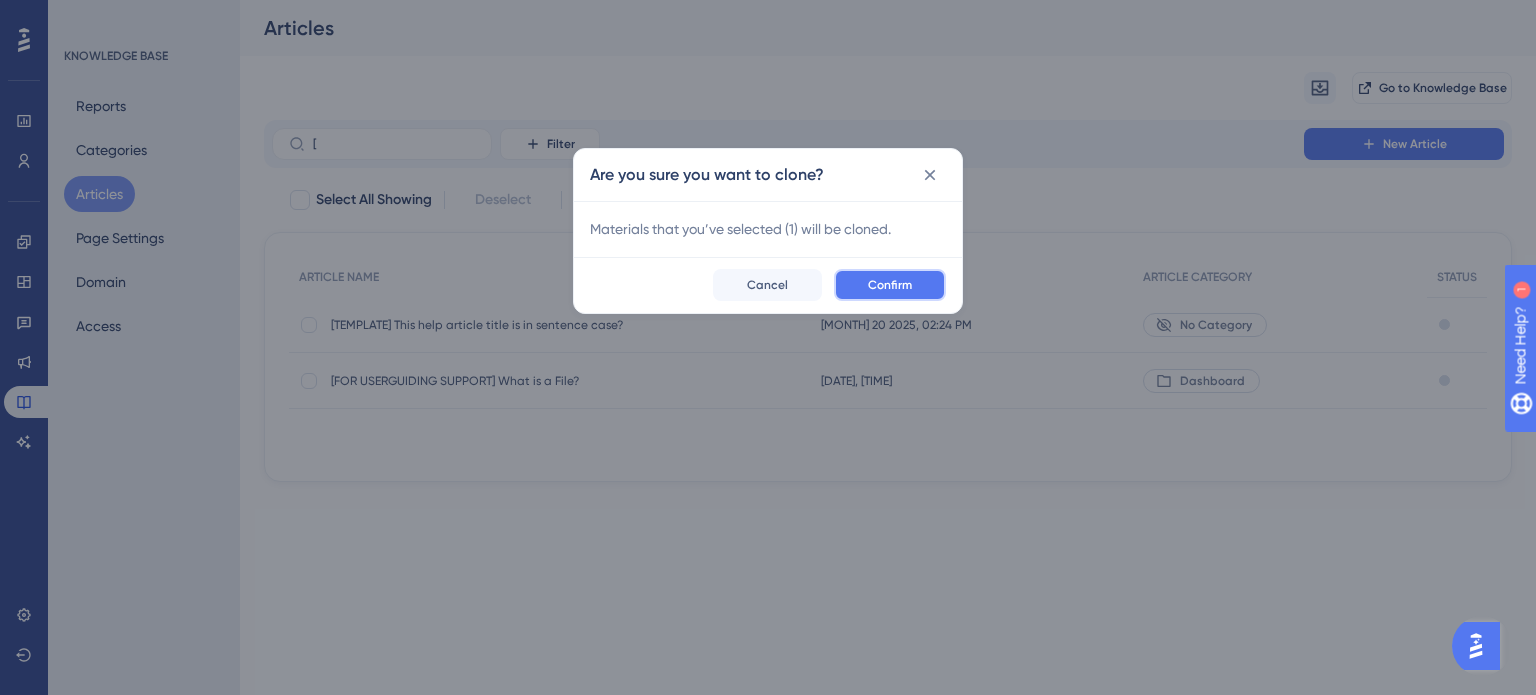 click on "Confirm" at bounding box center [890, 285] 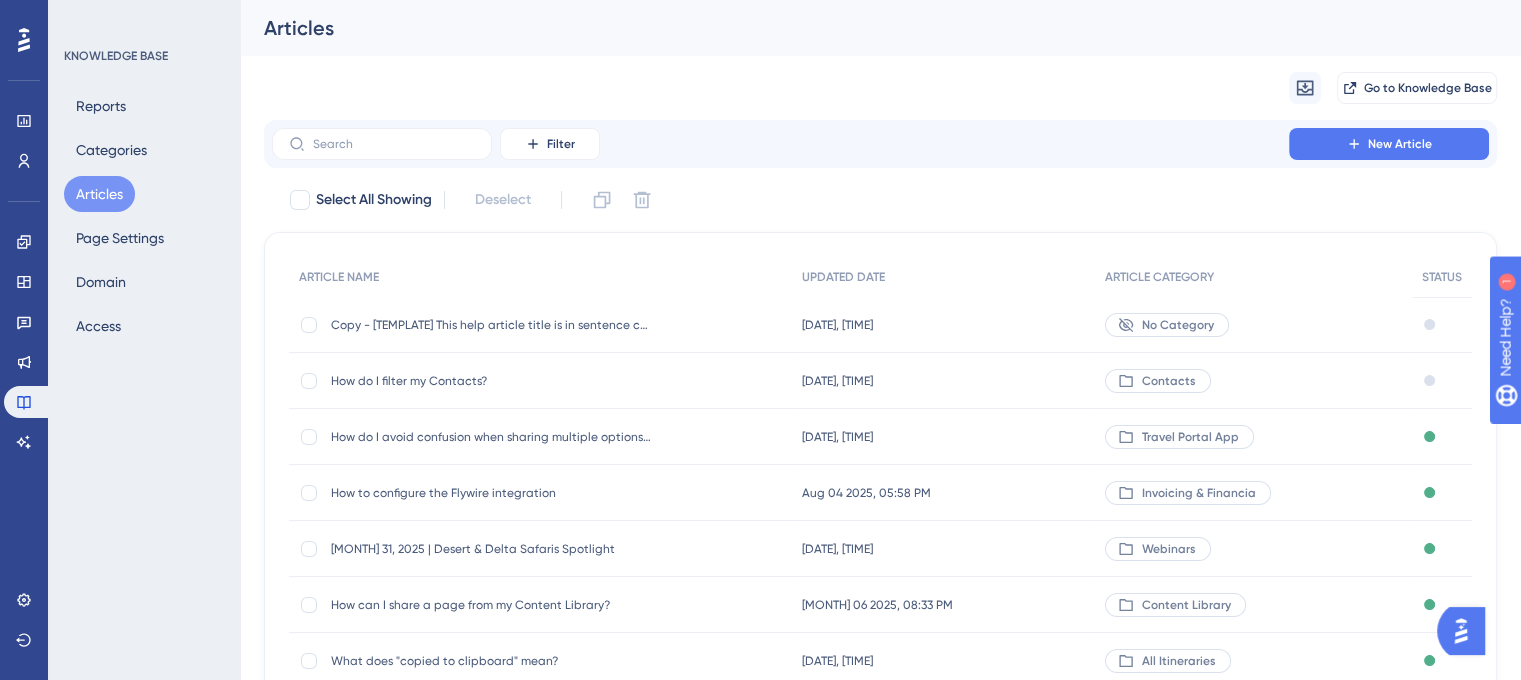 click on "Copy - [TEMPLATE] This help article title is in sentence case?" at bounding box center (491, 325) 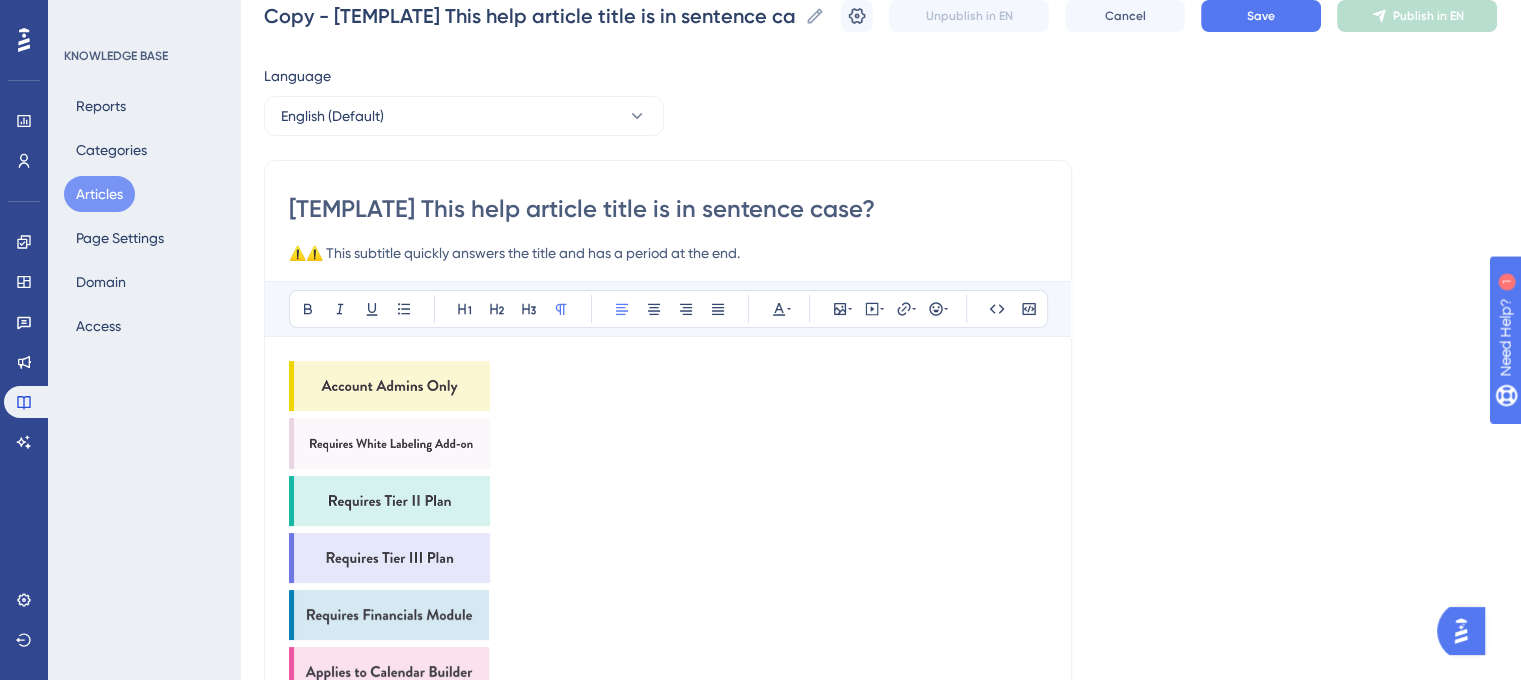 scroll, scrollTop: 0, scrollLeft: 0, axis: both 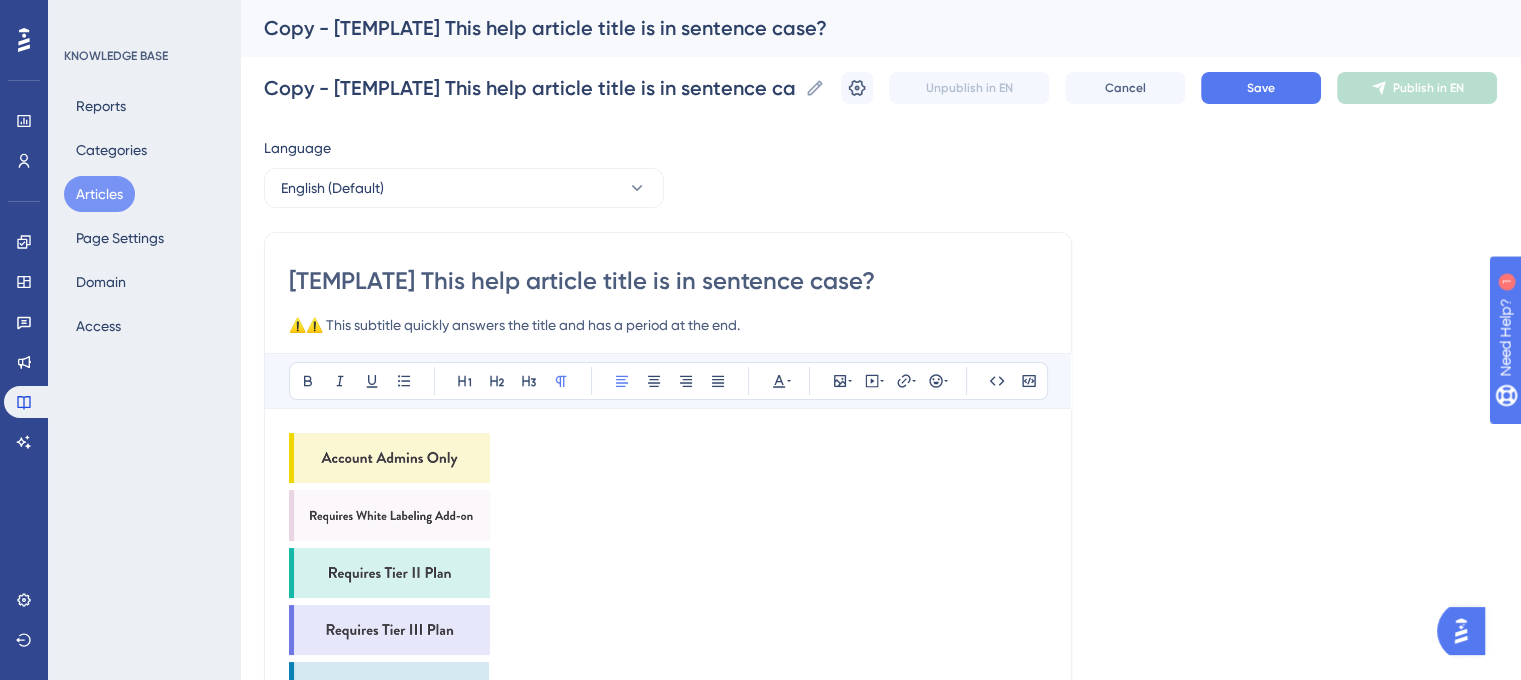 drag, startPoint x: 849, startPoint y: 277, endPoint x: 244, endPoint y: 287, distance: 605.08264 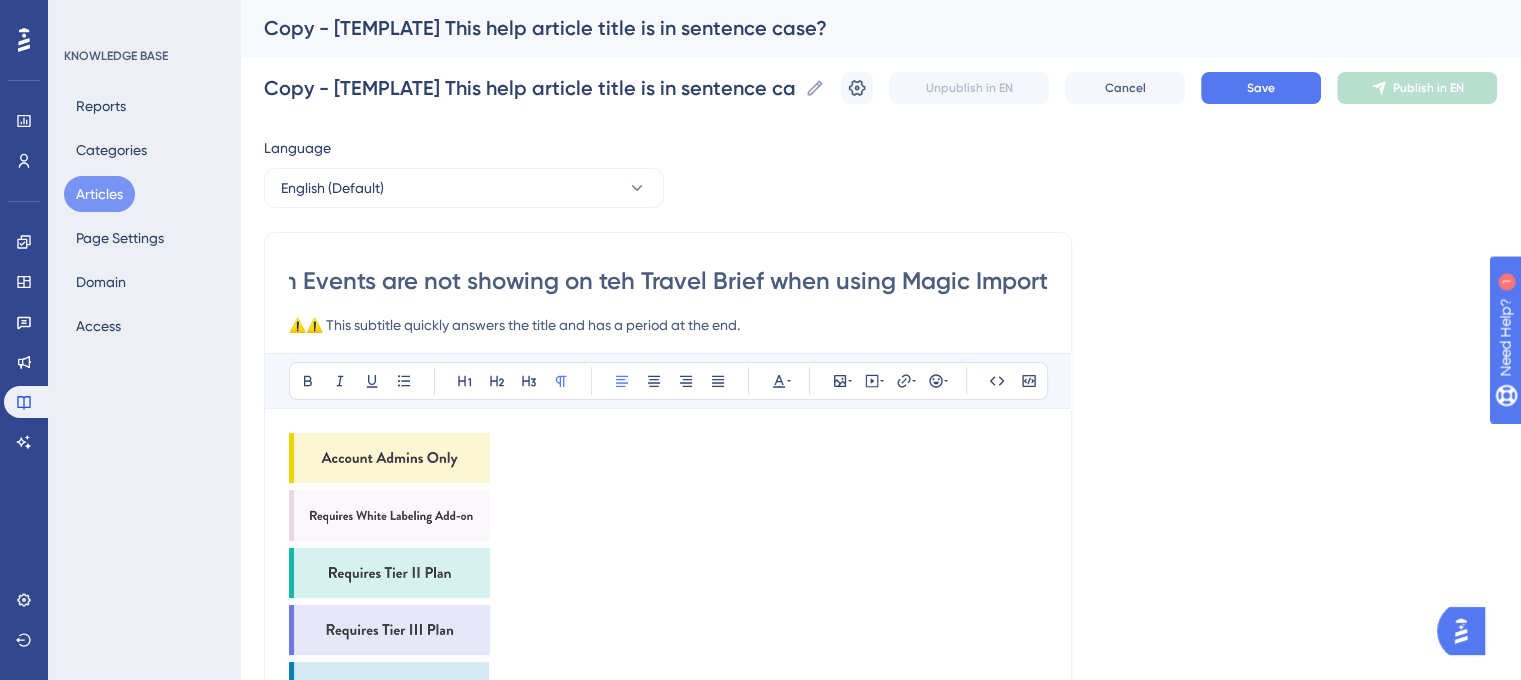 scroll, scrollTop: 0, scrollLeft: 188, axis: horizontal 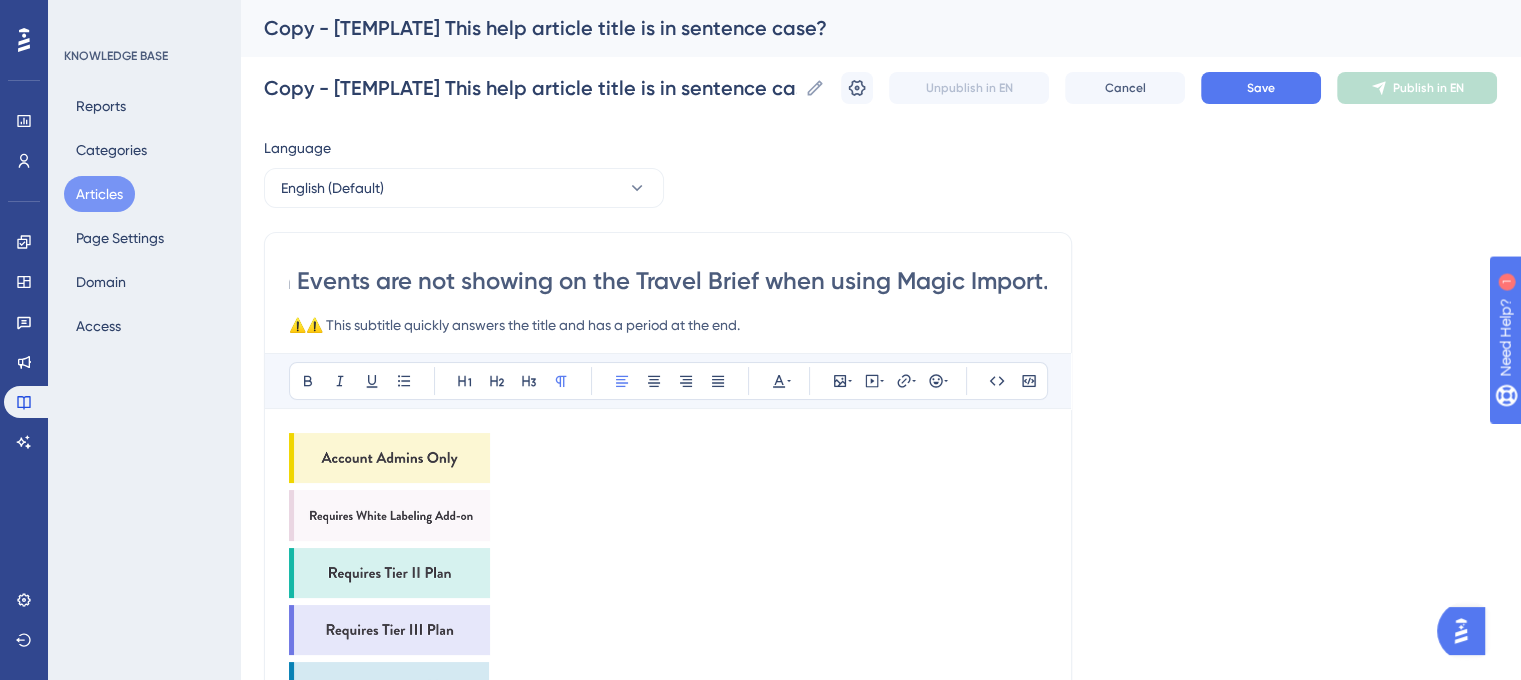 click on "Help! Information Events are not showing on the Travel Brief when using Magic Import." at bounding box center [668, 281] 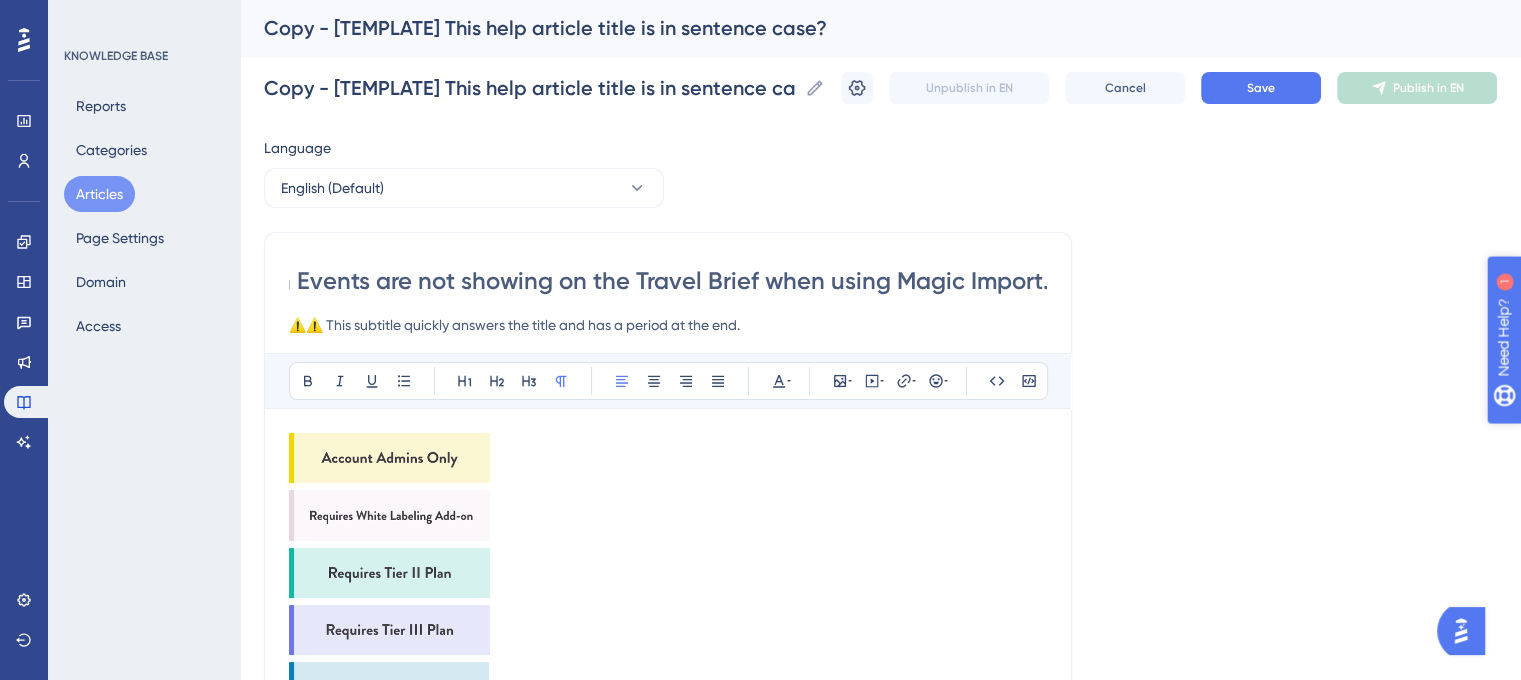 scroll, scrollTop: 0, scrollLeft: 0, axis: both 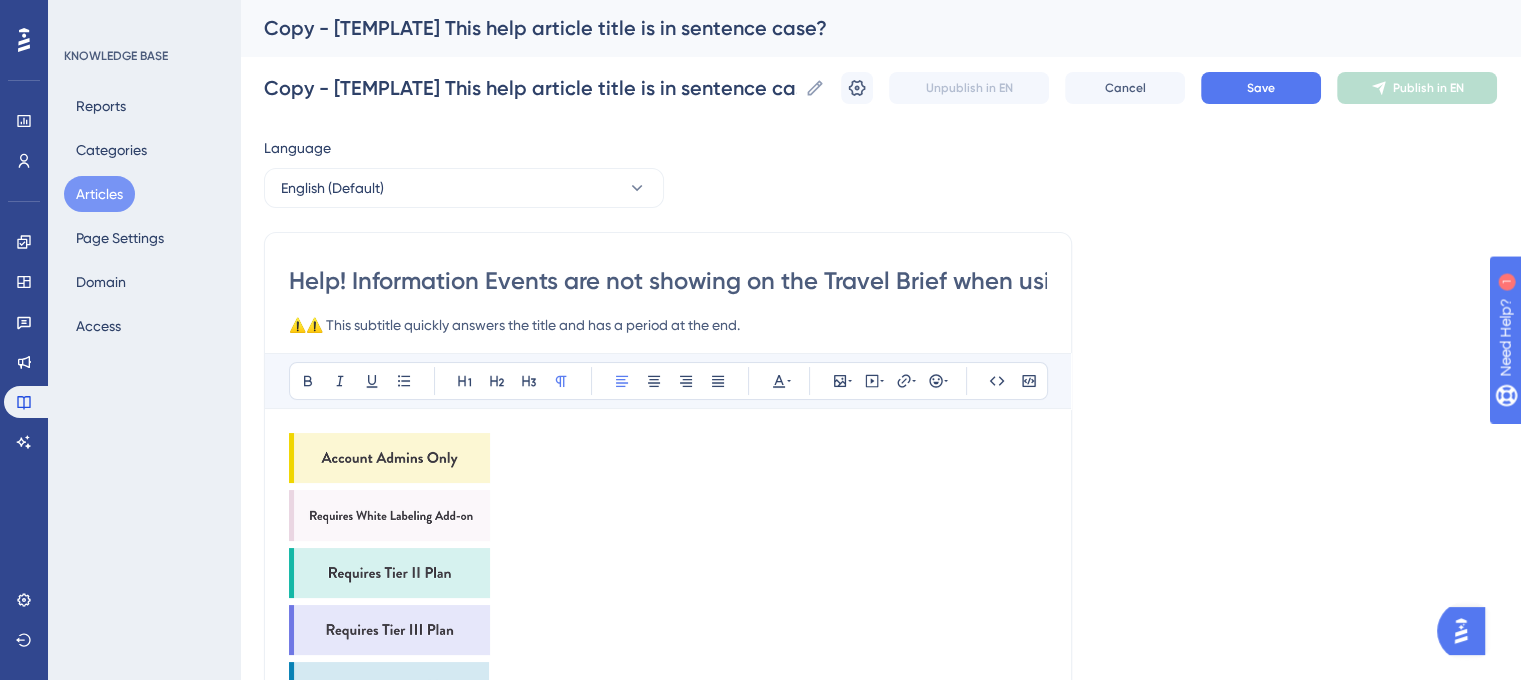 click on "Help! Information Events are not showing on the Travel Brief when using Magic Import." at bounding box center [668, 281] 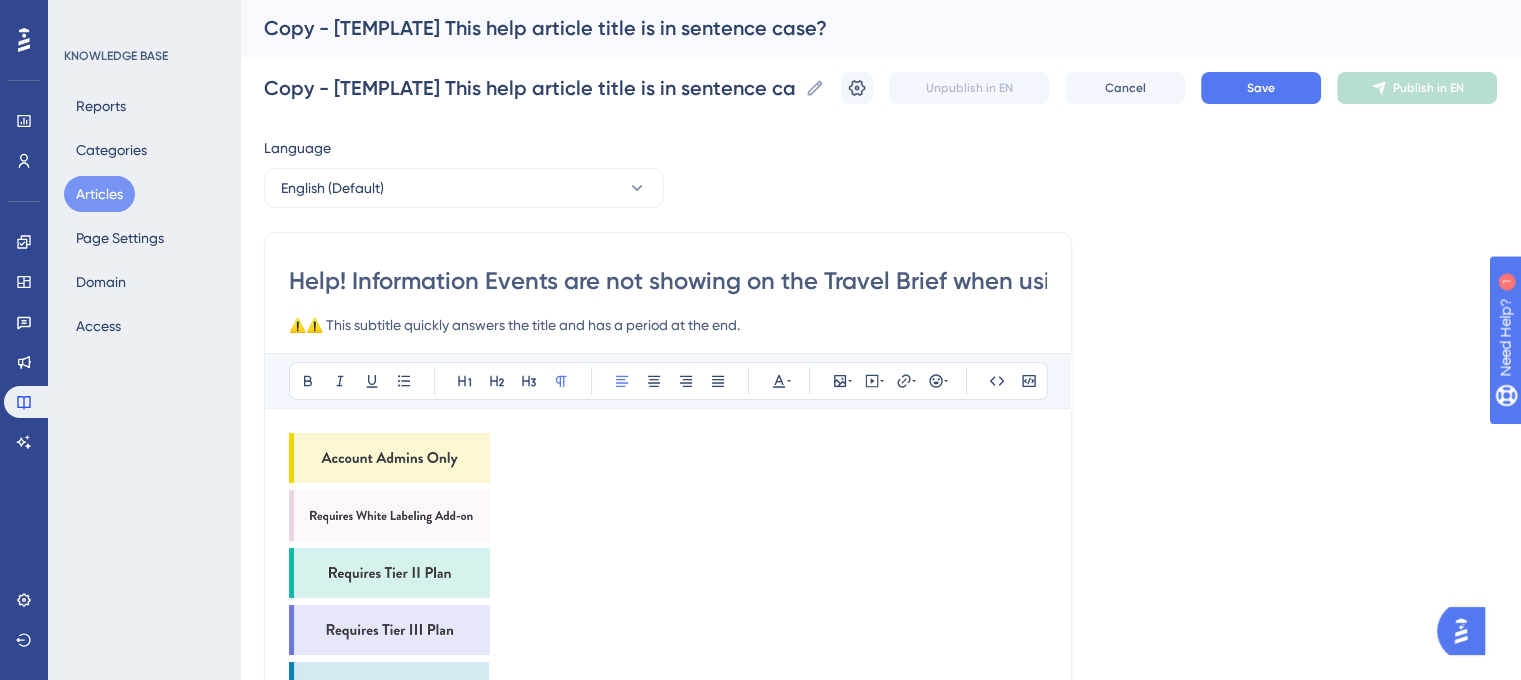 paste on "Events aren’t appearing in the Travel Brief with Magic Import" 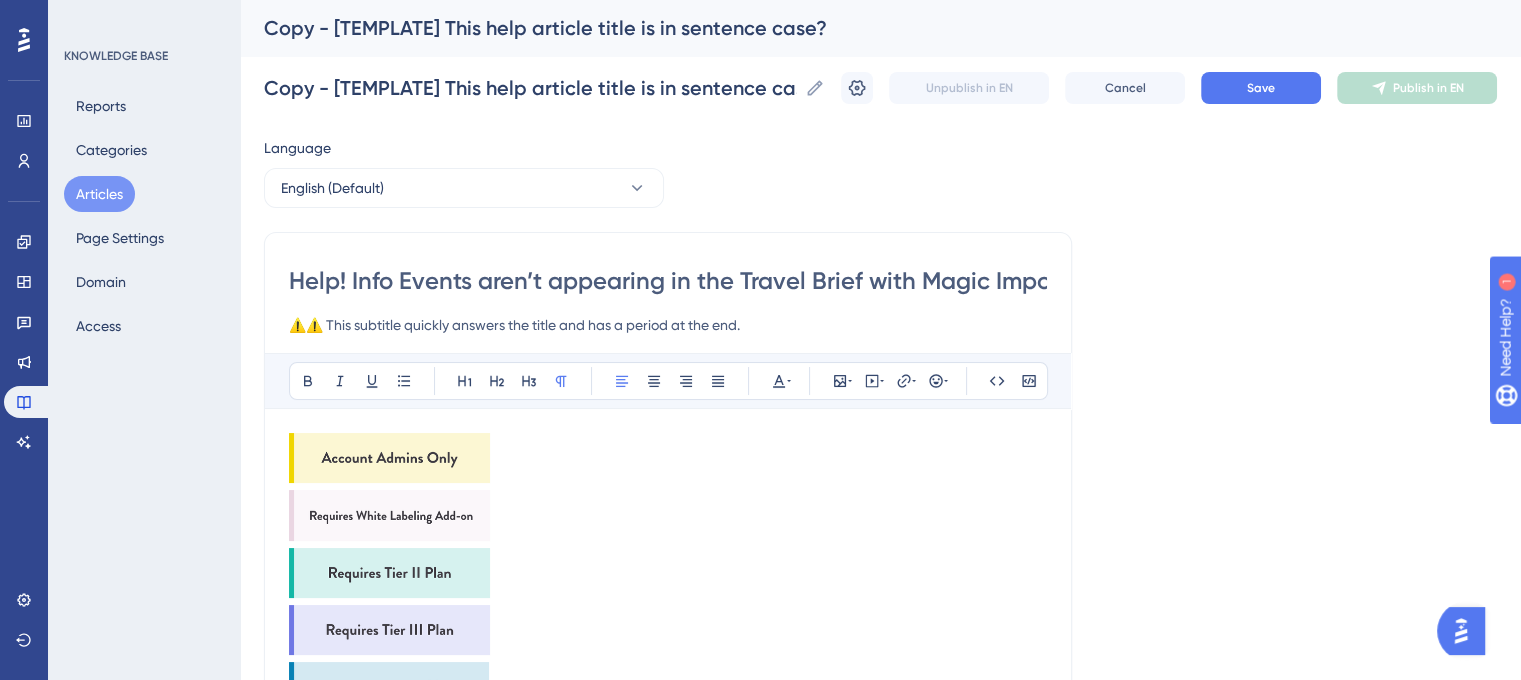 scroll, scrollTop: 0, scrollLeft: 20, axis: horizontal 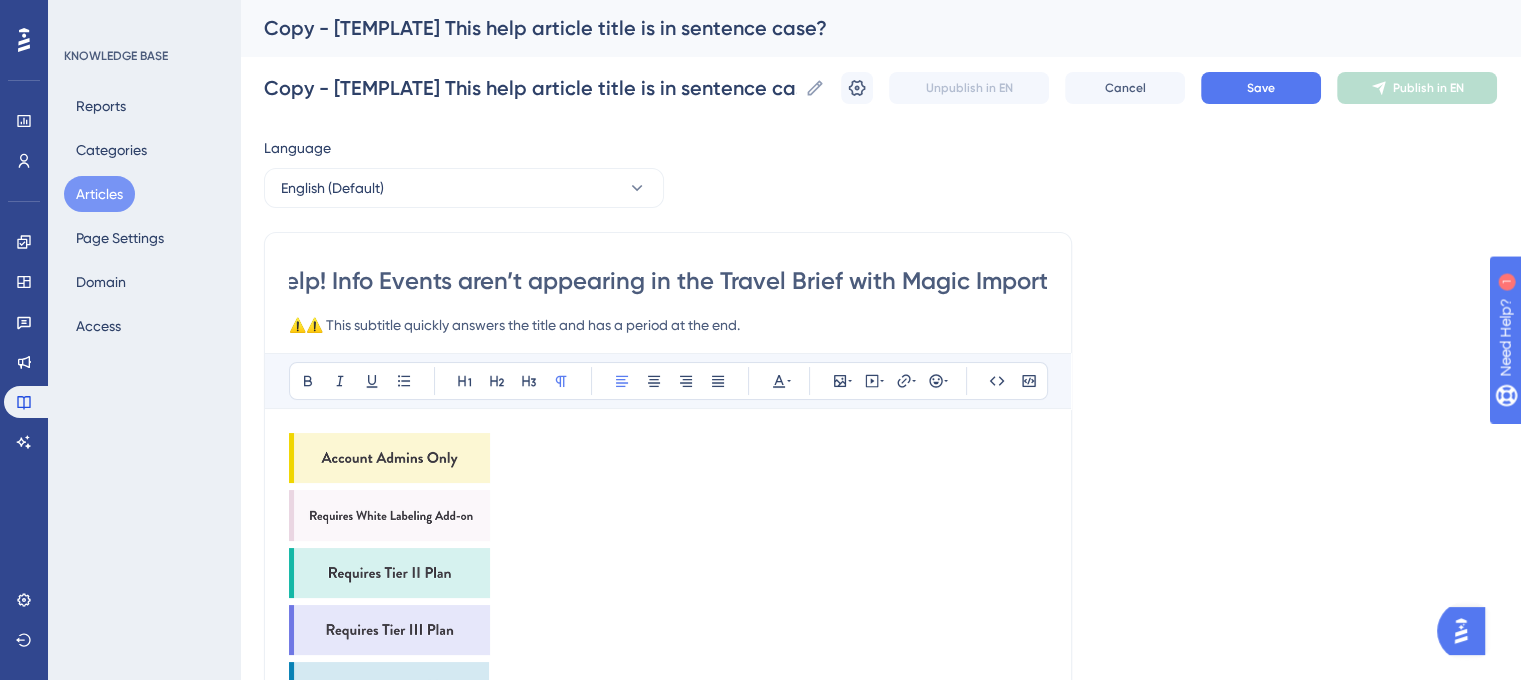 click on "Help! Info Events aren’t appearing in the Travel Brief with Magic Import" at bounding box center [668, 281] 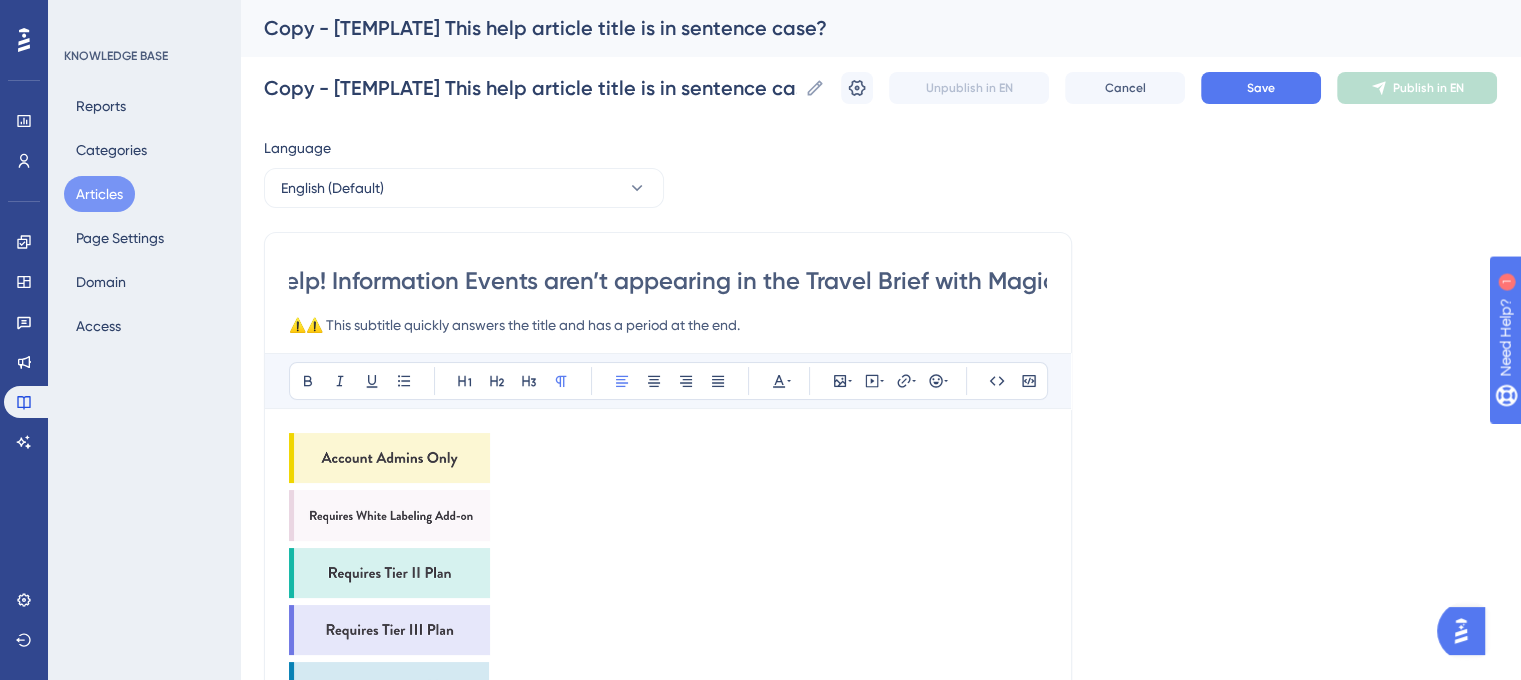 type on "Help! Information Events aren’t appearing in the Travel Brief with Magic Import" 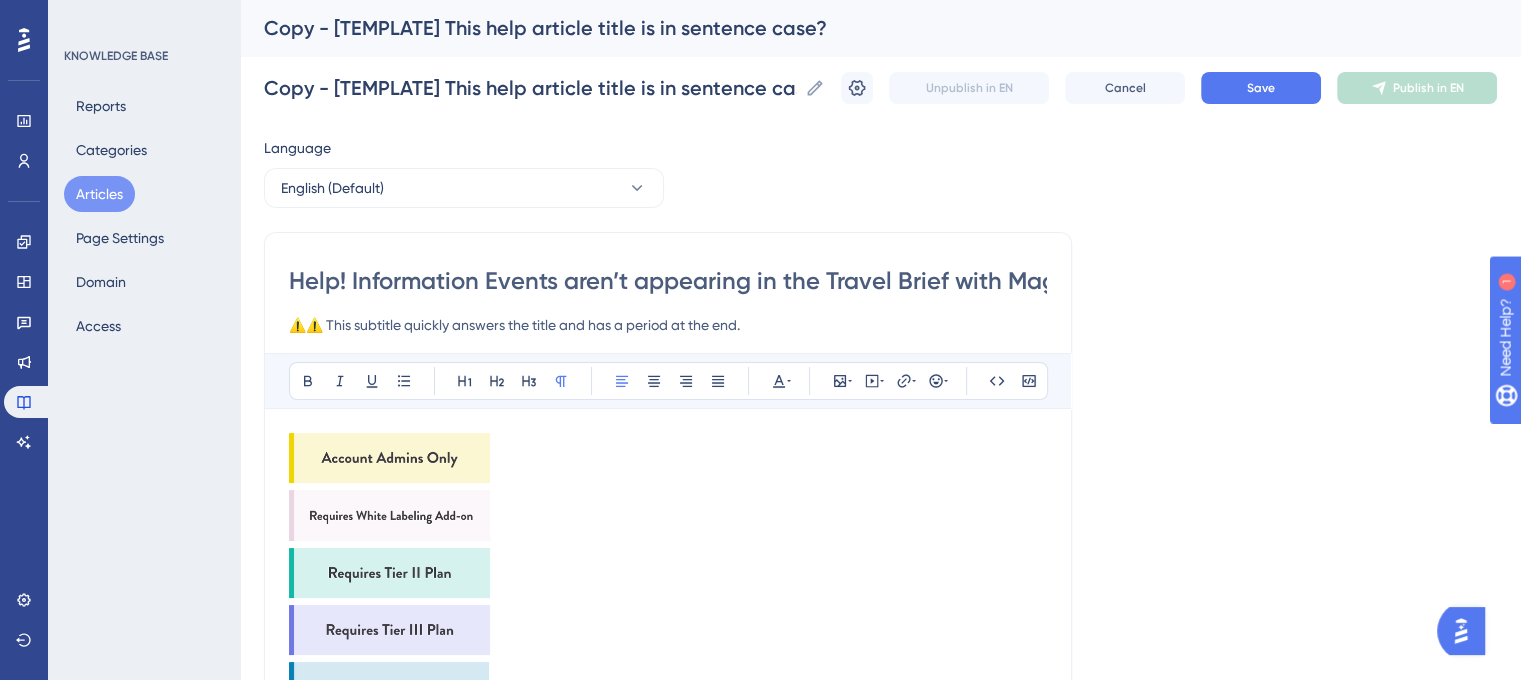 drag, startPoint x: 749, startPoint y: 322, endPoint x: 212, endPoint y: 323, distance: 537.0009 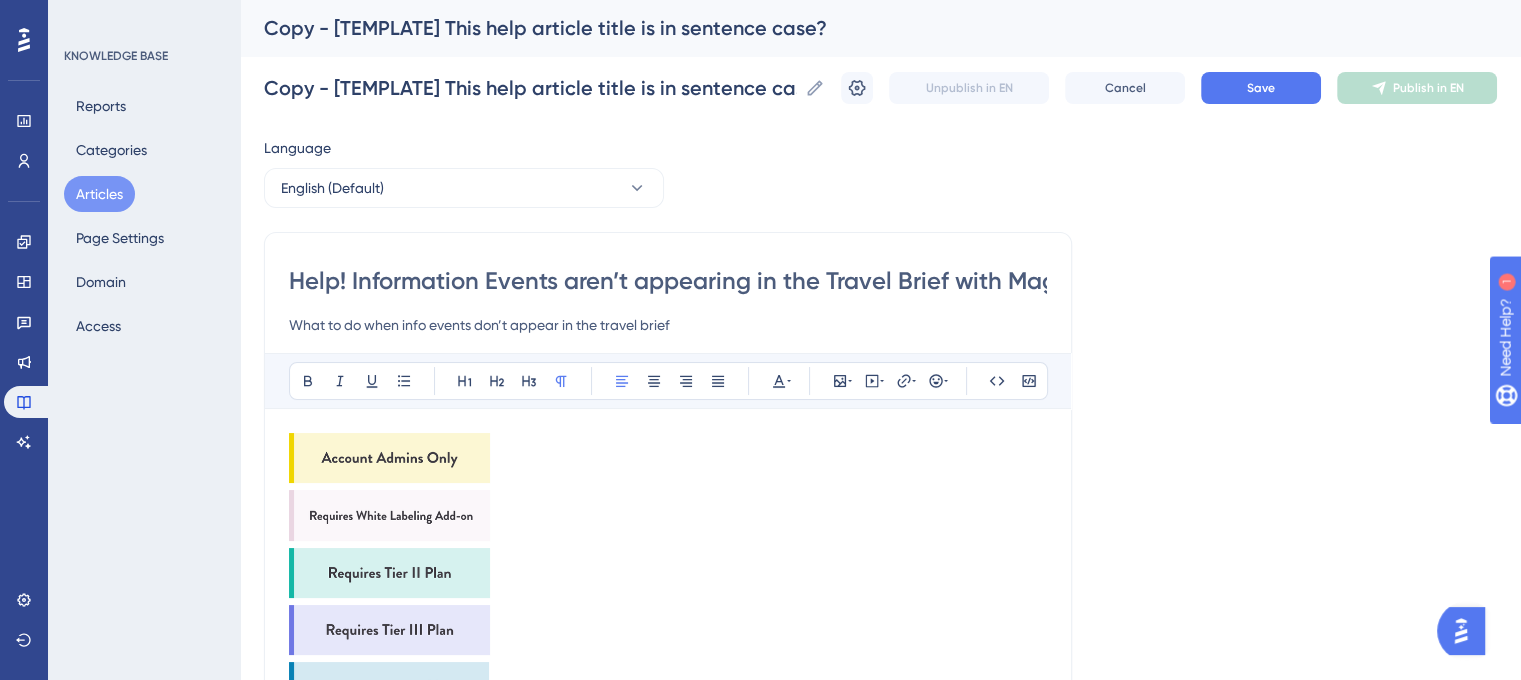 click on "What to do when info events don’t appear in the travel brief" at bounding box center [668, 325] 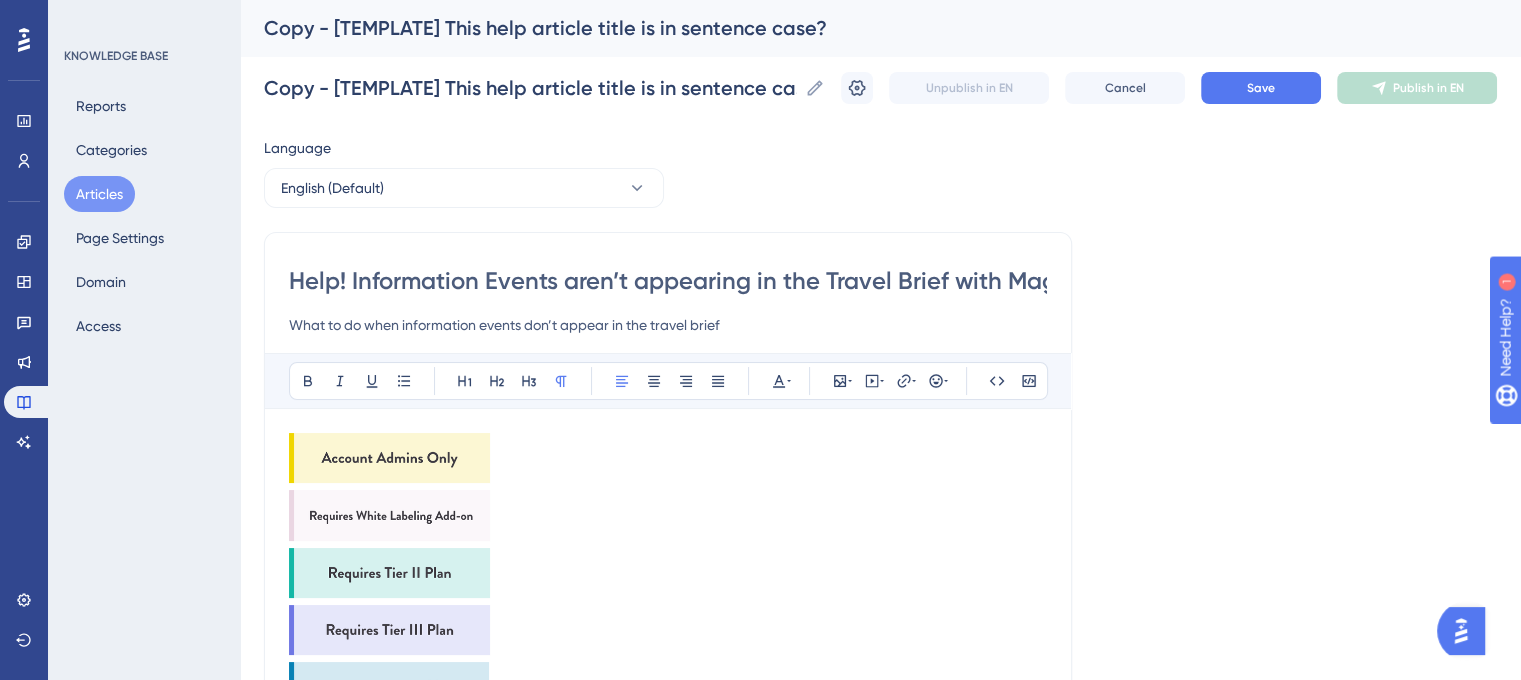 click on "What to do when information events don’t appear in the travel brief" at bounding box center [668, 325] 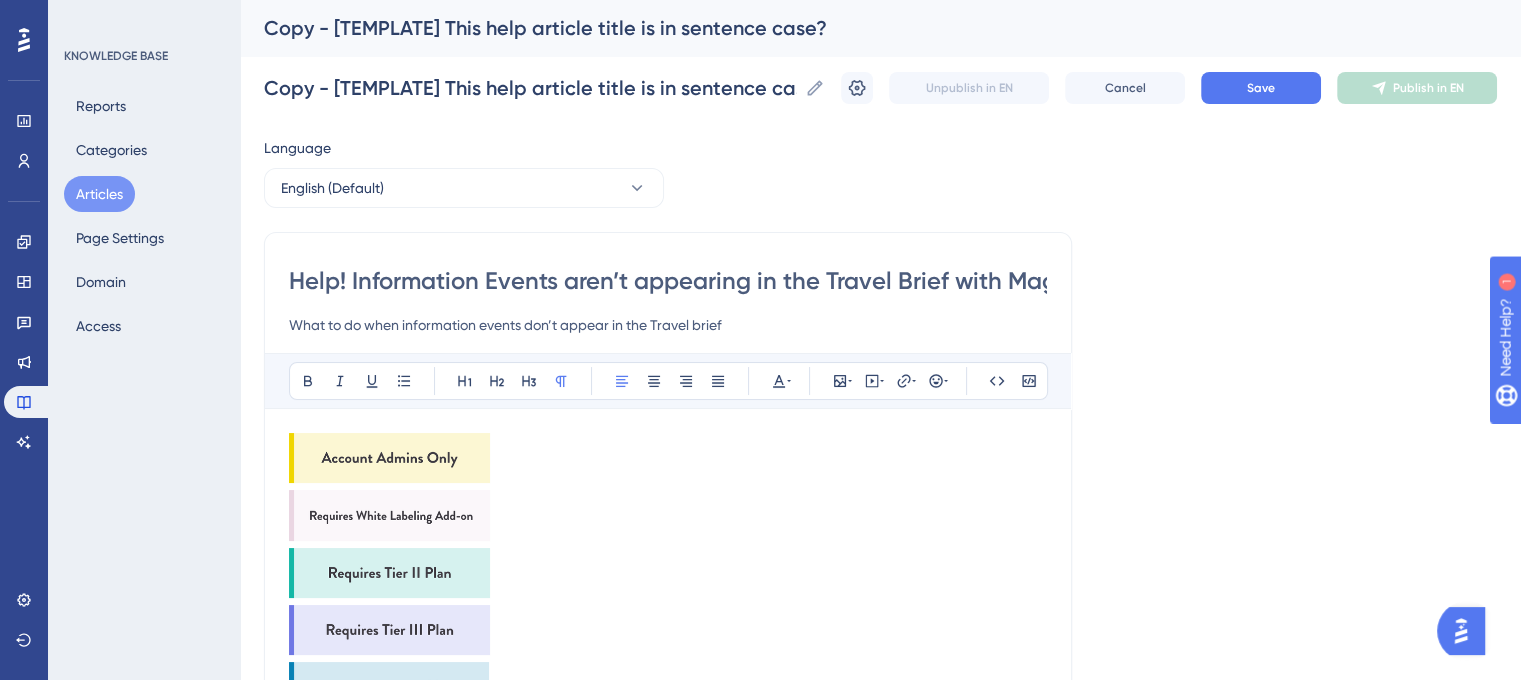 click on "What to do when information events don’t appear in the Travel brief" at bounding box center (668, 325) 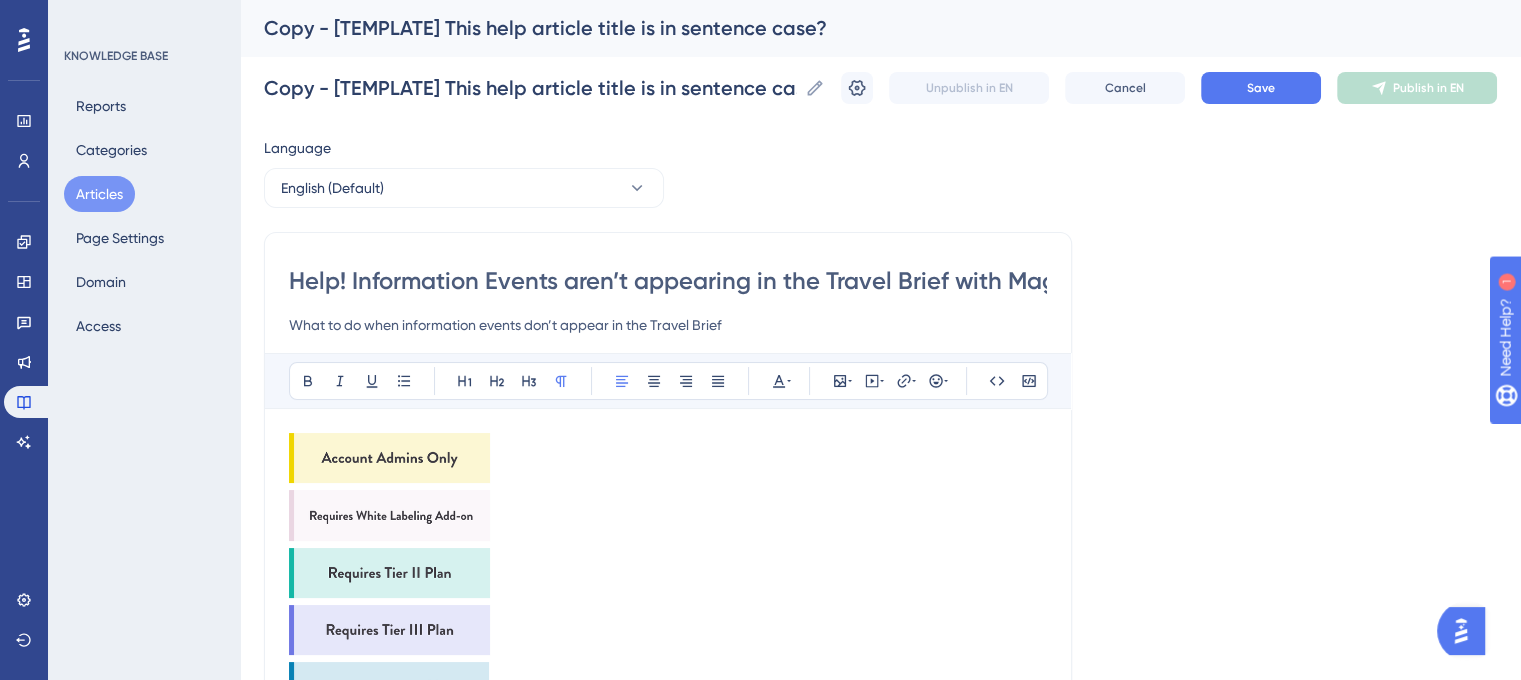 click on "What to do when information events don’t appear in the Travel Brief" at bounding box center (668, 325) 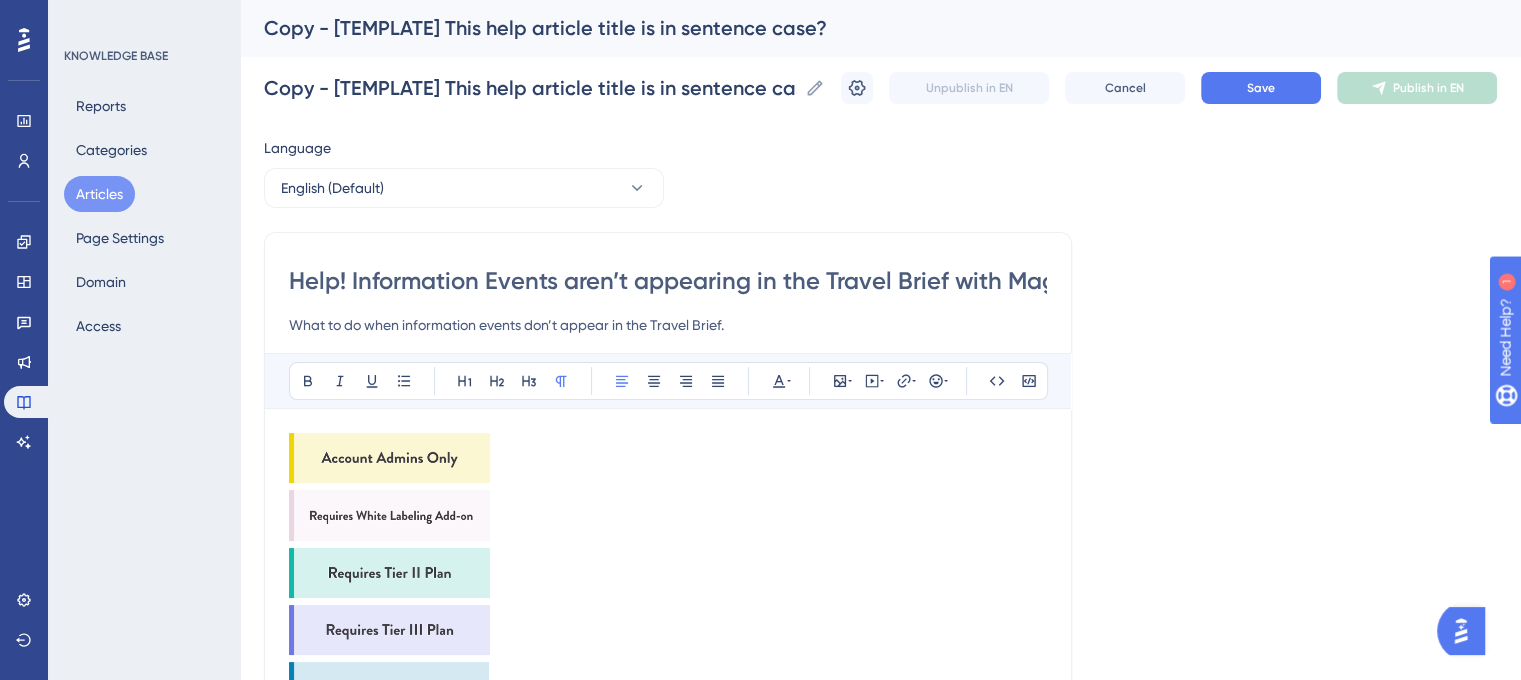type on "What to do when information events don’t appear in the Travel Brief." 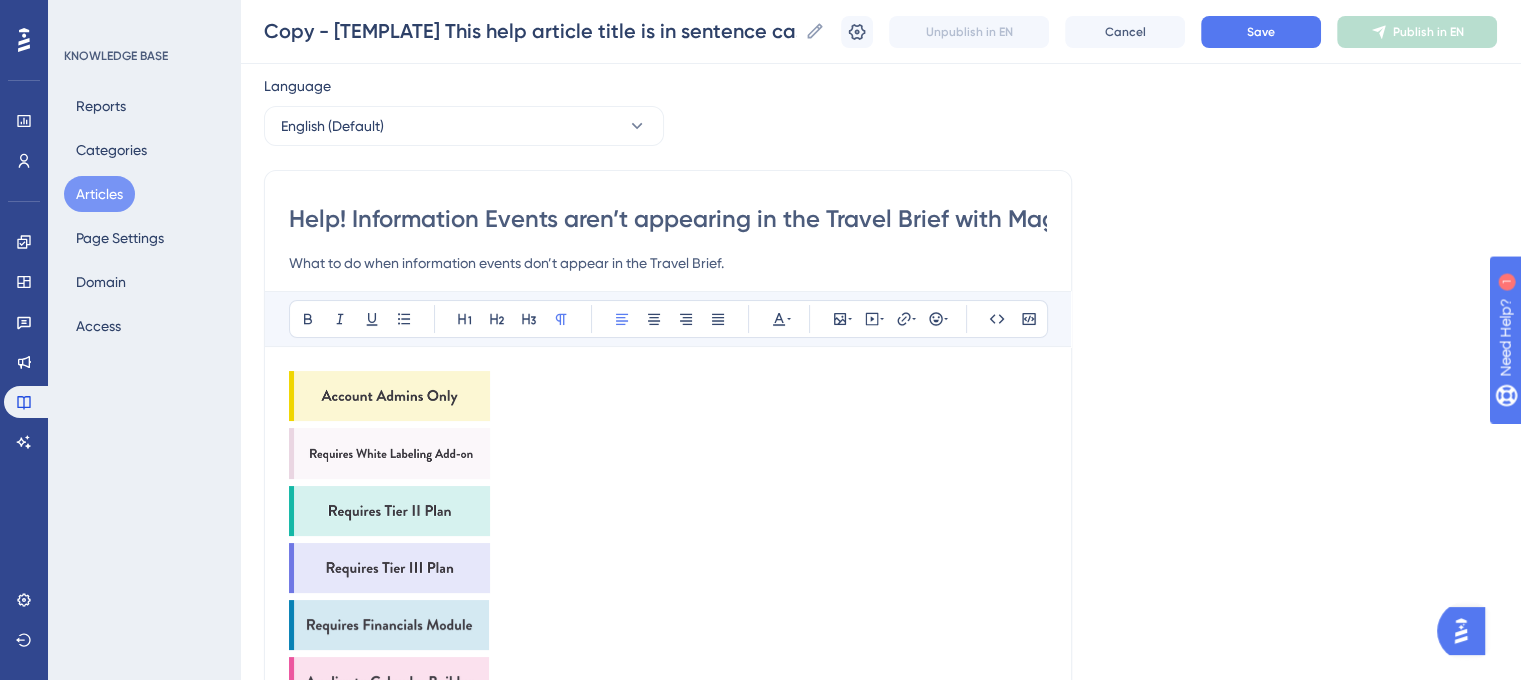 scroll, scrollTop: 100, scrollLeft: 0, axis: vertical 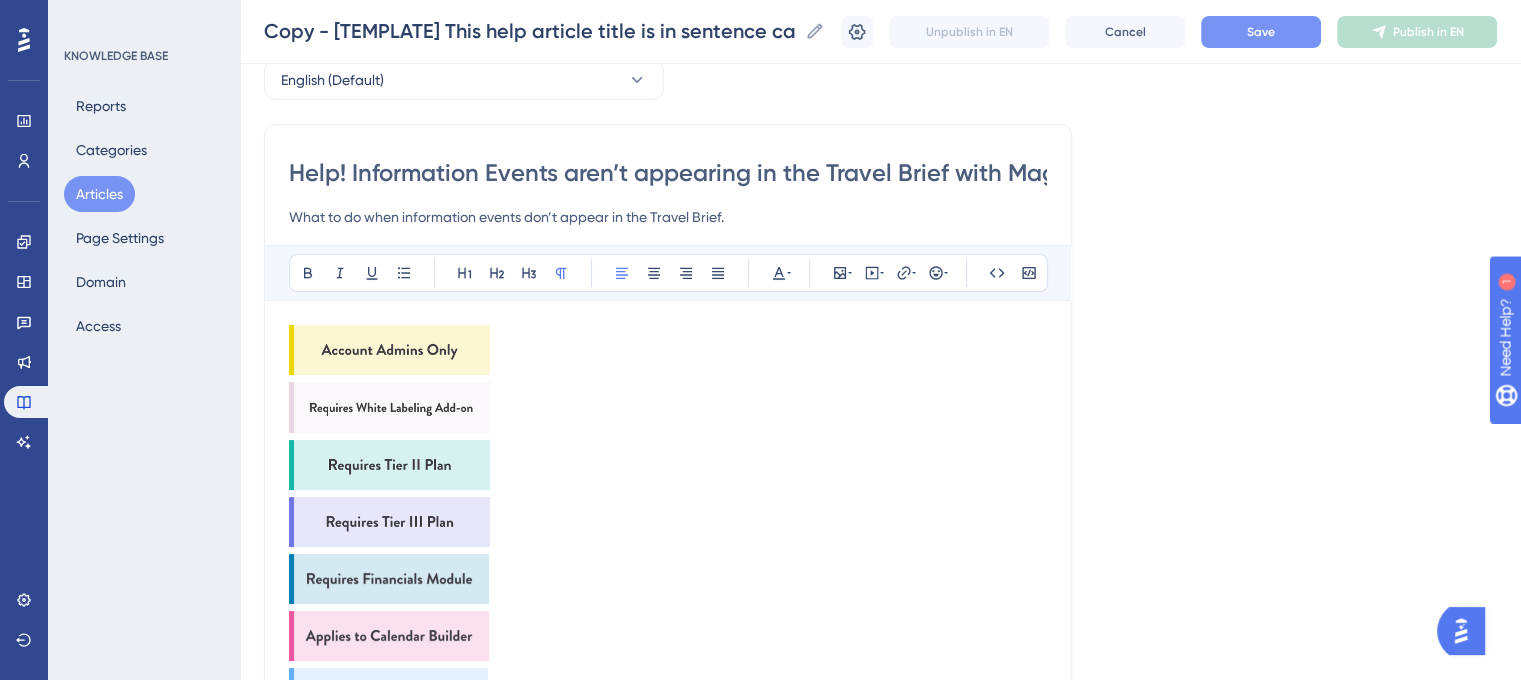 click on "Save" at bounding box center (1261, 32) 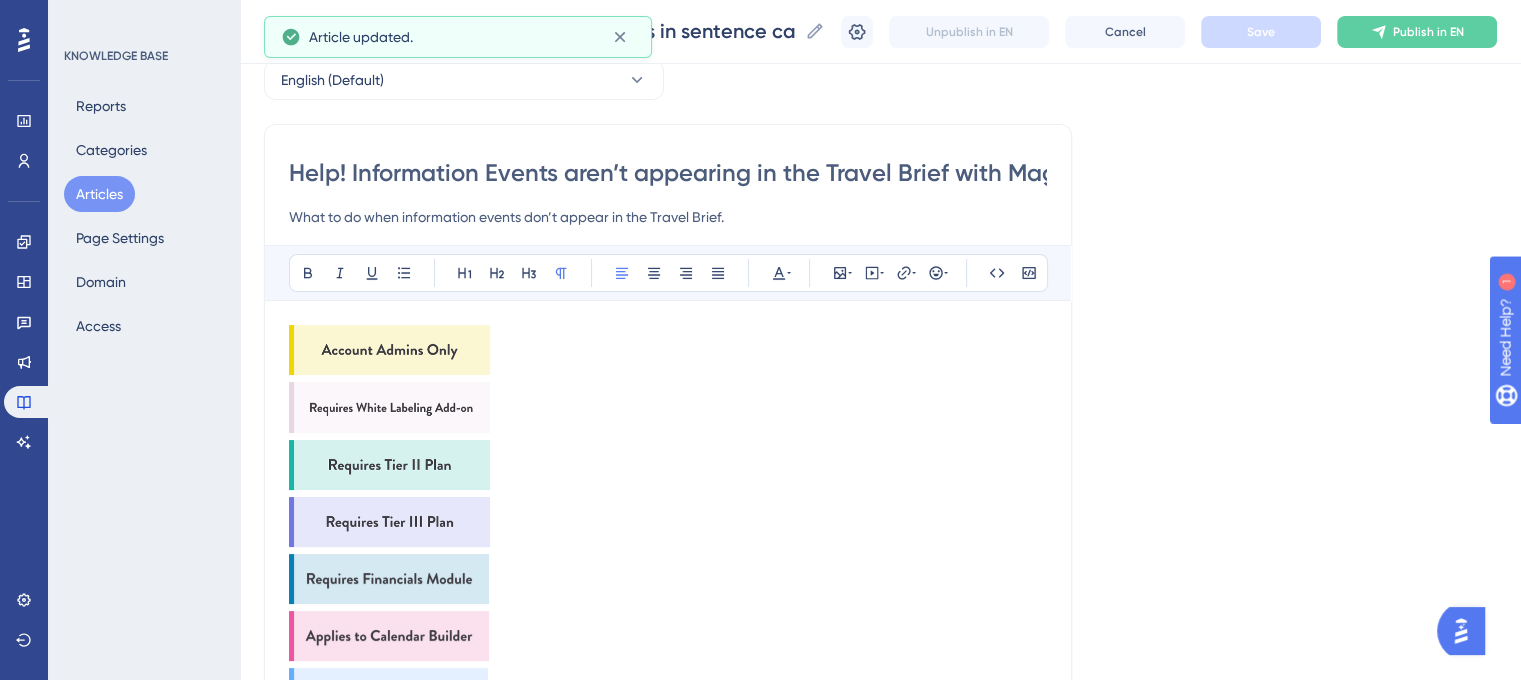click on "Help! Information Events aren’t appearing in the Travel Brief with Magic Import" at bounding box center (668, 173) 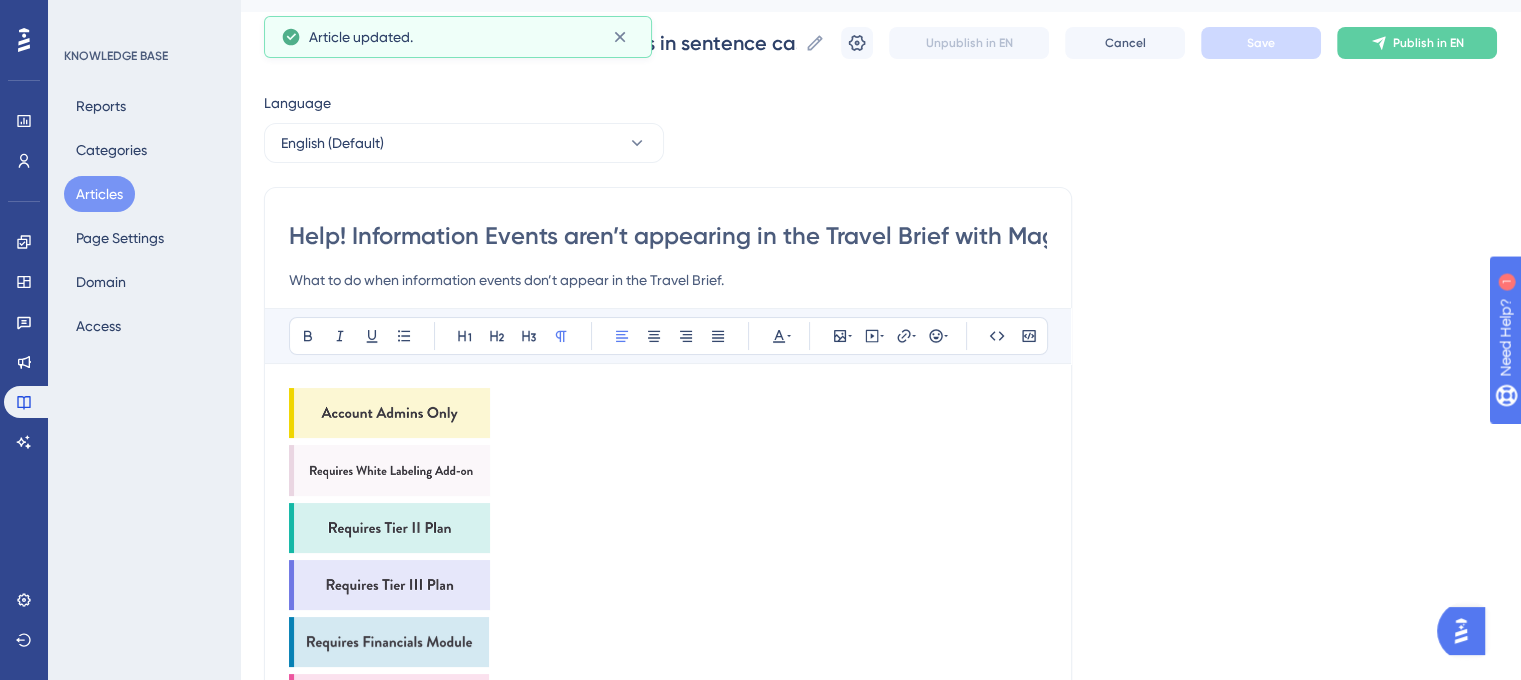 scroll, scrollTop: 0, scrollLeft: 0, axis: both 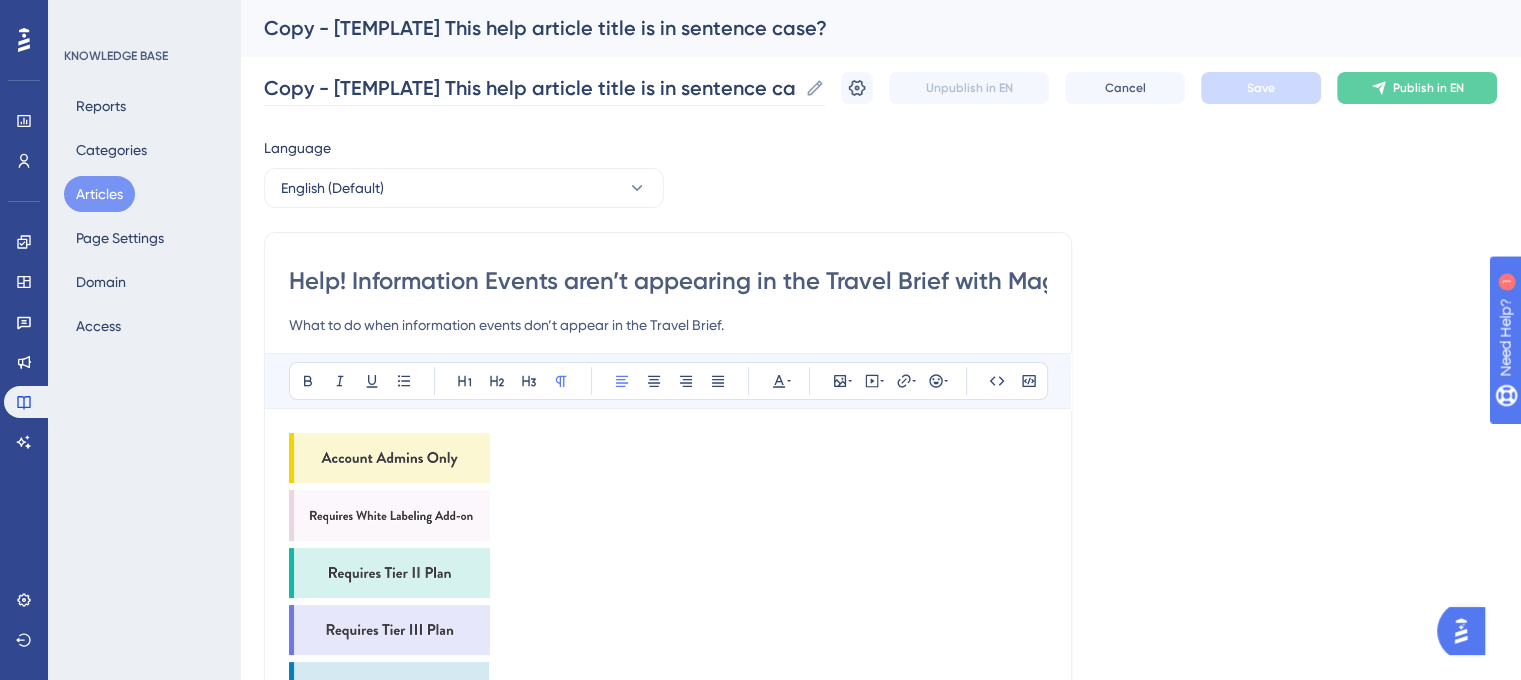 click 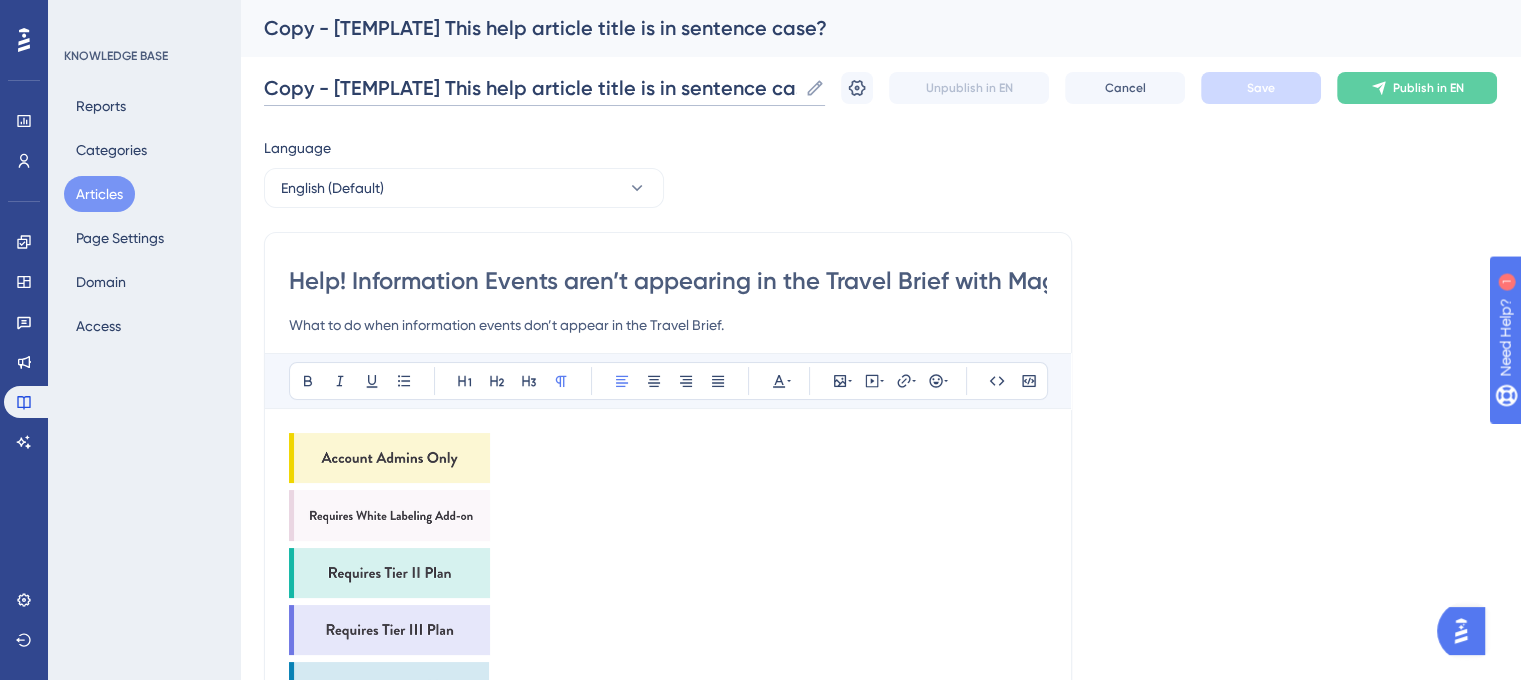 click on "Copy - [TEMPLATE] This help article title is in sentence case?" at bounding box center (530, 88) 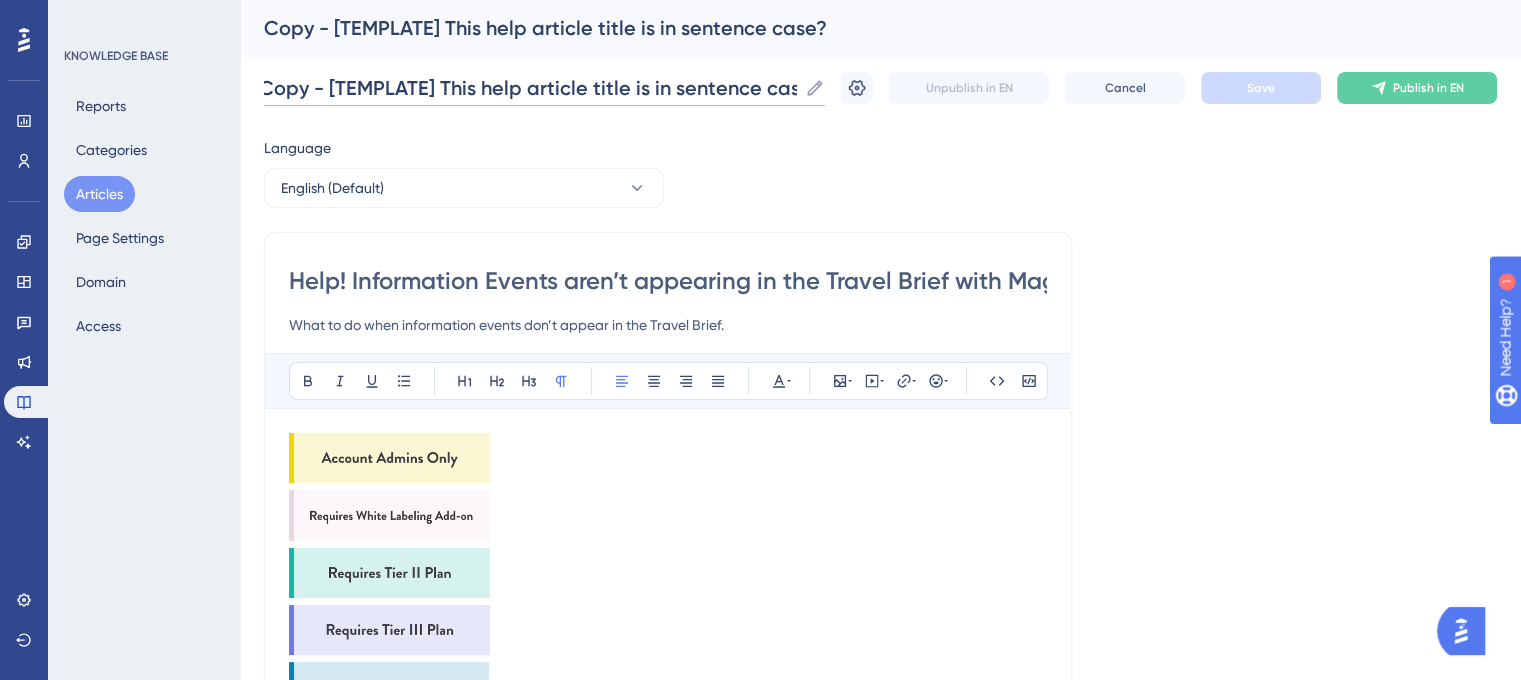 click on "Copy - [TEMPLATE] This help article title is in sentence case?" at bounding box center (530, 88) 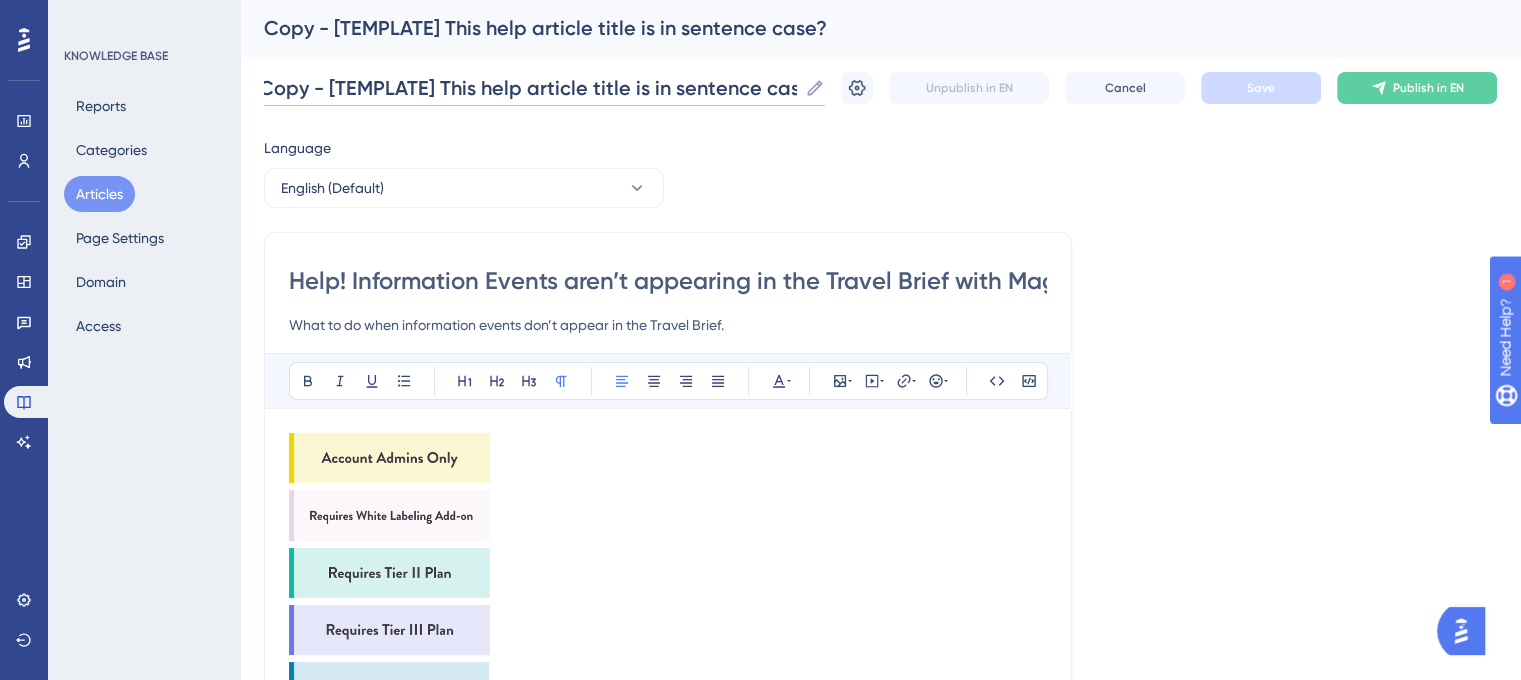 paste on "Help! Information Events aren’t appearing in the Travel Brief with Magic Import" 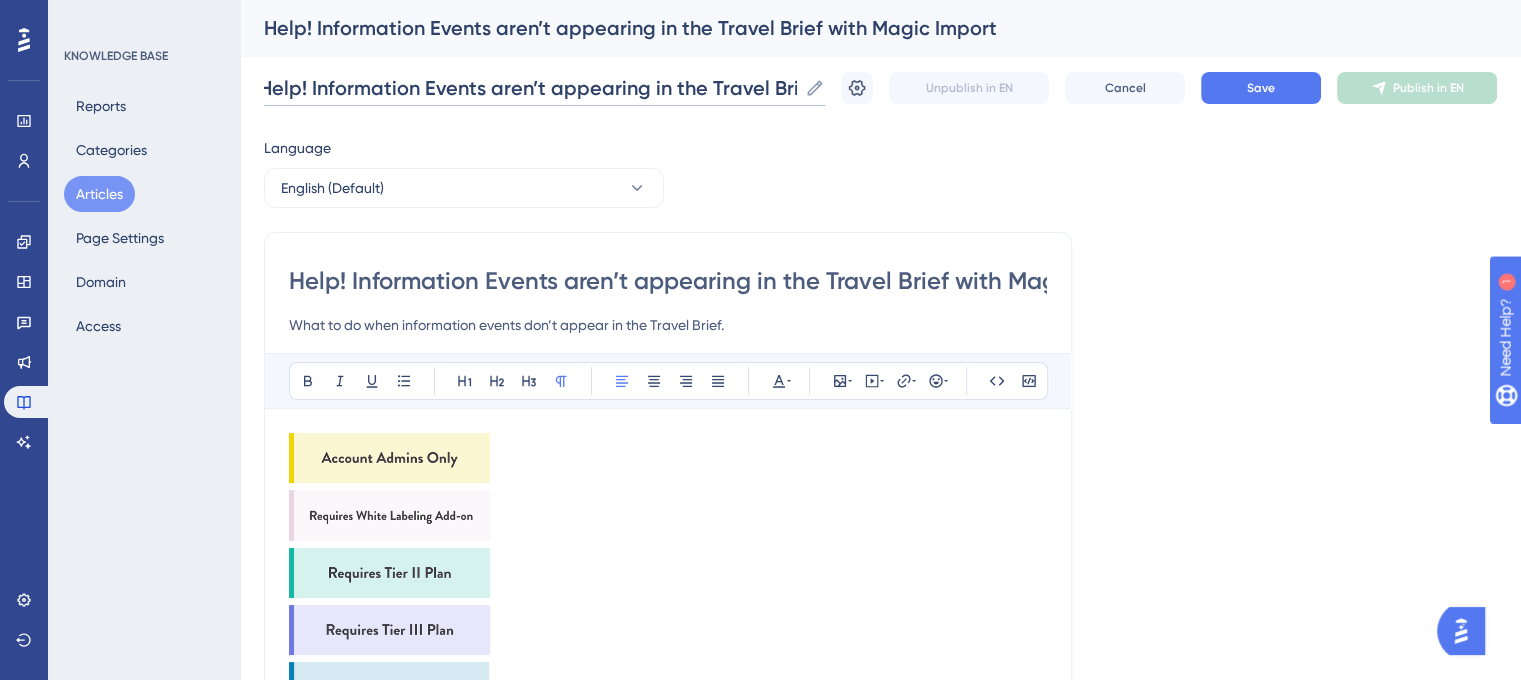 scroll, scrollTop: 0, scrollLeft: 172, axis: horizontal 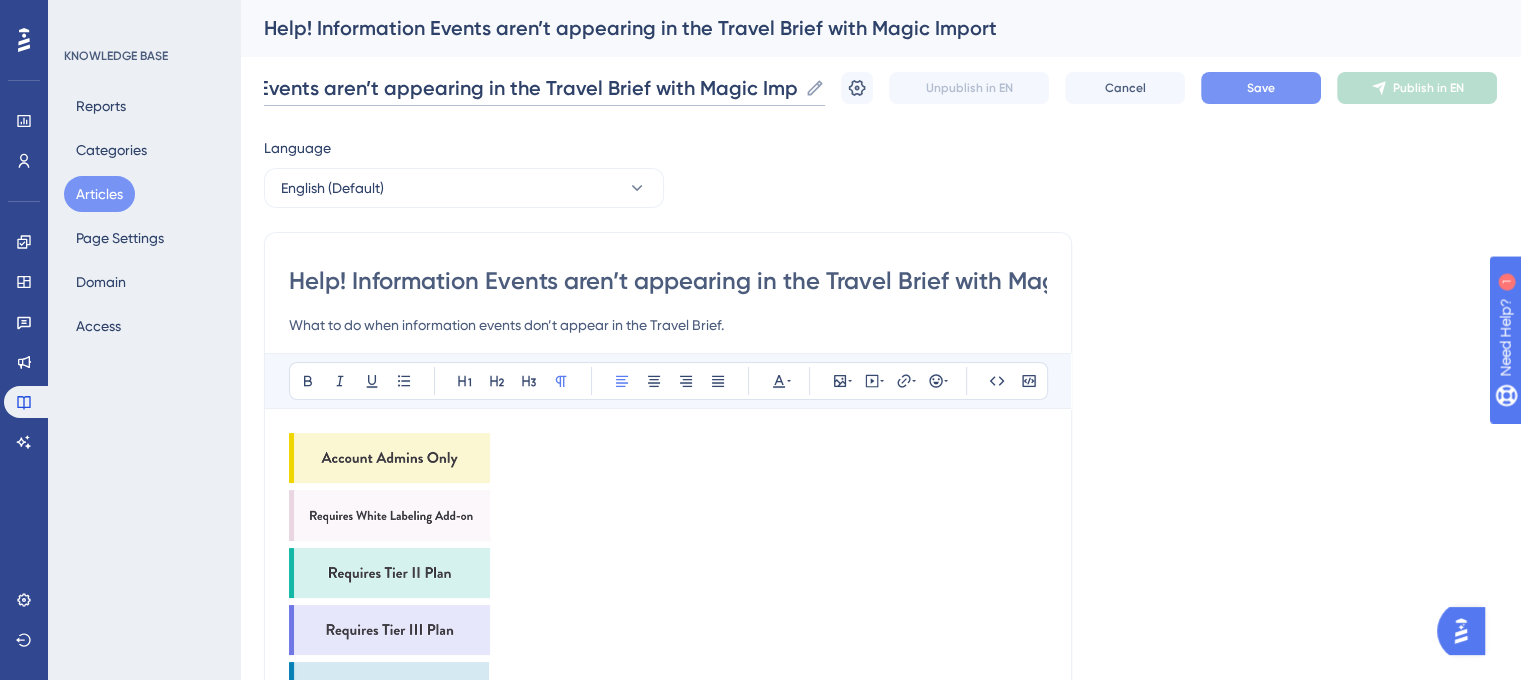 type on "Help! Information Events aren’t appearing in the Travel Brief with Magic Import" 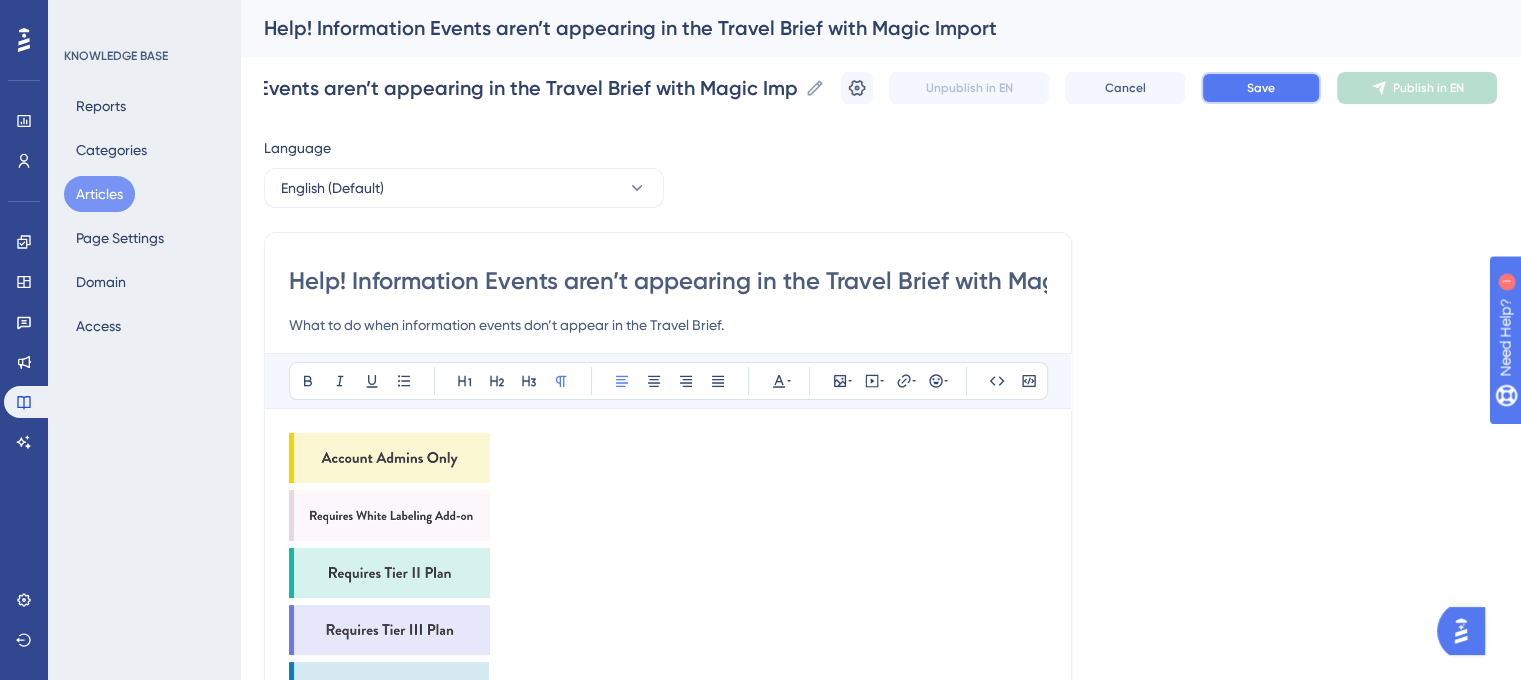 scroll, scrollTop: 0, scrollLeft: 0, axis: both 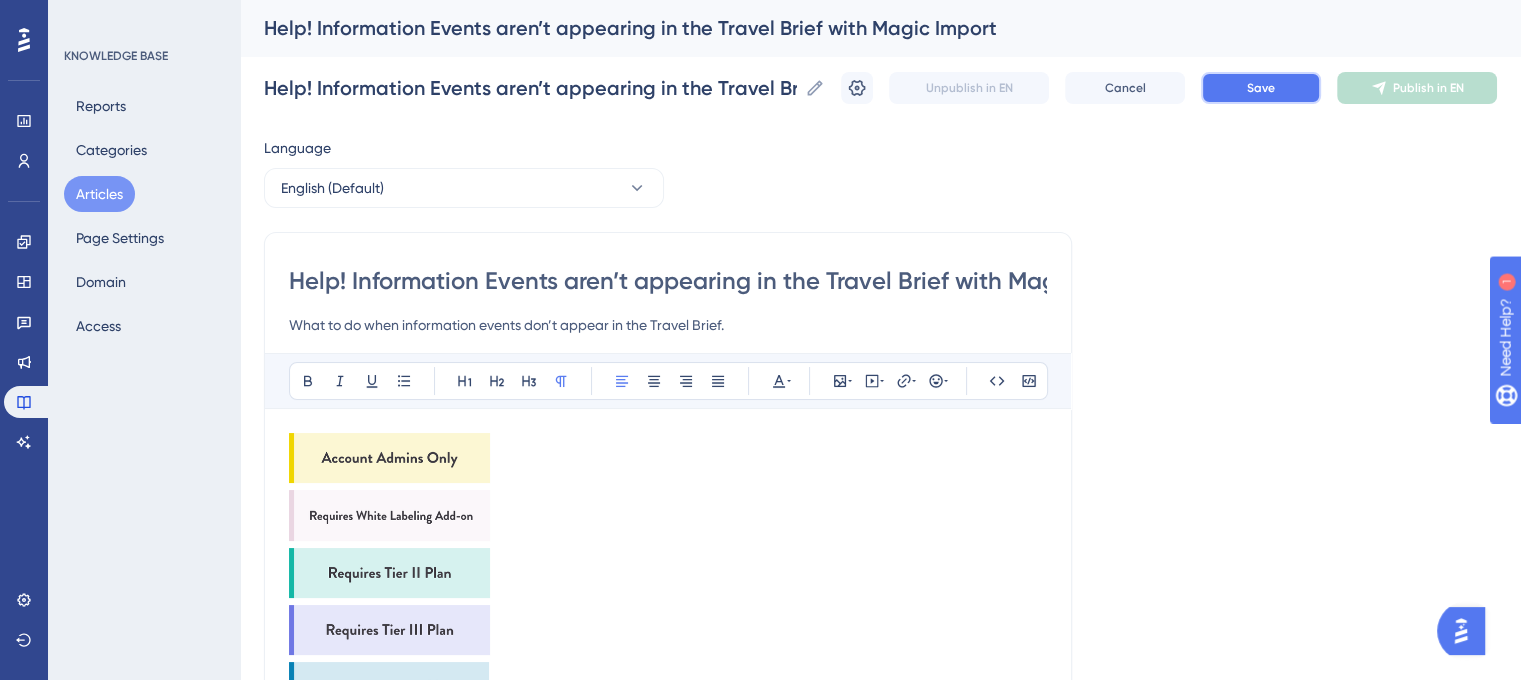 click on "Save" at bounding box center [1261, 88] 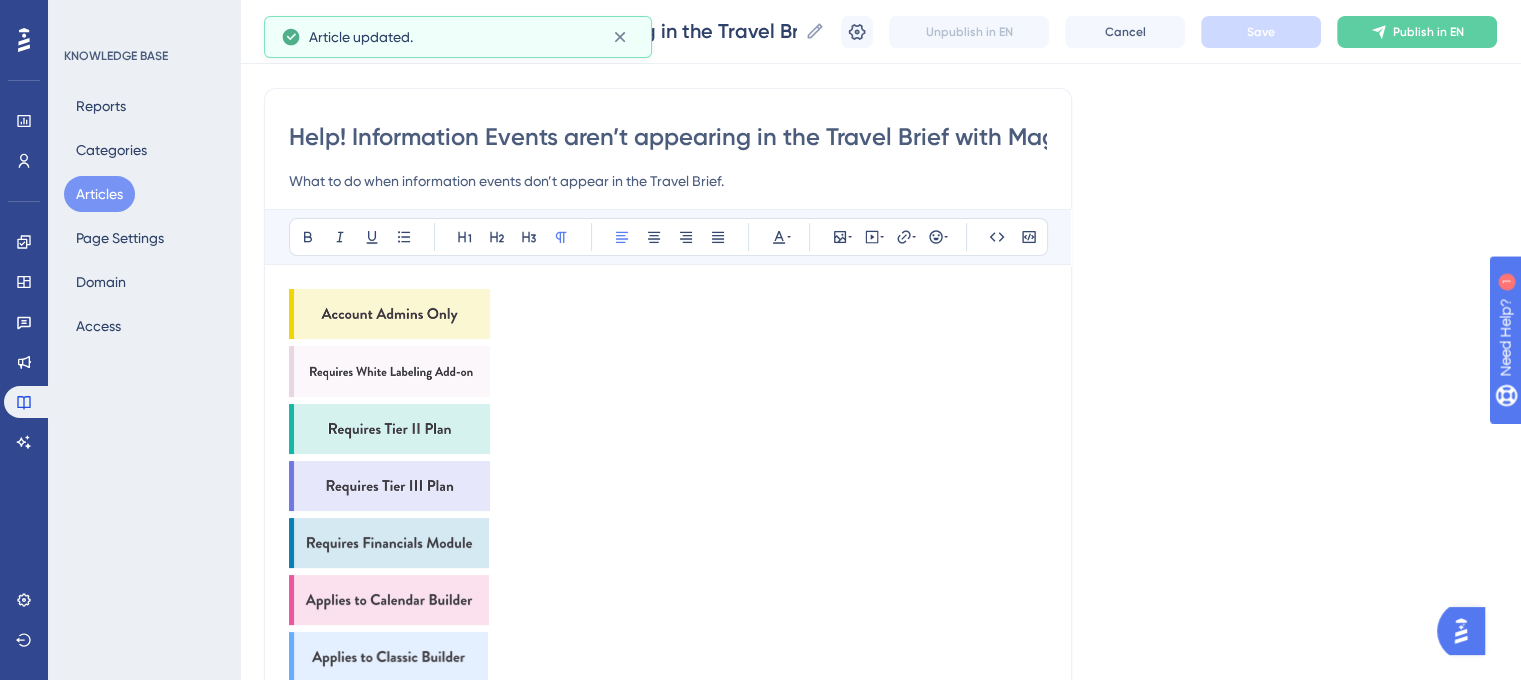 scroll, scrollTop: 200, scrollLeft: 0, axis: vertical 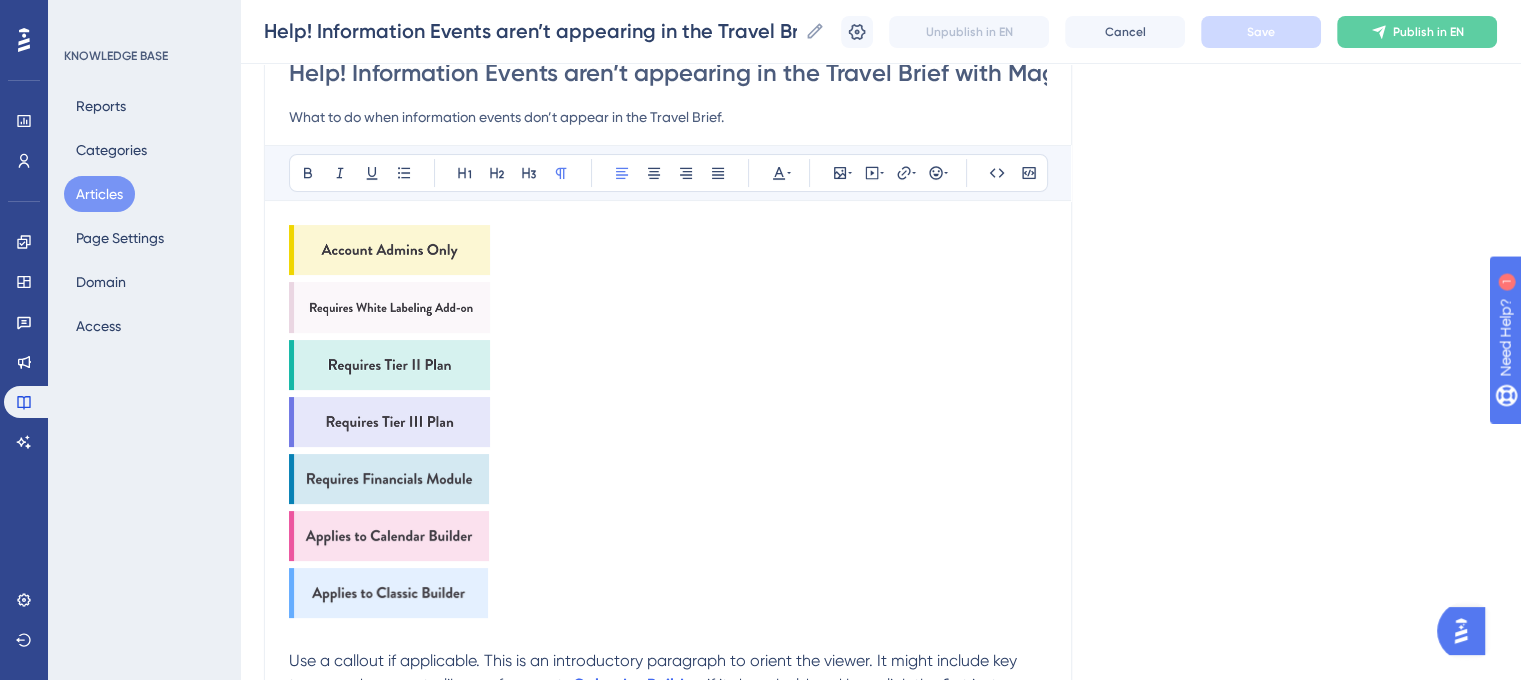 click at bounding box center (389, 250) 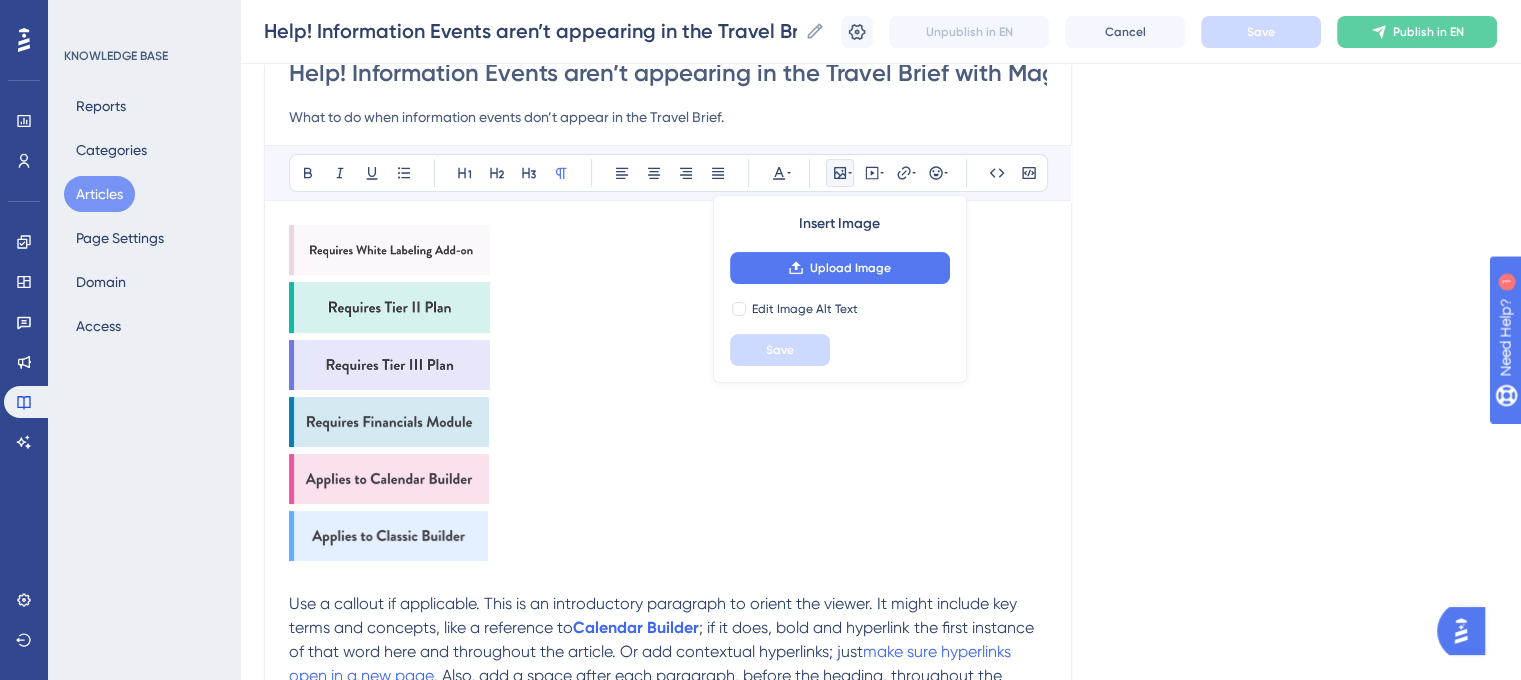 click at bounding box center (389, 250) 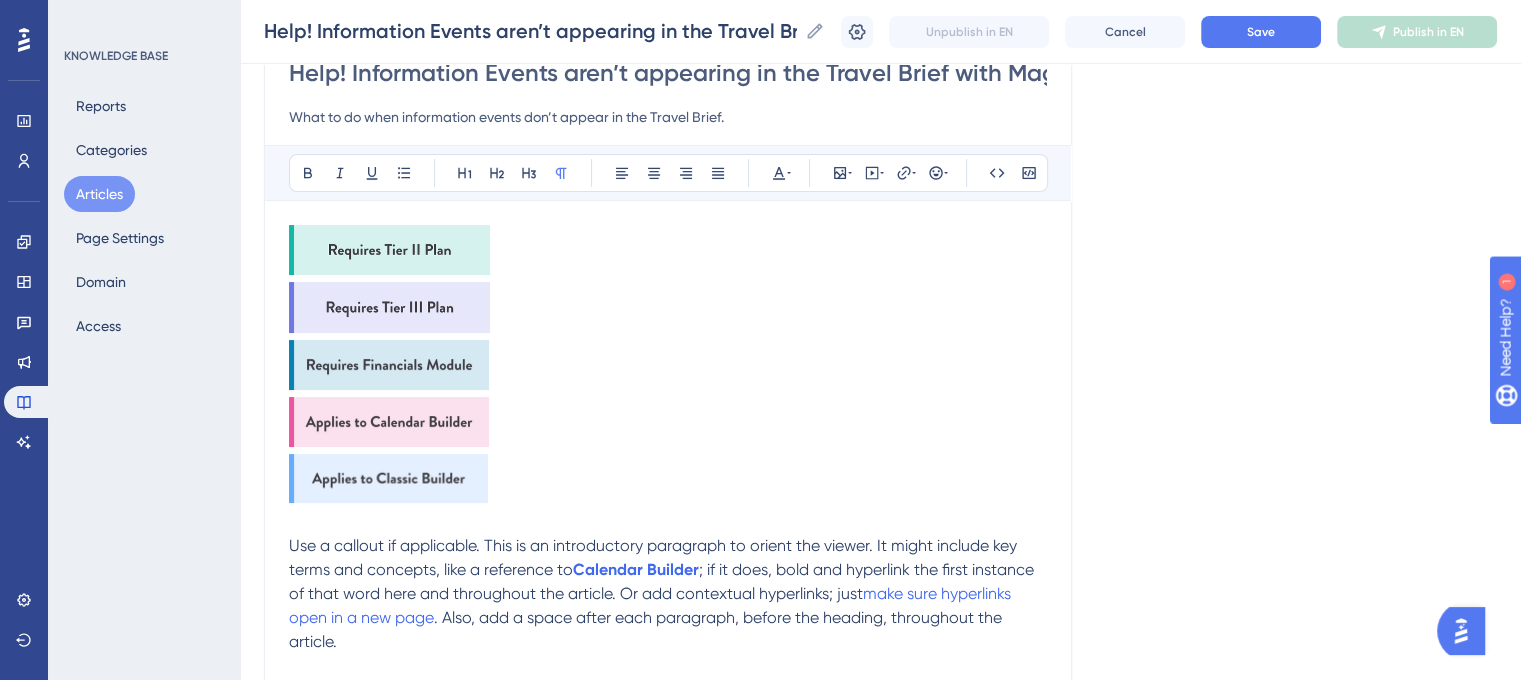 click at bounding box center [389, 250] 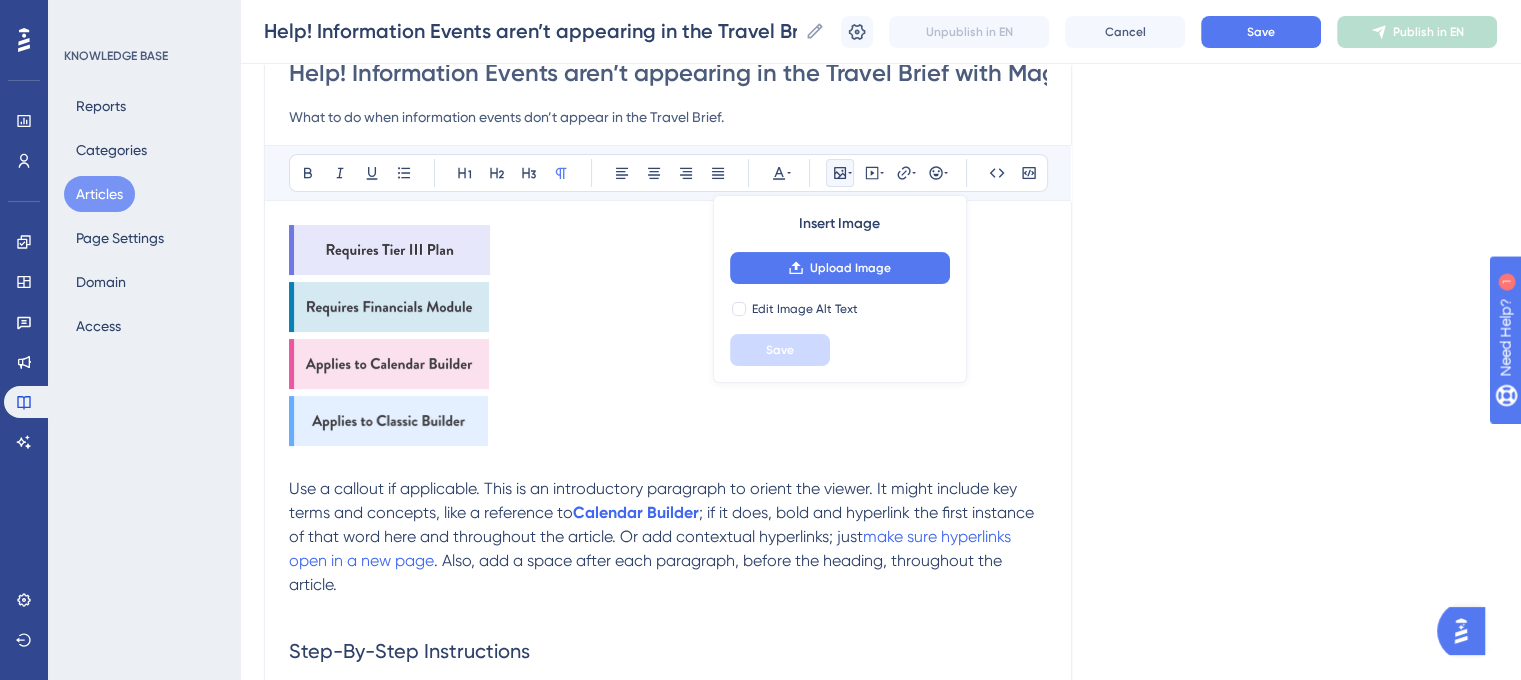 click at bounding box center (389, 250) 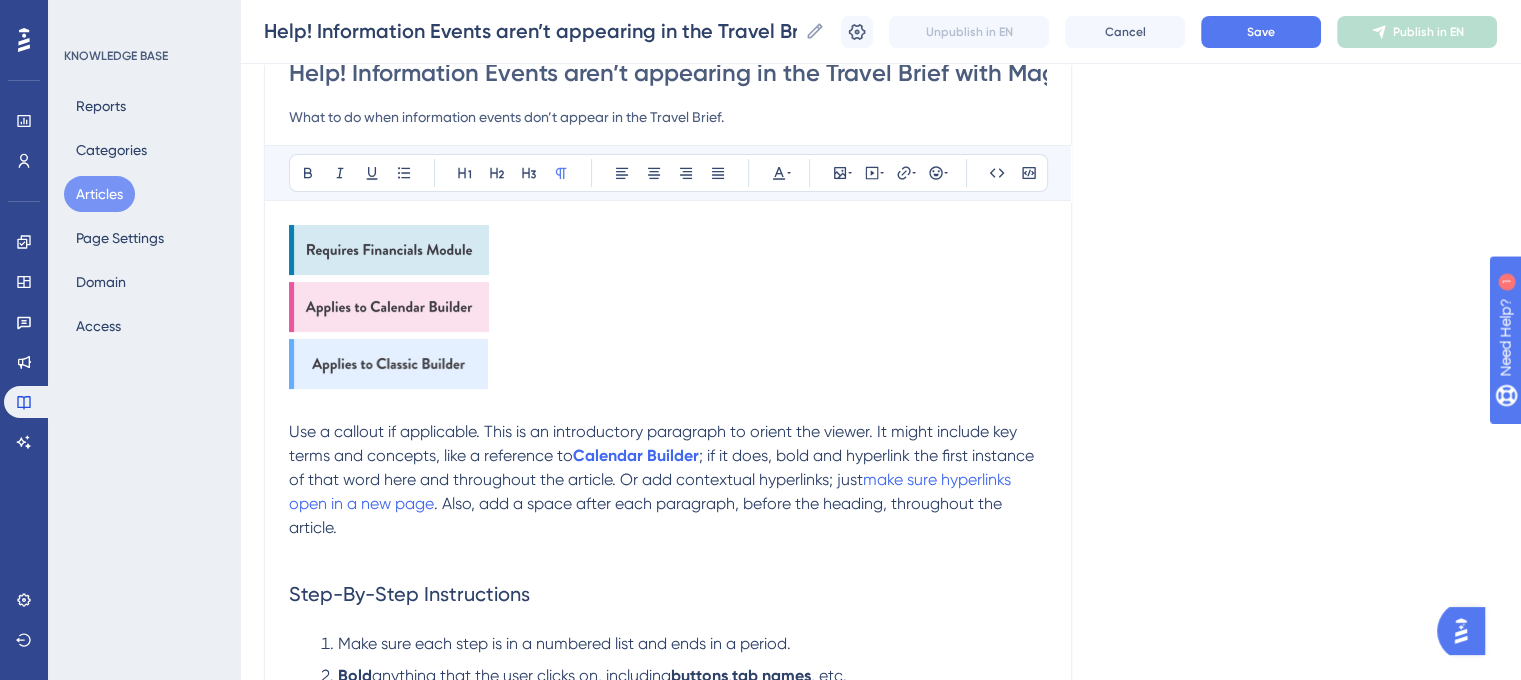 click at bounding box center (389, 250) 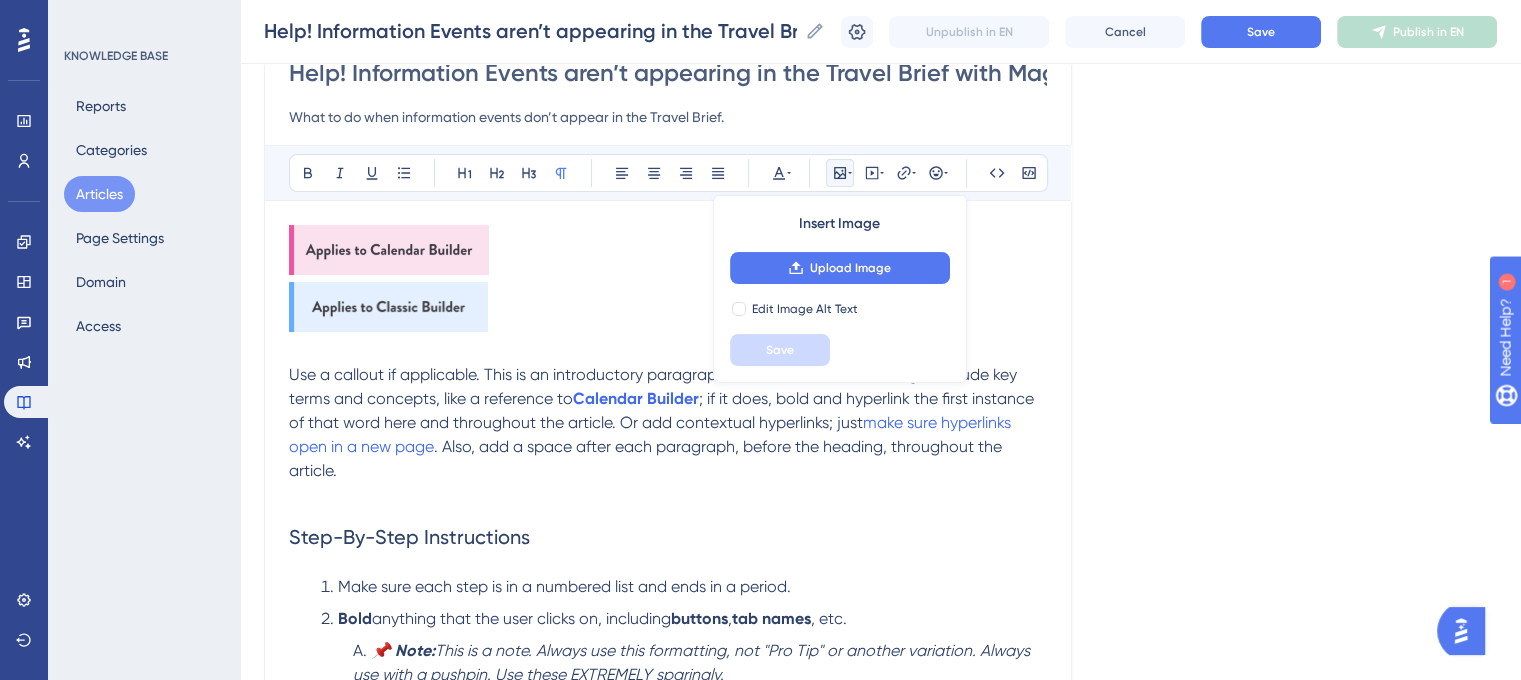 click at bounding box center [389, 250] 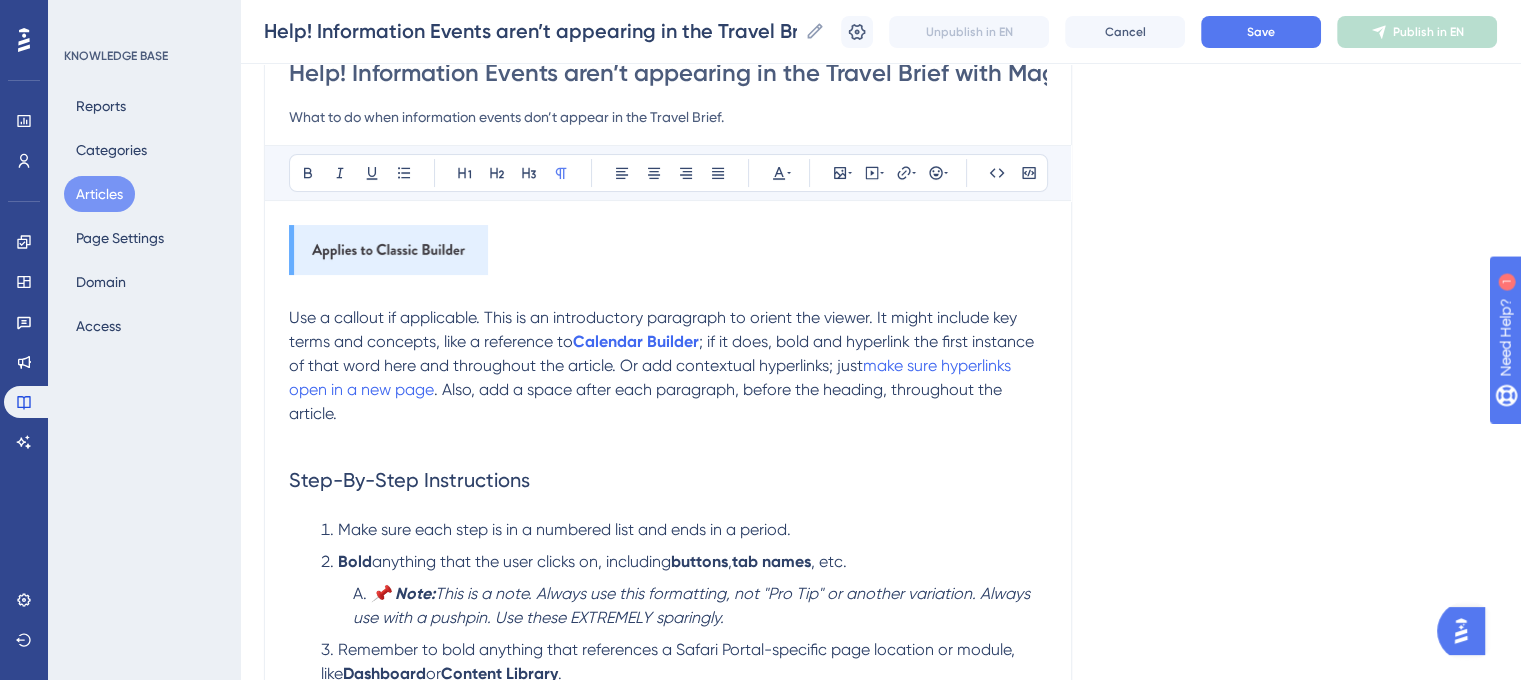 click at bounding box center [388, 250] 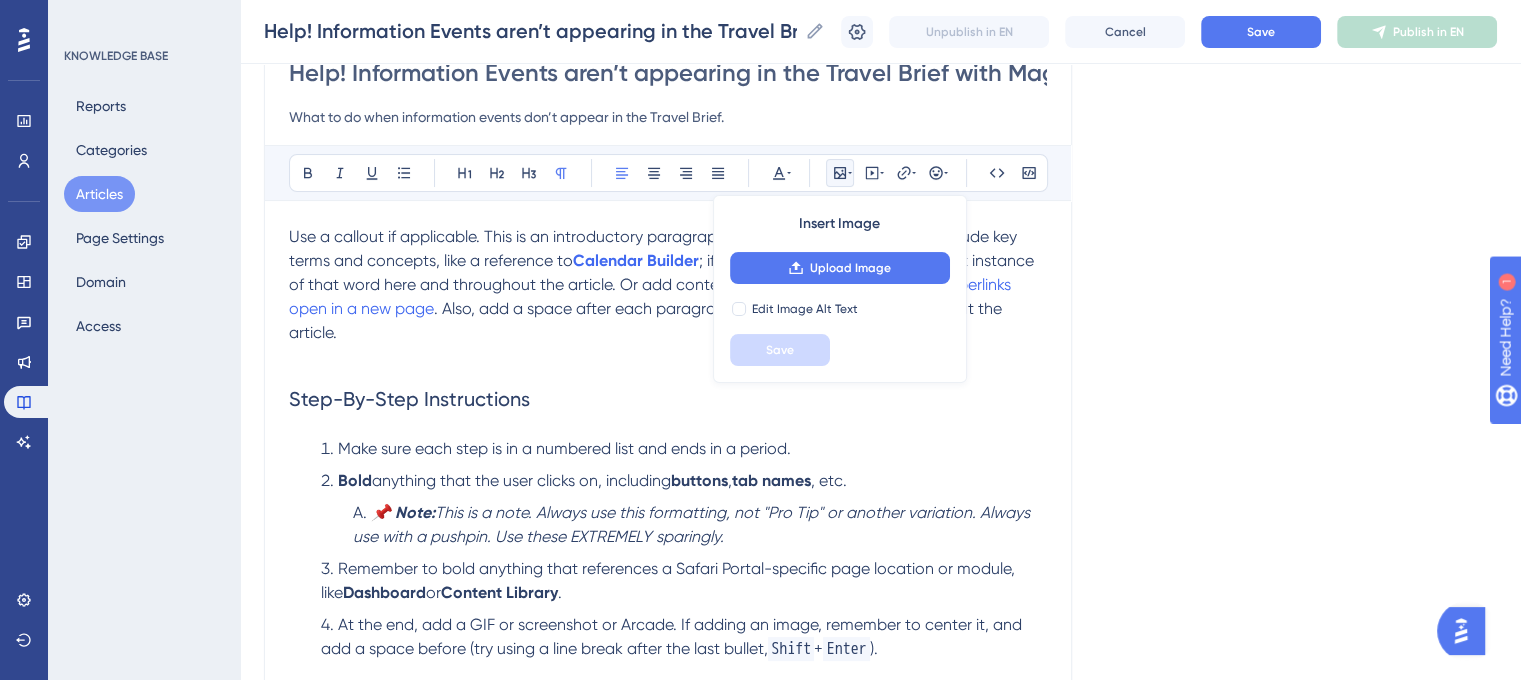 click on "Language English (Default) Help! Information Events aren’t appearing in the Travel Brief with Magic Import What to do when information events don’t appear in the Travel Brief. Bold Italic Underline Bullet Point Heading 1 Heading 2 Heading 3 Normal Align Left Align Center Align Right Align Justify Text Color Insert Image Upload Image Edit Image Alt Text Save Embed Video Hyperlink Emojis Code Code Block Use a callout if applicable. This is an introductory paragraph to orient the viewer. It might include key terms and concepts, like a reference to Calendar Builder ; if it does, bold and hyperlink the first instance of that word here and throughout the article. Or add contextual hyperlinks; just make sure hyperlinks open in a new page . Also, add a space after each paragraph, before the heading, throughout the article. Step-By-Step Instructions Make sure each step is in a numbered list and ends in a period. Bold anything that the user clicks on, including buttons , tab names , etc. 📌 Note: Dashboard" at bounding box center [880, 781] 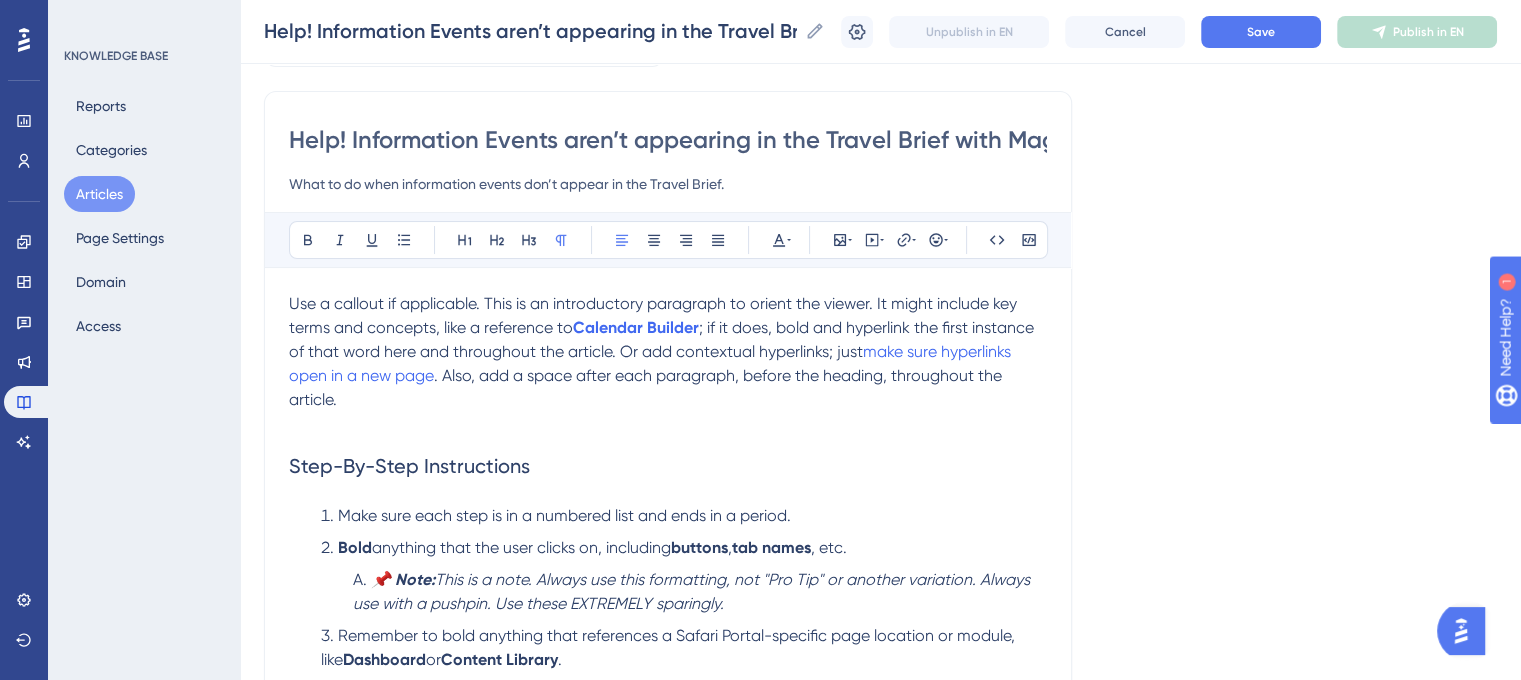 scroll, scrollTop: 100, scrollLeft: 0, axis: vertical 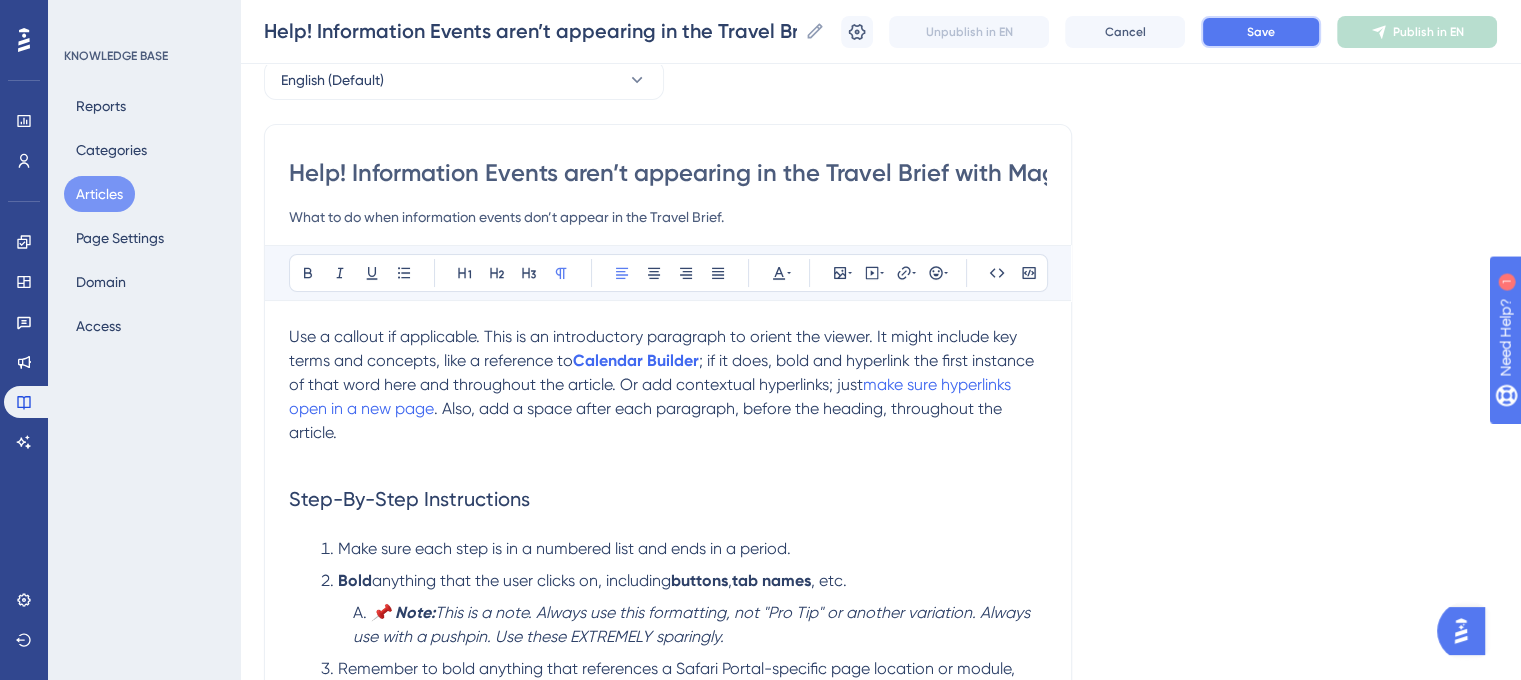 click on "Save" at bounding box center (1261, 32) 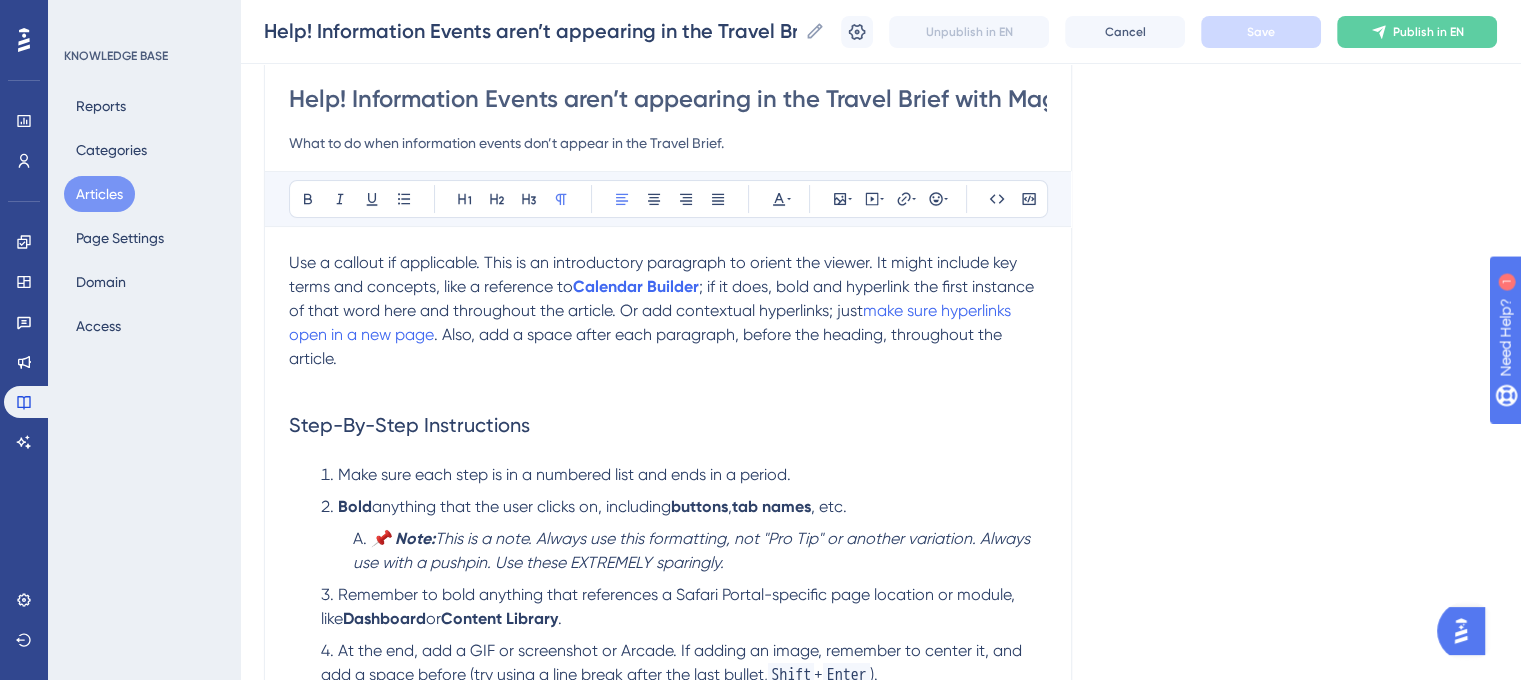 scroll, scrollTop: 100, scrollLeft: 0, axis: vertical 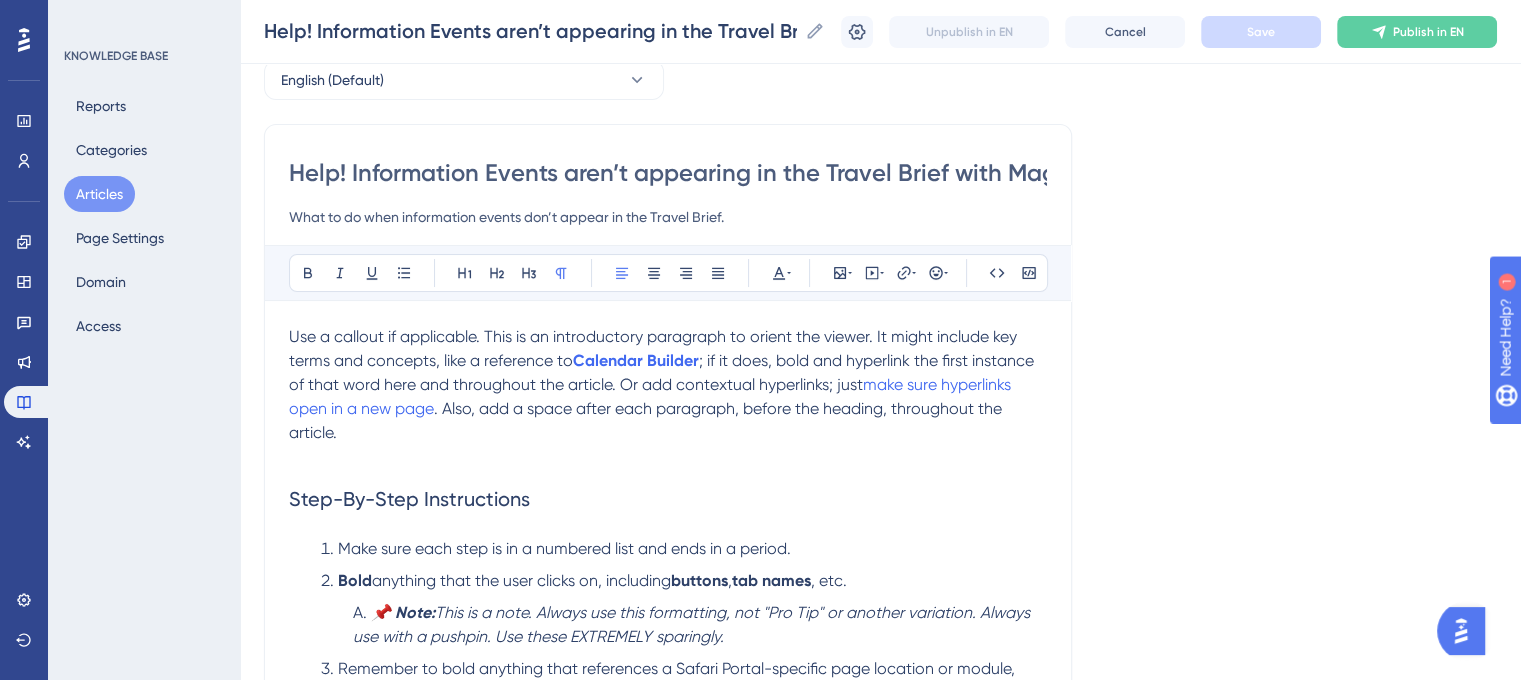 click on "Help! Information Events aren’t appearing in the Travel Brief with Magic Import" at bounding box center (668, 173) 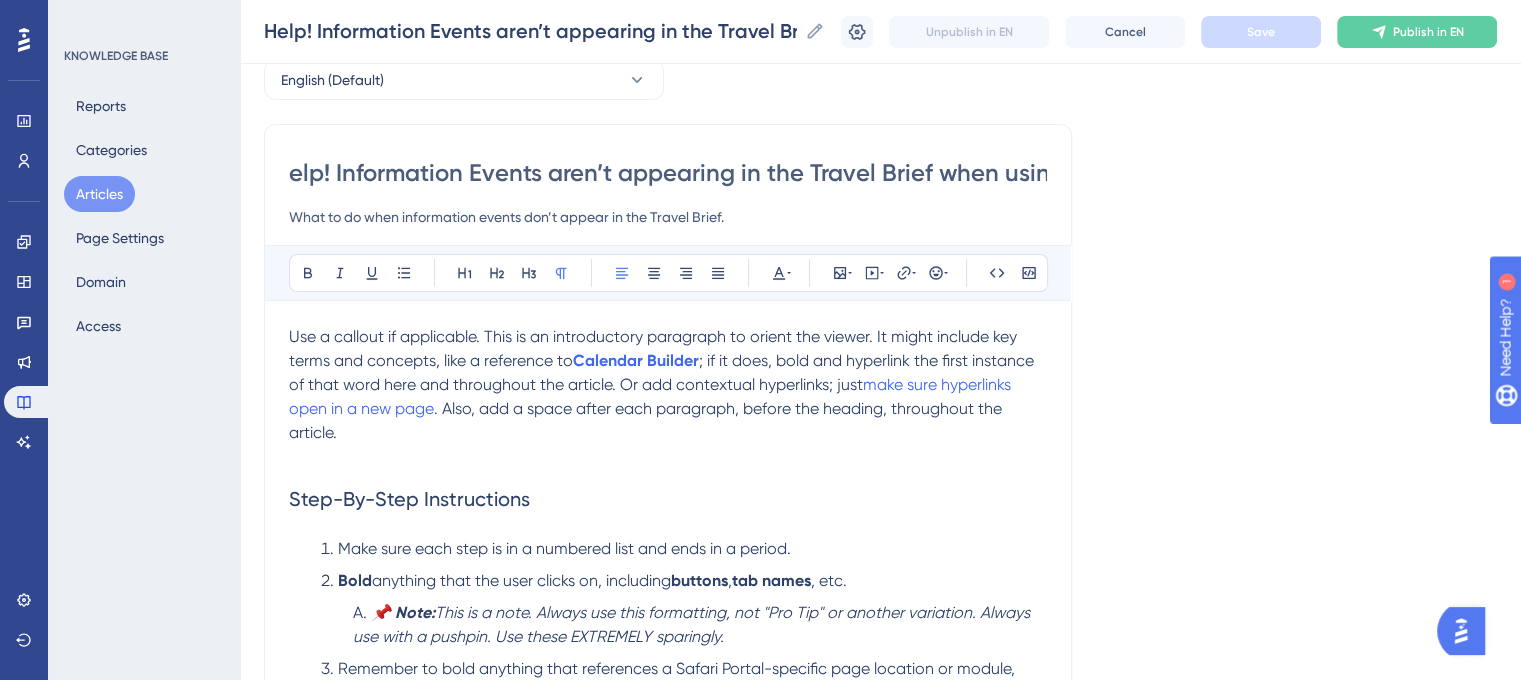 type on "Help! Information Events aren’t appearing in the Travel Brief when usingMagic Import" 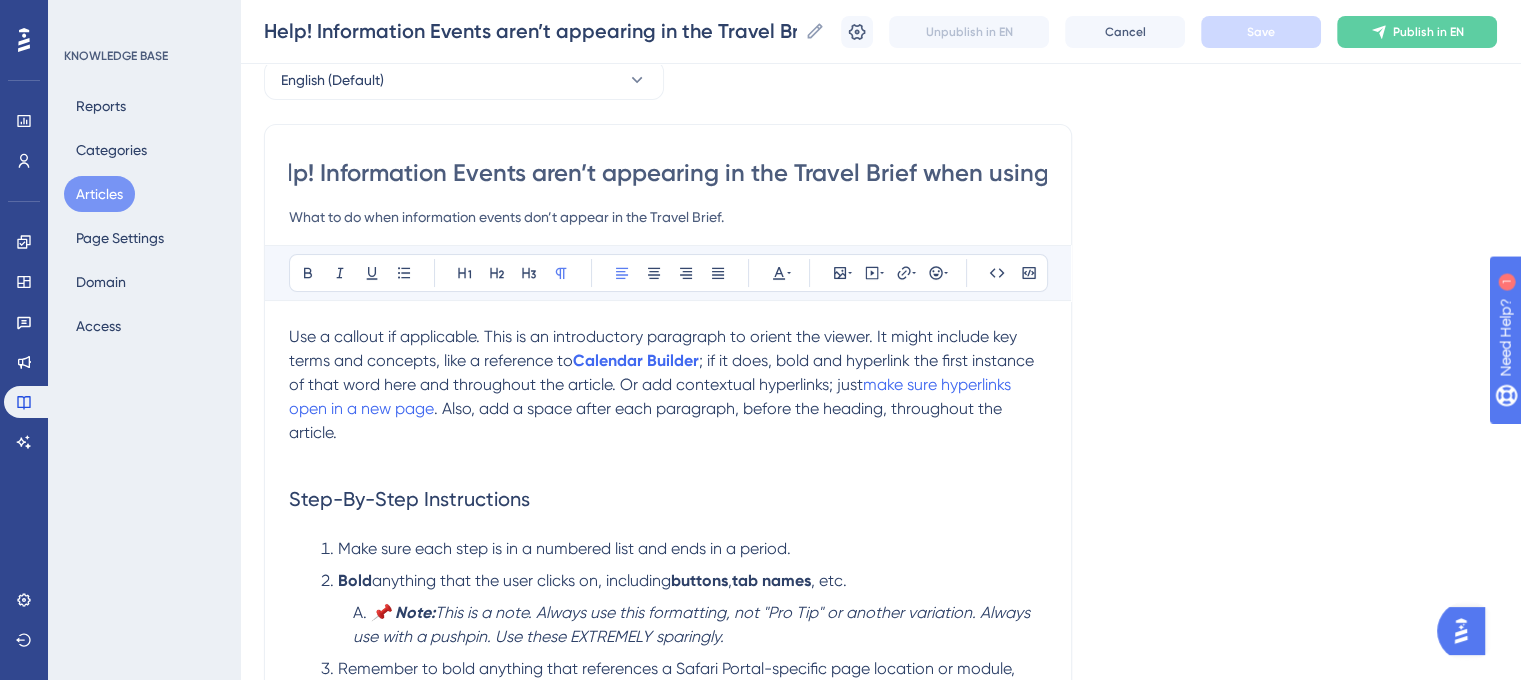 type on "Help! Information Events aren’t appearing in the Travel Brief when usingMagic Import" 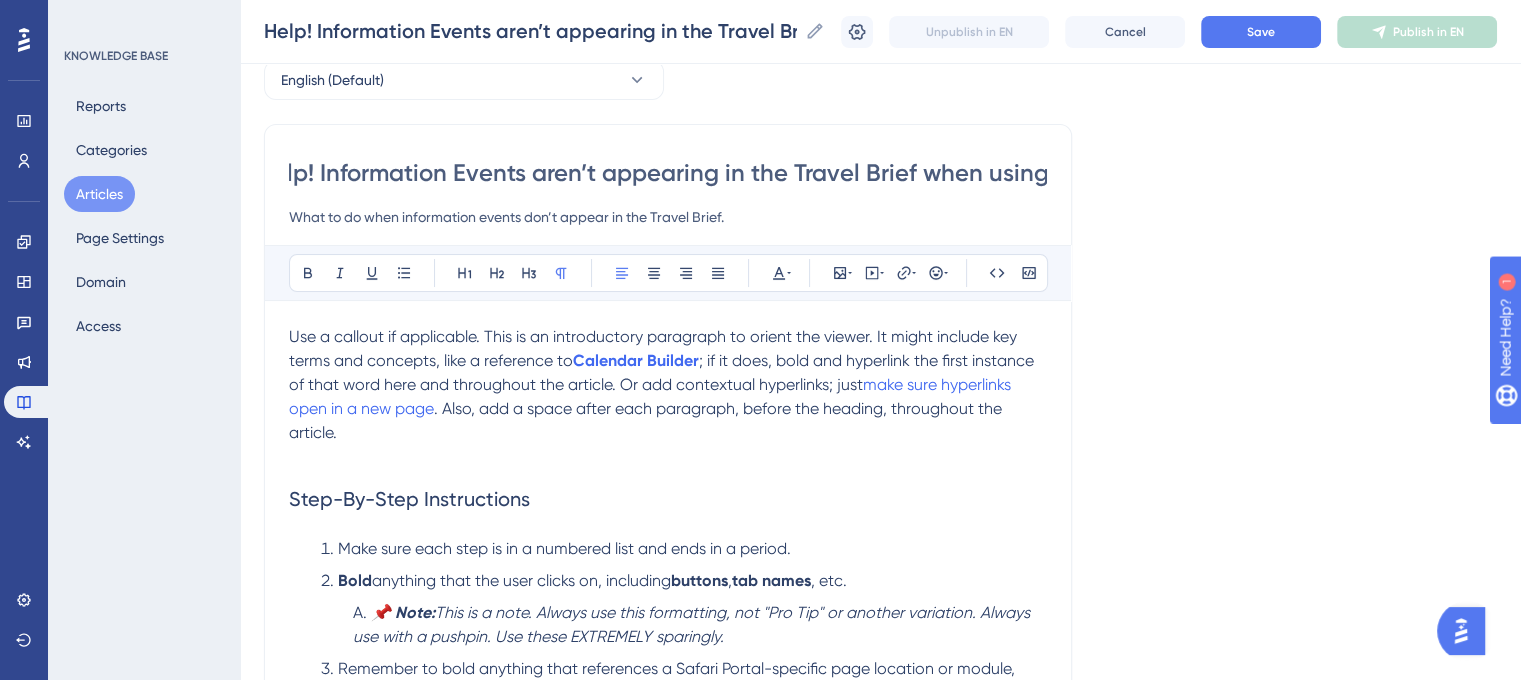 type on "Help! Information Events aren’t appearing in the Travel Brief when using Magic Import" 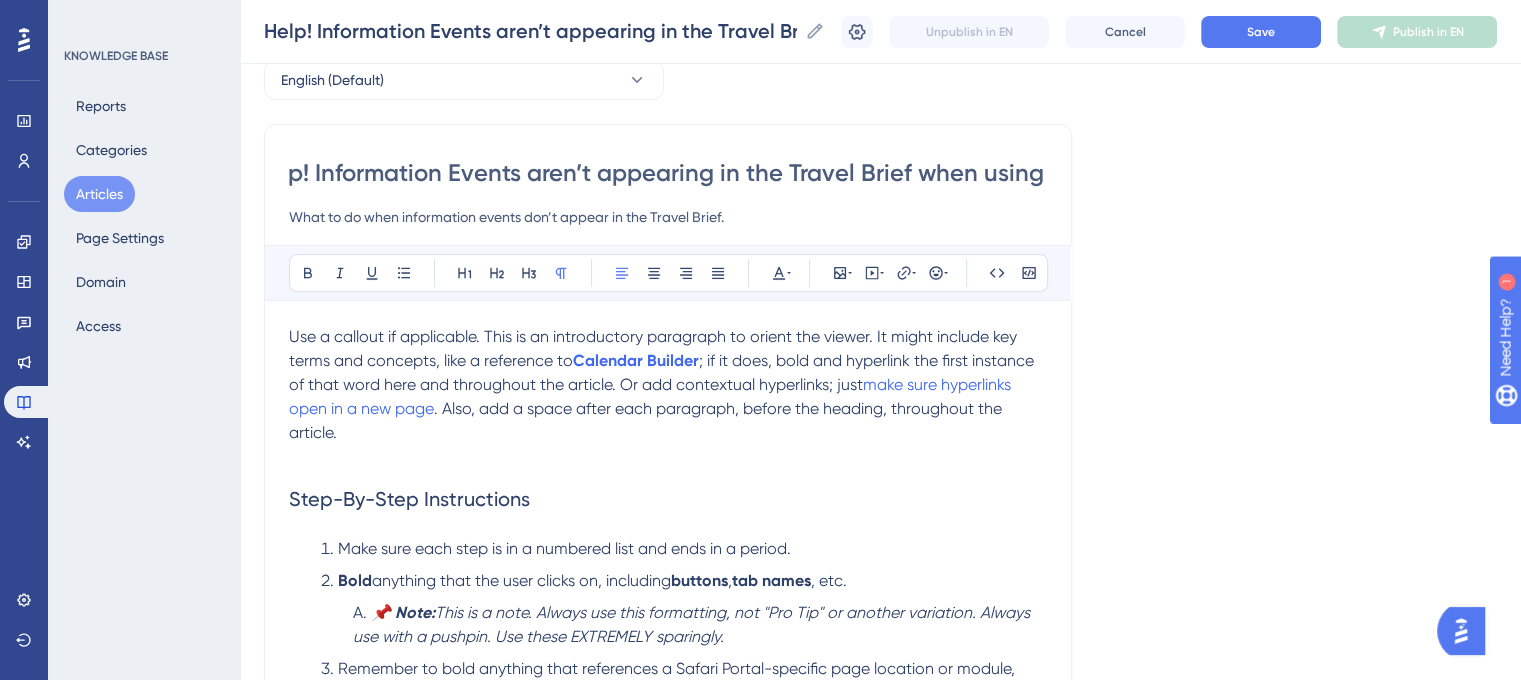 type on "Help! Information Events aren’t appearing in the Travel Brief when using Magic Import" 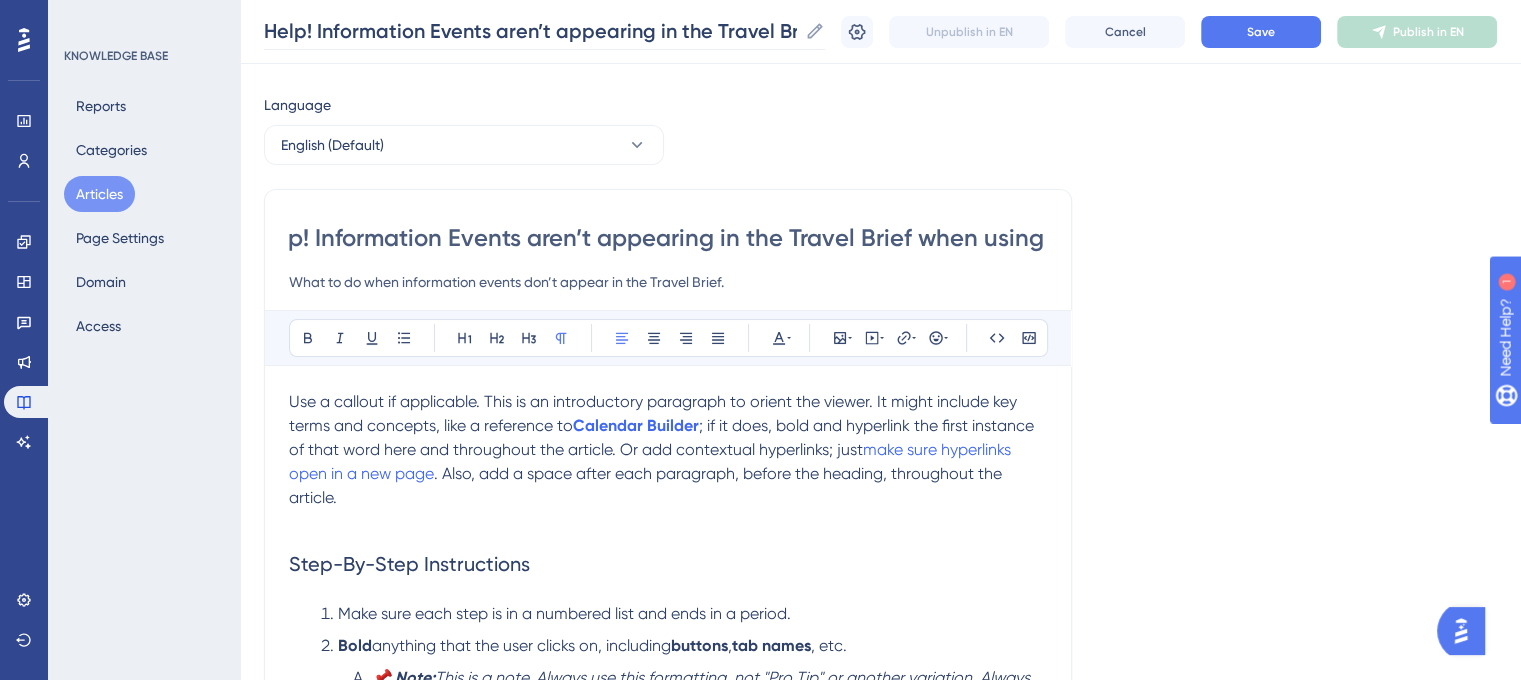 scroll, scrollTop: 0, scrollLeft: 0, axis: both 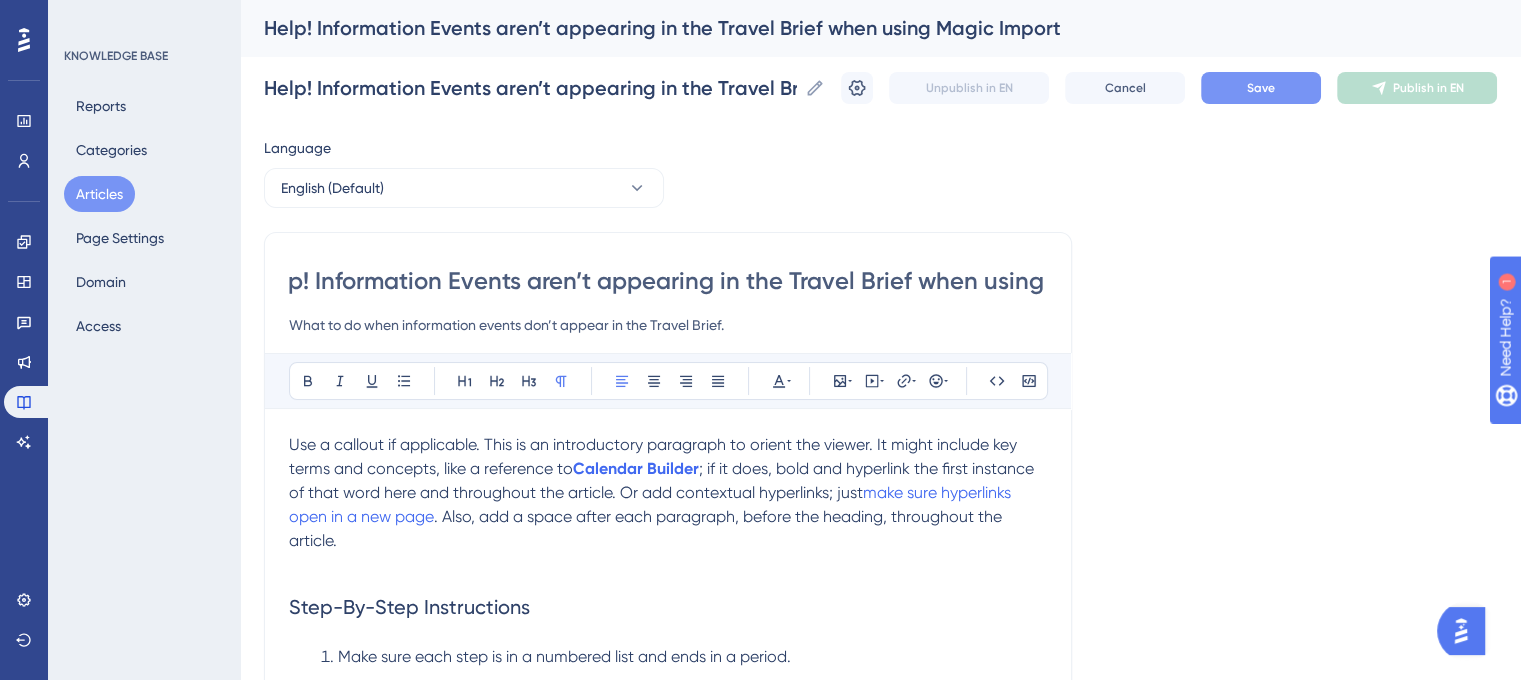 type on "Help! Information Events aren’t appearing in the Travel Brief when using Magic Import" 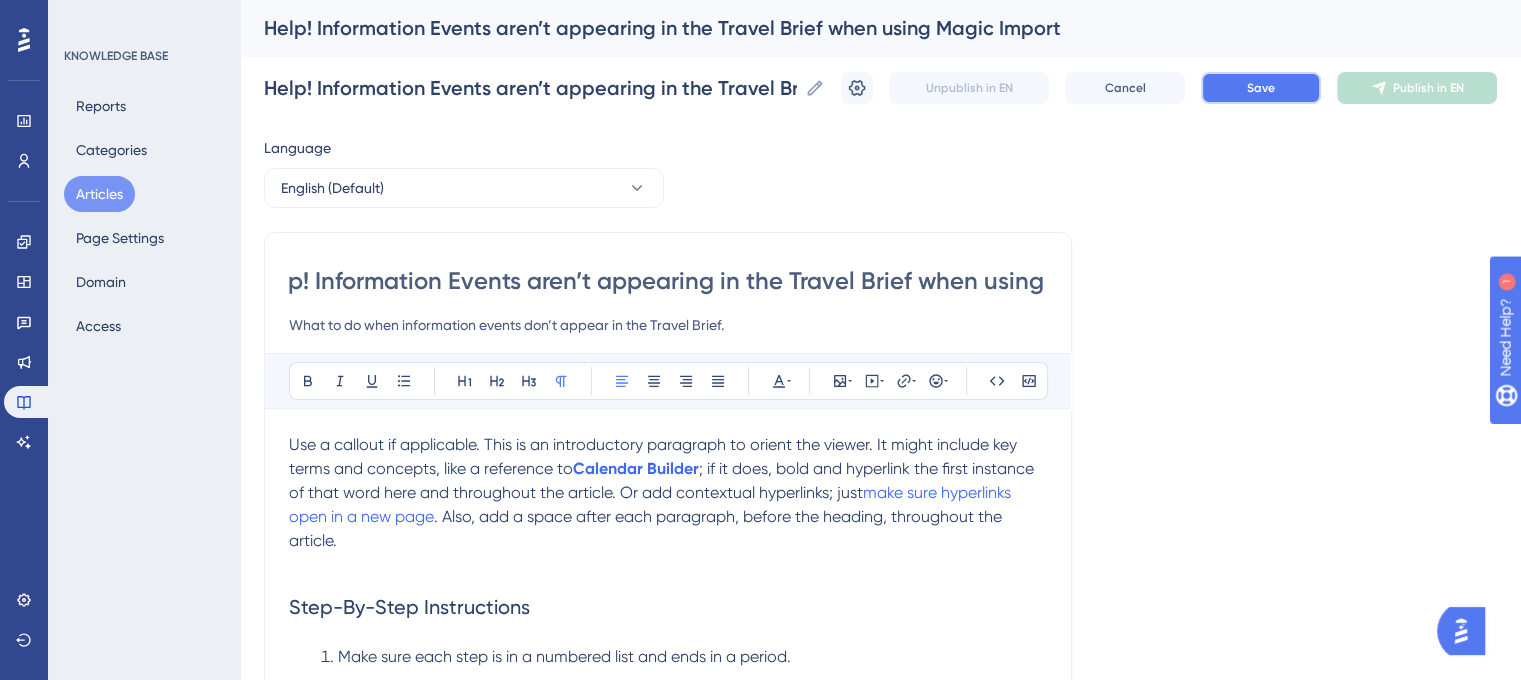 scroll, scrollTop: 0, scrollLeft: 0, axis: both 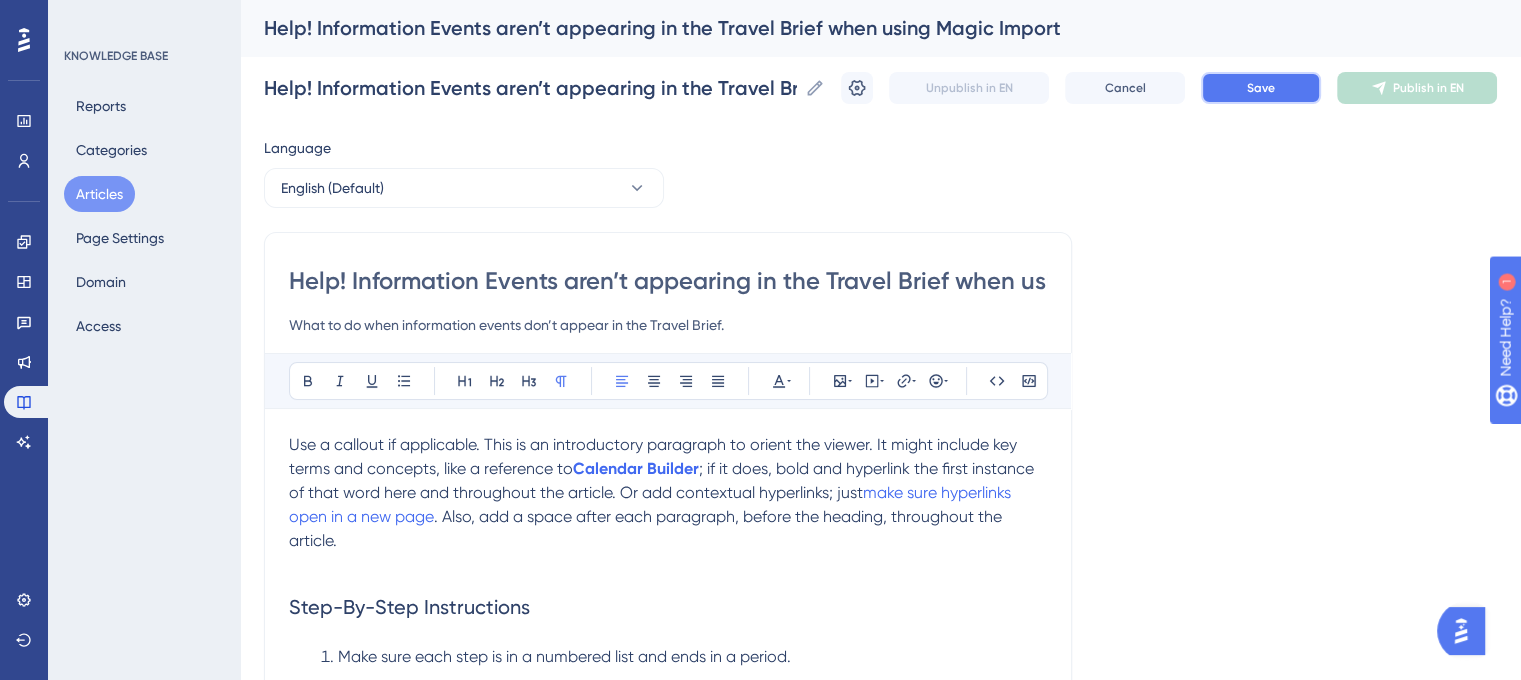 click on "Save" at bounding box center [1261, 88] 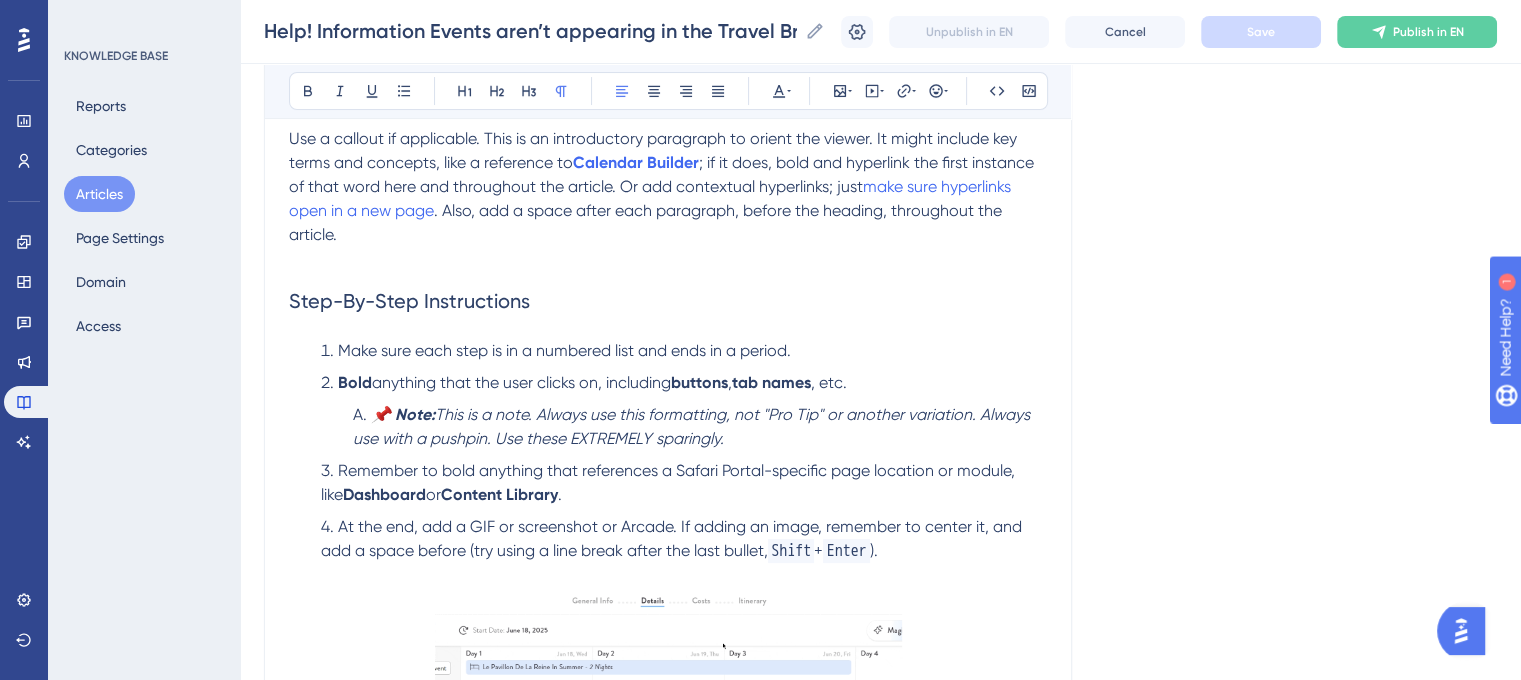 scroll, scrollTop: 300, scrollLeft: 0, axis: vertical 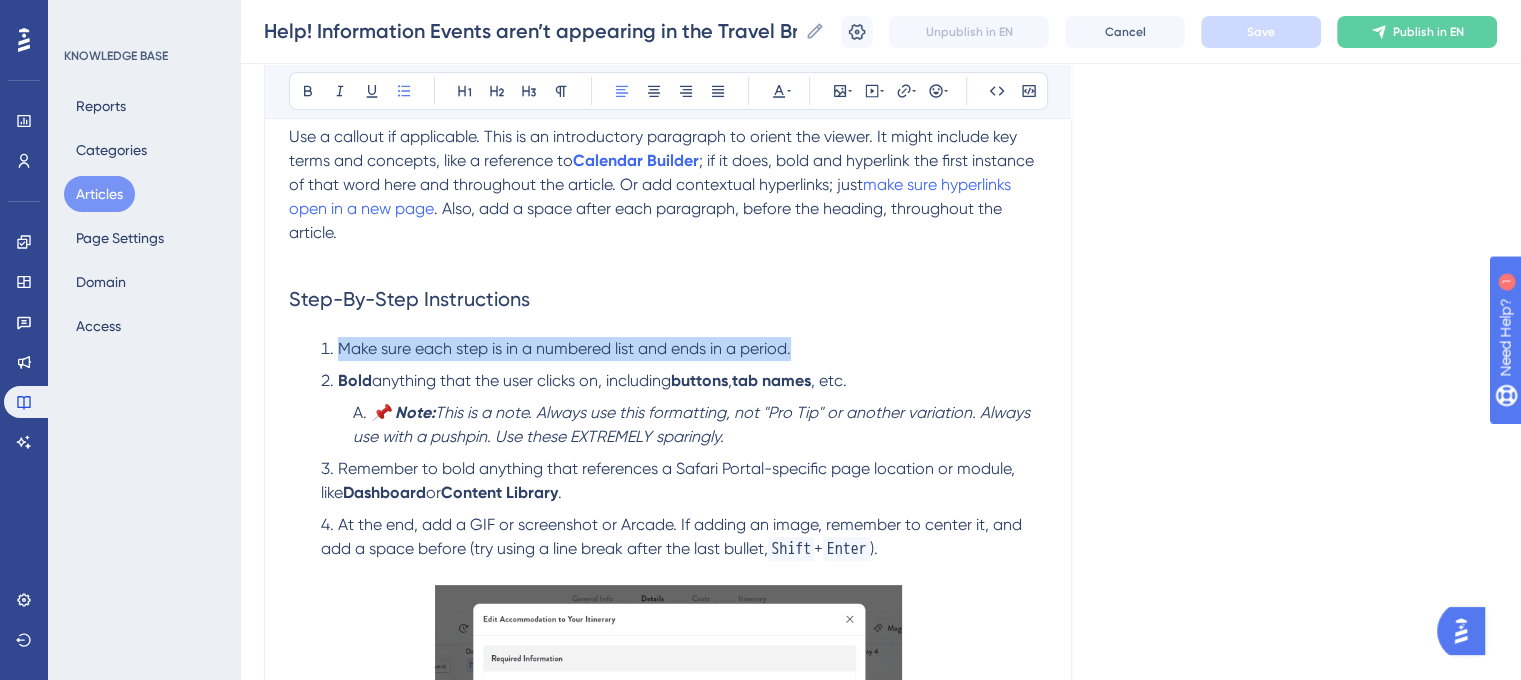 drag, startPoint x: 796, startPoint y: 340, endPoint x: 343, endPoint y: 343, distance: 453.00995 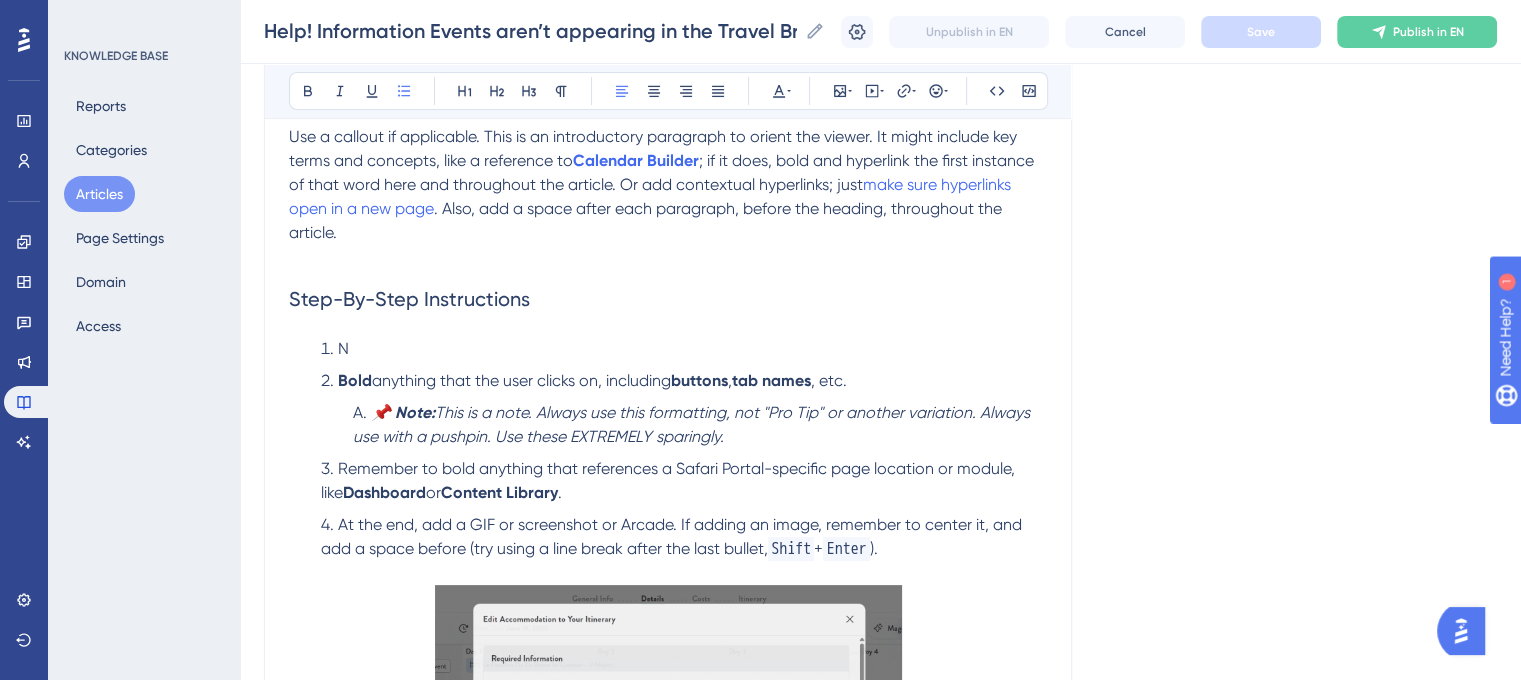 type 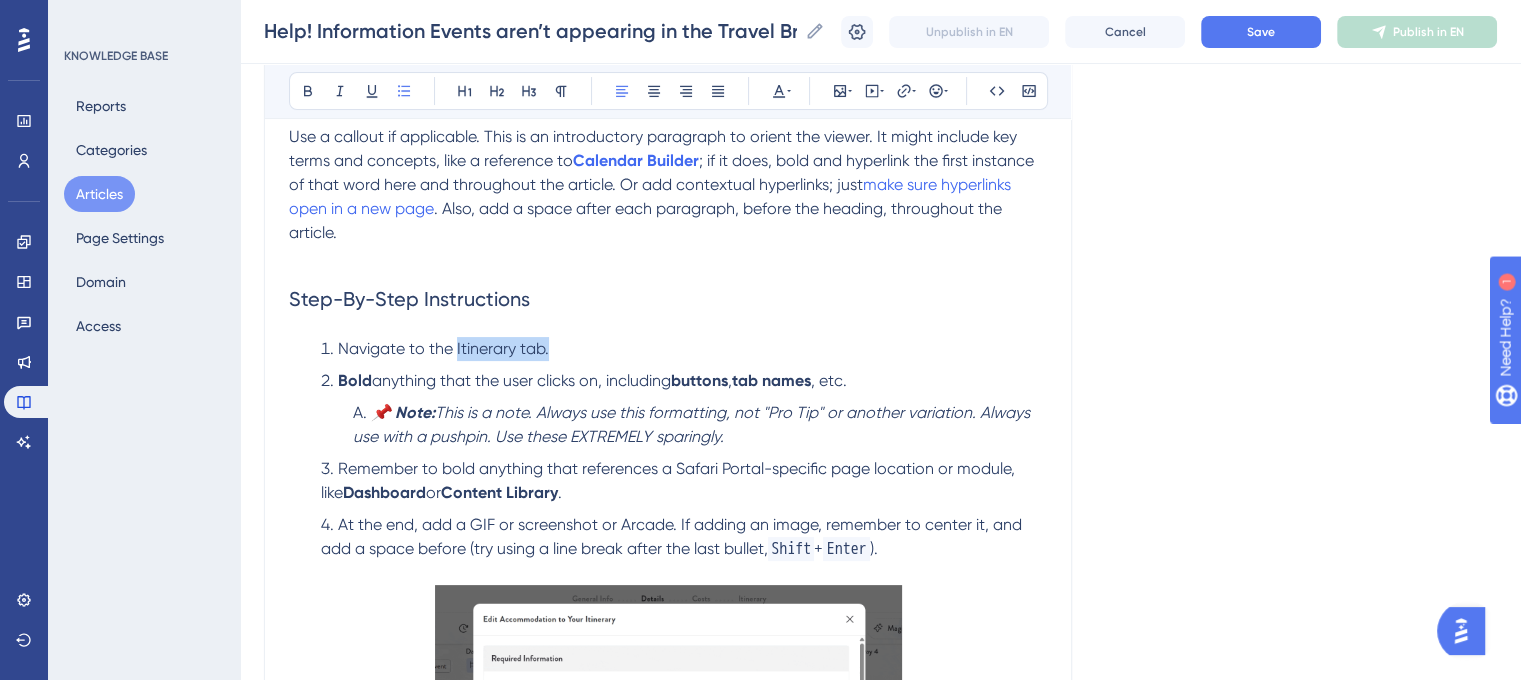 drag, startPoint x: 517, startPoint y: 346, endPoint x: 456, endPoint y: 347, distance: 61.008198 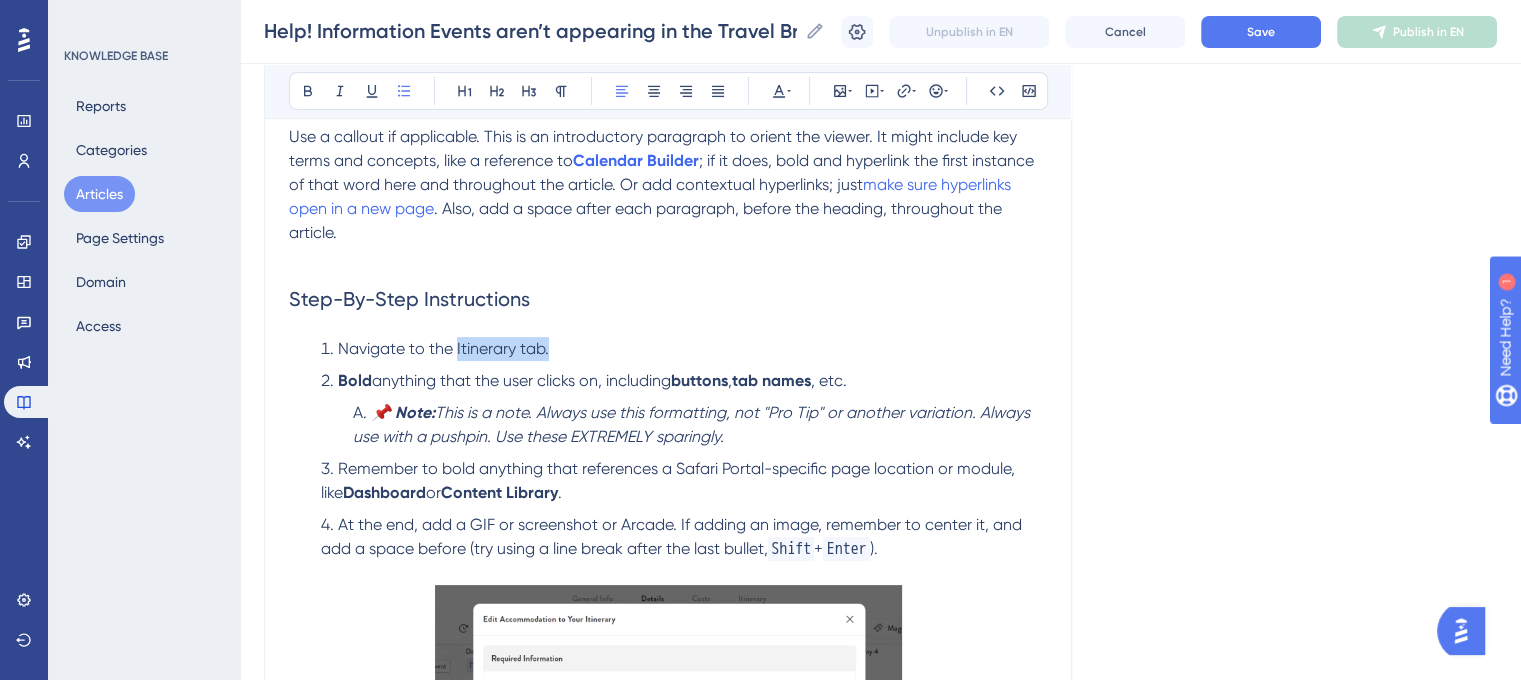 click on "Navigate to the Itinerary tab." at bounding box center (443, 348) 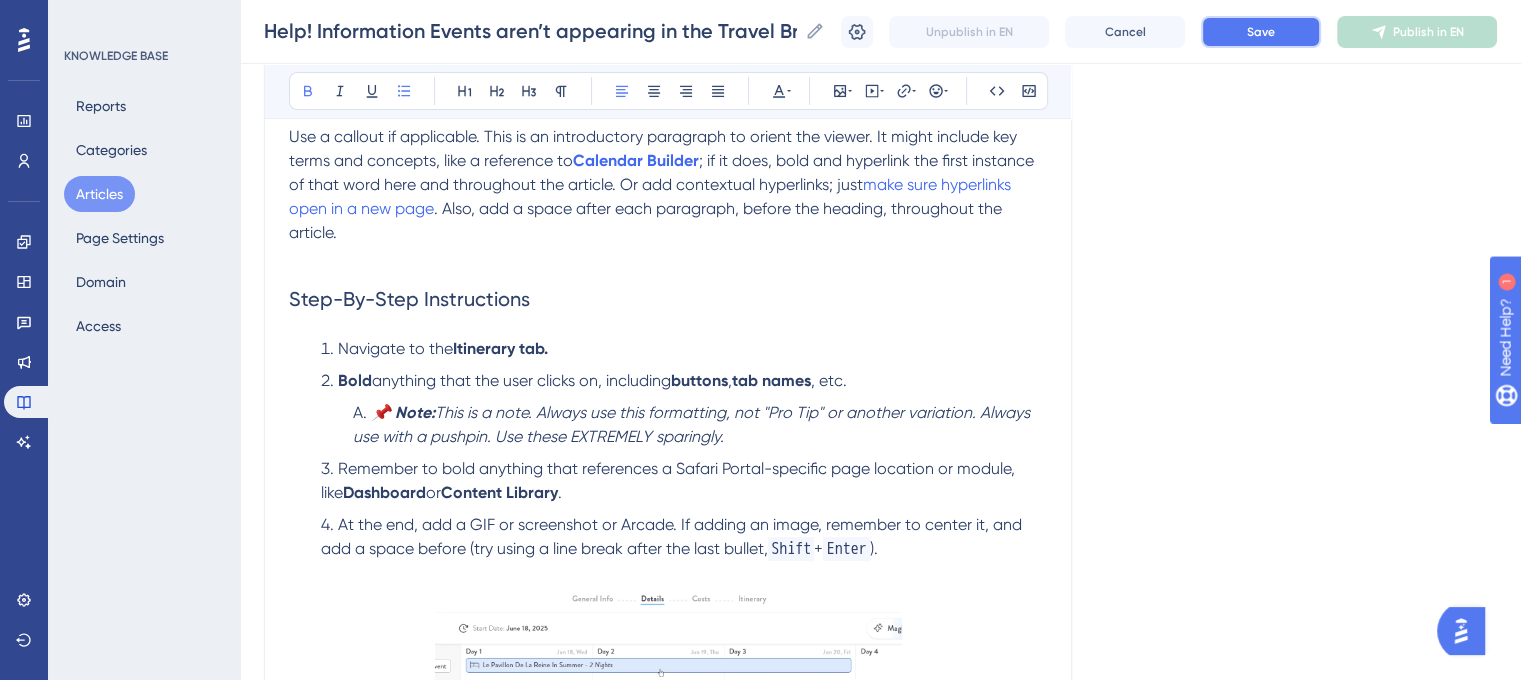 click on "Save" at bounding box center (1261, 32) 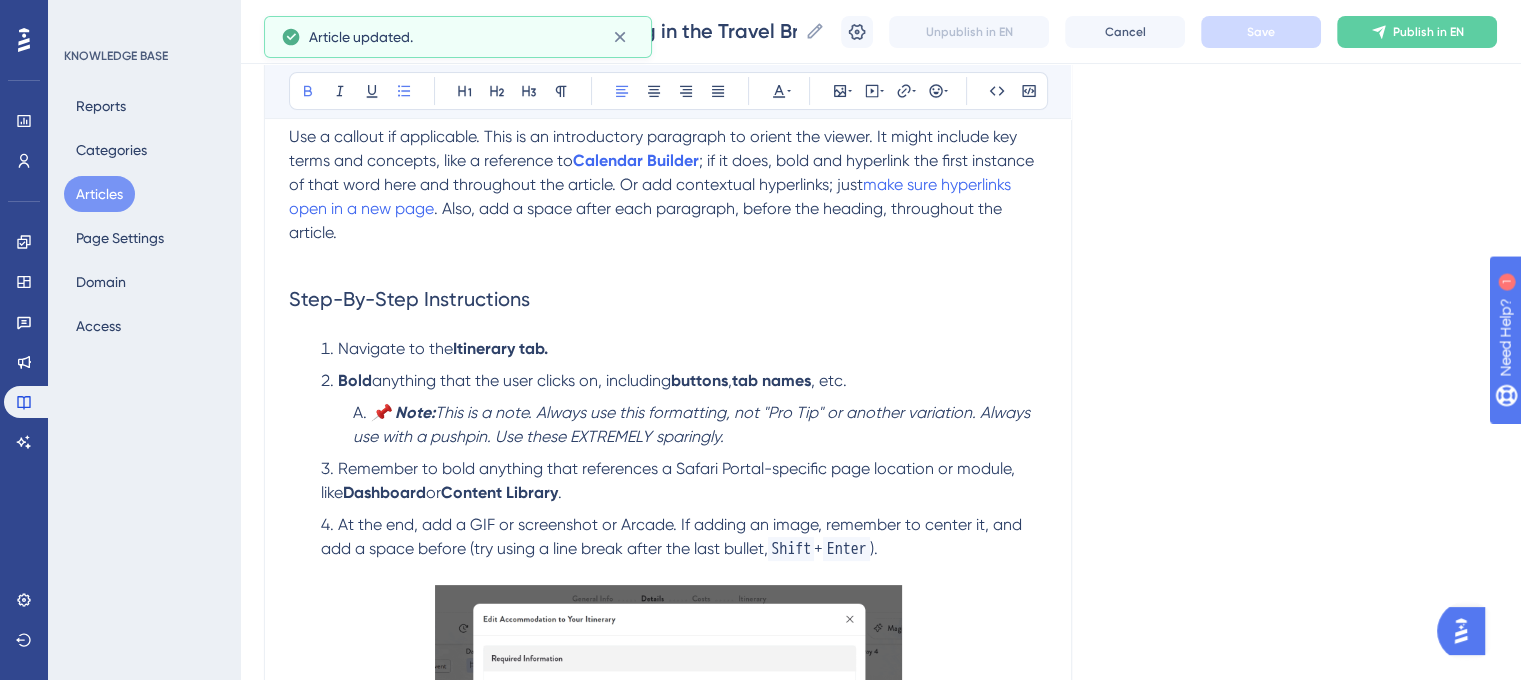 click on "Navigate to the  Itinerary tab." at bounding box center (684, 349) 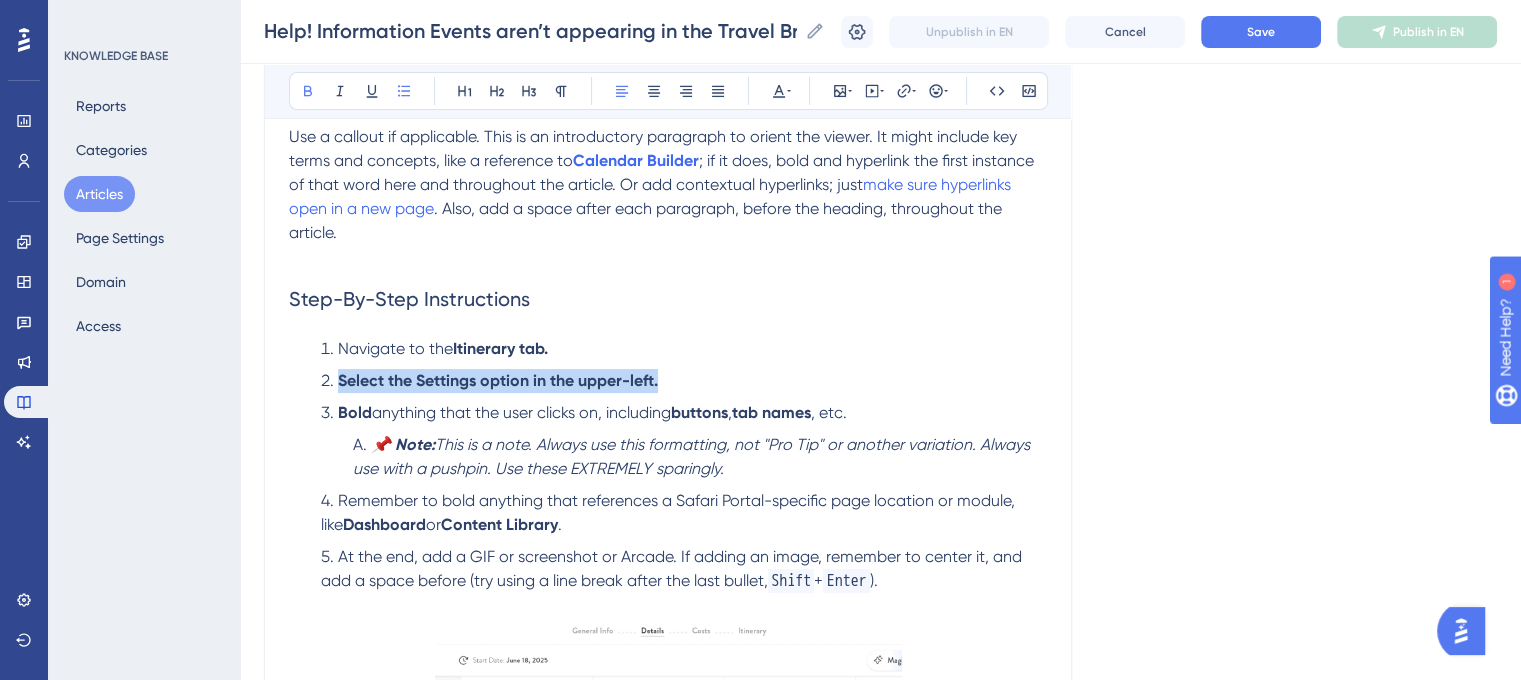 drag, startPoint x: 671, startPoint y: 378, endPoint x: 294, endPoint y: 389, distance: 377.16043 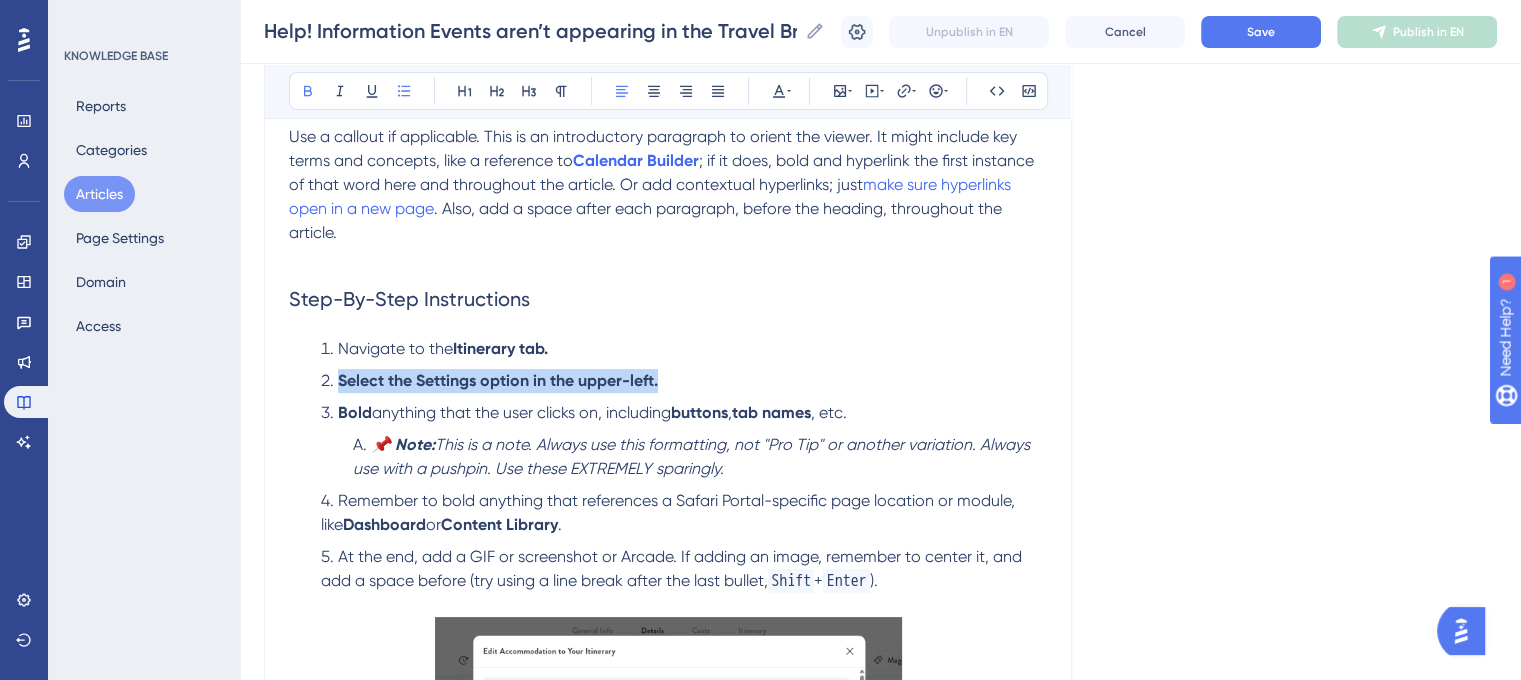 click on "Navigate to the  Itinerary tab. Select the Settings option in the upper-left. Bold  anything that the user clicks on, including  buttons ,  tab names , etc.  📌 Note:  This is a note. Always use this formatting, not "Pro Tip" or another variation. Always use with a pushpin. Use these EXTREMELY sparingly.  Remember to bold anything that references a Safari Portal-specific page location or module, like  Dashboard  or  Content Library . At the end, add a GIF or screenshot or Arcade. If adding an image, remember to center it, and add a space before (try using a line break after the last bullet,  Shift  +  Enter )." at bounding box center [668, 477] 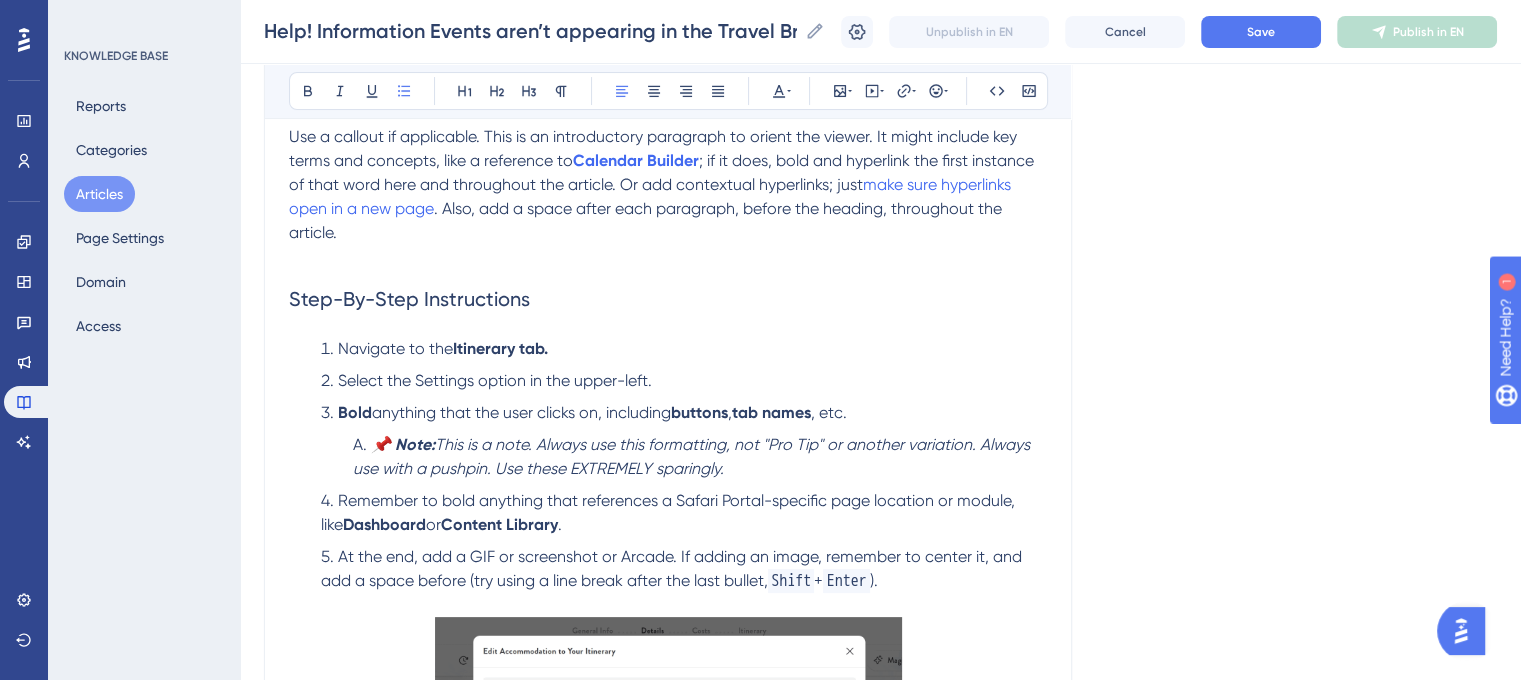 click on "Select the Settings option in the upper-left." at bounding box center (495, 380) 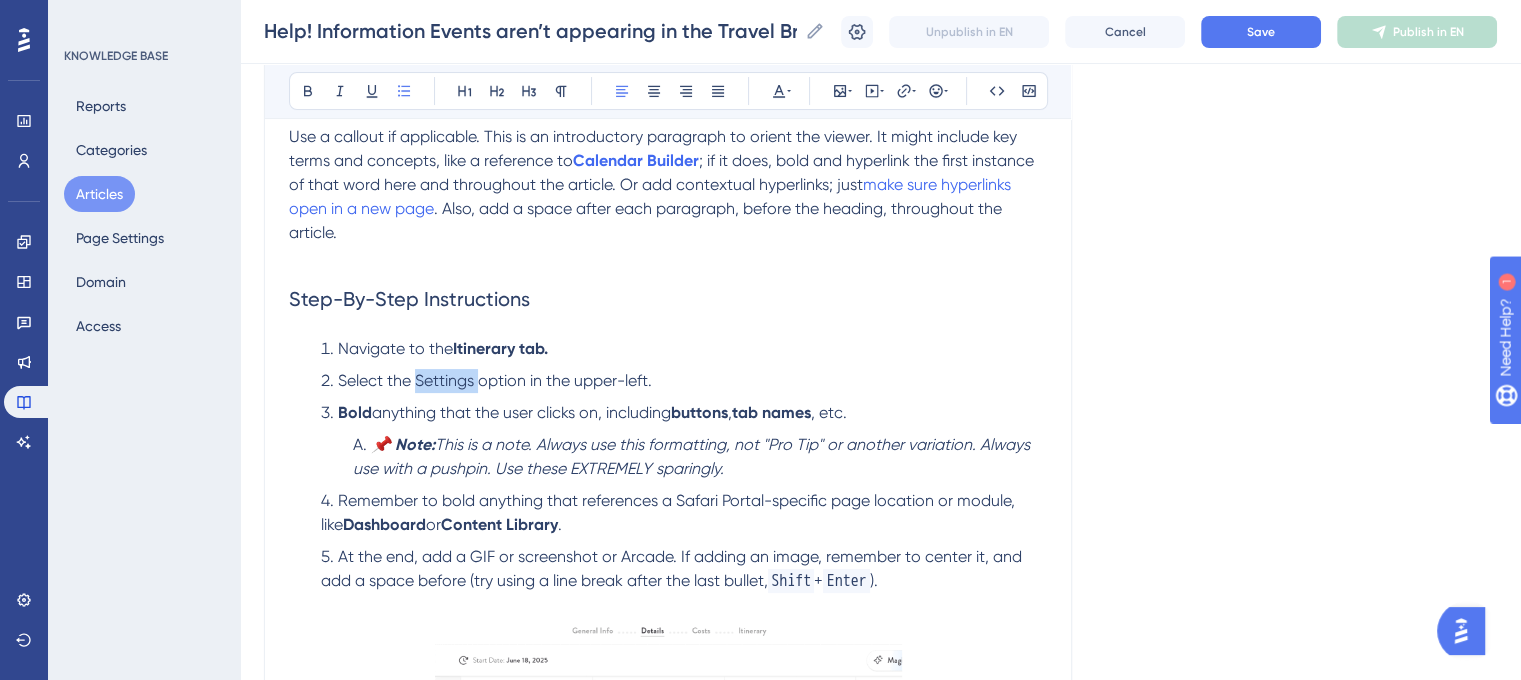 click on "Select the Settings option in the upper-left." at bounding box center [495, 380] 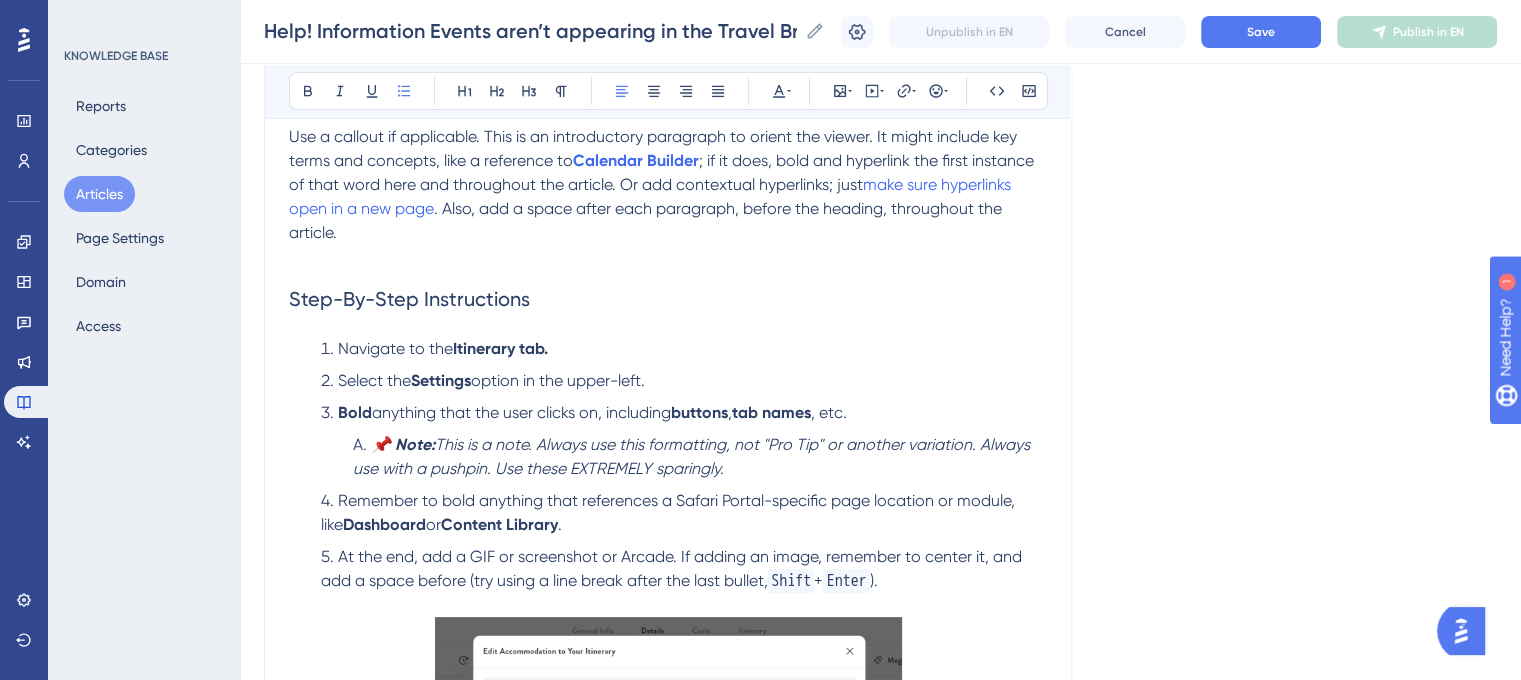 click on "Select the Settings option in the upper-left." at bounding box center (684, 381) 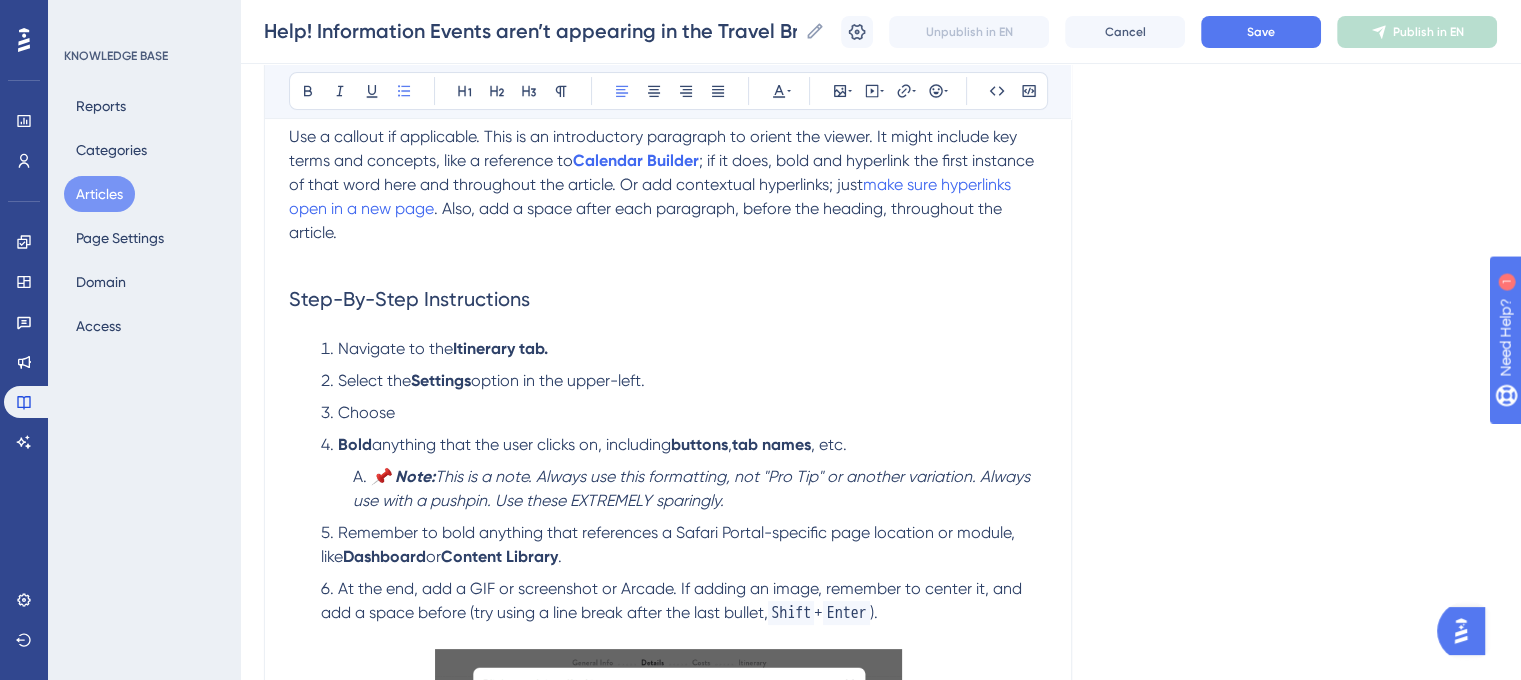 drag, startPoint x: 400, startPoint y: 411, endPoint x: 342, endPoint y: 415, distance: 58.137768 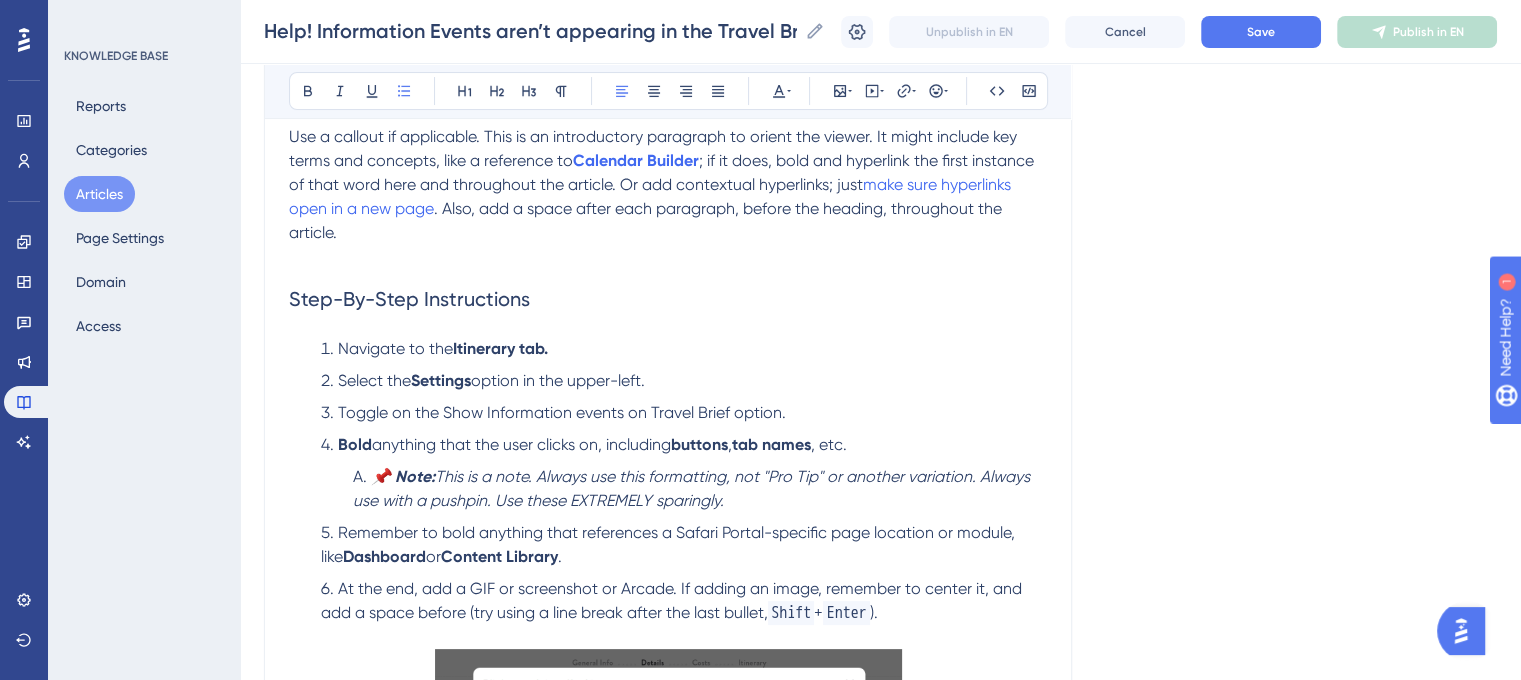 click on "Toggle on the Show Information events on Travel Brief option." at bounding box center (562, 412) 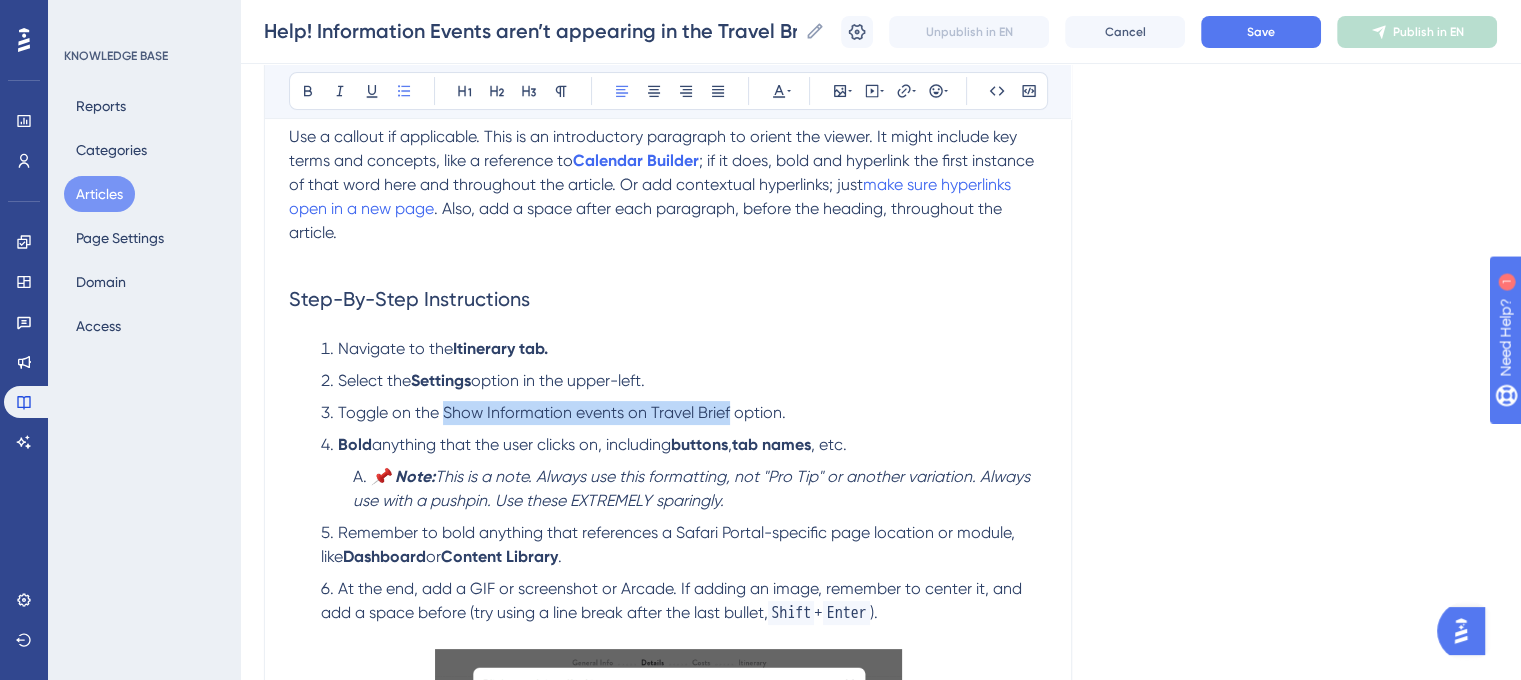 drag, startPoint x: 727, startPoint y: 411, endPoint x: 444, endPoint y: 415, distance: 283.02826 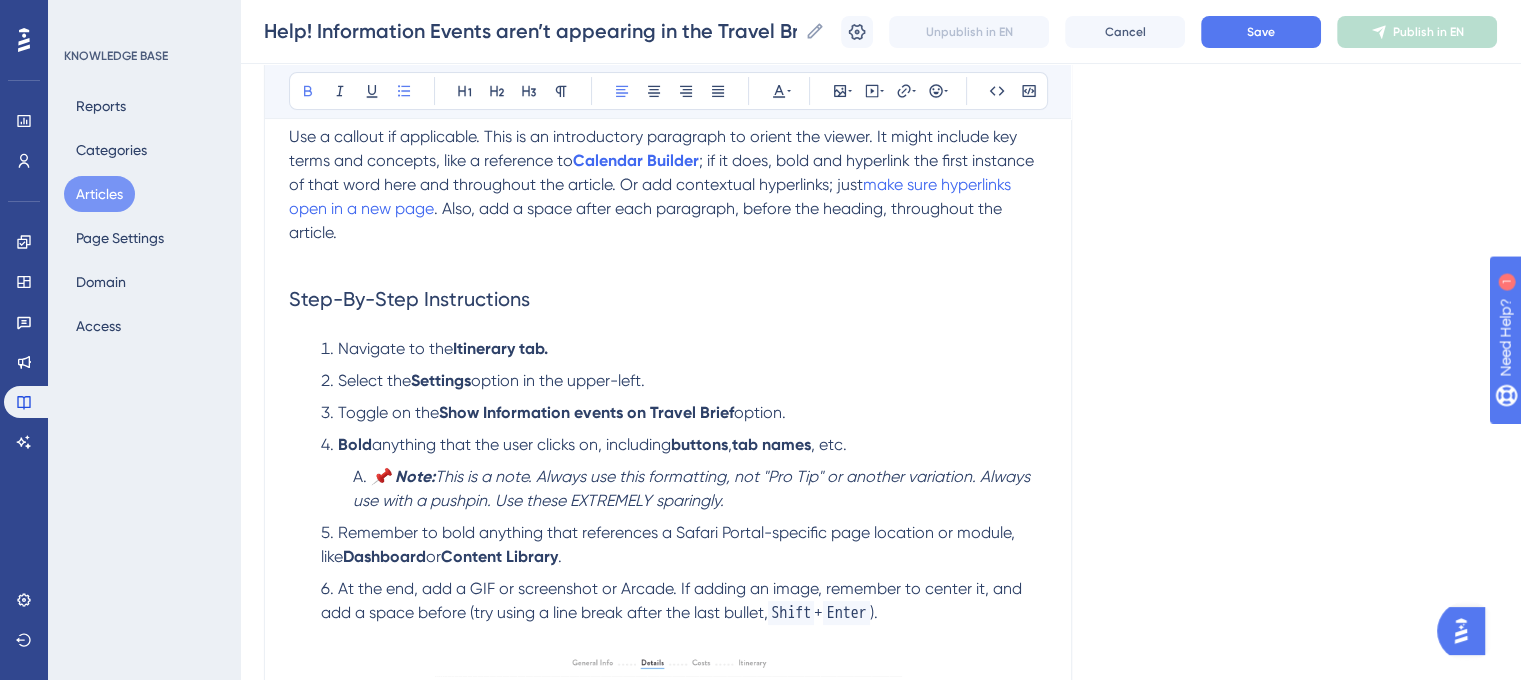 click on "Toggle on the Show Information events on Travel Brief option." at bounding box center (684, 413) 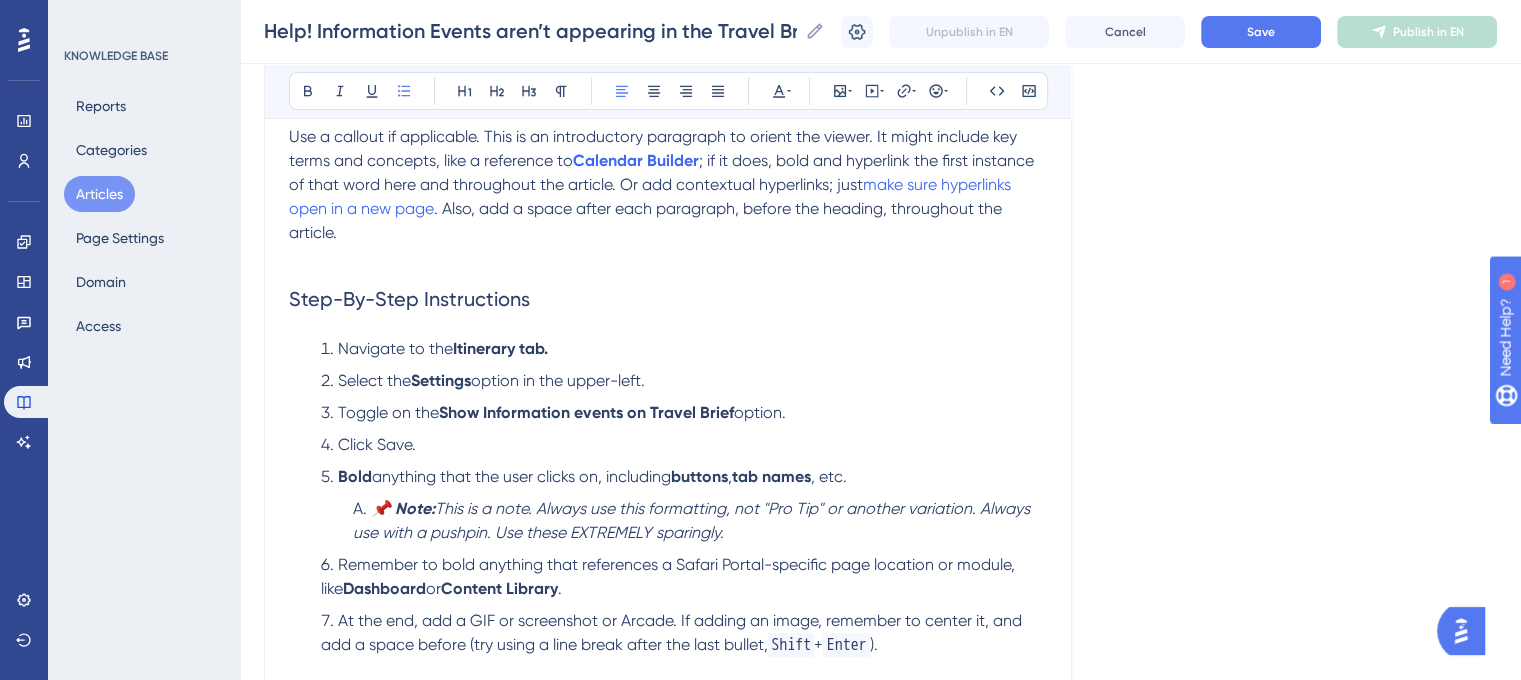 click on "Click Save." at bounding box center [377, 444] 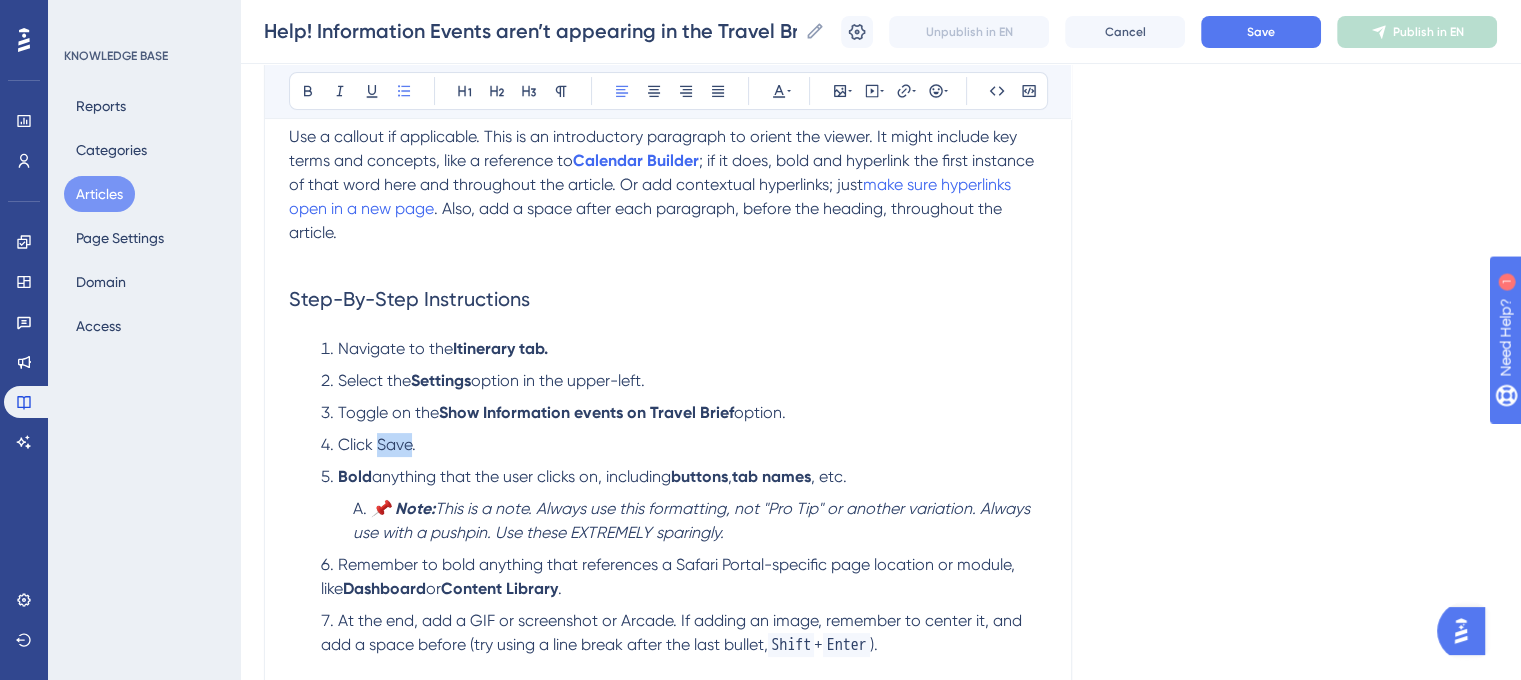 click on "Click Save." at bounding box center (377, 444) 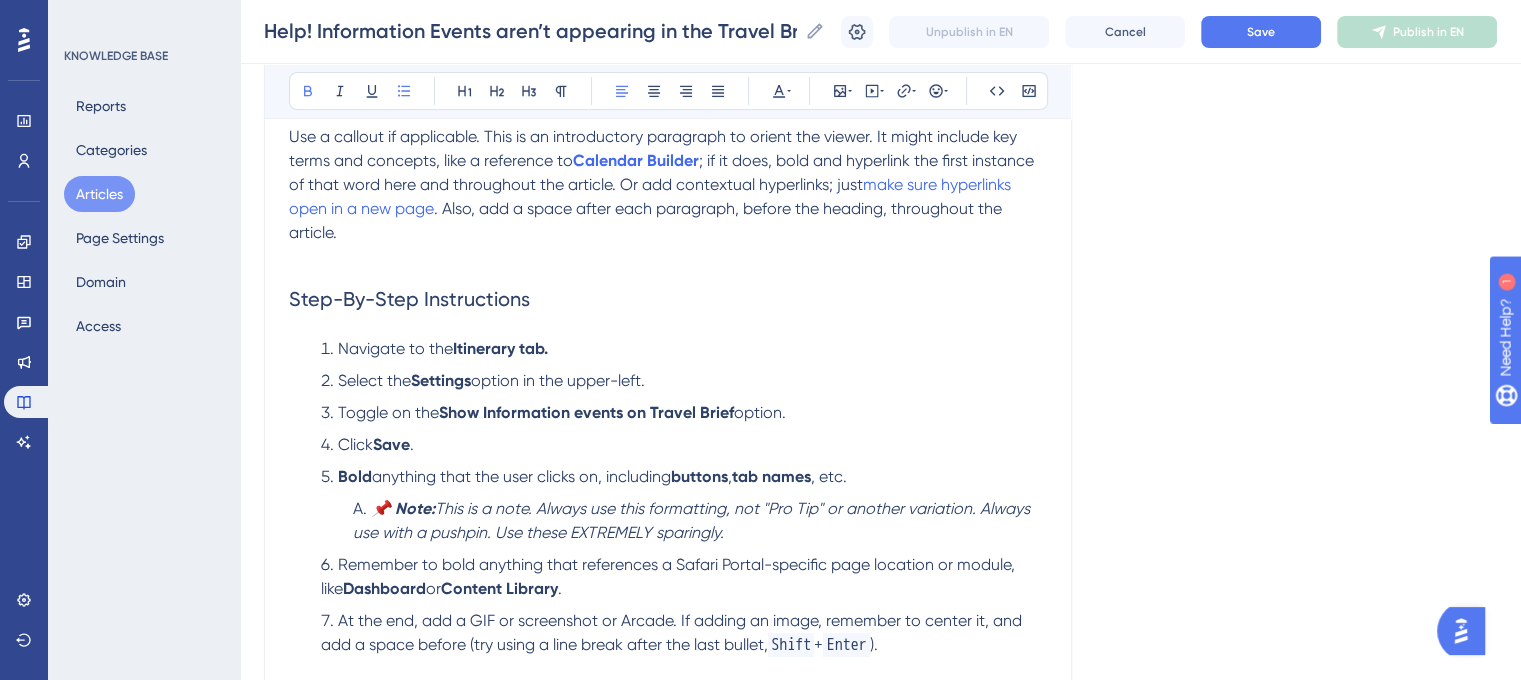 click on "Click  Save ." at bounding box center (684, 445) 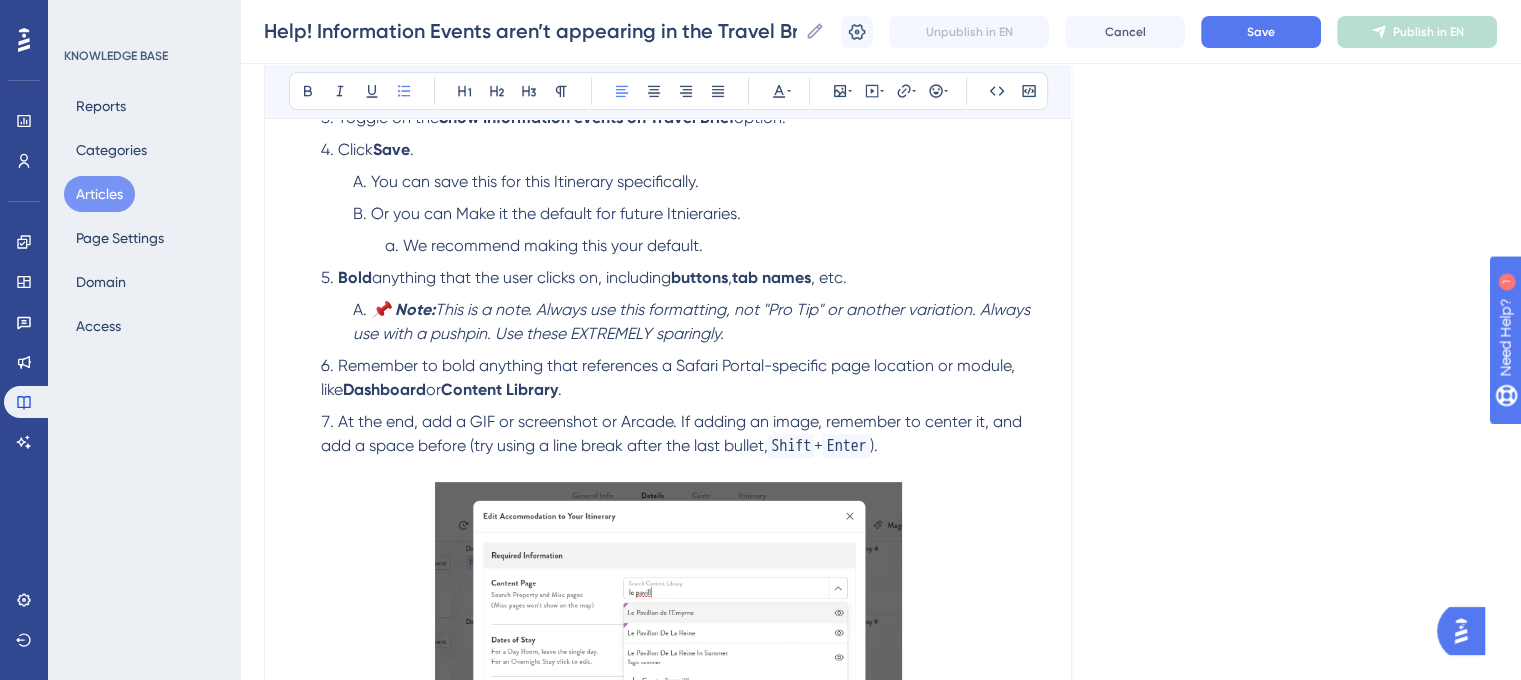 scroll, scrollTop: 600, scrollLeft: 0, axis: vertical 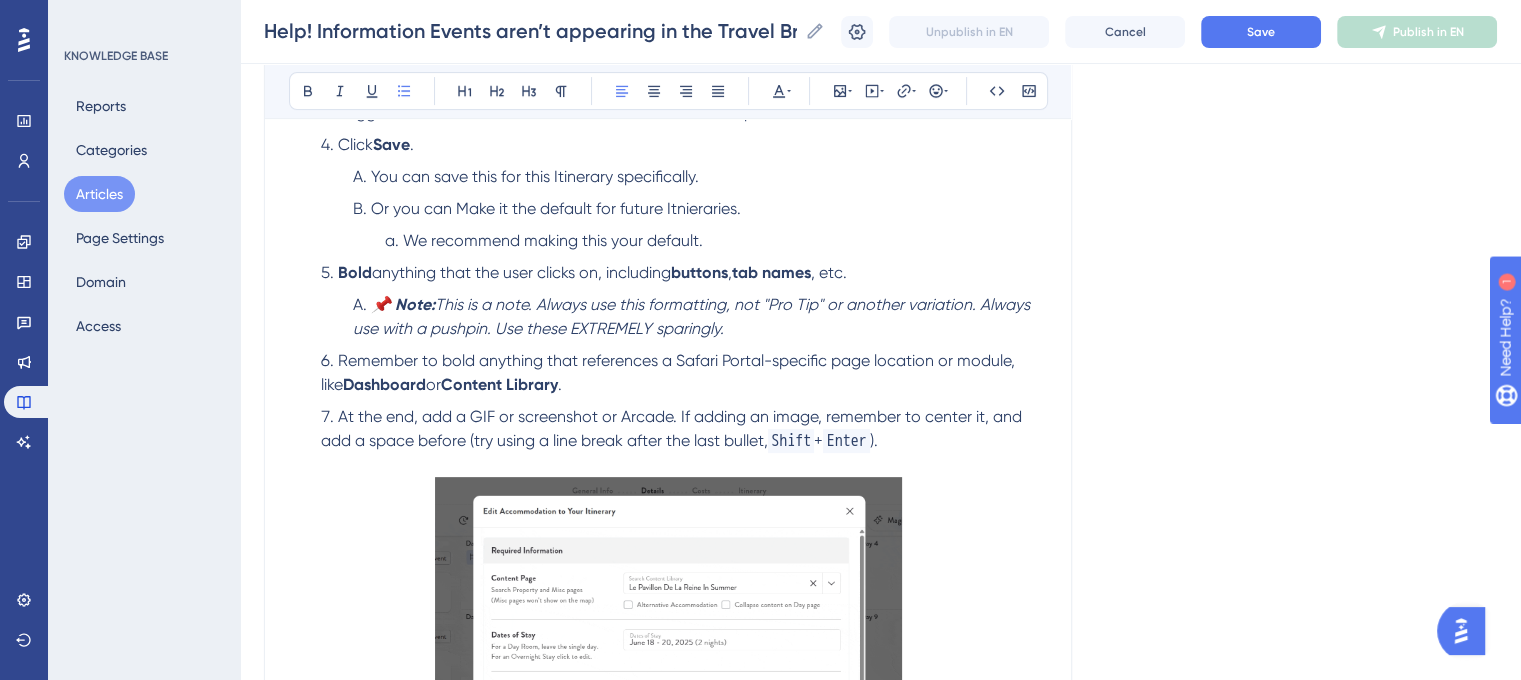 drag, startPoint x: 858, startPoint y: 439, endPoint x: 285, endPoint y: 275, distance: 596.00757 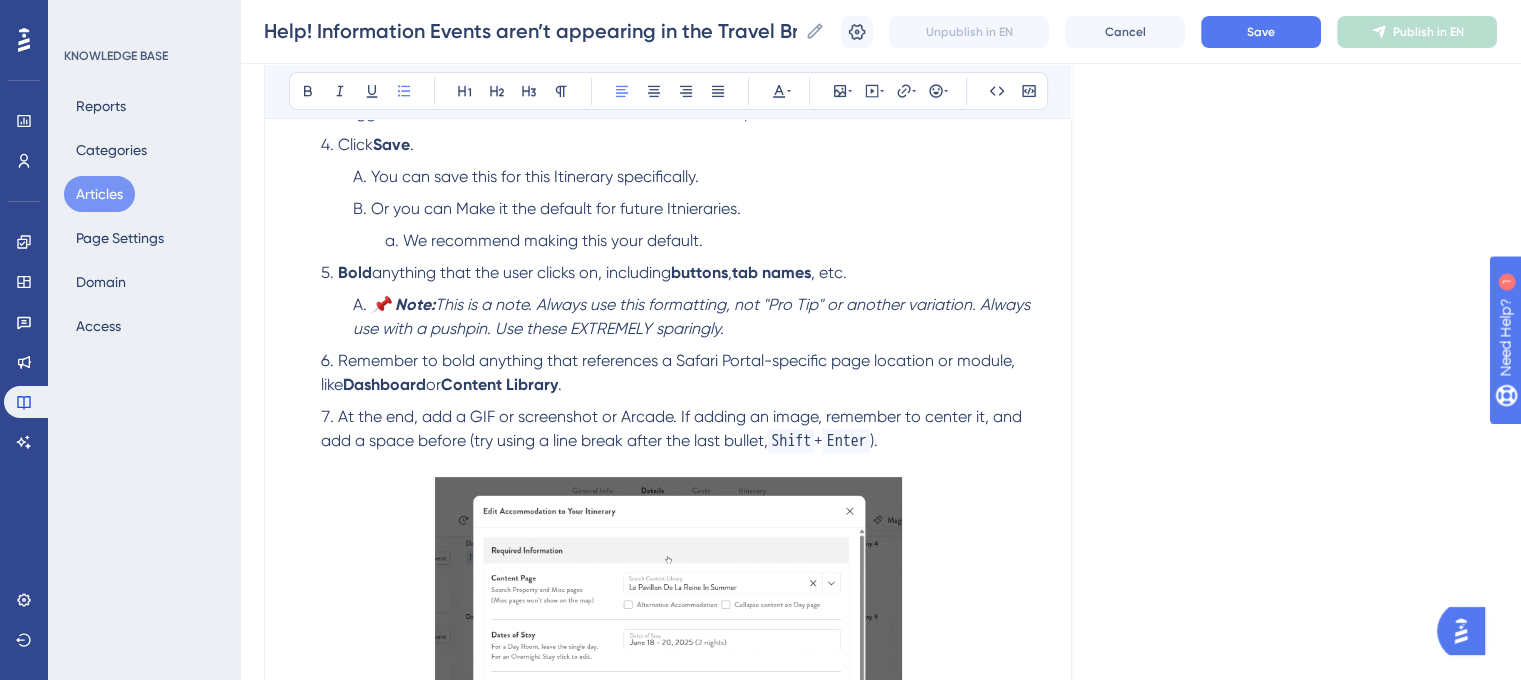 click on "Help! Information Events aren’t appearing in the Travel Brief when using Magic Import What to do when information events don’t appear in the Travel Brief. Bold Italic Underline Bullet Point Heading 1 Heading 2 Heading 3 Normal Align Left Align Center Align Right Align Justify Text Color Insert Image Embed Video Hyperlink Emojis Code Code Block Use a callout if applicable. This is an introductory paragraph to orient the viewer. It might include key terms and concepts, like a reference to  Calendar Builder ; if it does, bold and hyperlink the first instance of that word here and throughout the article. Or add contextual hyperlinks; just  make sure hyperlinks open in a new page . Also, add a space after each paragraph, before the heading, throughout the article. Step-By-Step Instructions Navigate to the  Itinerary tab. Select the  Settings  option in the upper-left. Toggle on the  Show Information events on Travel Brief  option. Click  Save . You can save this for this Itinerary specifically. Bold  buttons ." at bounding box center (668, 465) 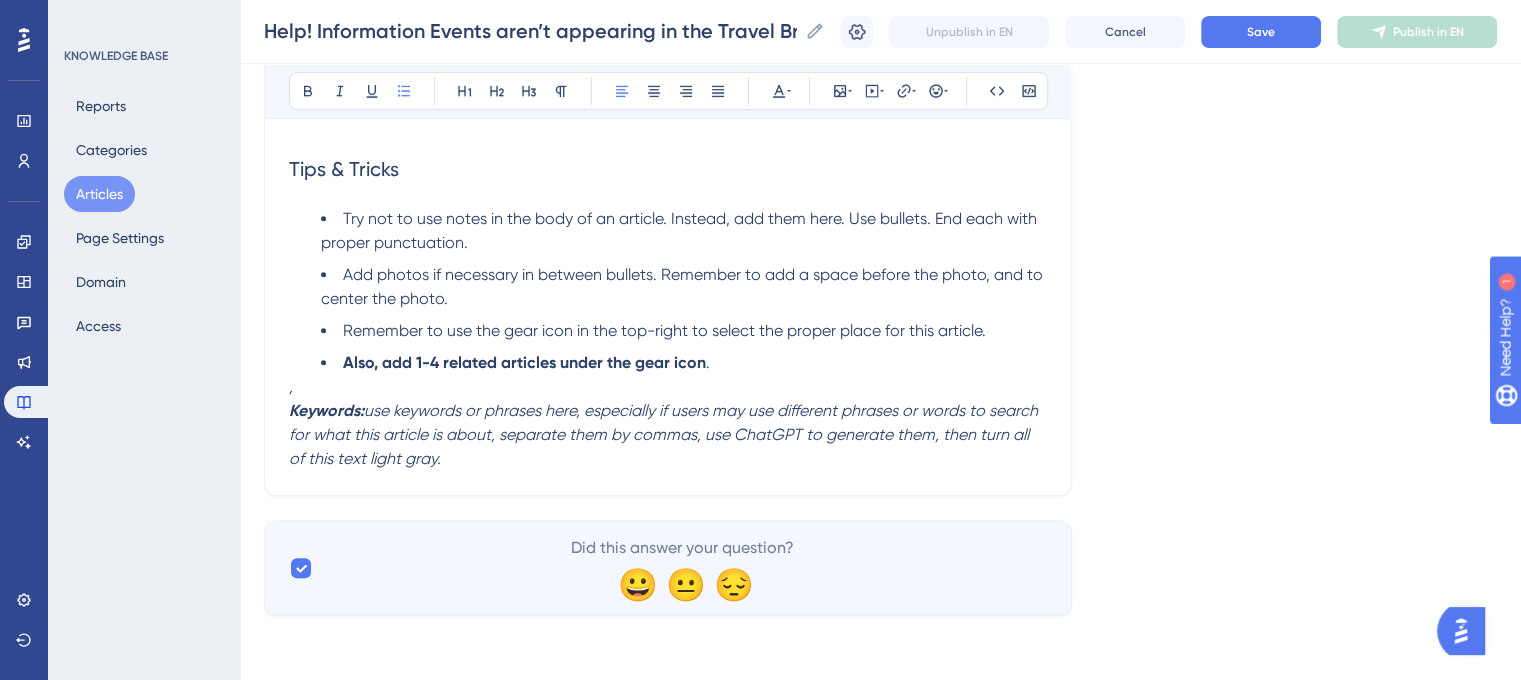 scroll, scrollTop: 742, scrollLeft: 0, axis: vertical 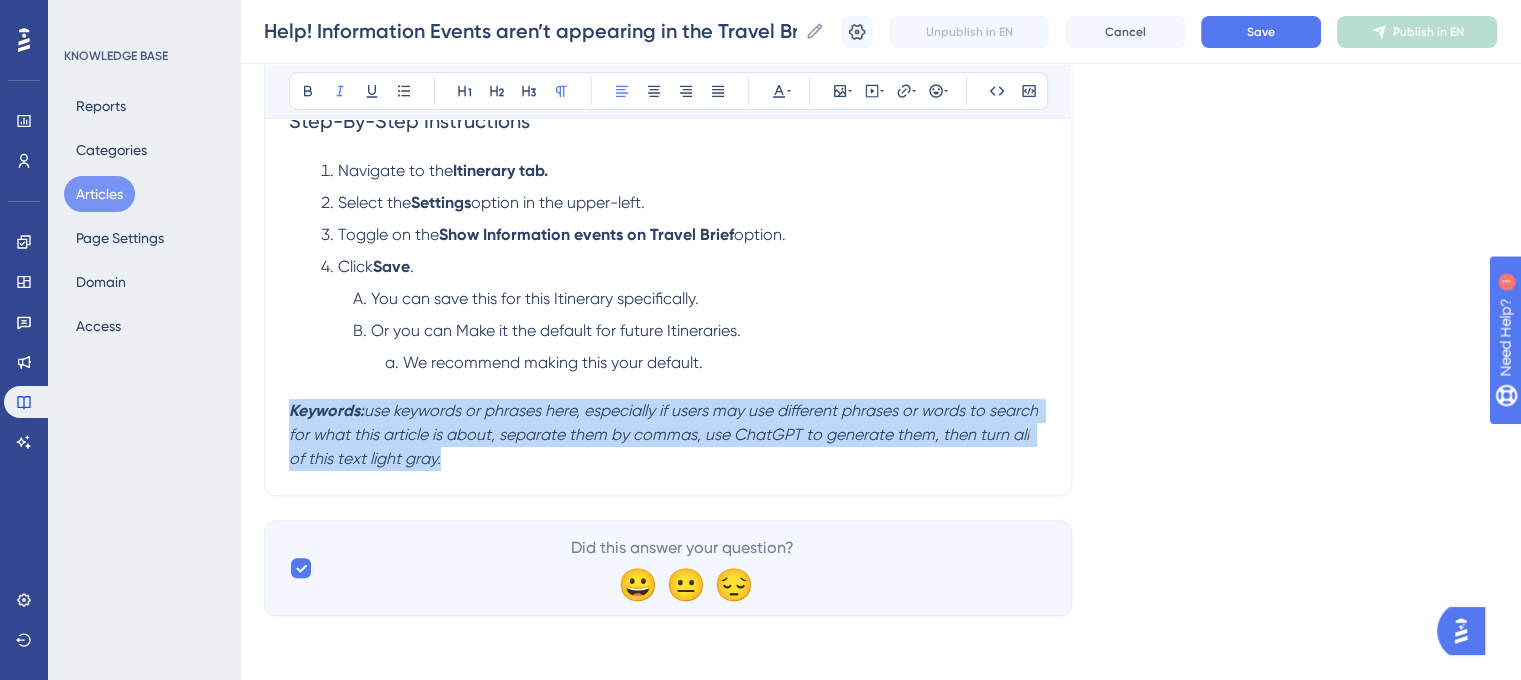 drag, startPoint x: 467, startPoint y: 463, endPoint x: 276, endPoint y: 409, distance: 198.48677 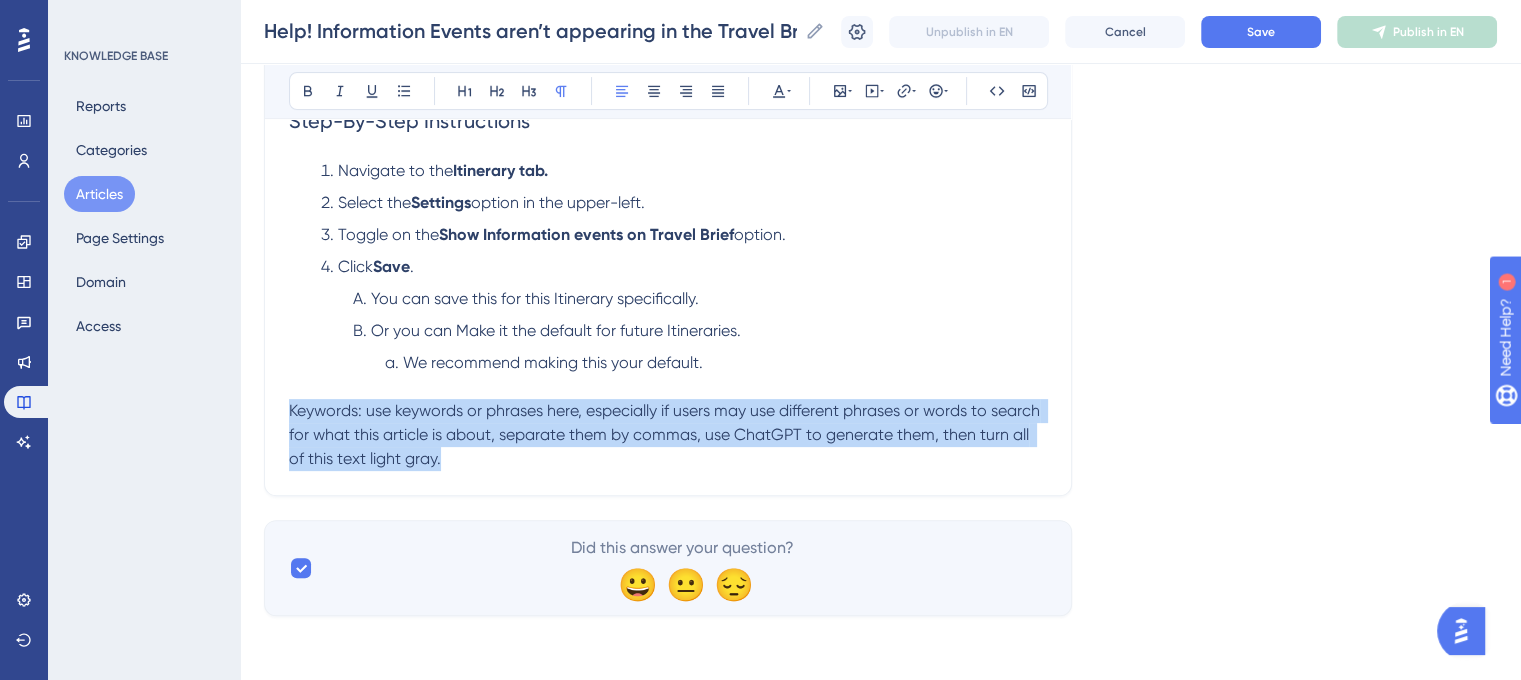 click on "Keywords: use keywords or phrases here, especially if users may use different phrases or words to search for what this article is about, separate them by commas, use ChatGPT to generate them, then turn all of this text light gray." at bounding box center (668, 435) 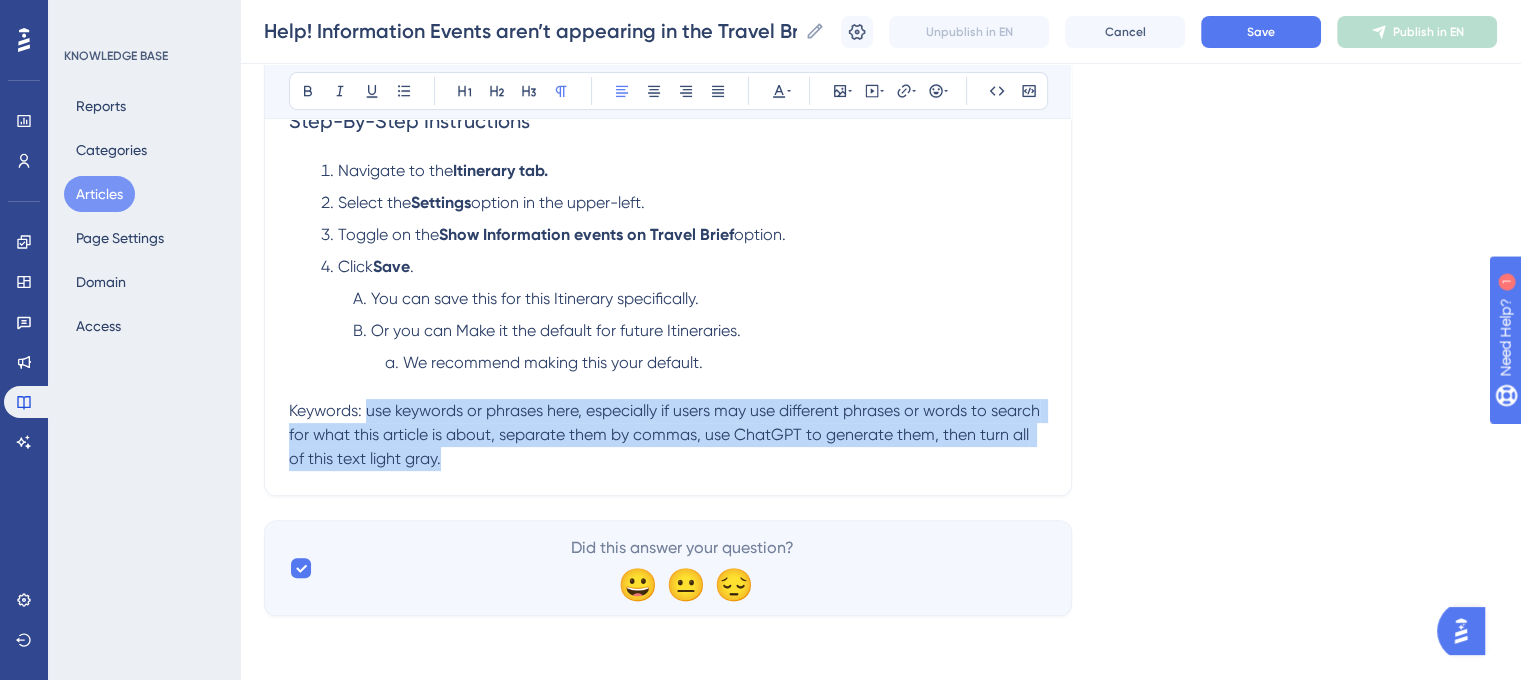 drag, startPoint x: 409, startPoint y: 448, endPoint x: 369, endPoint y: 419, distance: 49.40648 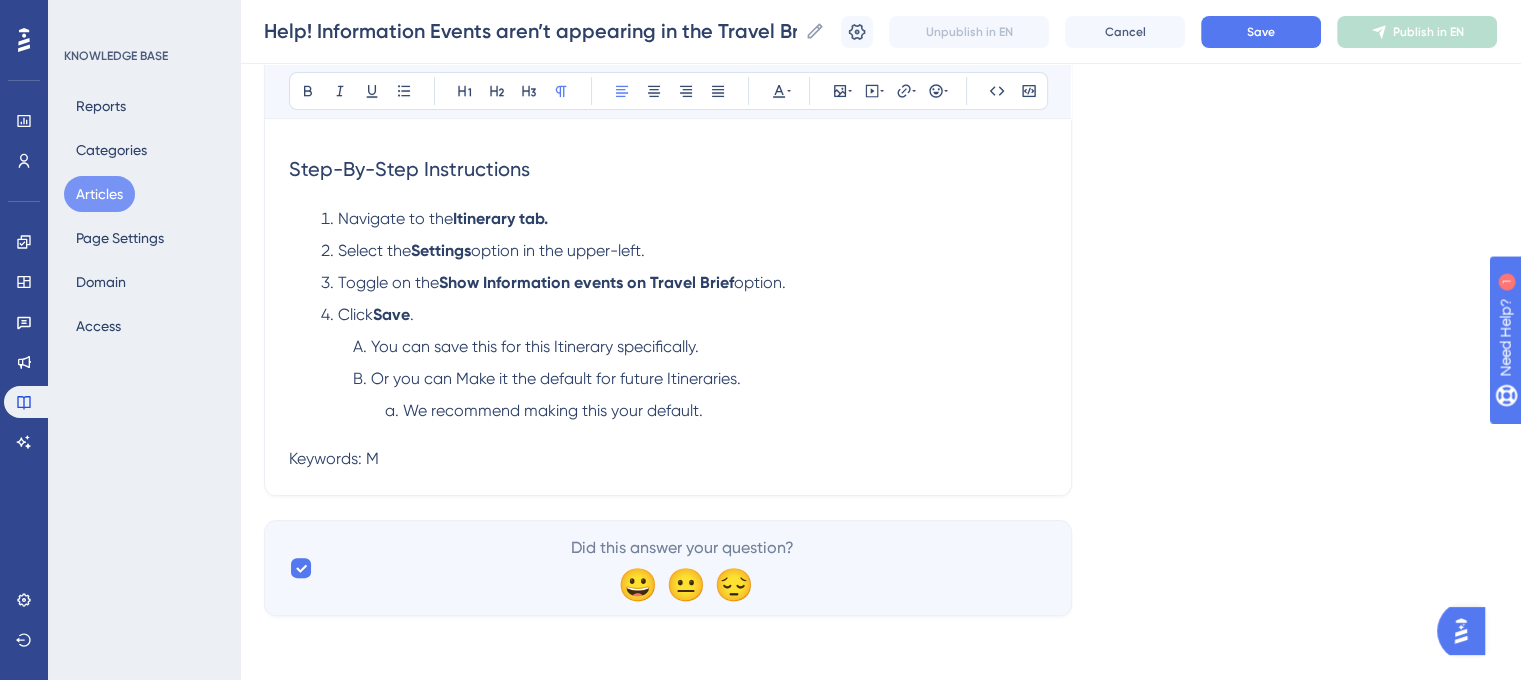 scroll, scrollTop: 432, scrollLeft: 0, axis: vertical 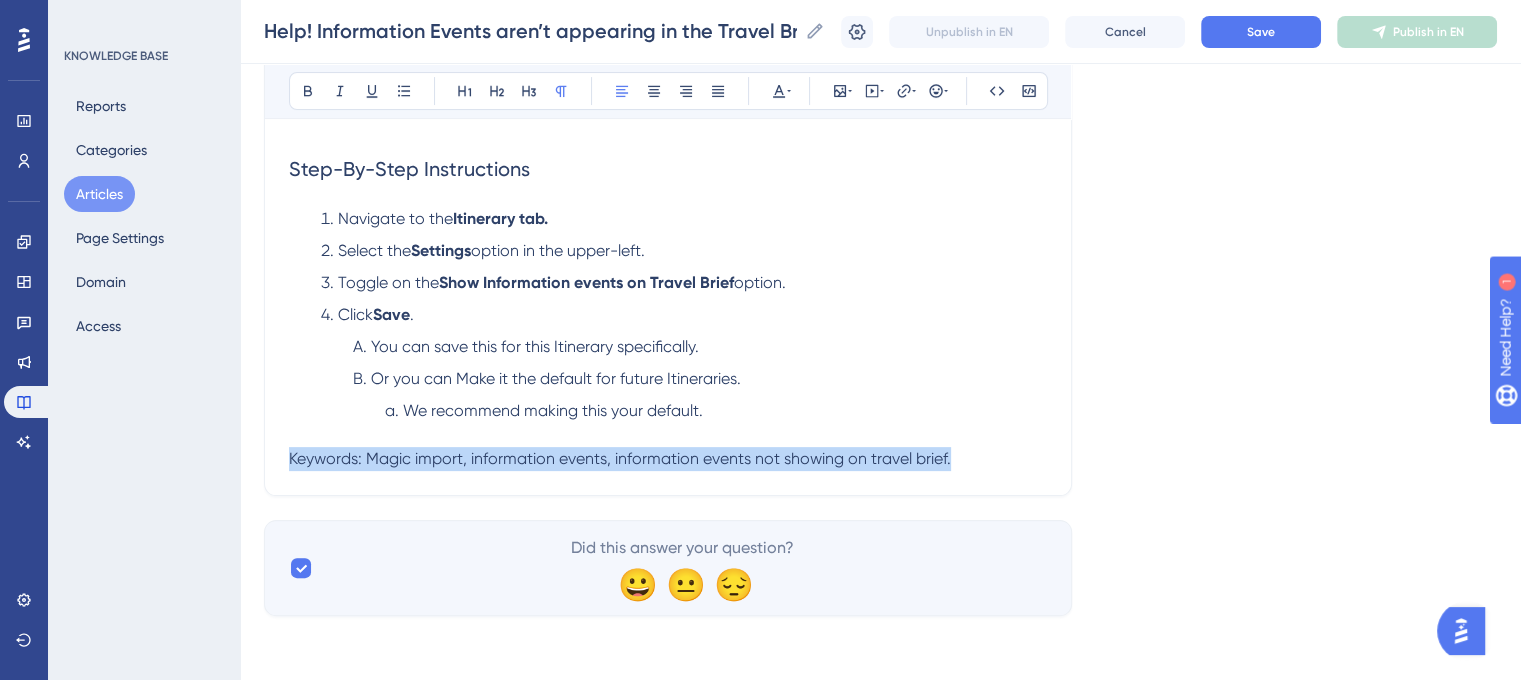 drag, startPoint x: 978, startPoint y: 459, endPoint x: 290, endPoint y: 458, distance: 688.00073 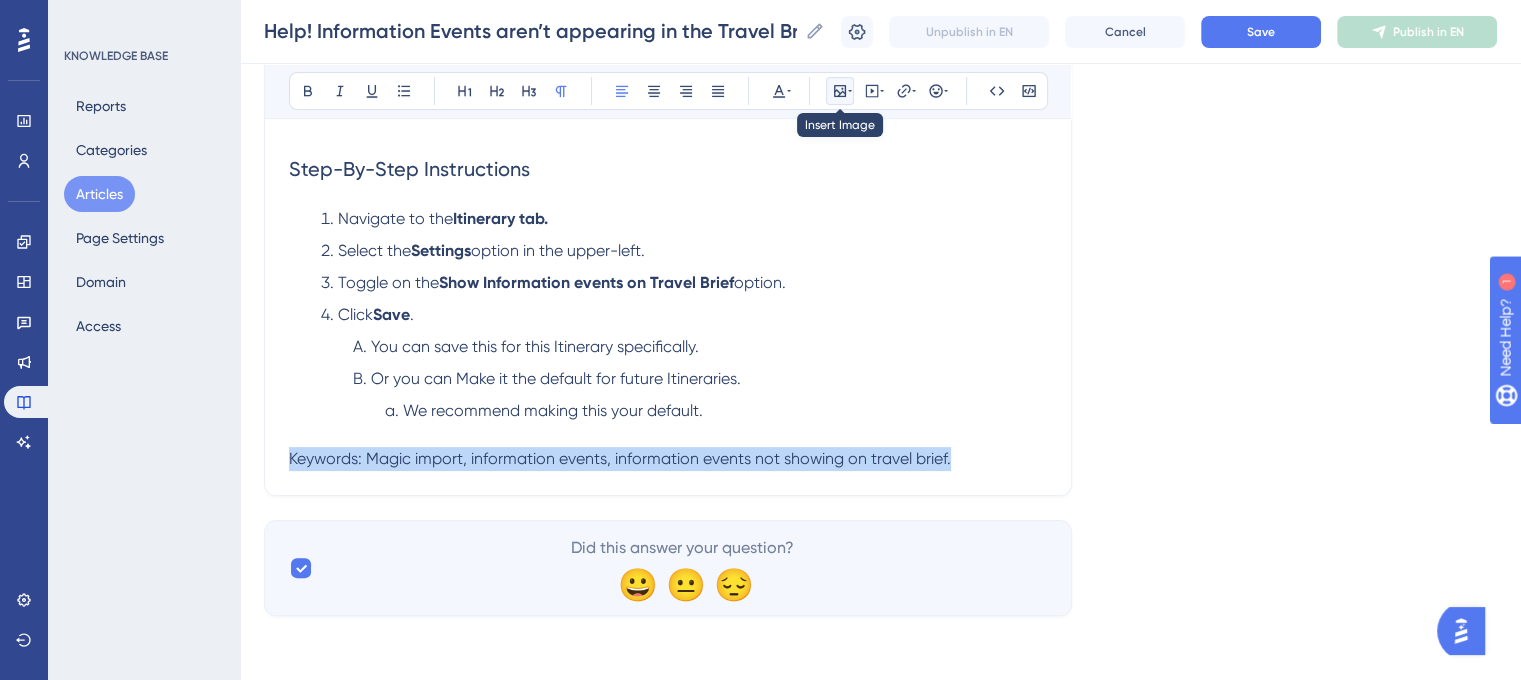 click at bounding box center [840, 91] 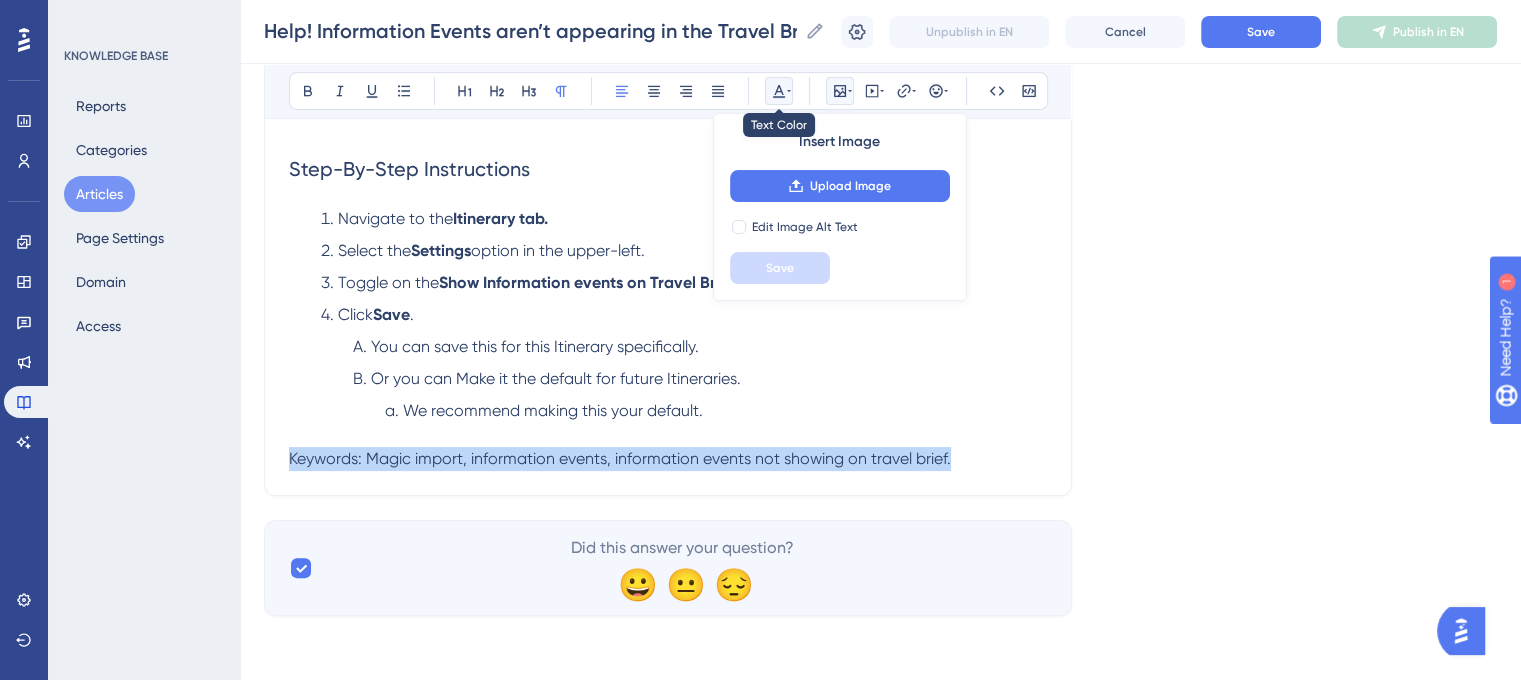click 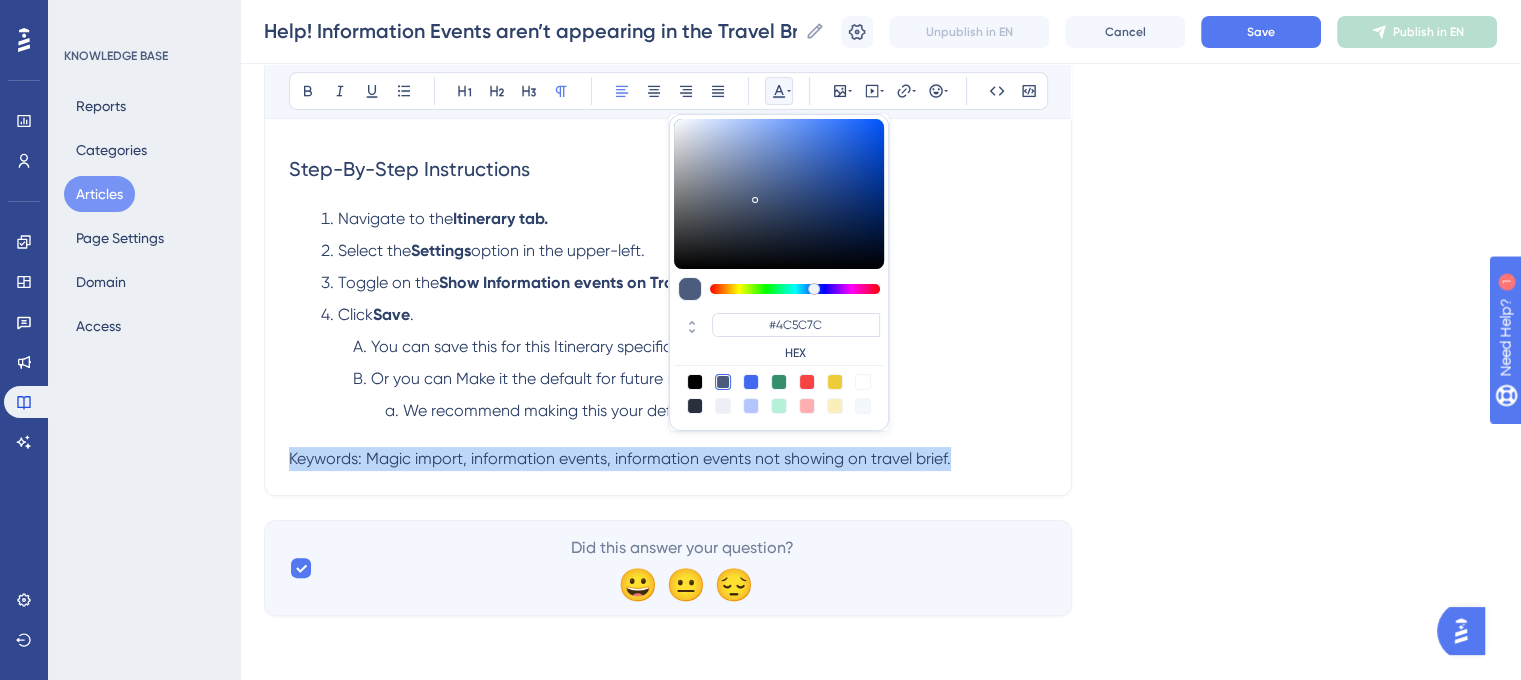 click at bounding box center (723, 406) 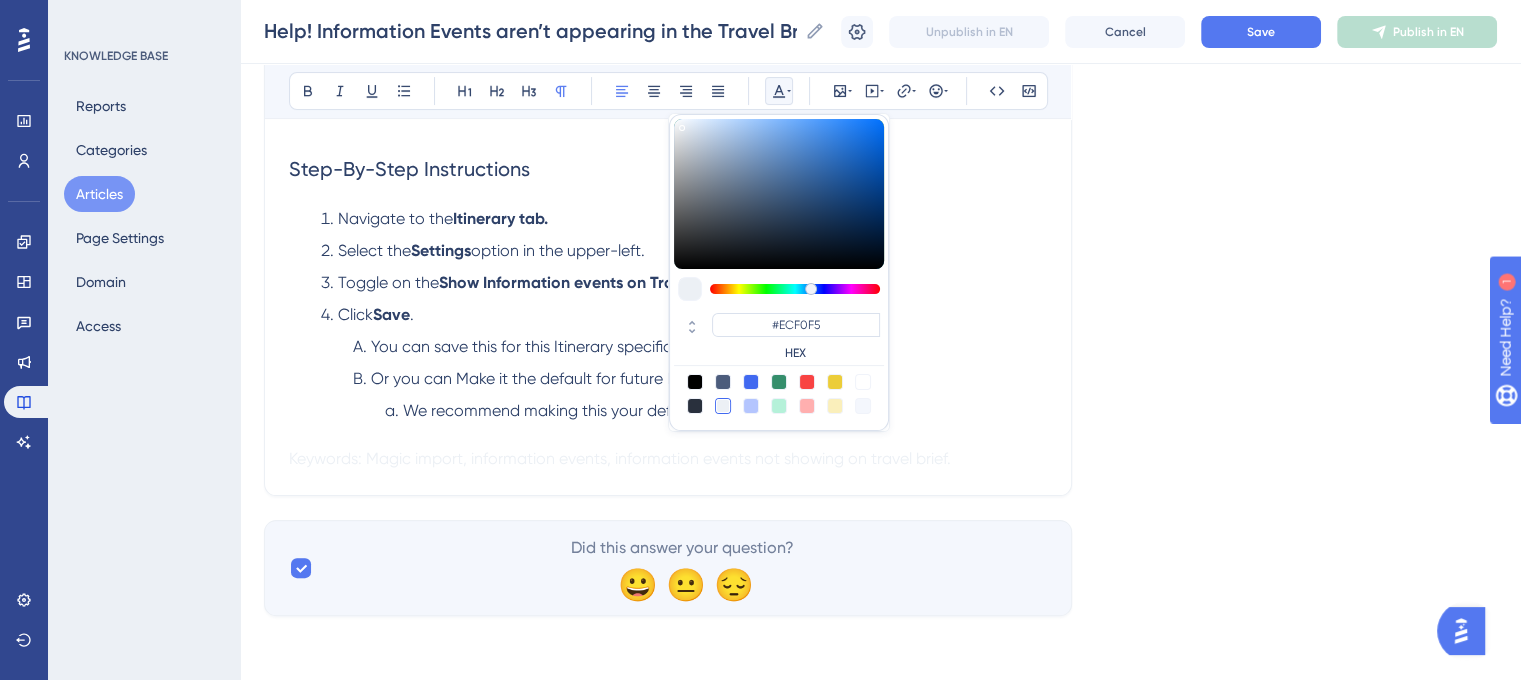 click on "Language English (Default) Help! Information Events aren’t appearing in the Travel Brief when using Magic Import What to do when information events don’t appear in the Travel Brief. Bold Italic Underline Bullet Point Heading 1 Heading 2 Heading 3 Normal Align Left Align Center Align Right Align Justify #ECF0F5 HEX Insert Image Embed Video Hyperlink Emojis Code Code Block Use a callout if applicable. This is an introductory paragraph to orient the viewer. It might include key terms and concepts, like a reference to Calendar Builder ; if it does, bold and hyperlink the first instance of that word here and throughout the article. Or add contextual hyperlinks; just make sure hyperlinks open in a new page . Also, add a space after each paragraph, before the heading, throughout the article. Step-By-Step Instructions Navigate to the Itinerary tab. Select the Settings option in the upper-left. Toggle on the Show Information events on Travel Brief option. Click Save . We recommend making this your default." at bounding box center [880, 157] 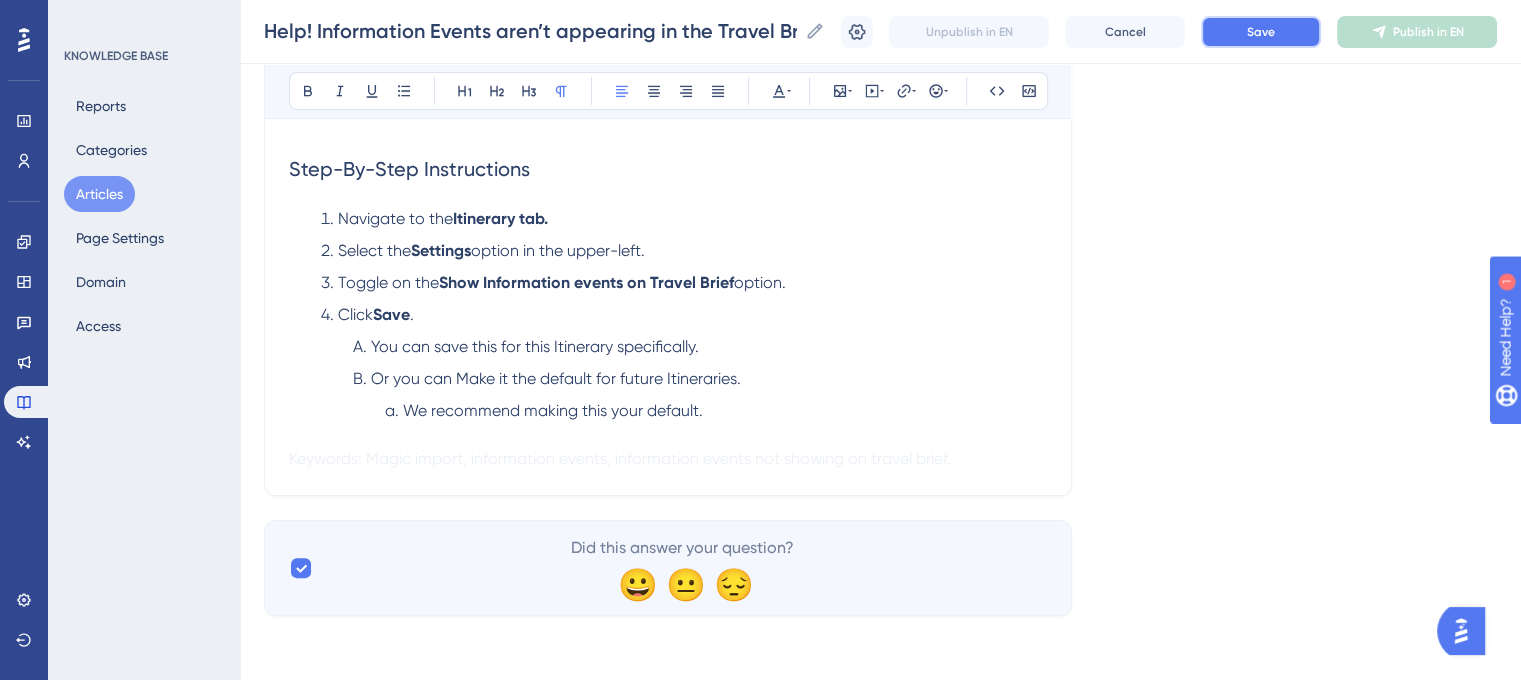 click on "Save" at bounding box center [1261, 32] 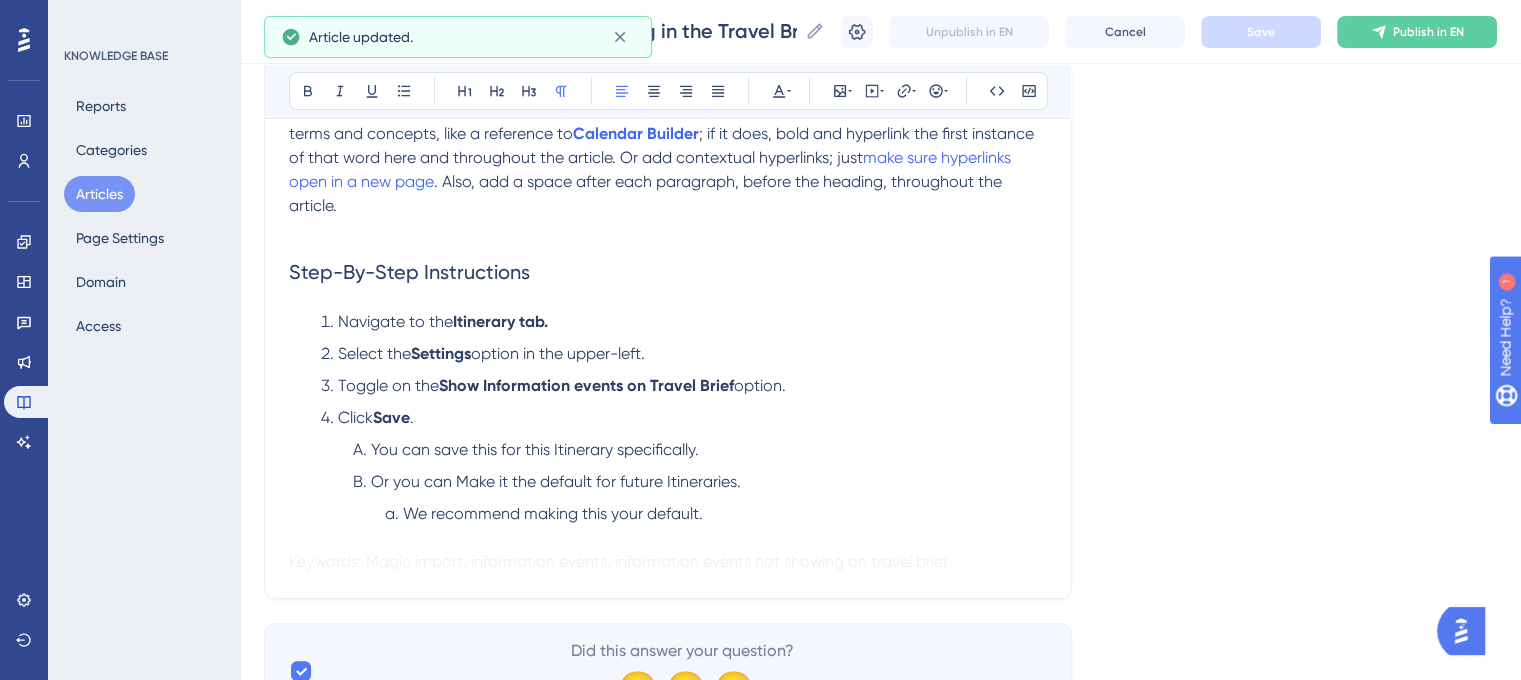scroll, scrollTop: 132, scrollLeft: 0, axis: vertical 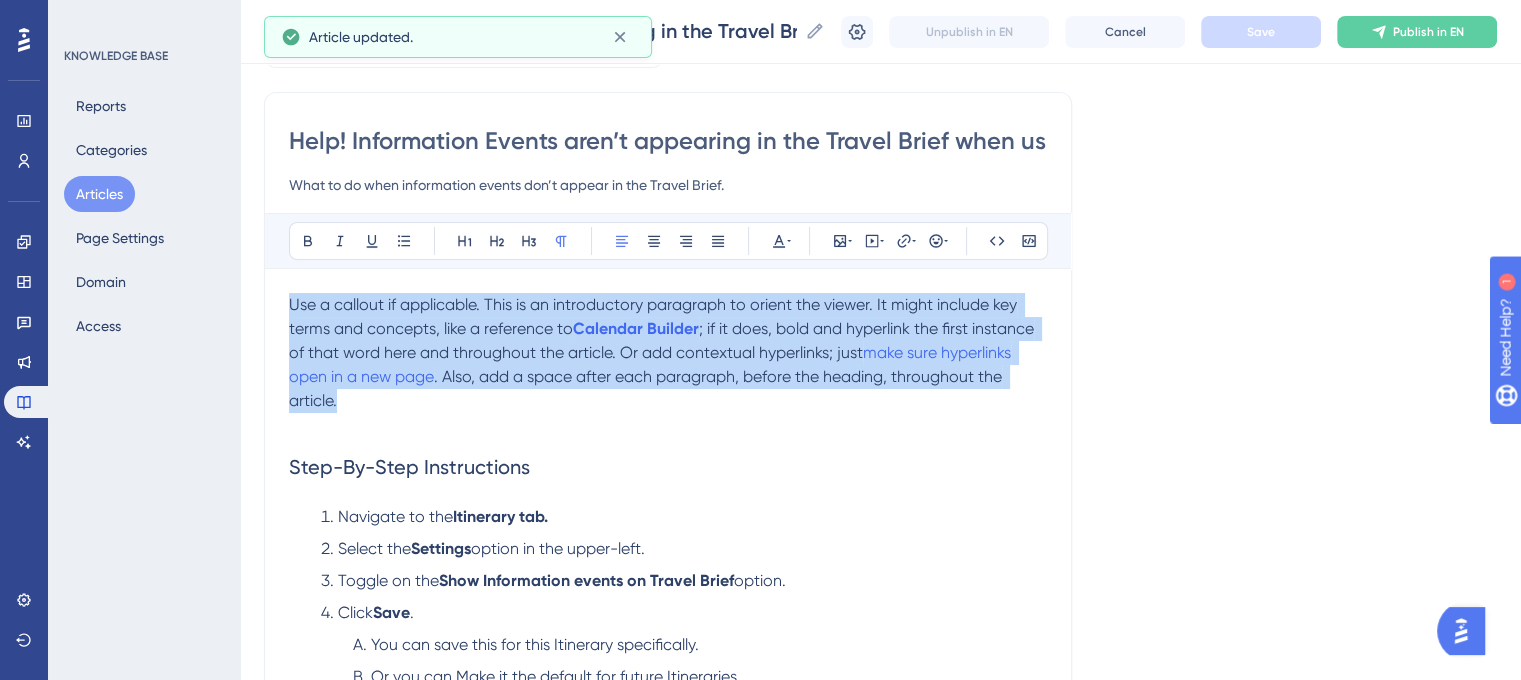 drag, startPoint x: 340, startPoint y: 398, endPoint x: 273, endPoint y: 305, distance: 114.62112 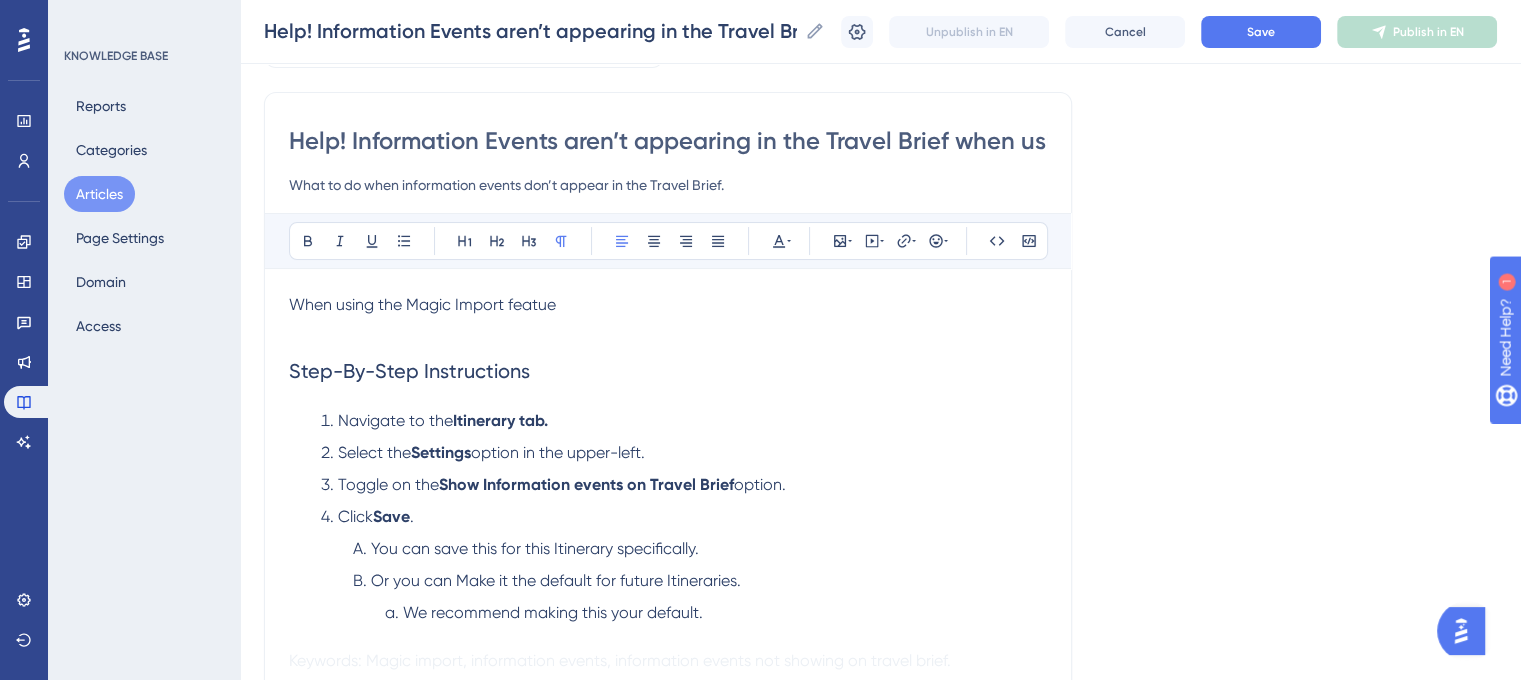 drag, startPoint x: 528, startPoint y: 299, endPoint x: 516, endPoint y: 317, distance: 21.633308 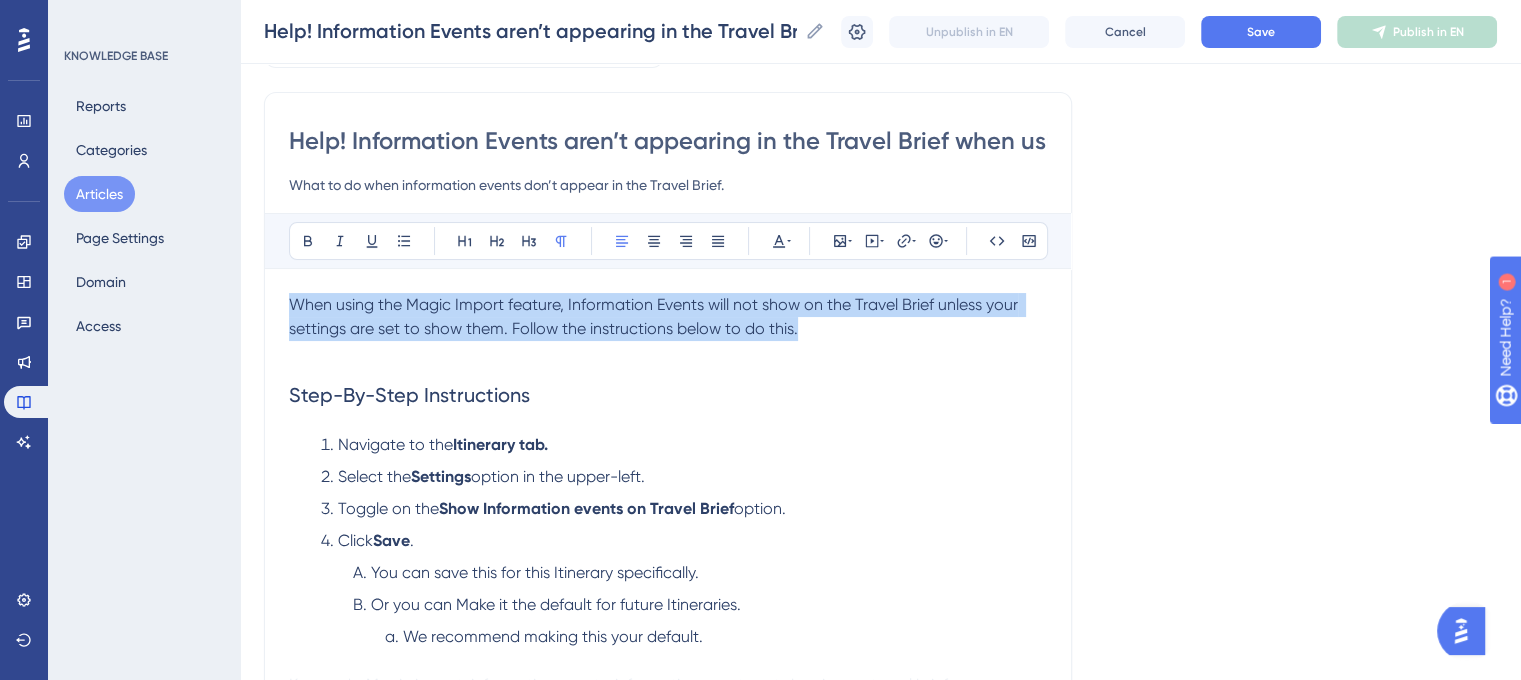 drag, startPoint x: 829, startPoint y: 327, endPoint x: 277, endPoint y: 300, distance: 552.6599 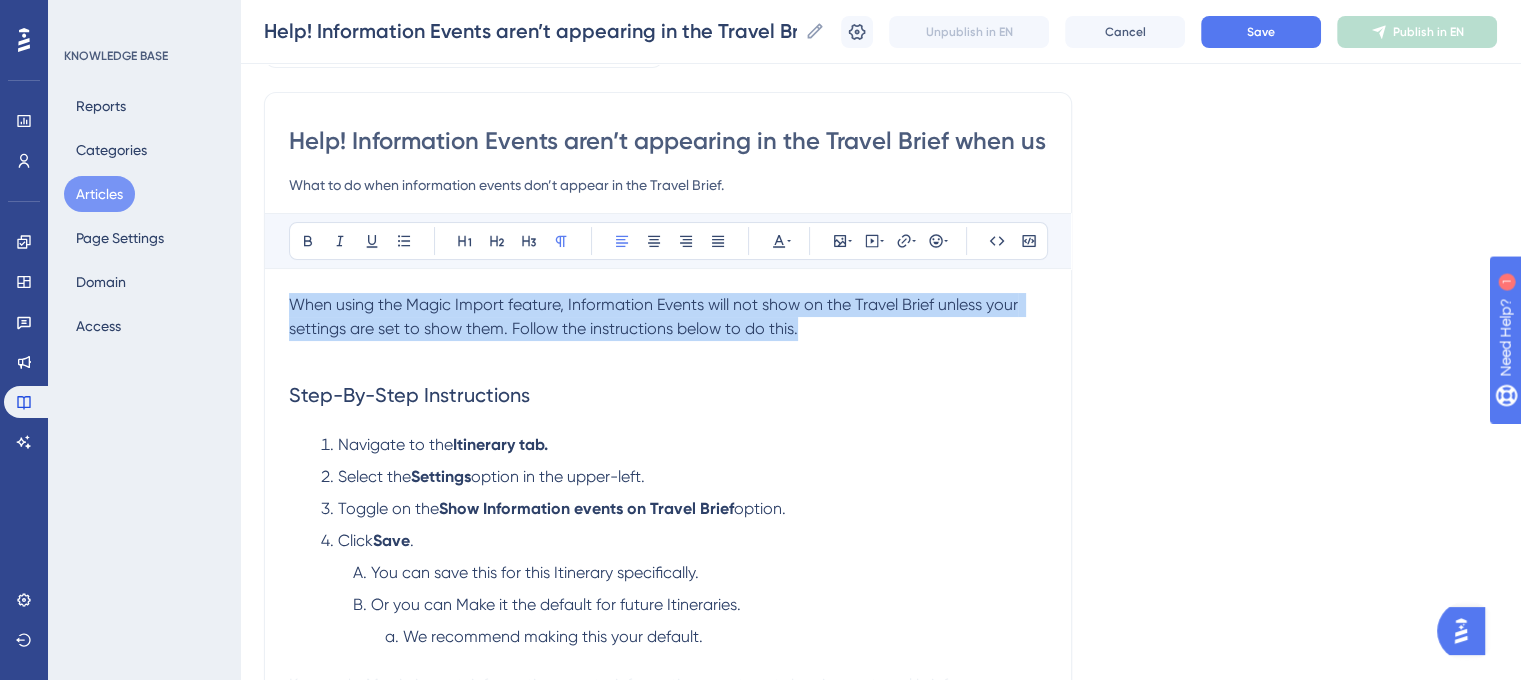 click on "When using the Magic Import feature, Information Events will not show on the Travel Brief unless your settings are set to show them. Follow the instructions below to do this." at bounding box center (668, 317) 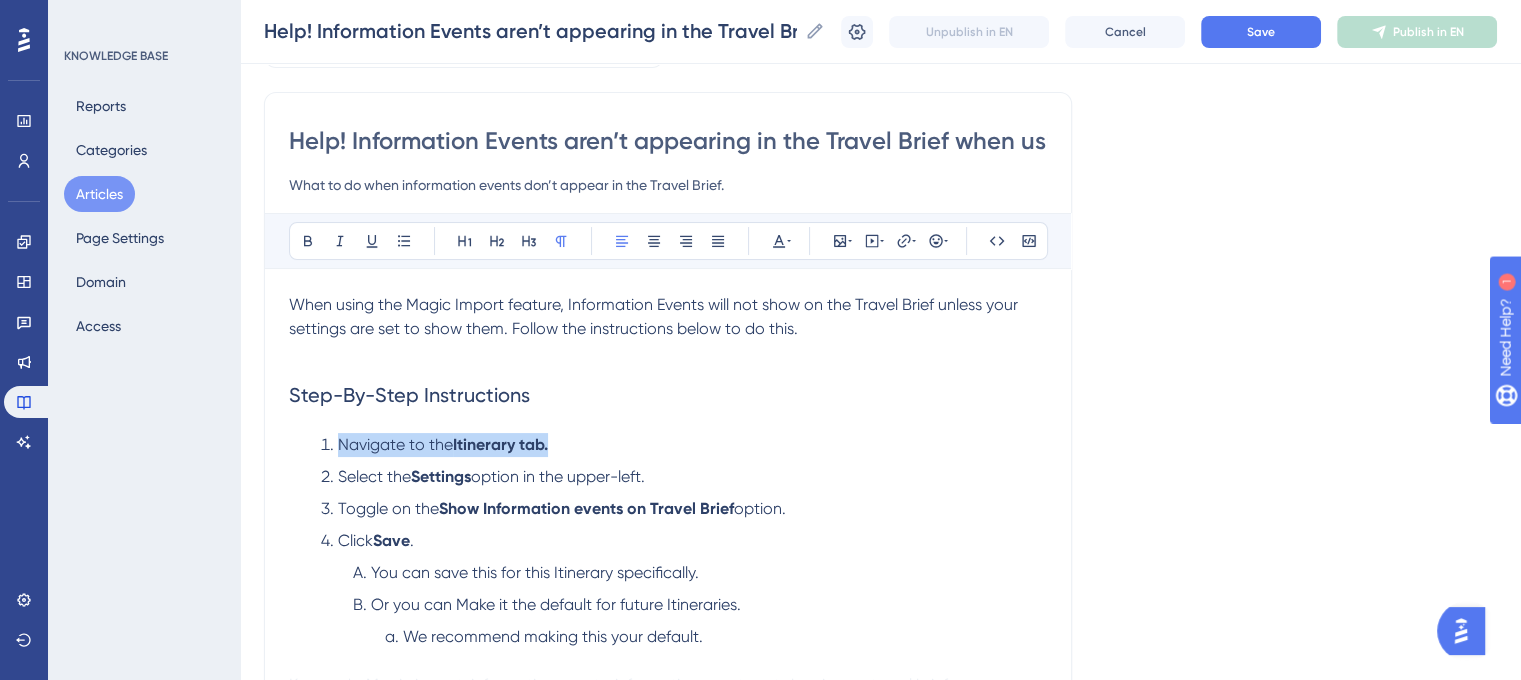 click on "When using the Magic Import feature, Information Events will not show on the Travel Brief unless your settings are set to show them. Follow the instructions below to do this. Step-By-Step Instructions Navigate to the  Itinerary tab. Select the  Settings  option in the upper-left. Toggle on the  Show Information events on Travel Brief  option. Click  Save . You can save this for this Itinerary specifically. Or you can Make it the default for future Itineraries. We recommend making this your default. Keywords: Magic import, information events, information events not showing on travel brief." at bounding box center [668, 513] 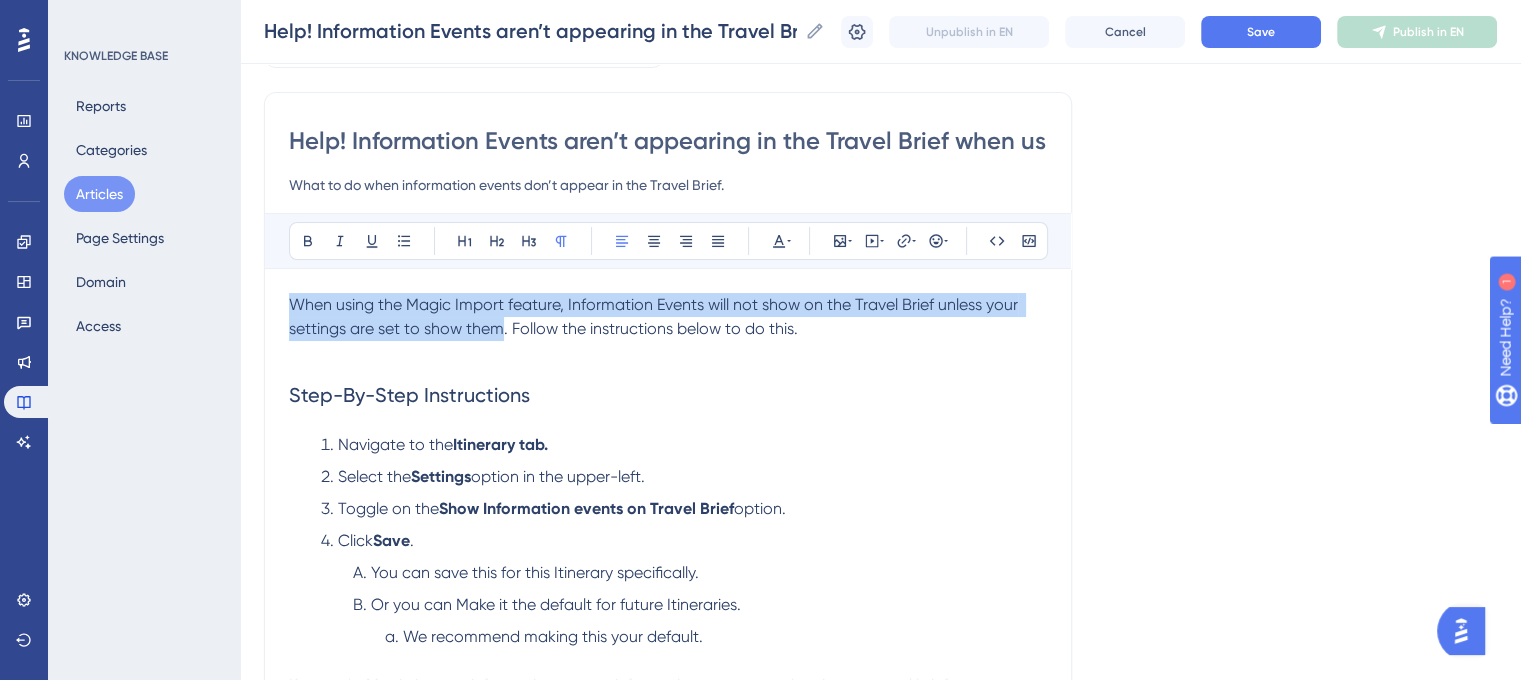 drag, startPoint x: 483, startPoint y: 323, endPoint x: 258, endPoint y: 300, distance: 226.1725 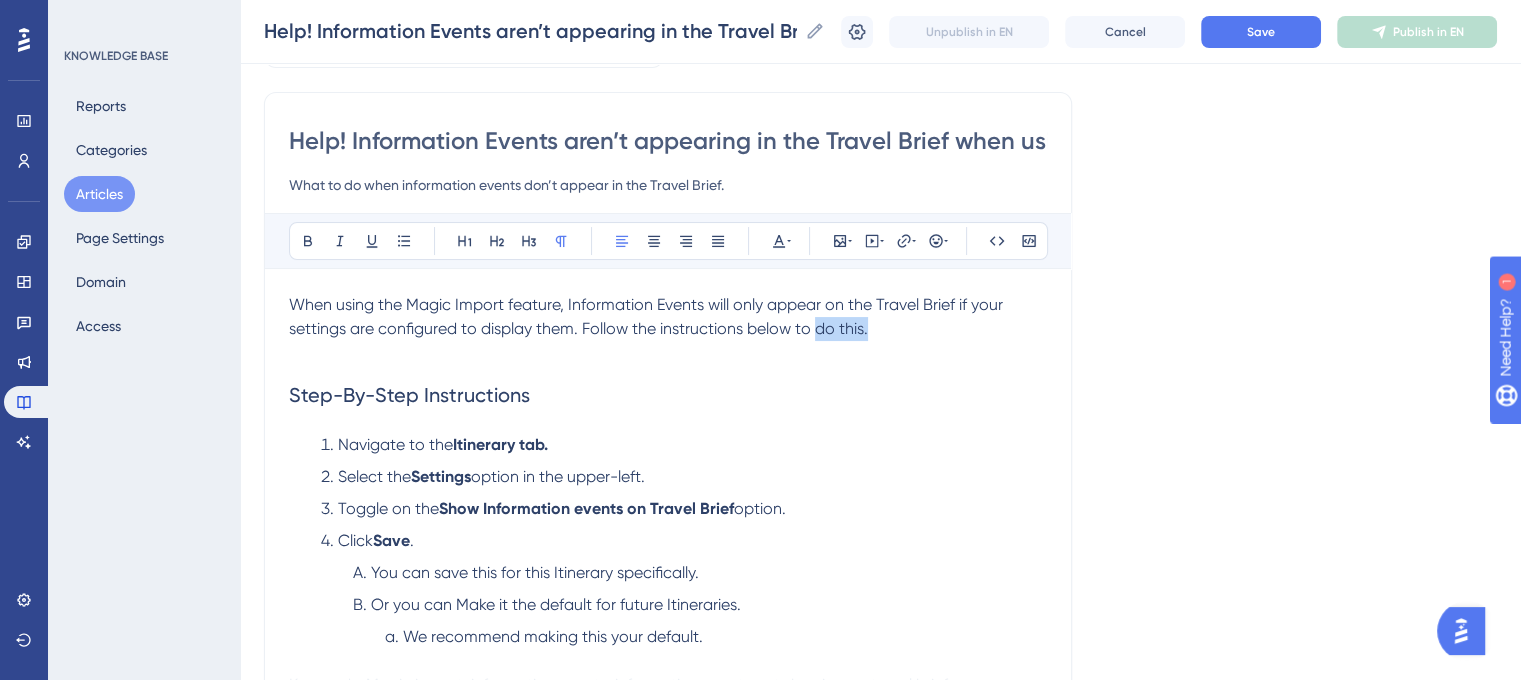 drag, startPoint x: 877, startPoint y: 319, endPoint x: 819, endPoint y: 331, distance: 59.22837 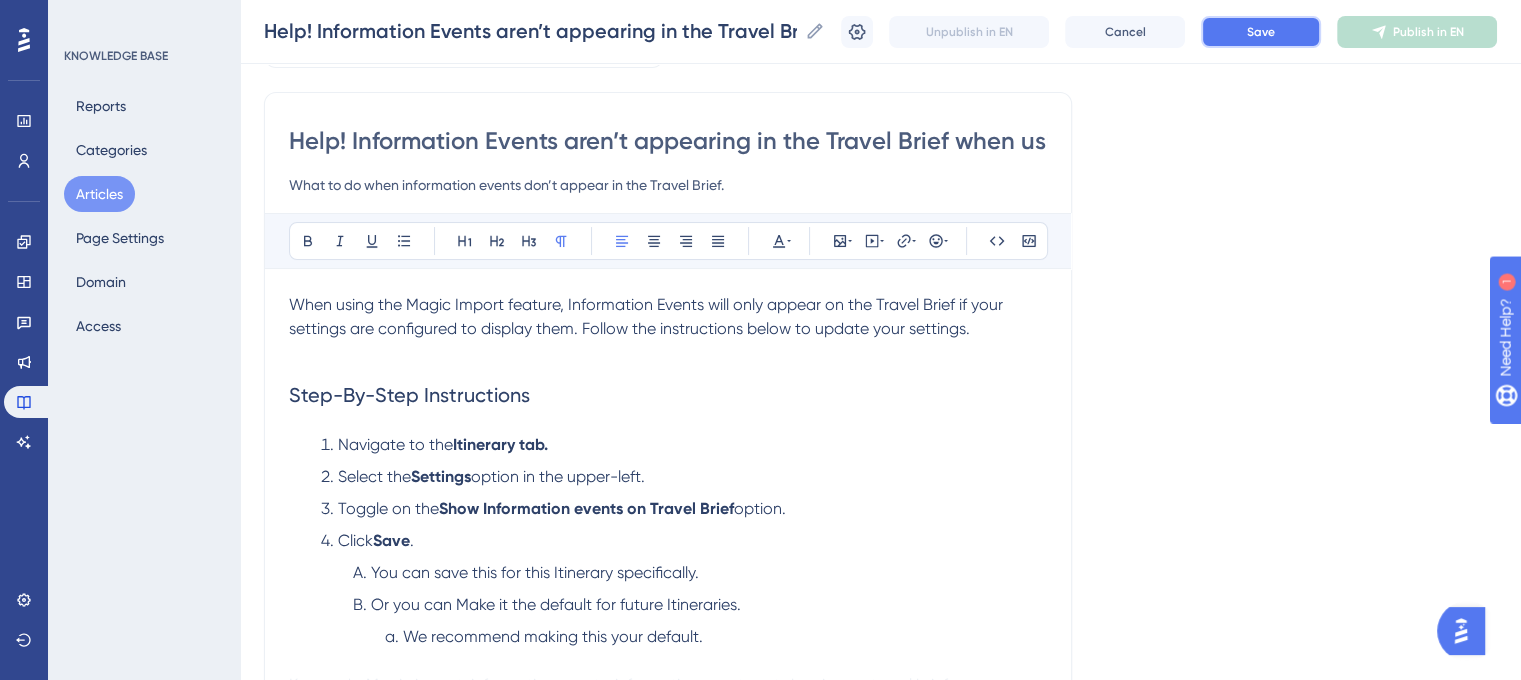 click on "Save" at bounding box center [1261, 32] 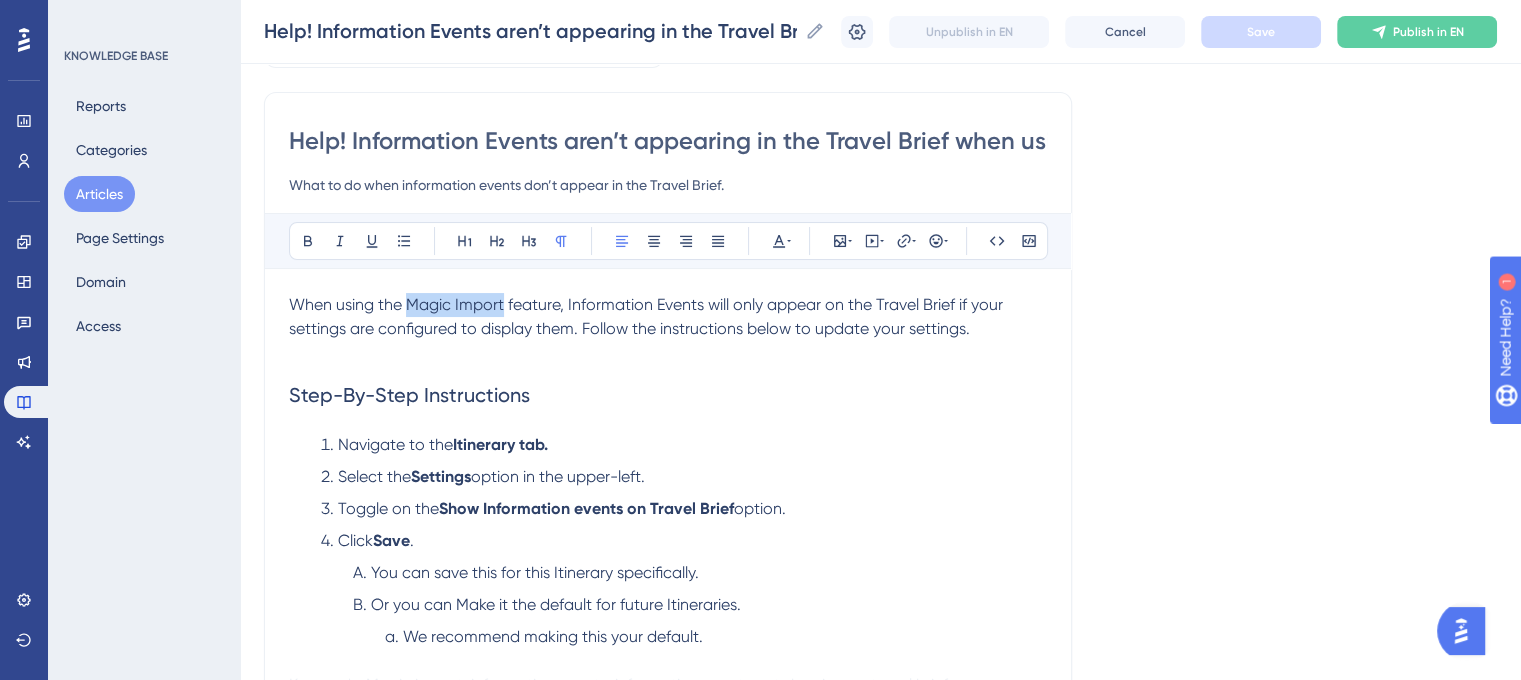 drag, startPoint x: 502, startPoint y: 301, endPoint x: 410, endPoint y: 303, distance: 92.021736 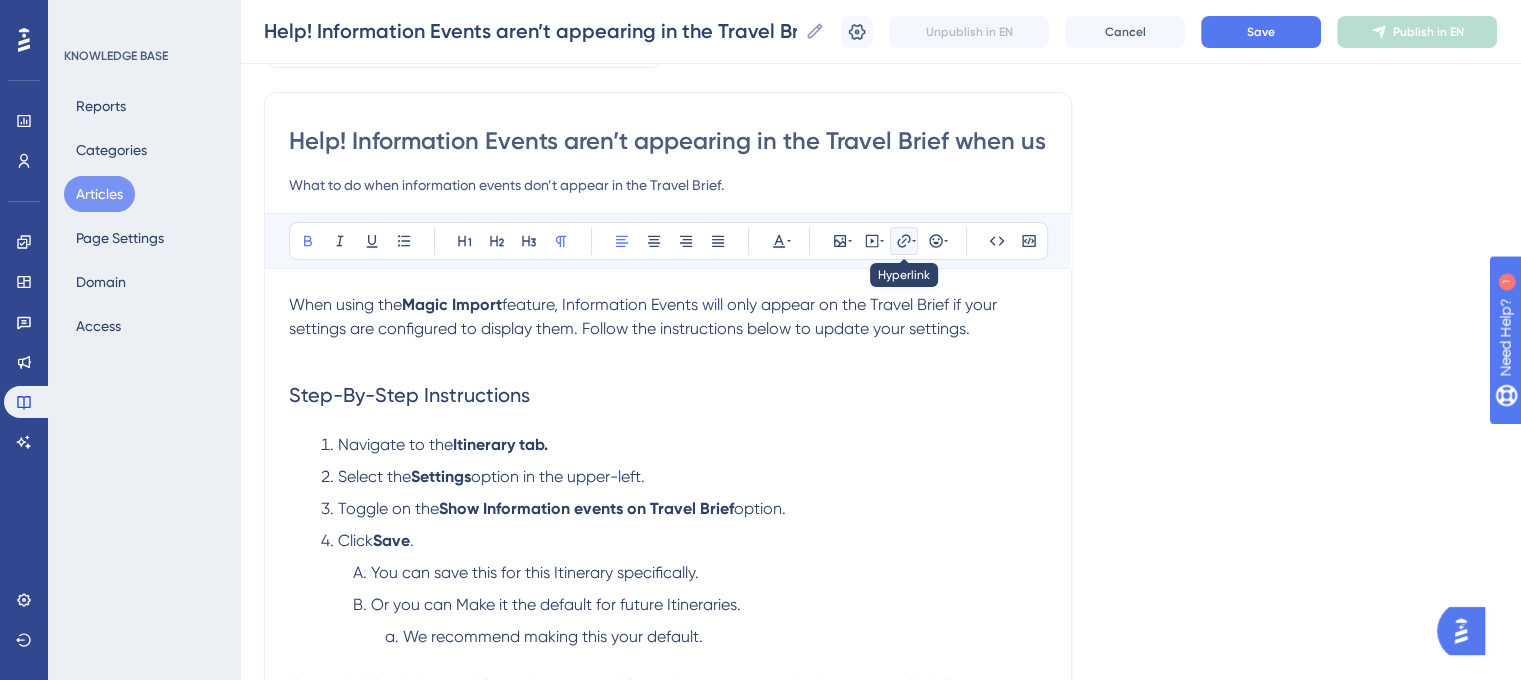 click 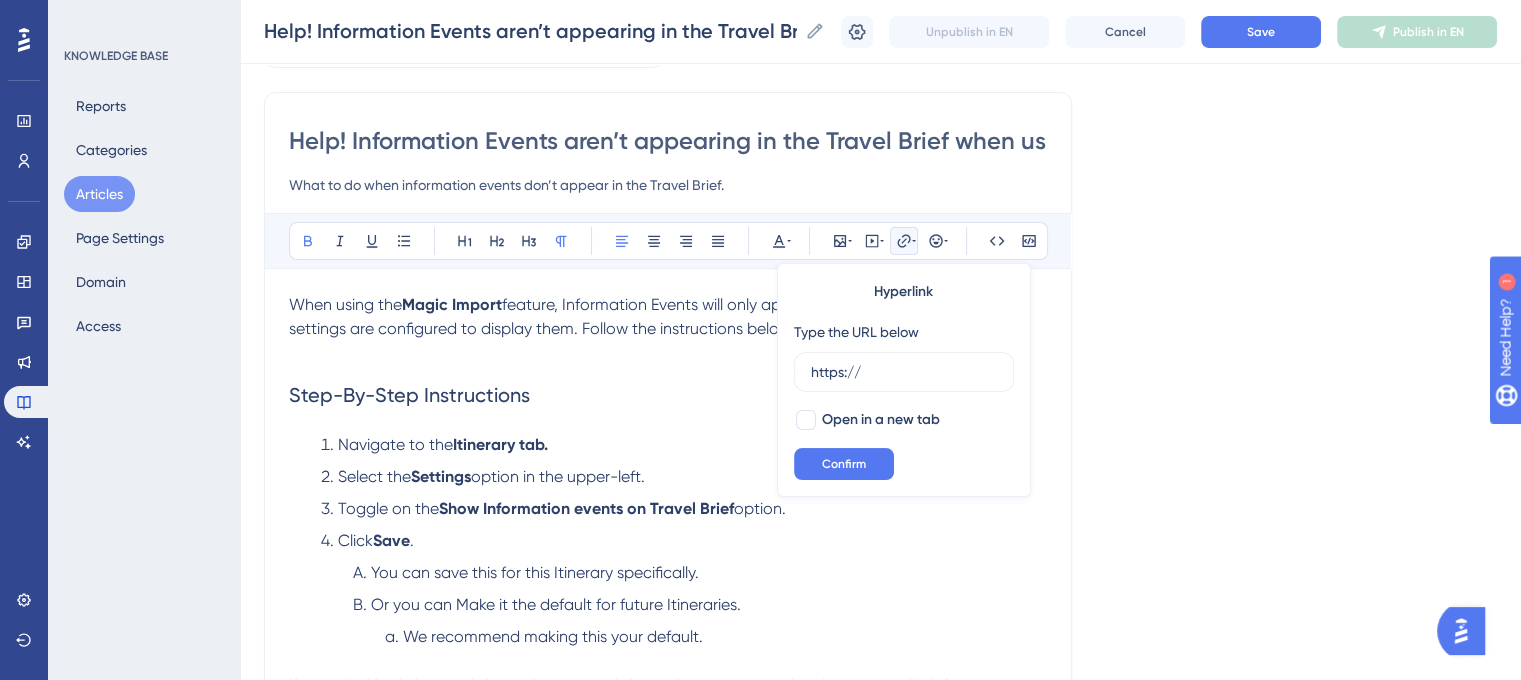 drag, startPoint x: 879, startPoint y: 375, endPoint x: 781, endPoint y: 373, distance: 98.02041 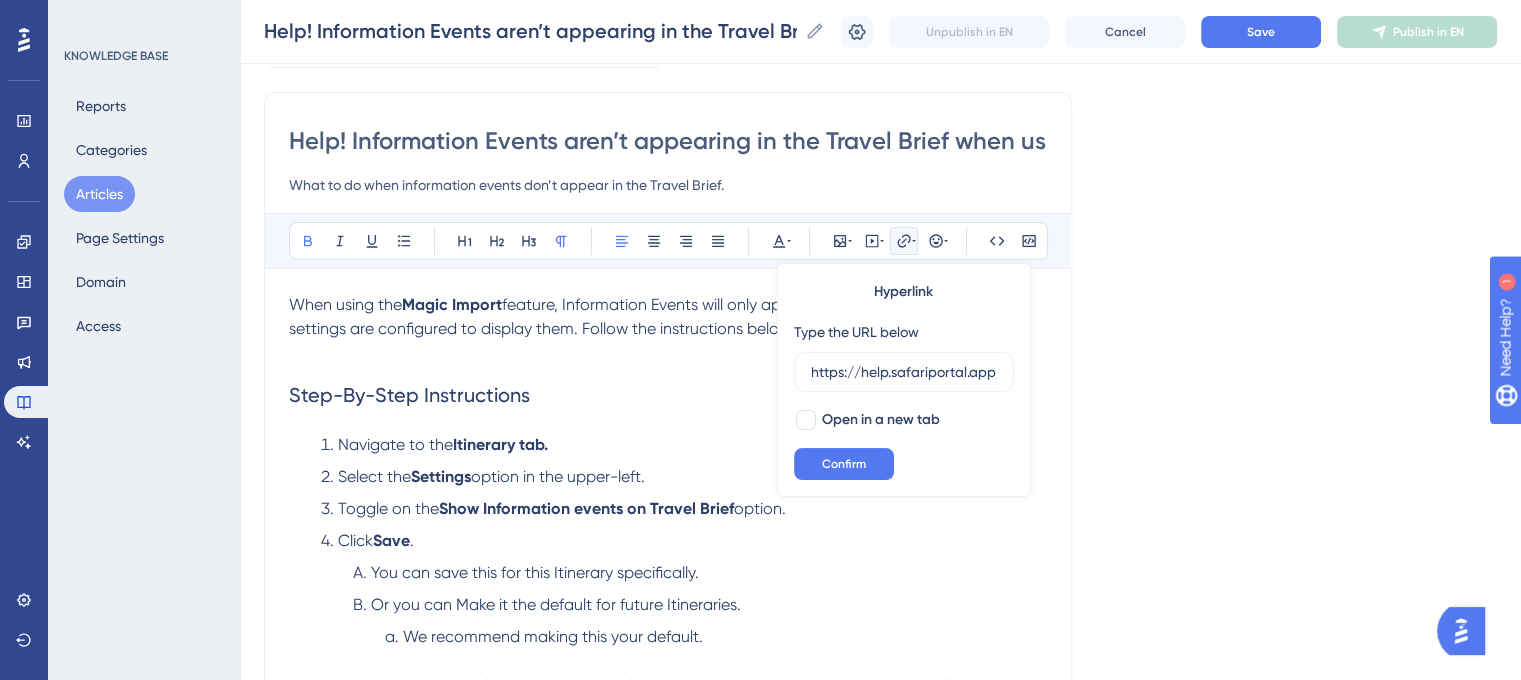 scroll, scrollTop: 0, scrollLeft: 393, axis: horizontal 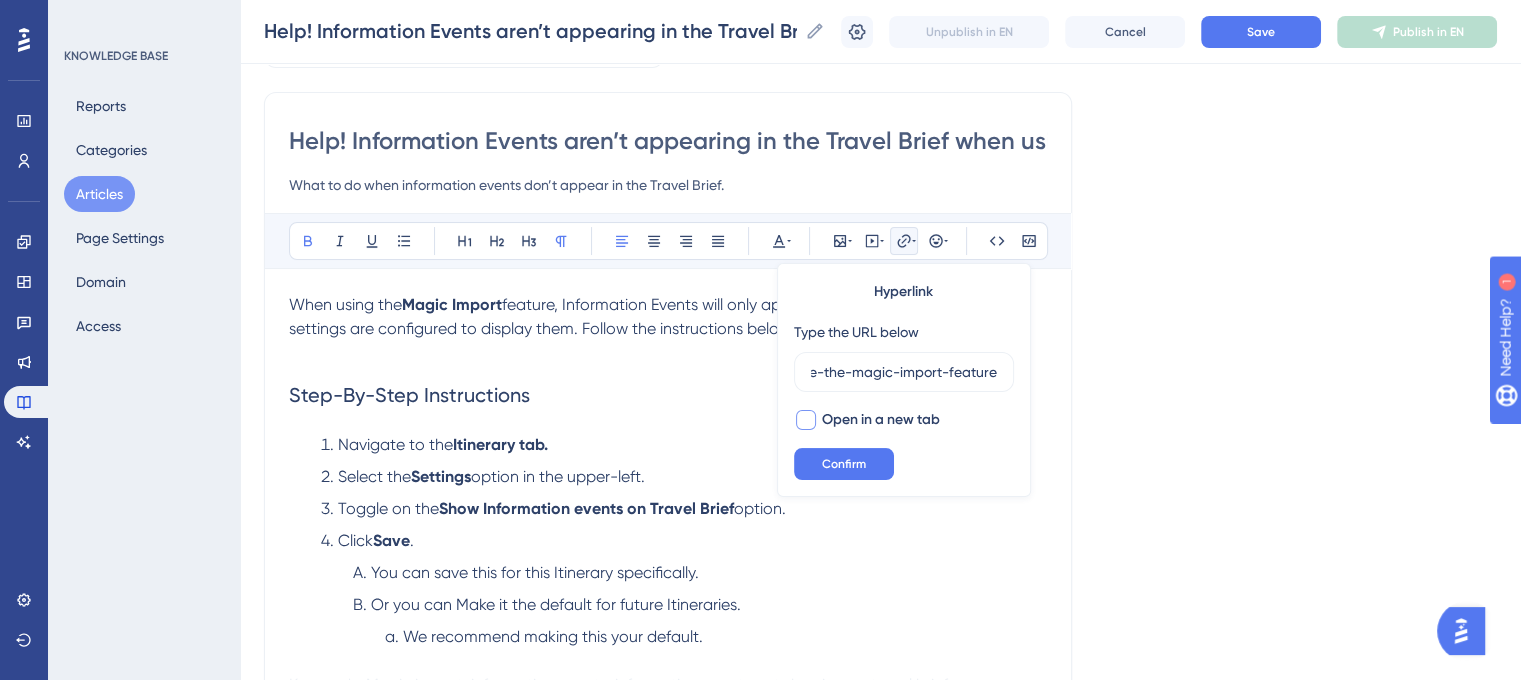 type on "https://help.safariportal.app/en/articles/13153-how-do-i-use-the-magic-import-feature" 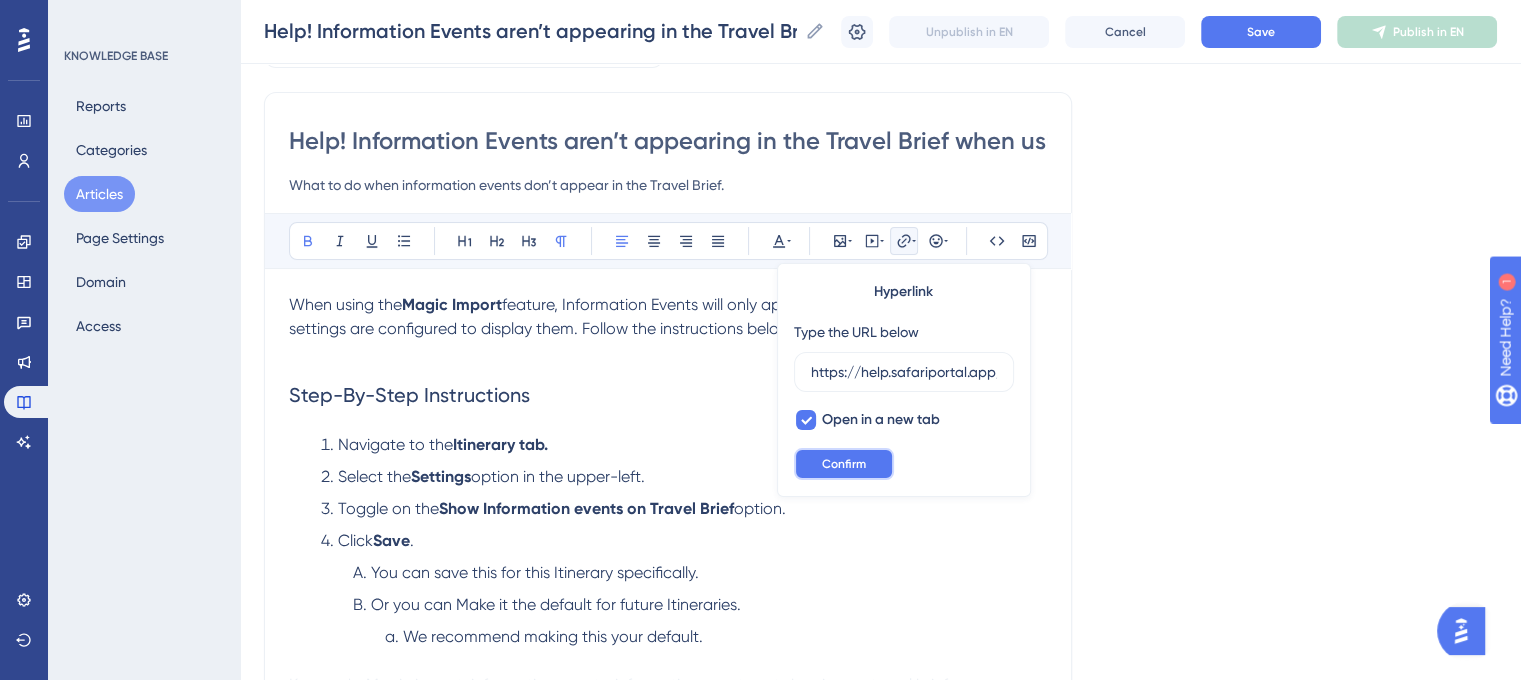 click on "Confirm" at bounding box center (844, 464) 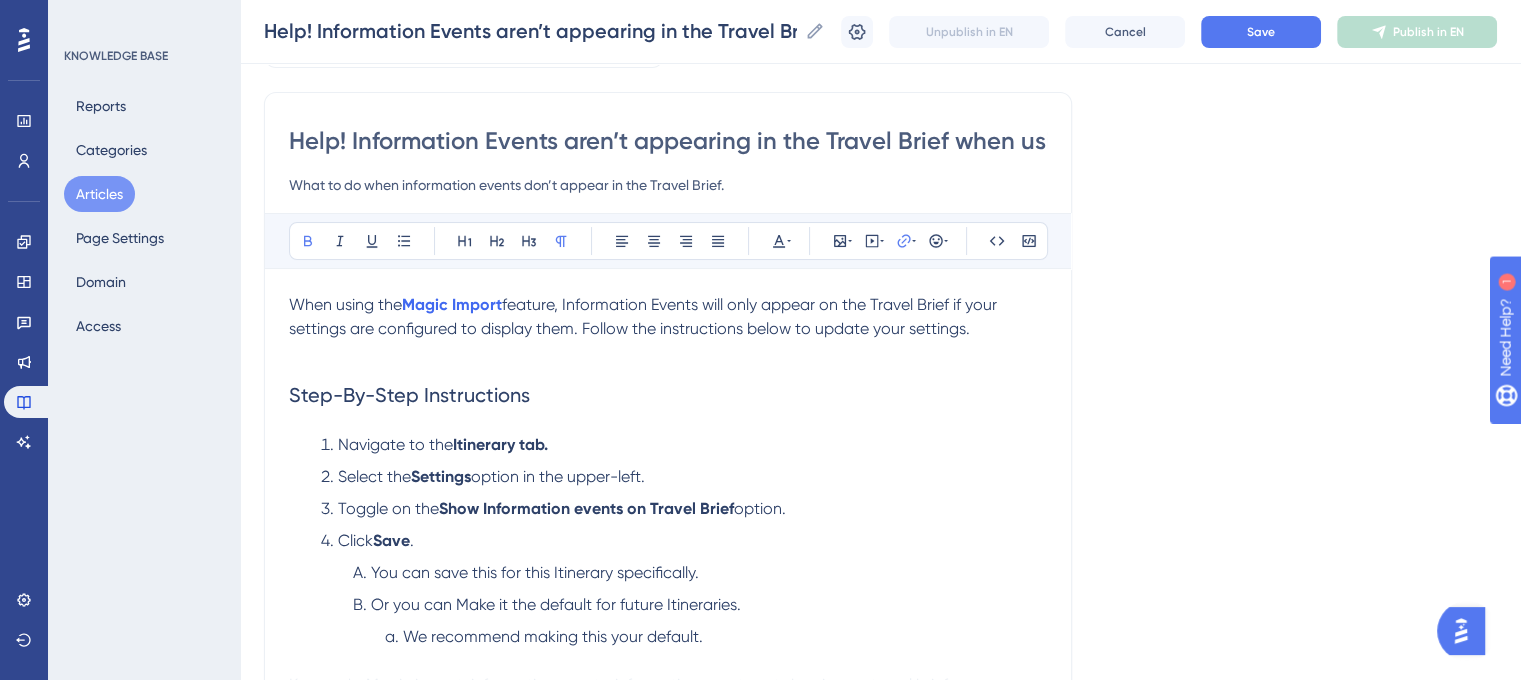 click on "Step-By-Step Instructions" at bounding box center (668, 395) 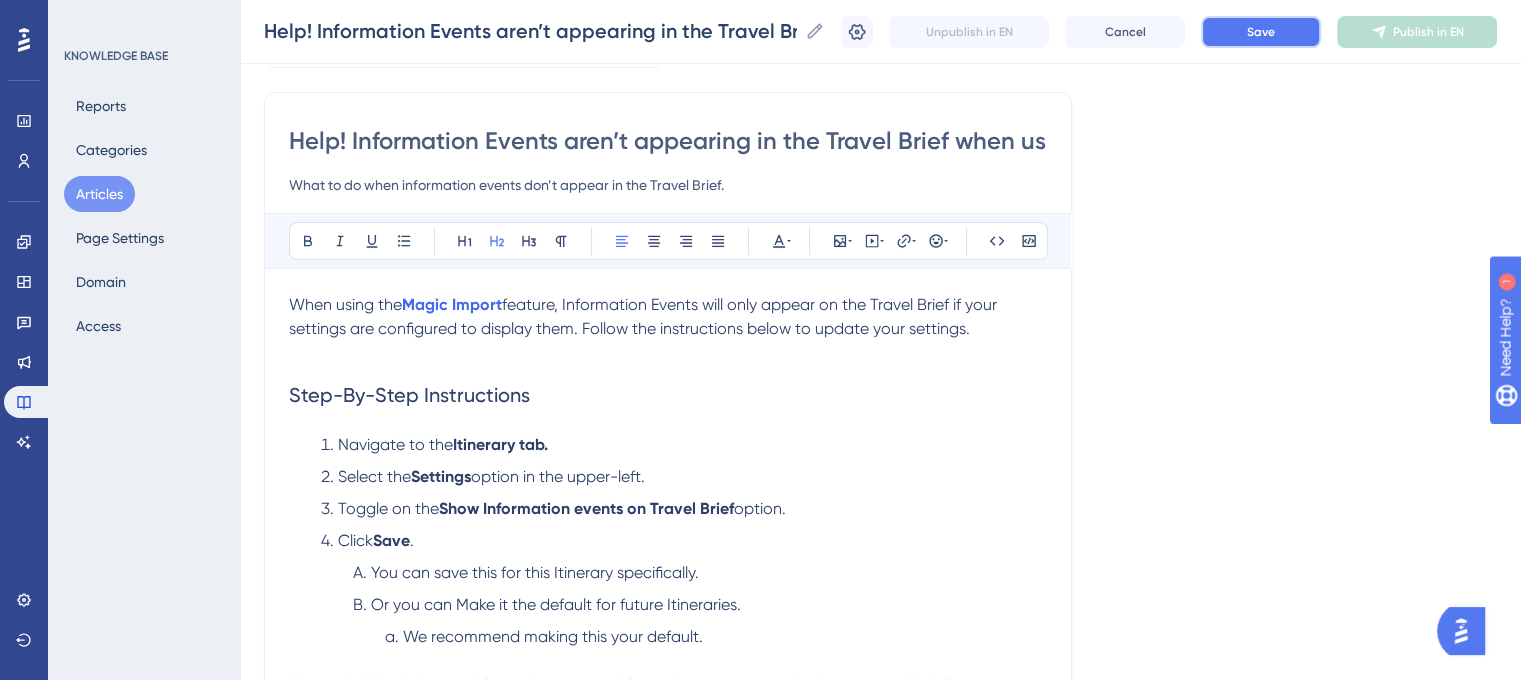 click on "Save" at bounding box center (1261, 32) 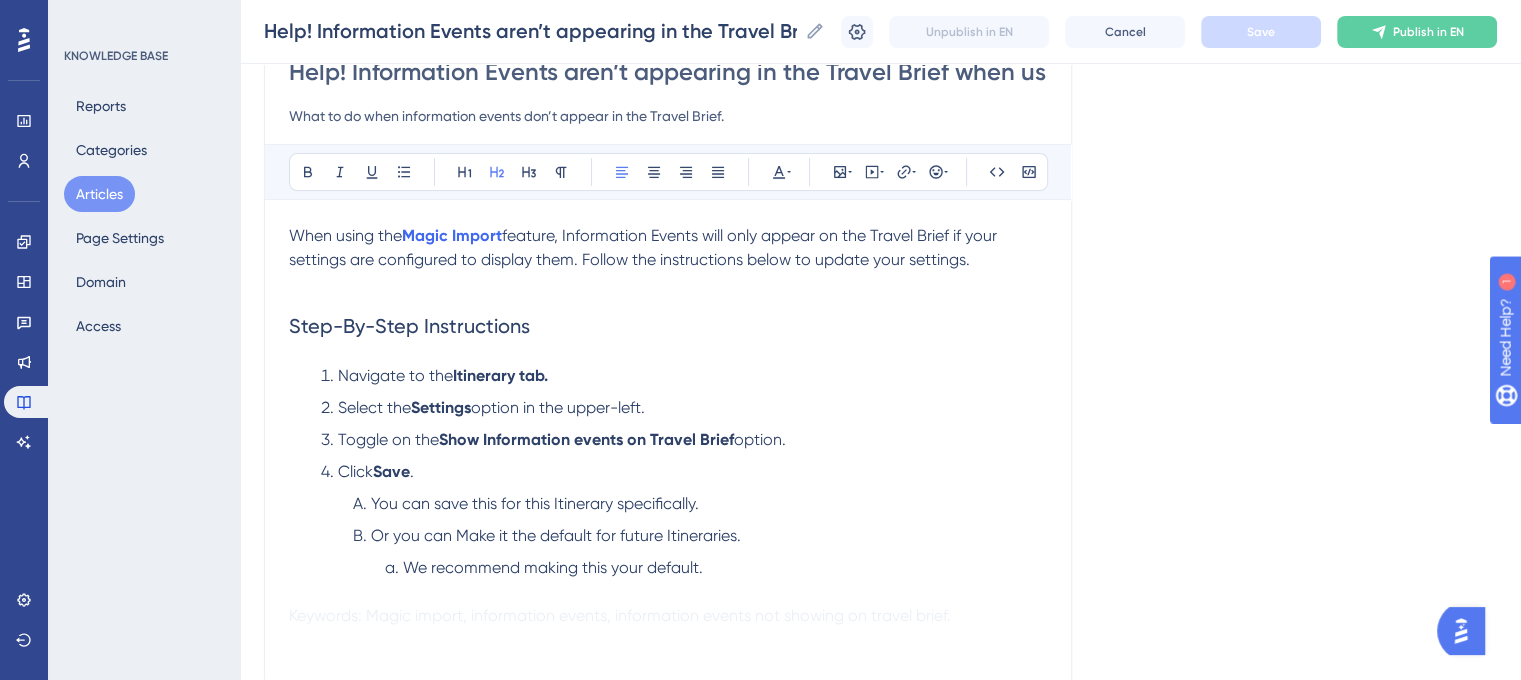 scroll, scrollTop: 232, scrollLeft: 0, axis: vertical 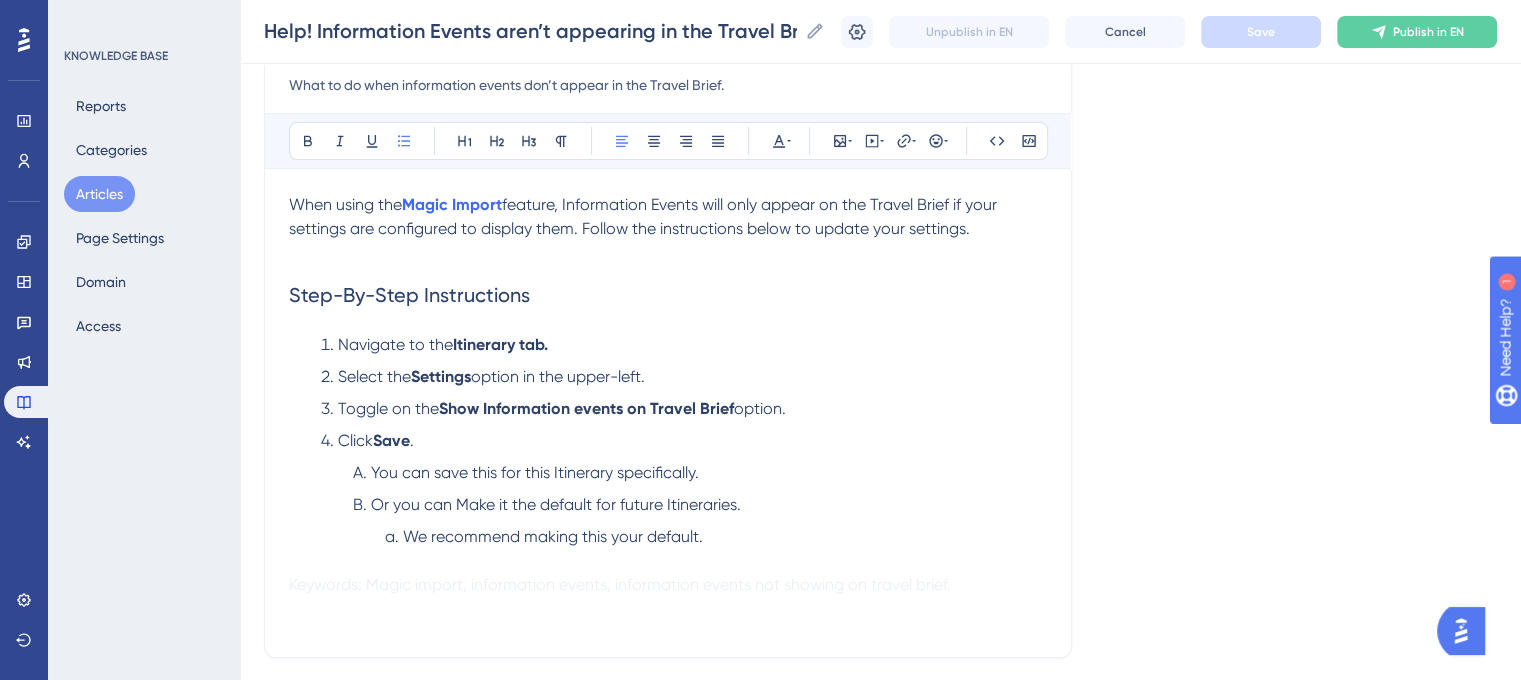 click on "Click  Save ." at bounding box center [684, 441] 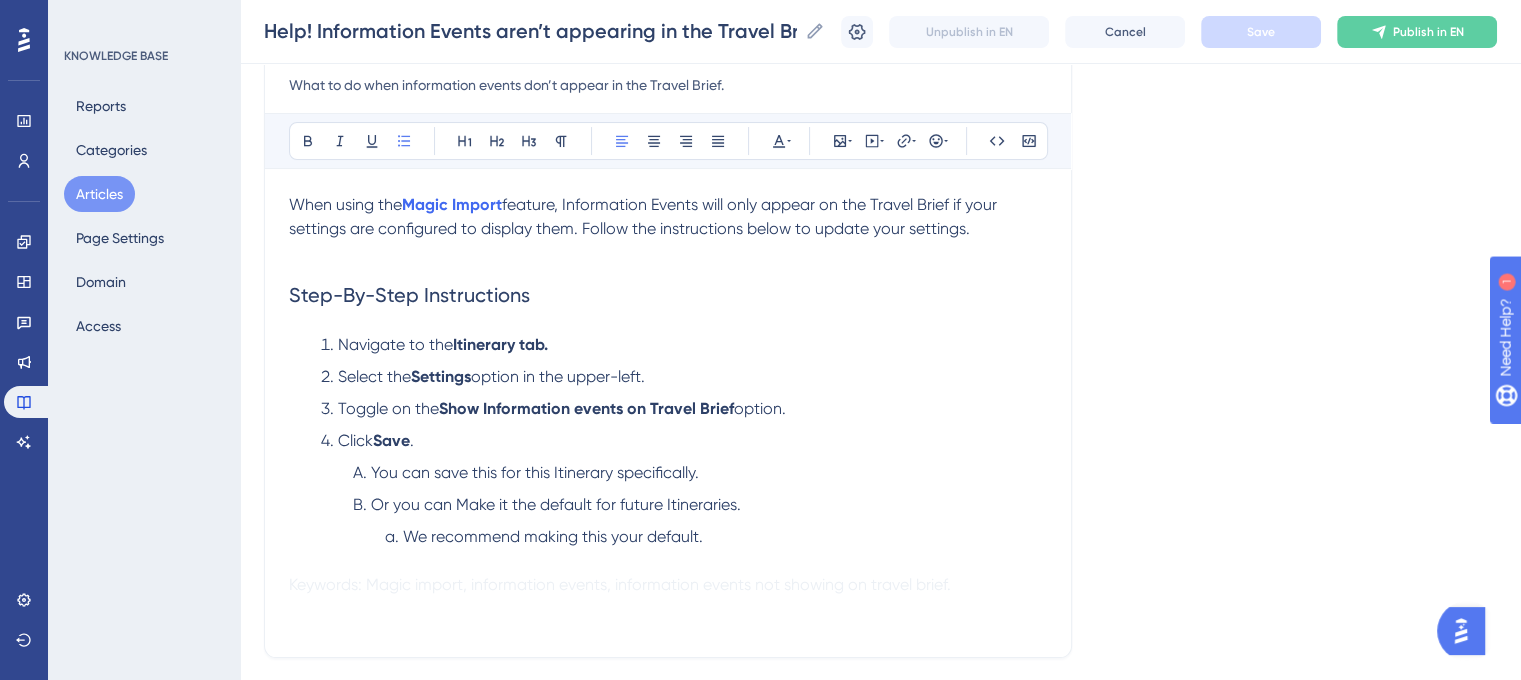 click on "Or you can Make it the default for future Itineraries." at bounding box center [556, 504] 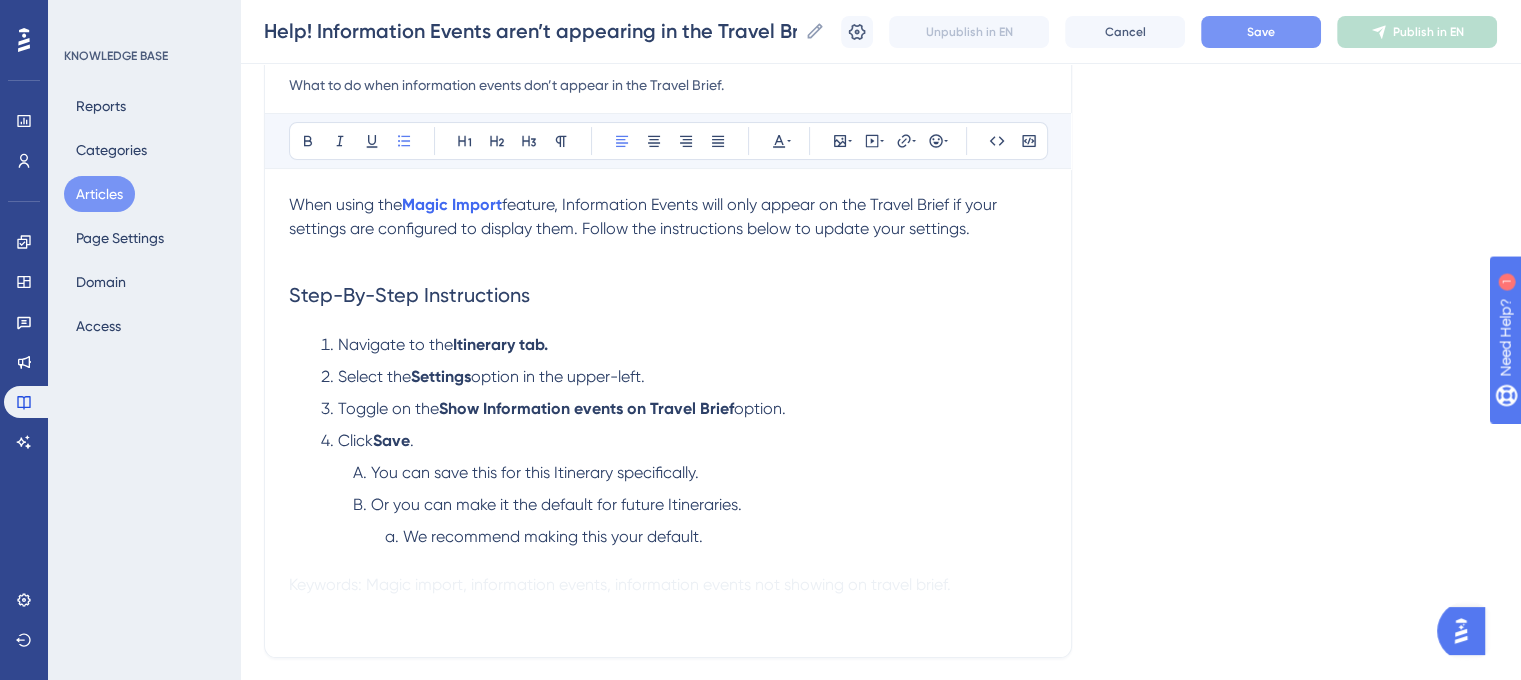 click on "Save" at bounding box center [1261, 32] 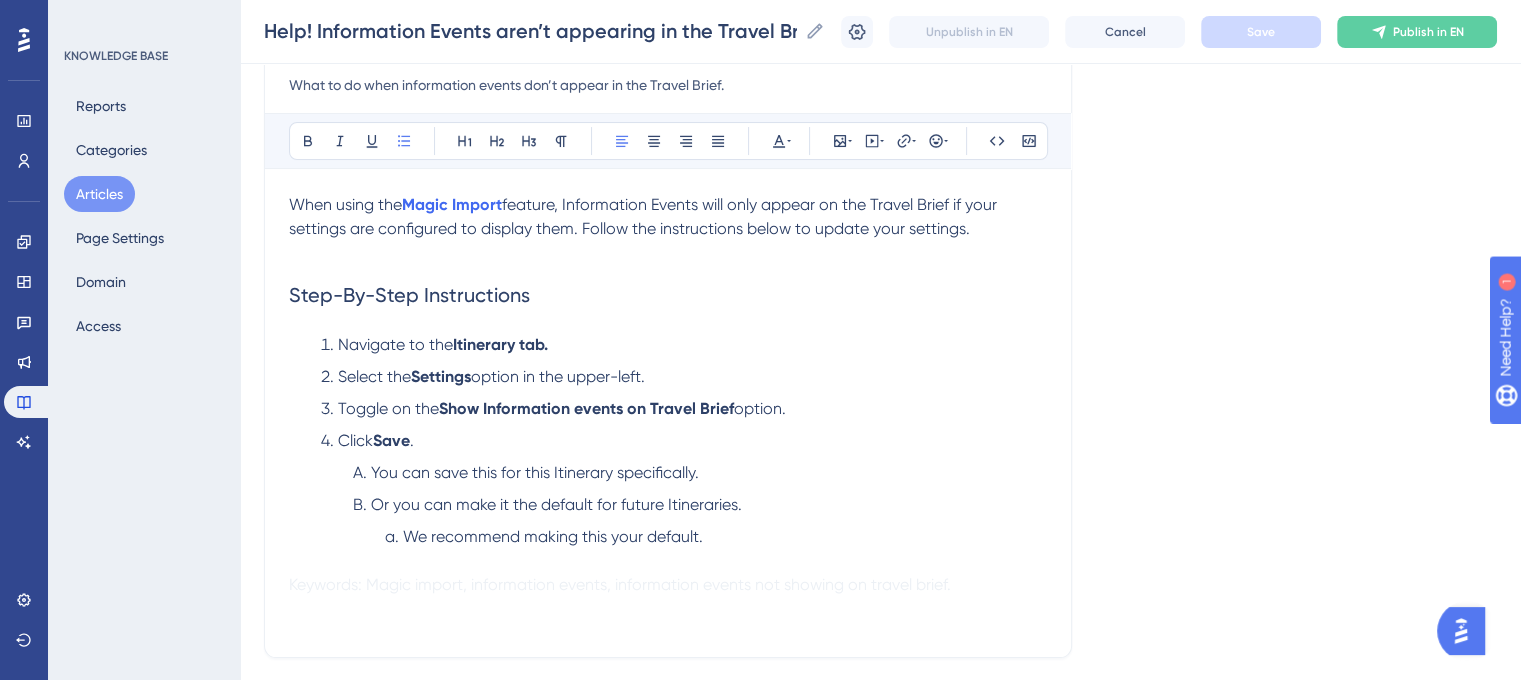 click on "You can save this for this Itinerary specifically." at bounding box center (535, 472) 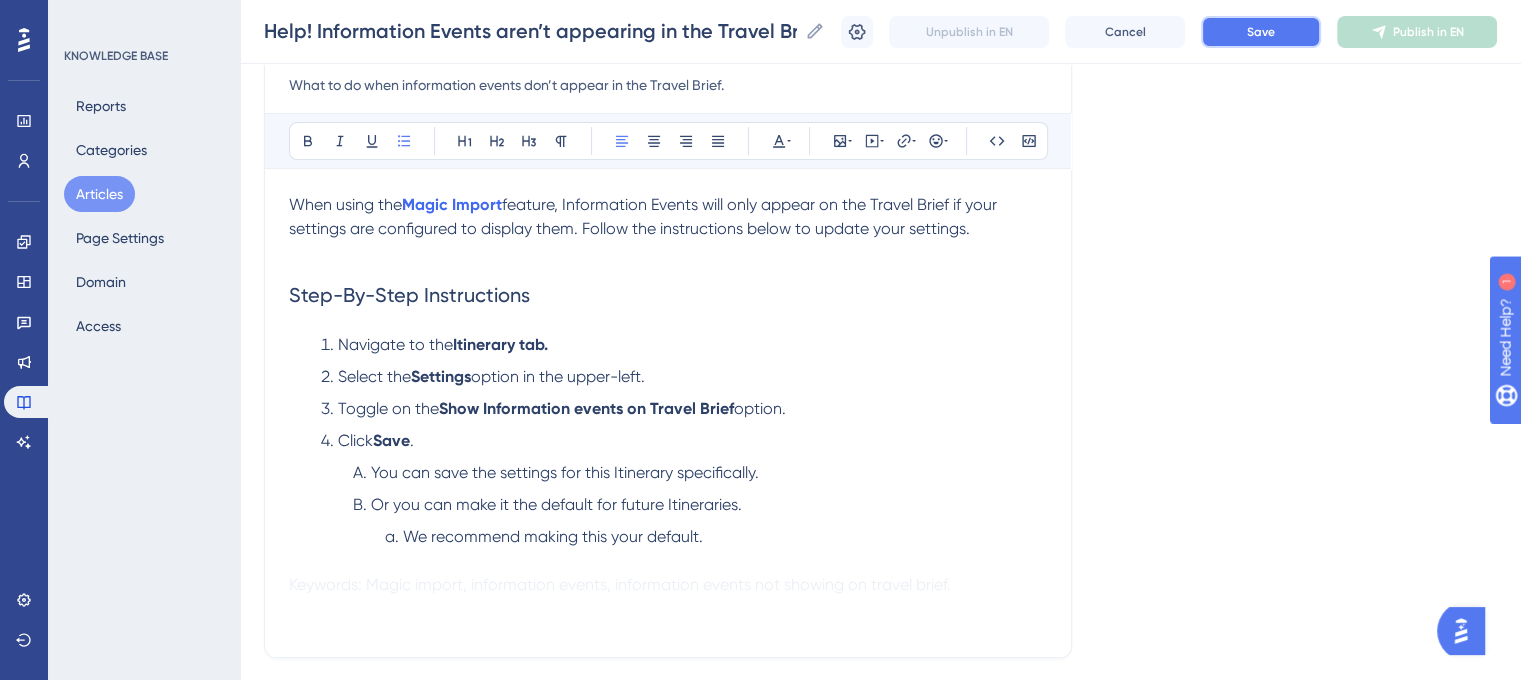 click on "Save" at bounding box center (1261, 32) 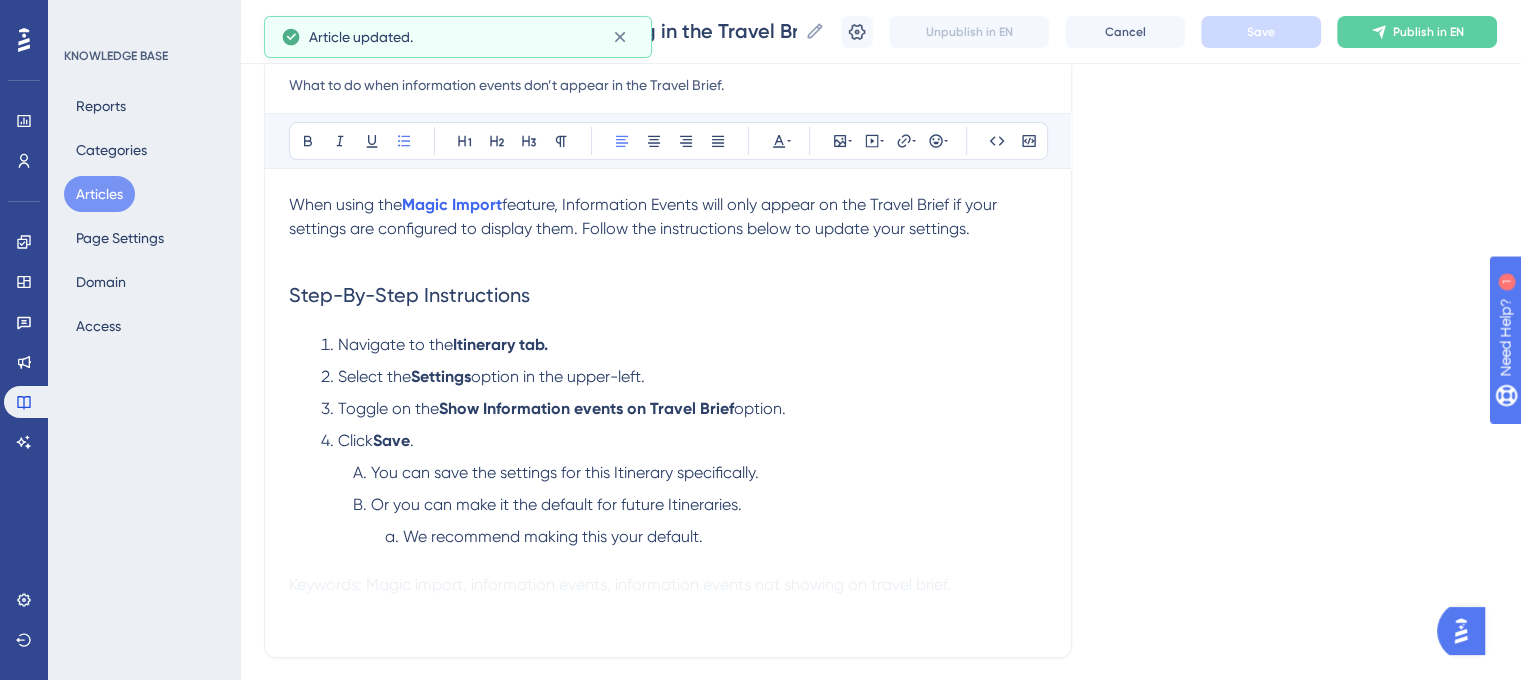 click on "Or you can make it the default for future Itineraries." at bounding box center (556, 504) 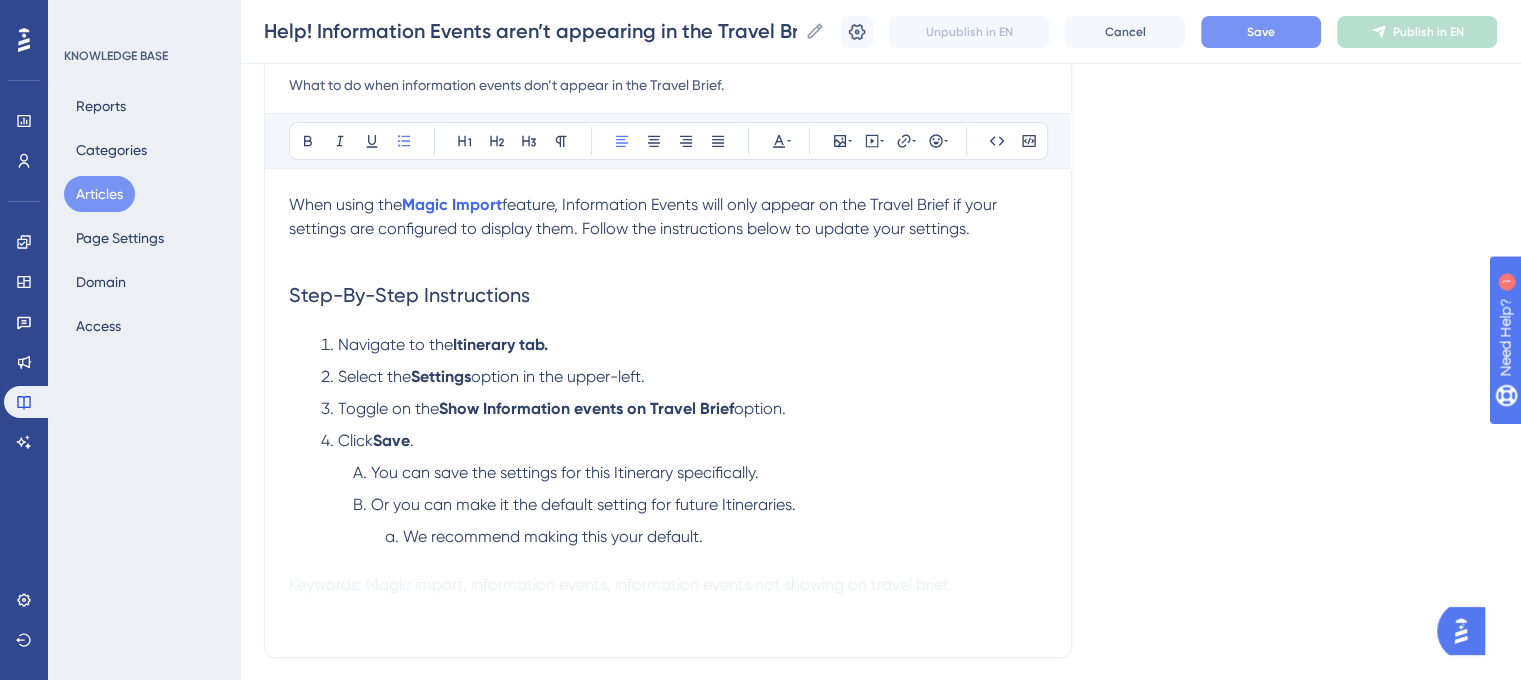 click on "Or you can make it the default setting for future Itineraries." at bounding box center (583, 504) 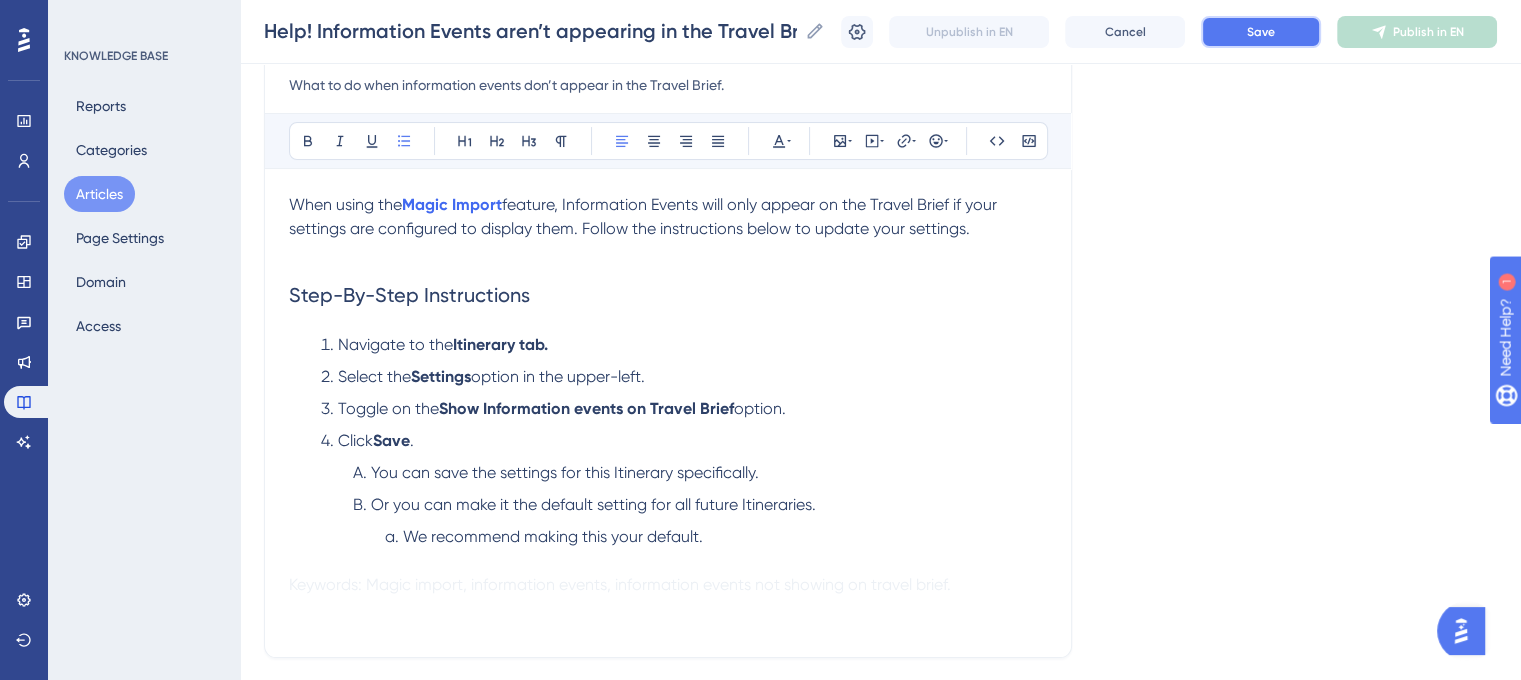 click on "Save" at bounding box center [1261, 32] 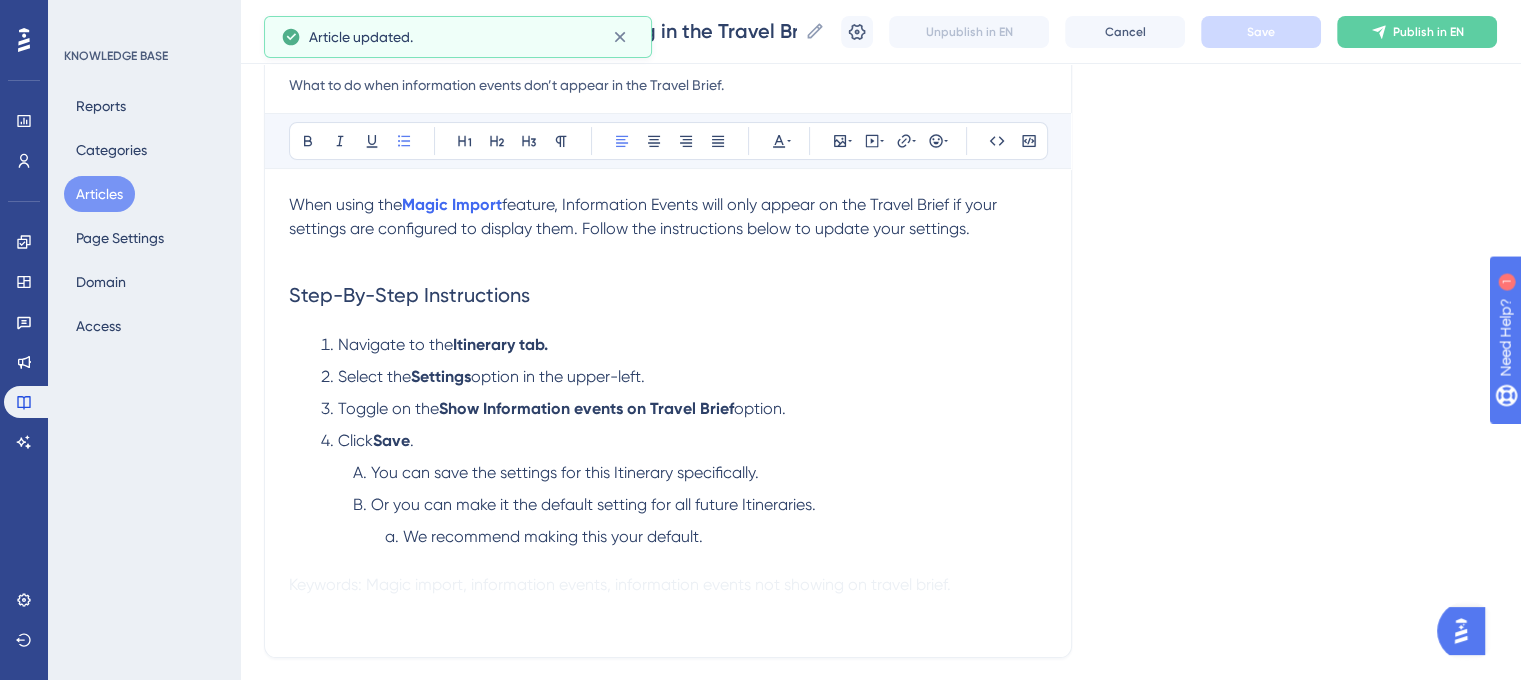 click on "We recommend making this your default." at bounding box center [553, 536] 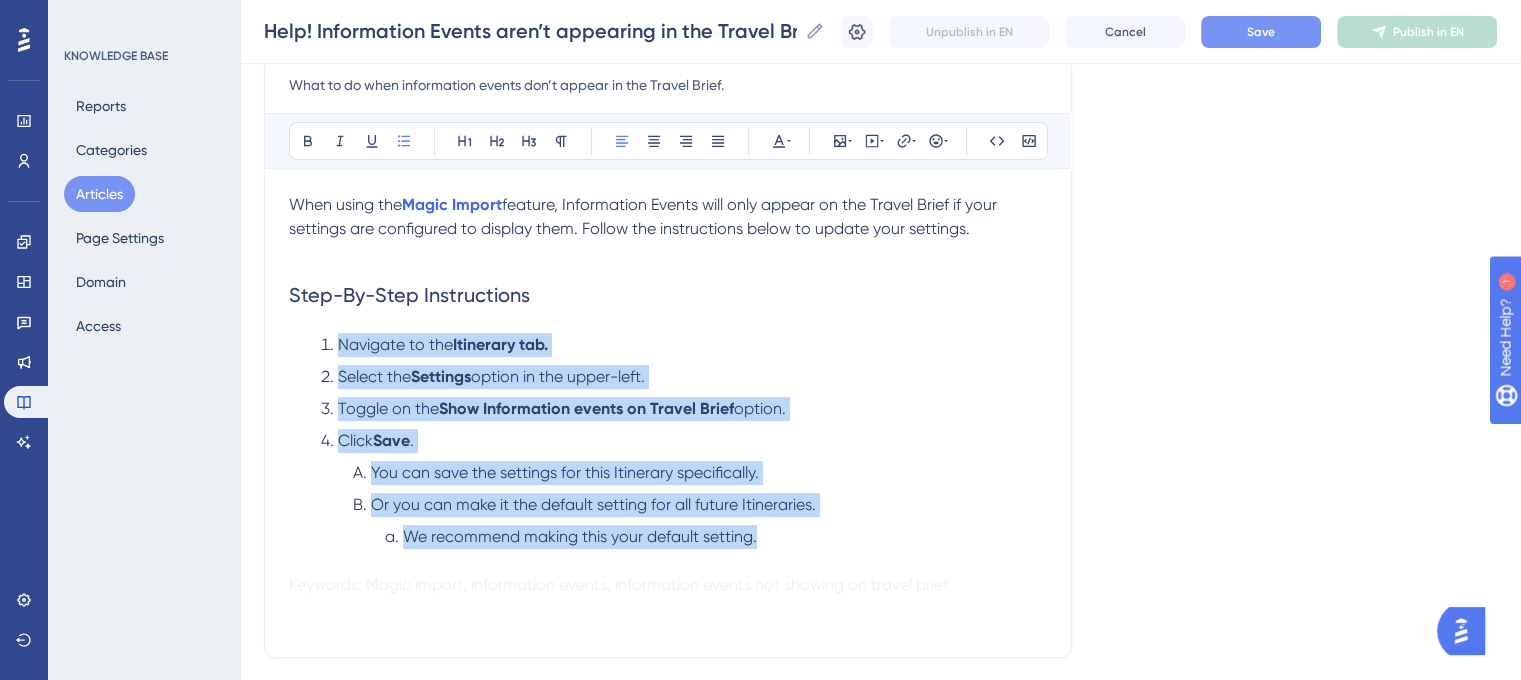 drag, startPoint x: 779, startPoint y: 541, endPoint x: 331, endPoint y: 345, distance: 488.99896 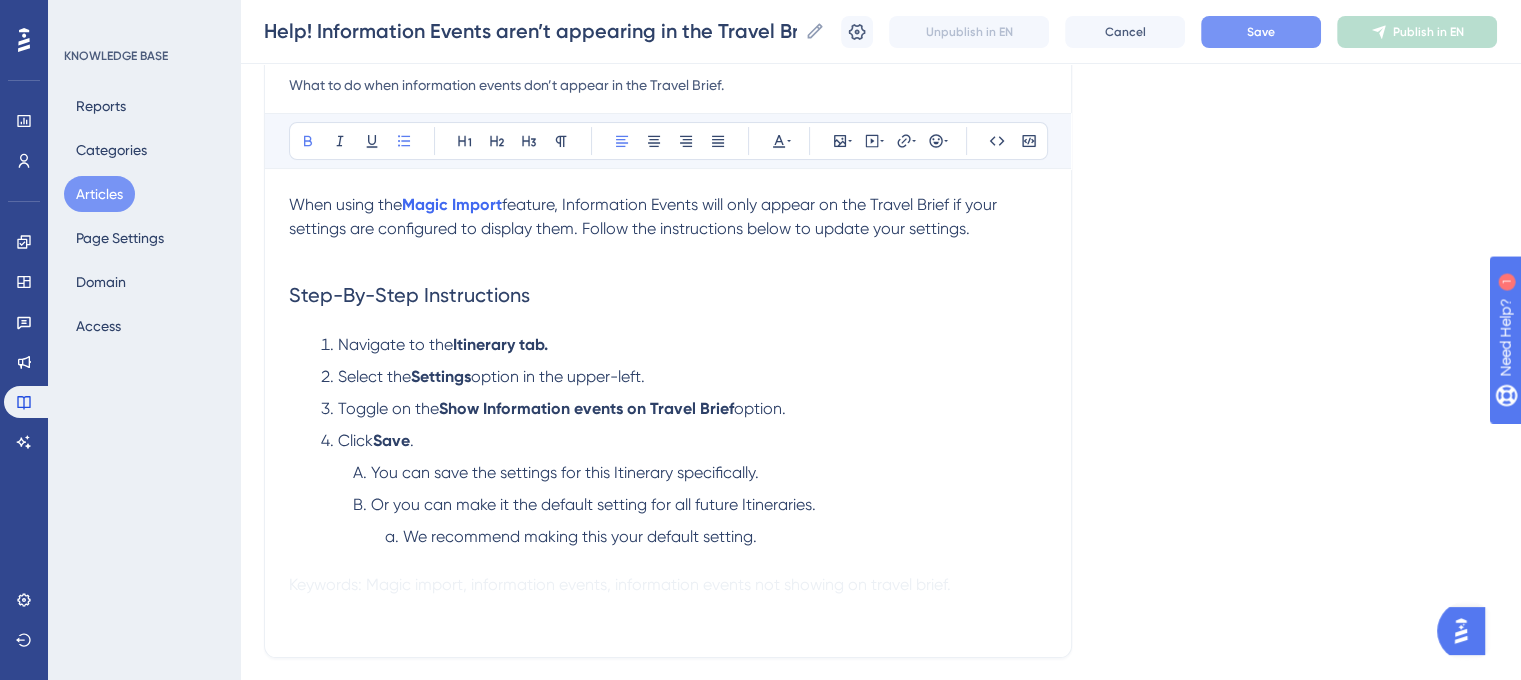 drag, startPoint x: 571, startPoint y: 339, endPoint x: 556, endPoint y: 339, distance: 15 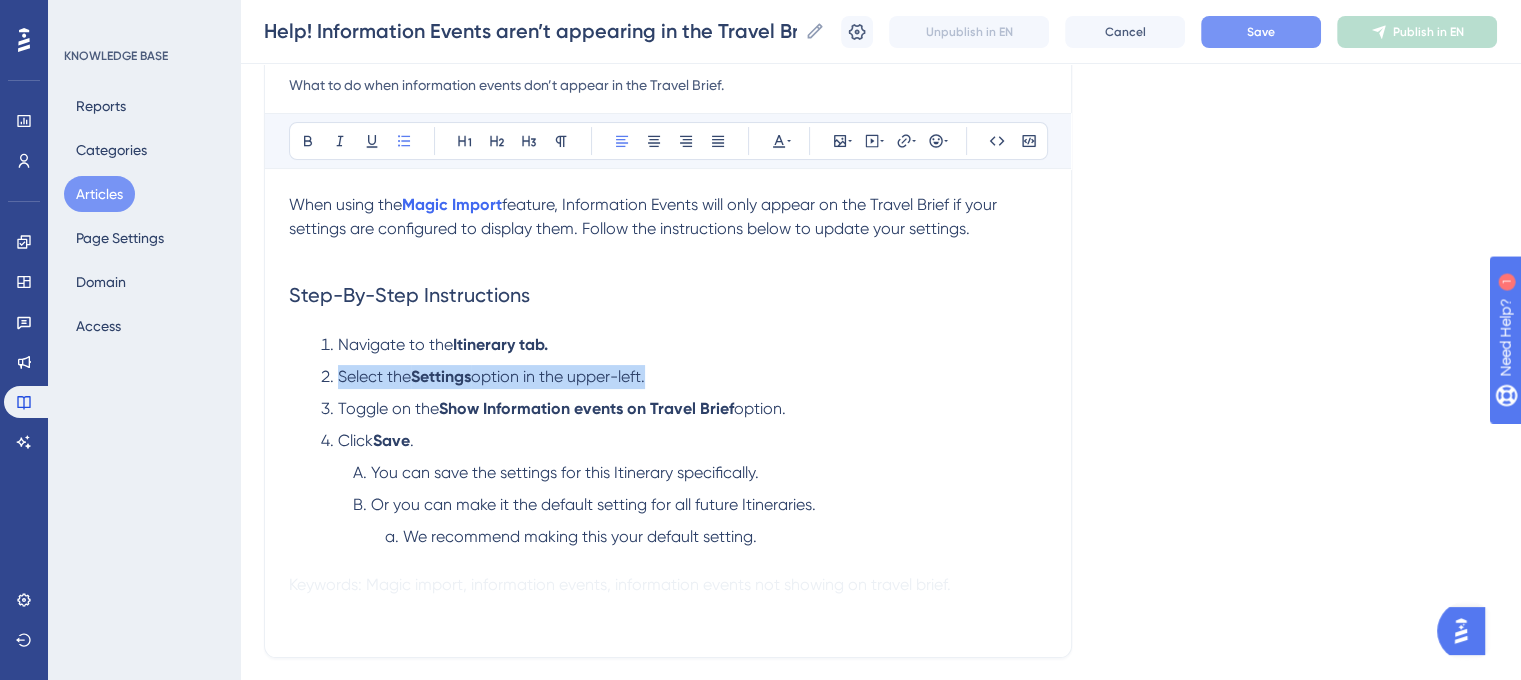drag, startPoint x: 671, startPoint y: 375, endPoint x: 339, endPoint y: 379, distance: 332.0241 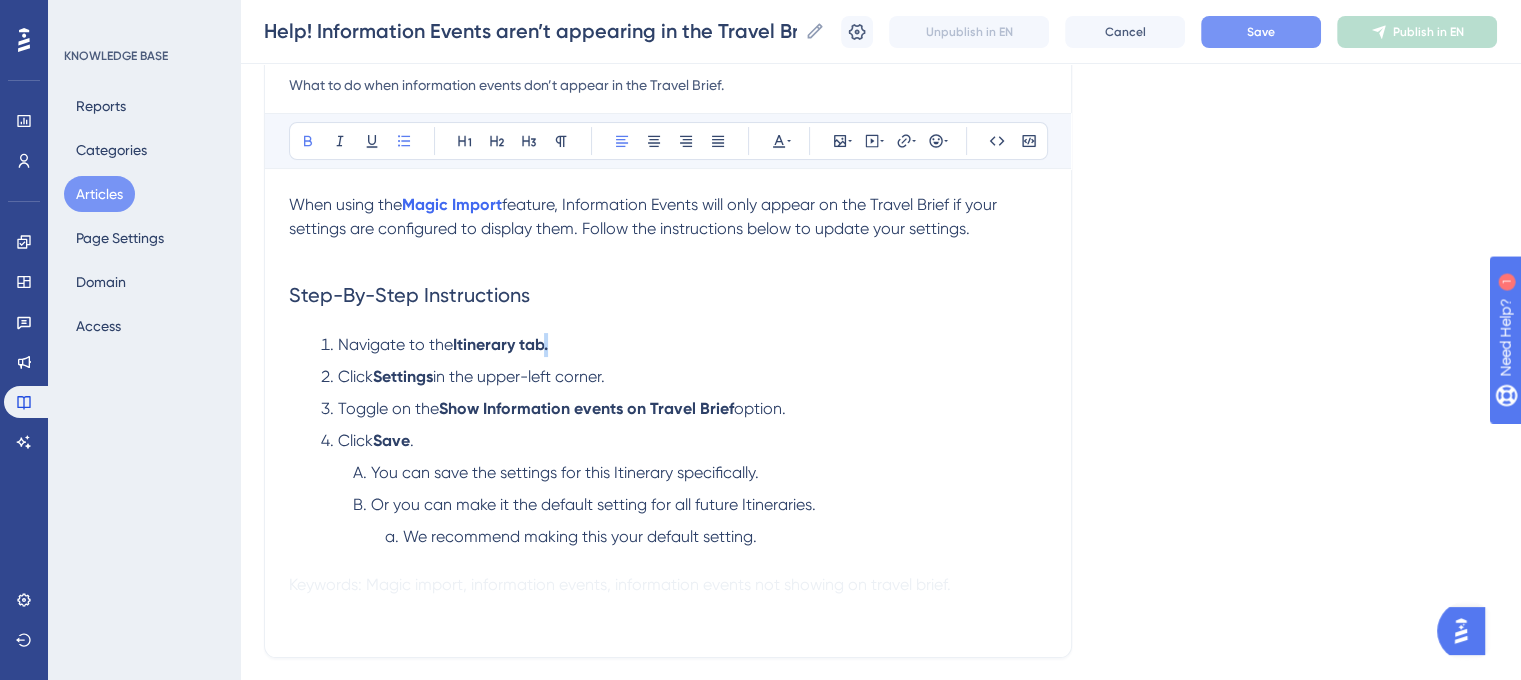 drag, startPoint x: 559, startPoint y: 343, endPoint x: 549, endPoint y: 346, distance: 10.440307 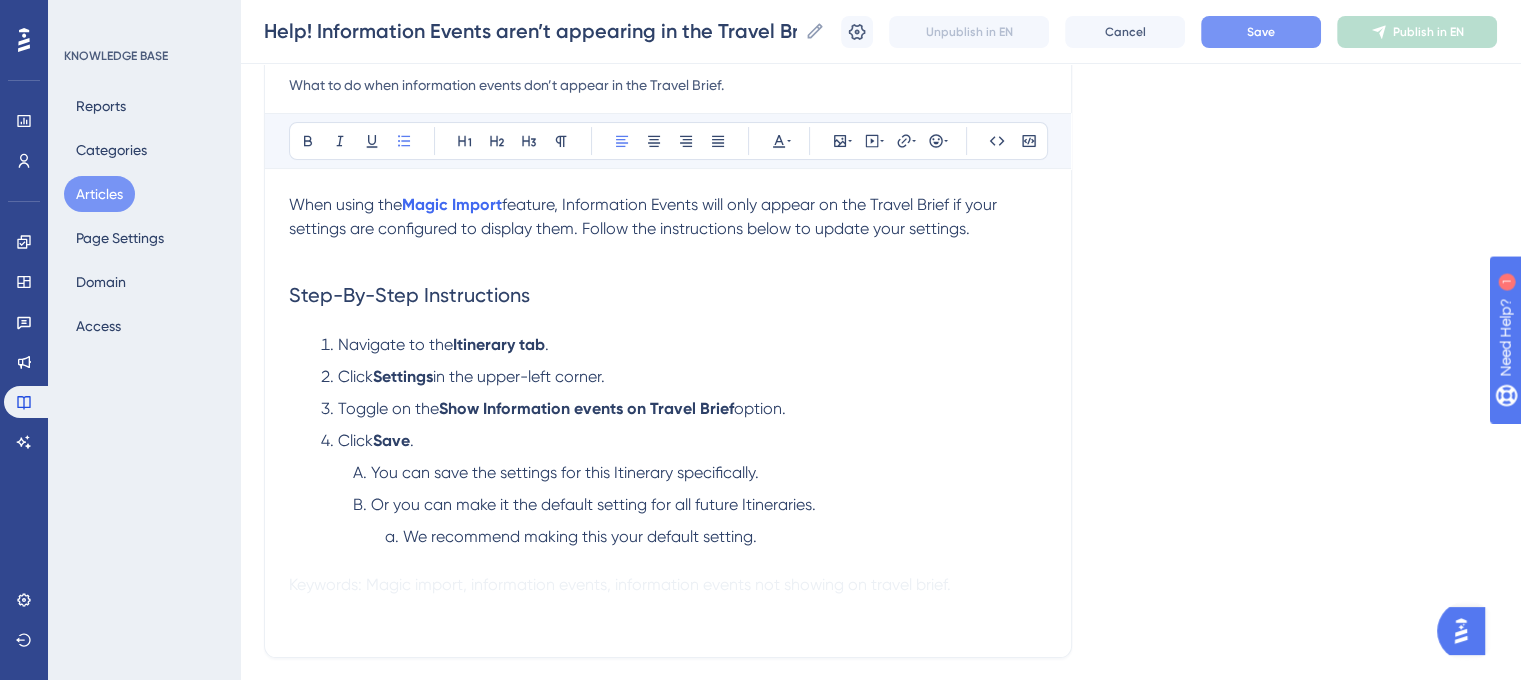 drag, startPoint x: 788, startPoint y: 410, endPoint x: 336, endPoint y: 410, distance: 452 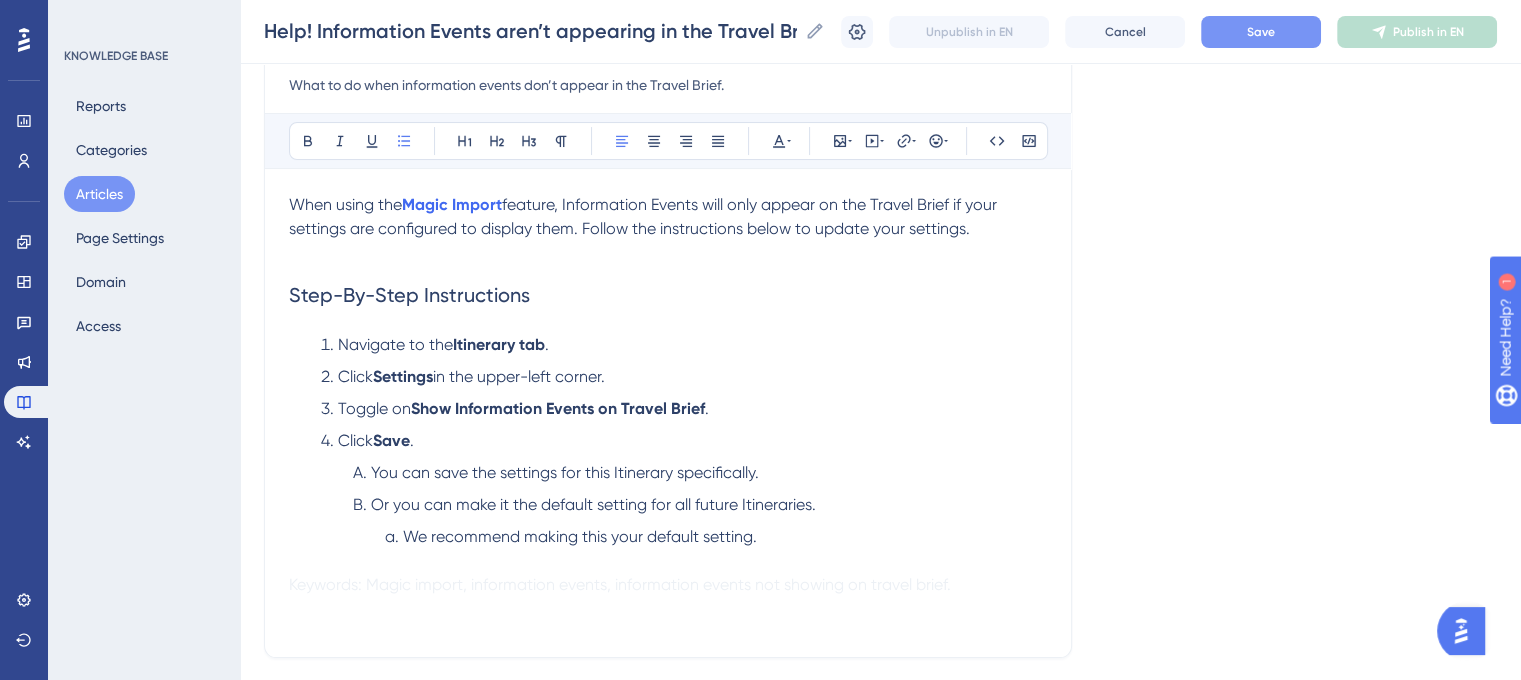 scroll, scrollTop: 332, scrollLeft: 0, axis: vertical 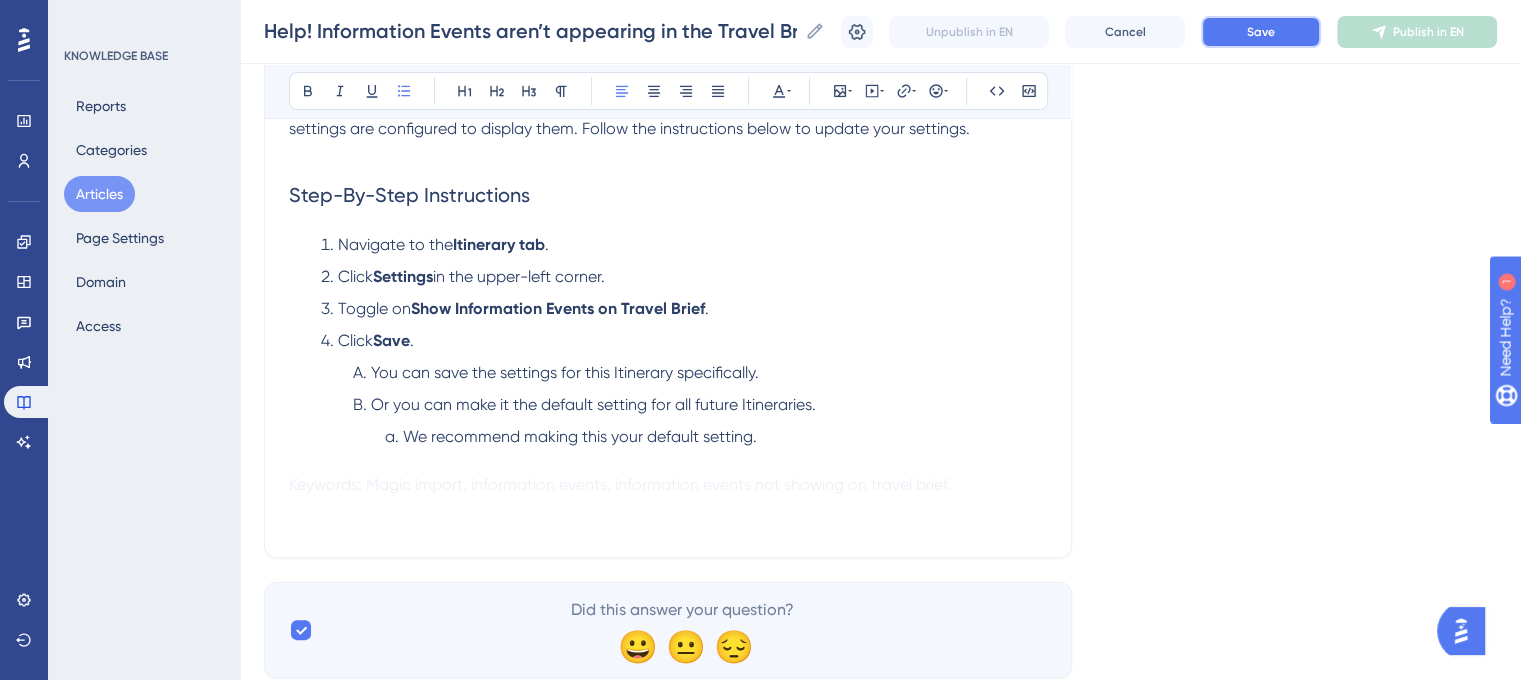 click on "Save" at bounding box center [1261, 32] 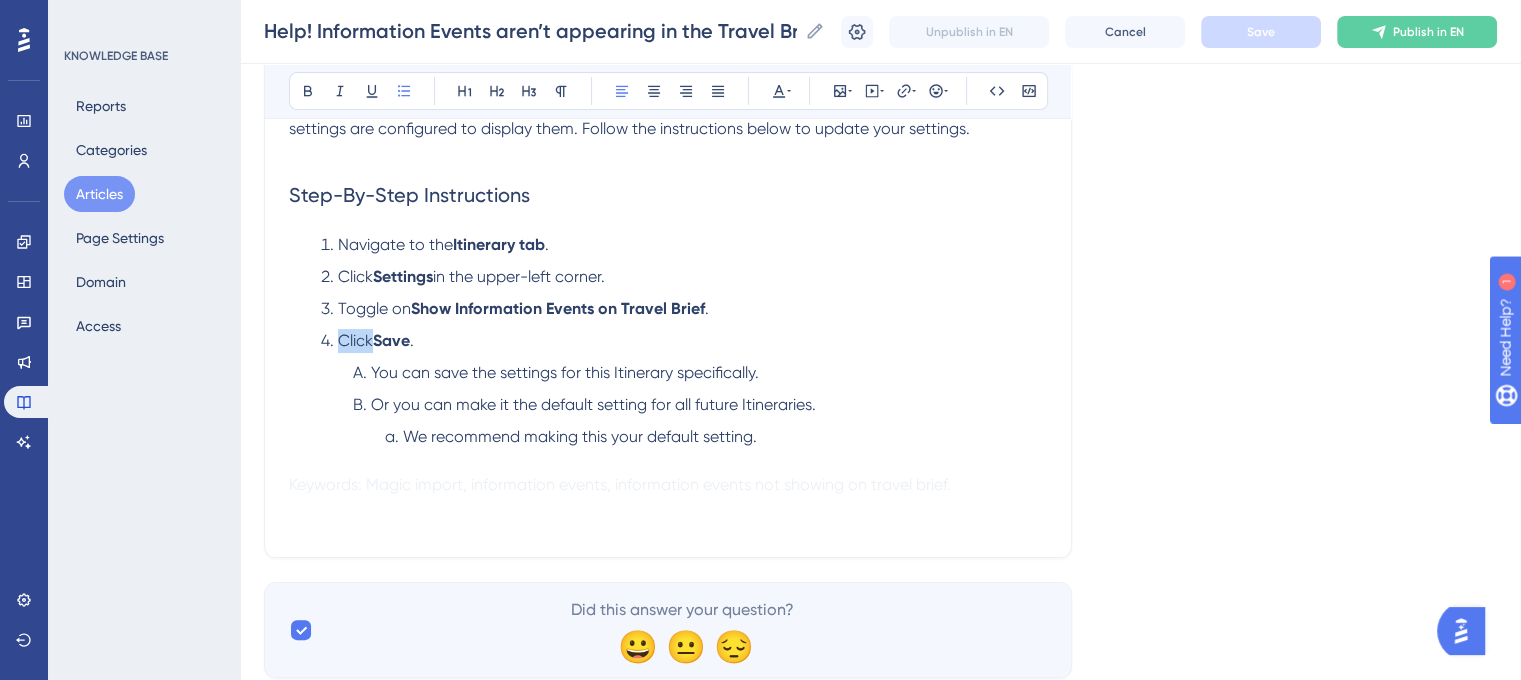 drag, startPoint x: 373, startPoint y: 342, endPoint x: 333, endPoint y: 343, distance: 40.012497 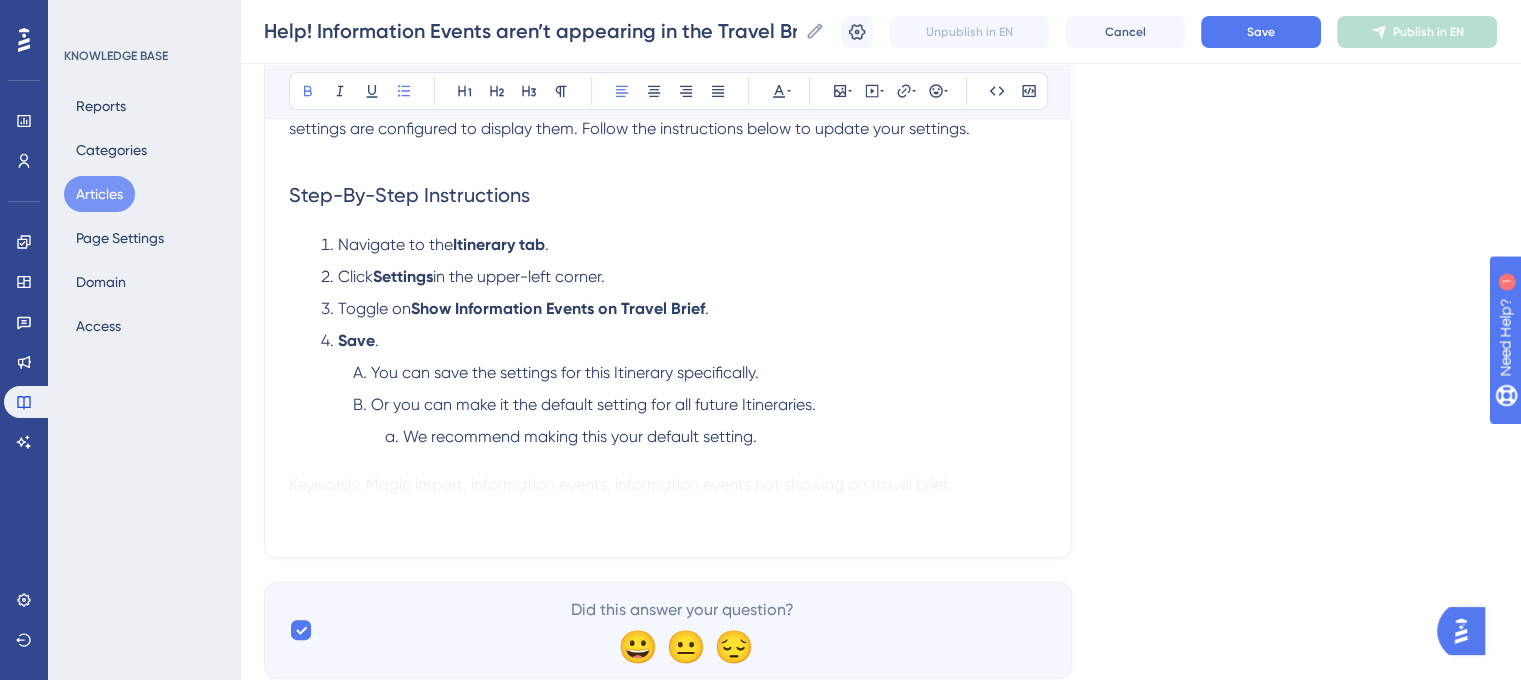 click on "Save" at bounding box center (356, 340) 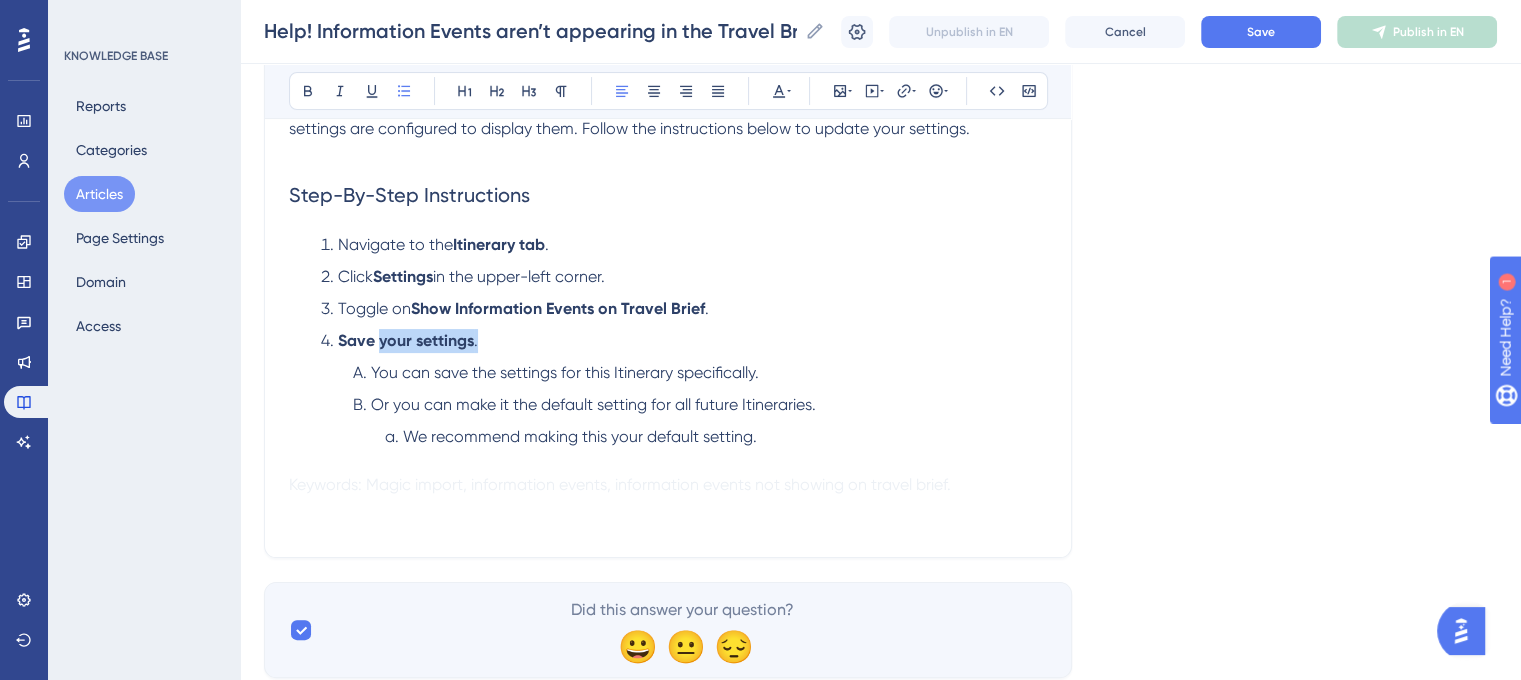 drag, startPoint x: 476, startPoint y: 339, endPoint x: 380, endPoint y: 347, distance: 96.332756 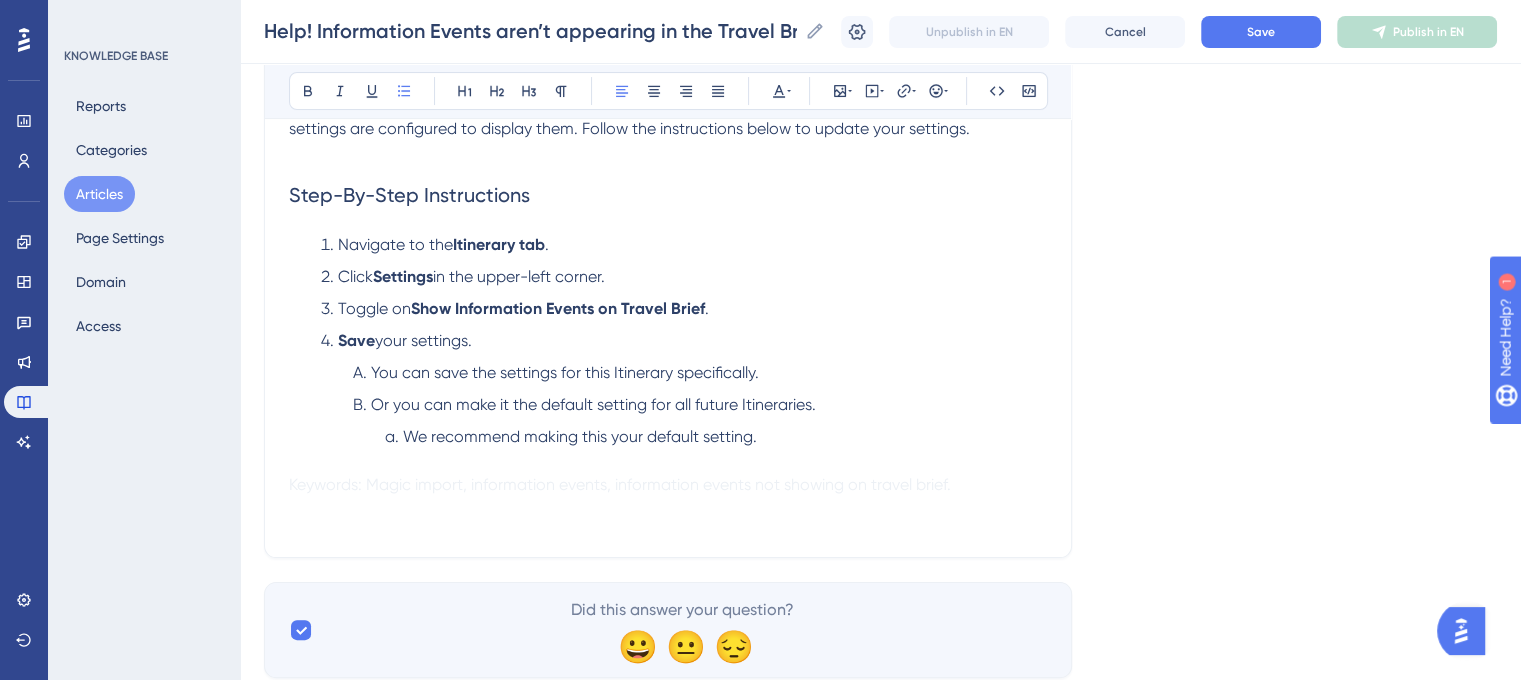 click on "You can save the settings for this Itinerary specifically." at bounding box center (565, 372) 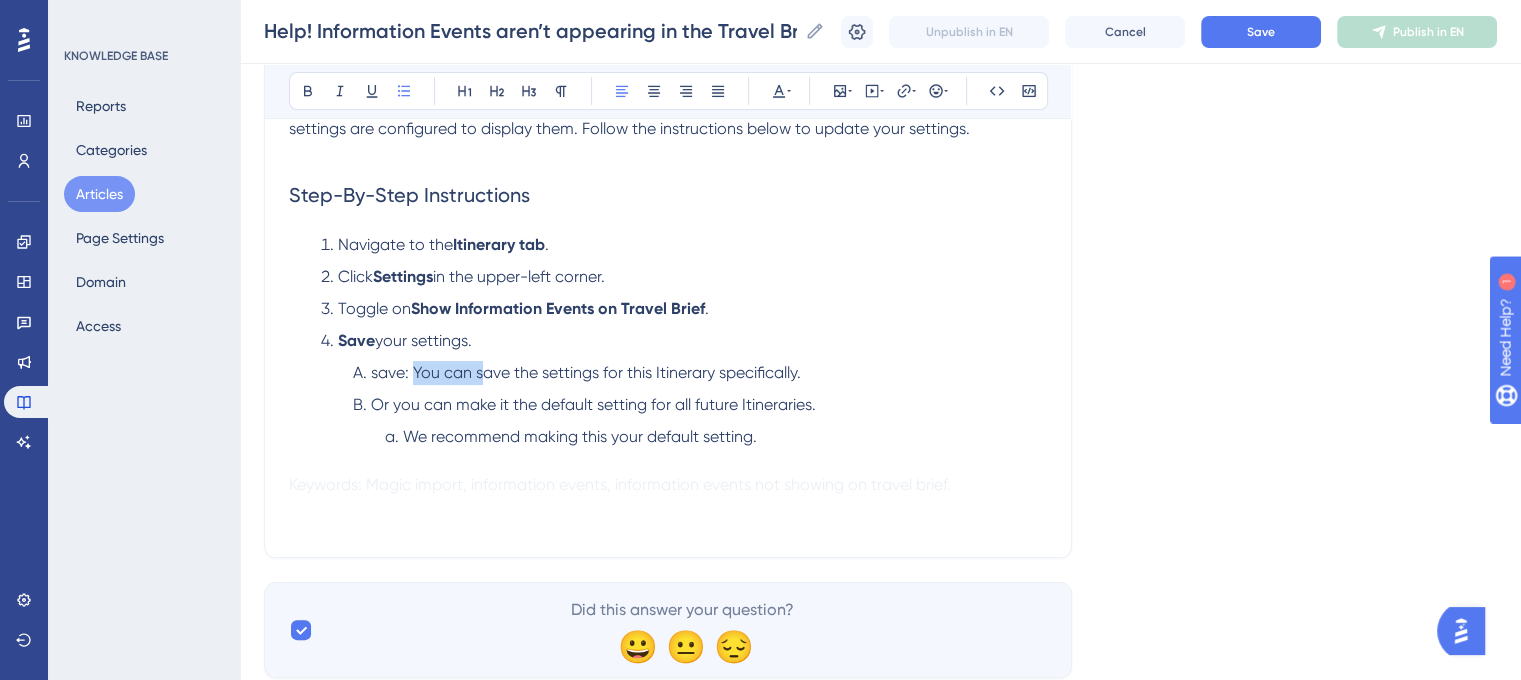 drag, startPoint x: 482, startPoint y: 373, endPoint x: 414, endPoint y: 375, distance: 68.0294 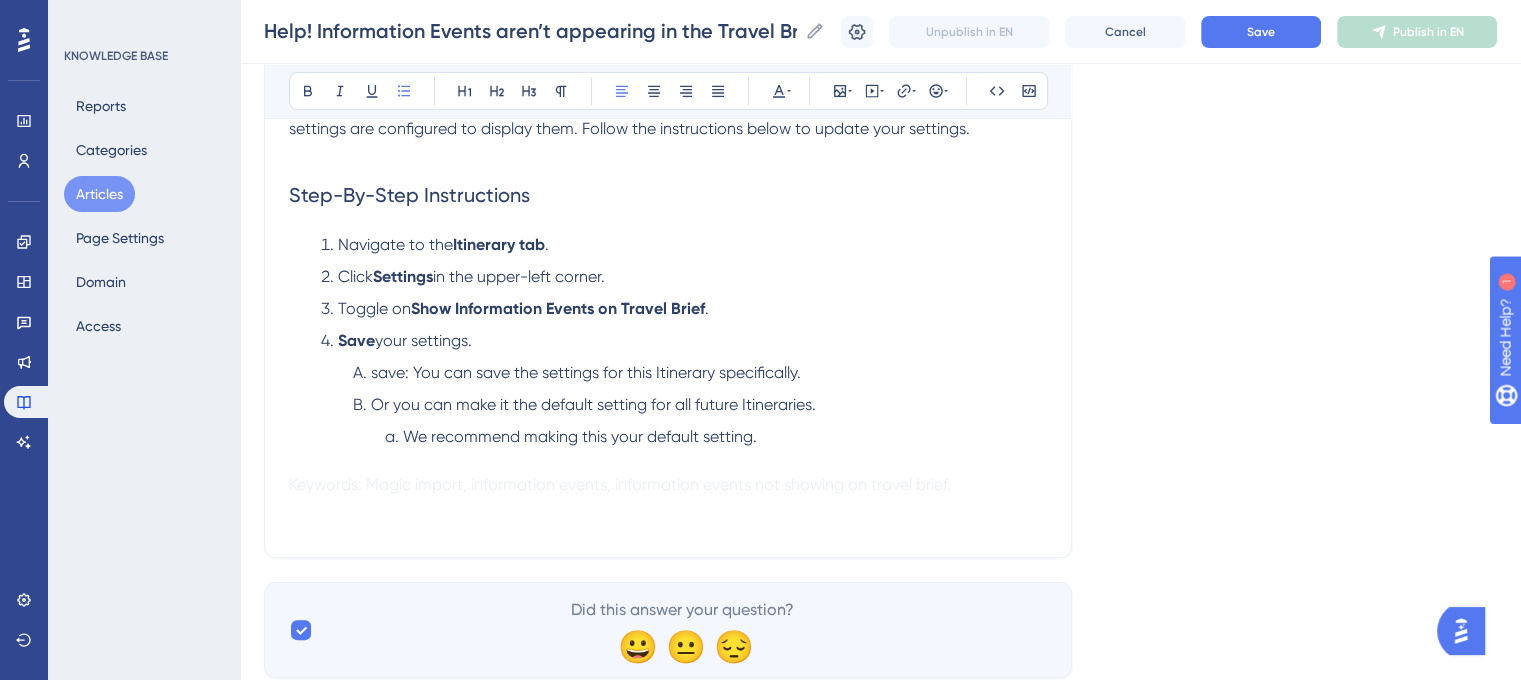click on "save: You can save the settings for this Itinerary specifically." at bounding box center [586, 372] 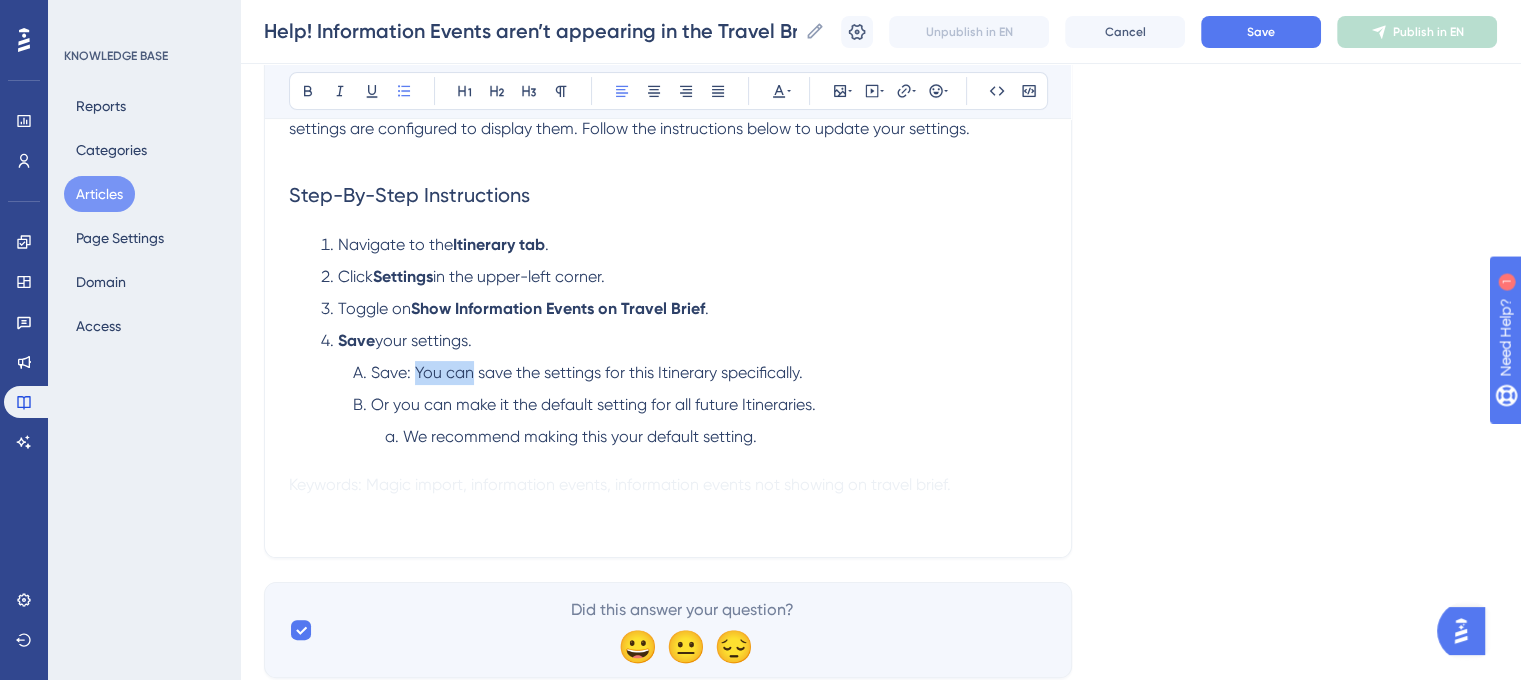 drag, startPoint x: 416, startPoint y: 374, endPoint x: 471, endPoint y: 378, distance: 55.145264 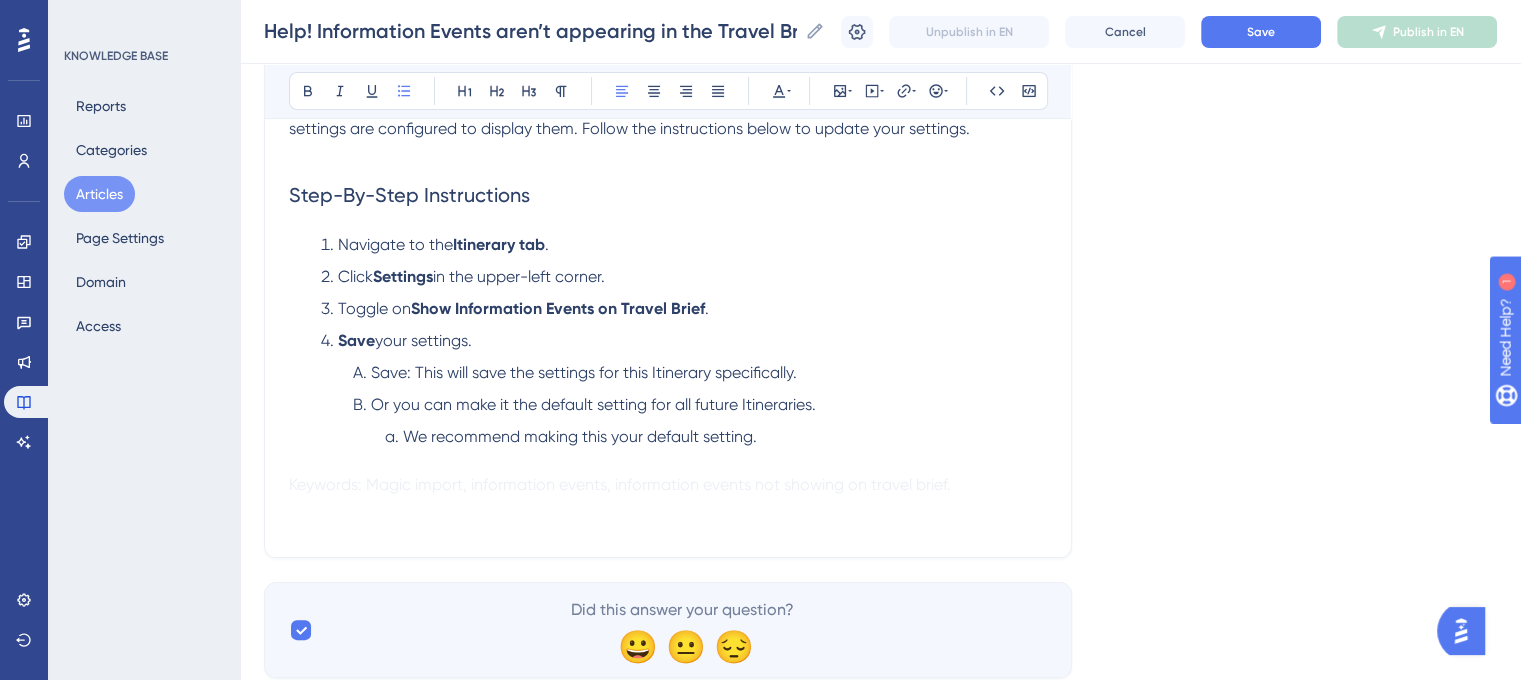 click on "Save: This will save the settings for this Itinerary specifically." at bounding box center (584, 372) 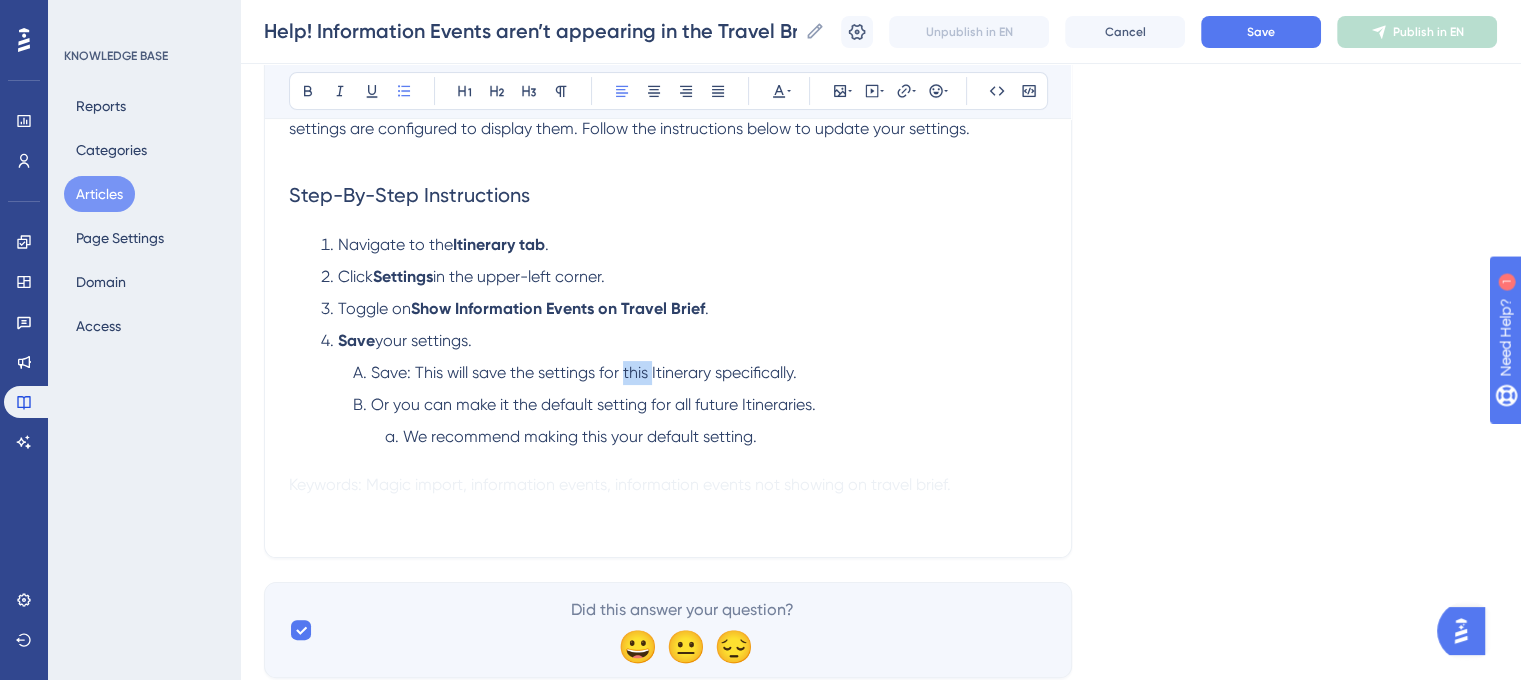 click on "Save: This will save the settings for this Itinerary specifically." at bounding box center [584, 372] 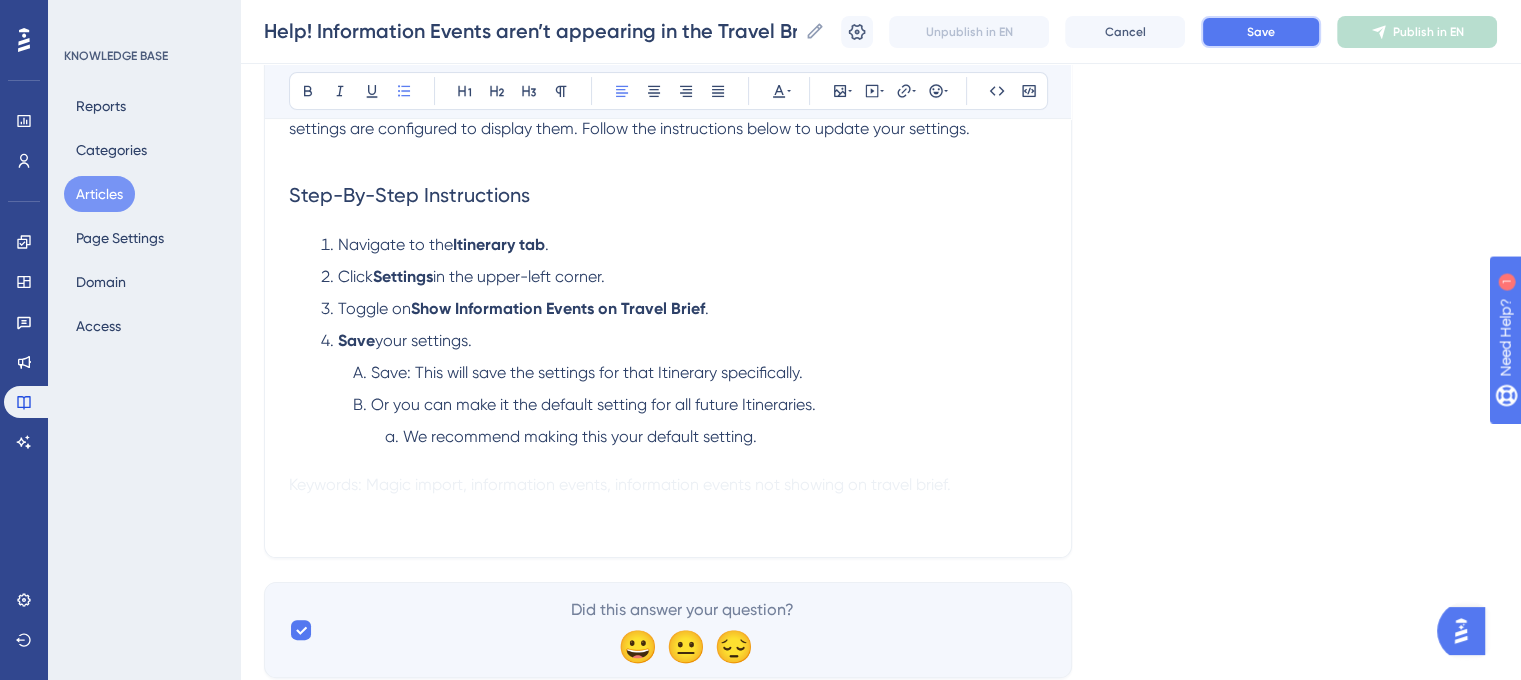 click on "Save" at bounding box center (1261, 32) 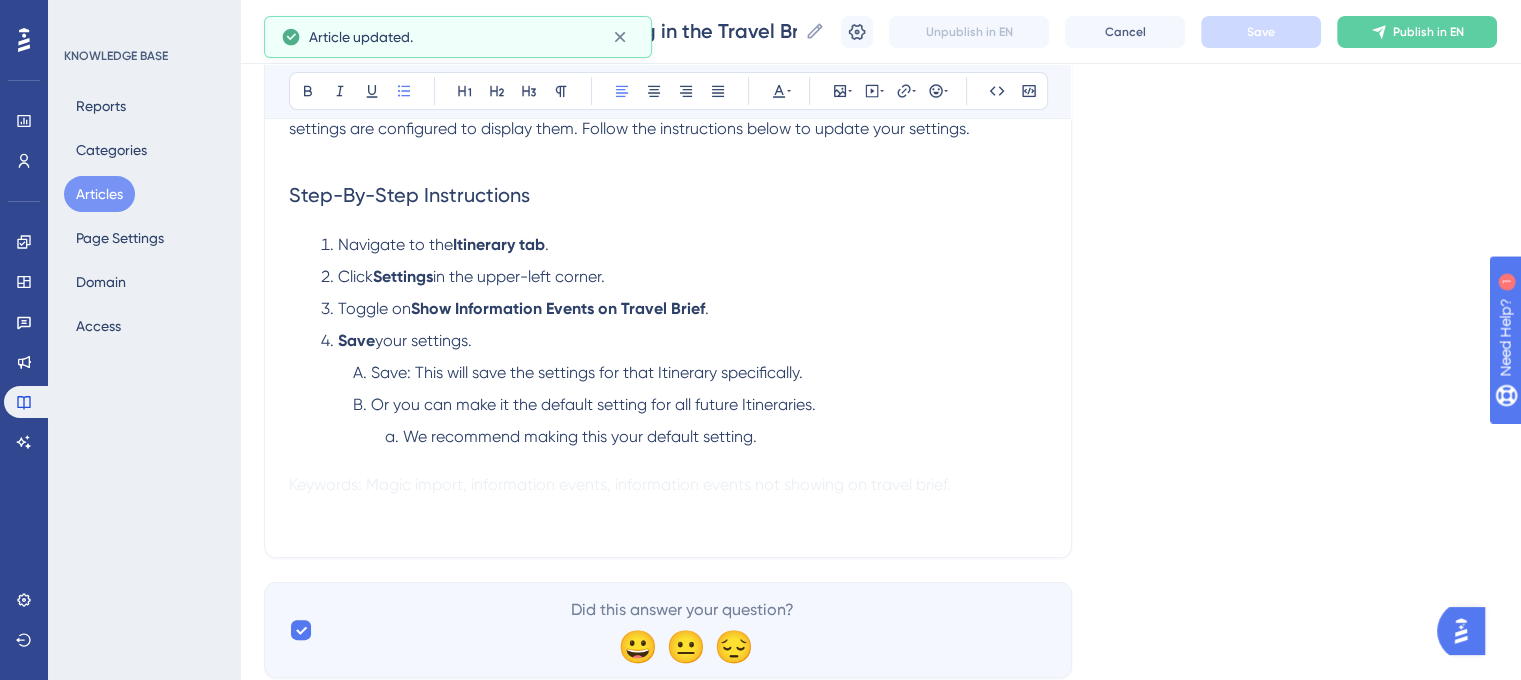click on "Or you can make it the default setting for all future Itineraries." at bounding box center [593, 404] 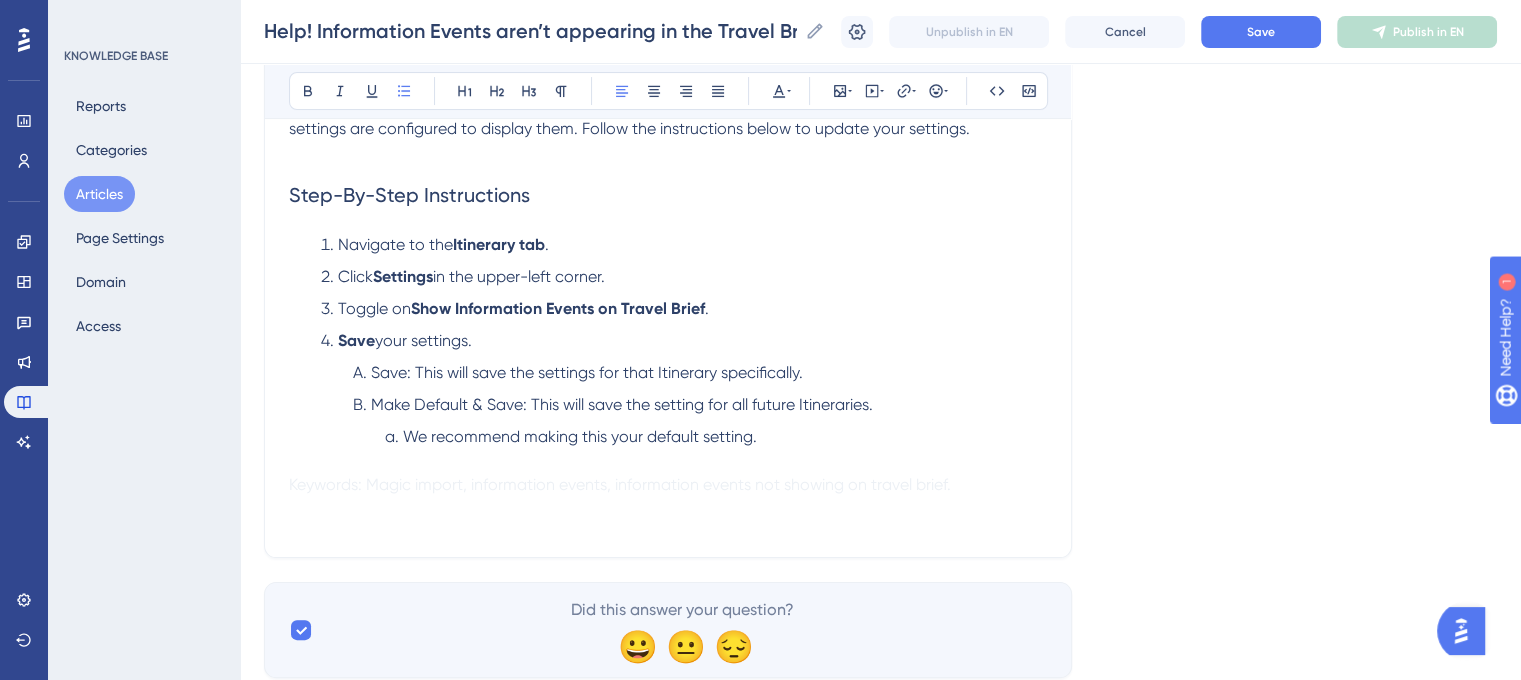 click on "Make Default & Save: This will save the setting for all future Itineraries." at bounding box center [622, 404] 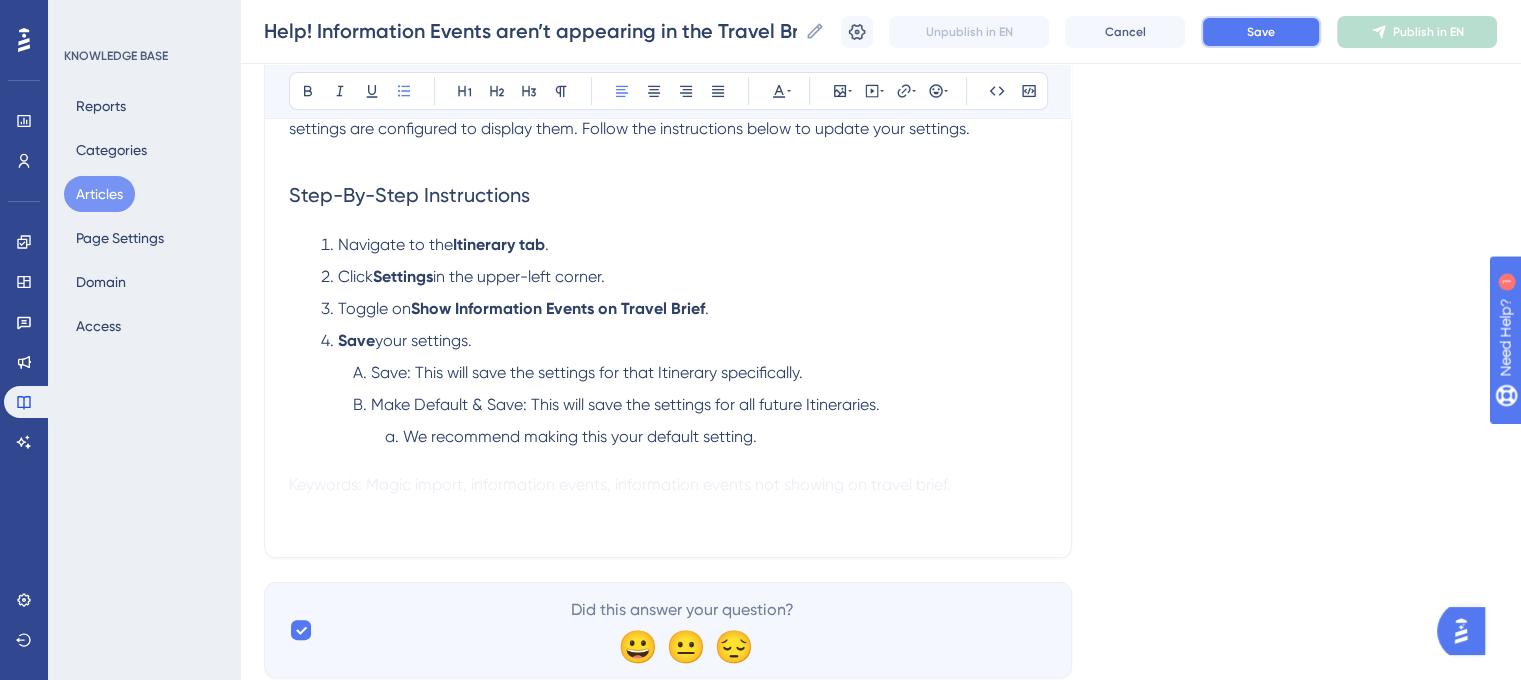 click on "Save" at bounding box center [1261, 32] 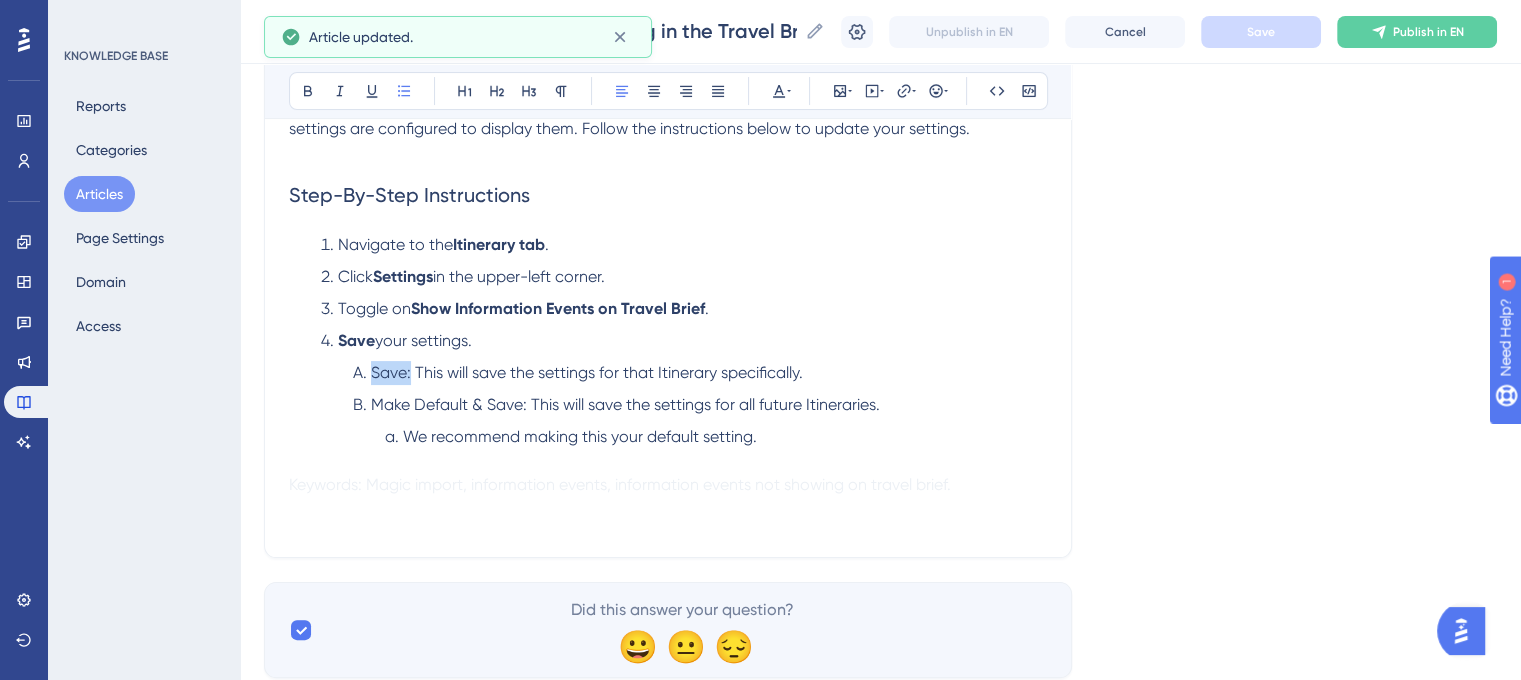drag, startPoint x: 411, startPoint y: 373, endPoint x: 369, endPoint y: 373, distance: 42 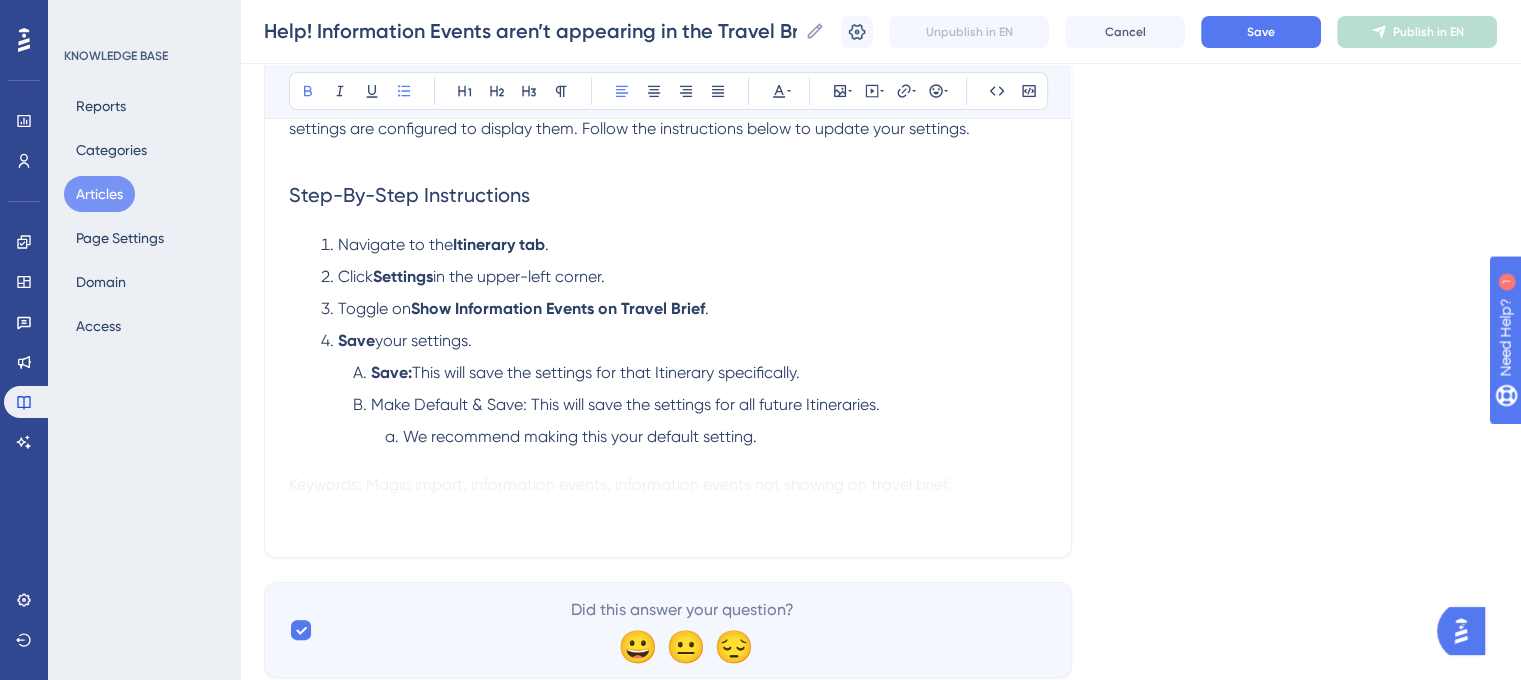 click on "Make Default & Save: This will save the settings for all future Itineraries." at bounding box center [625, 404] 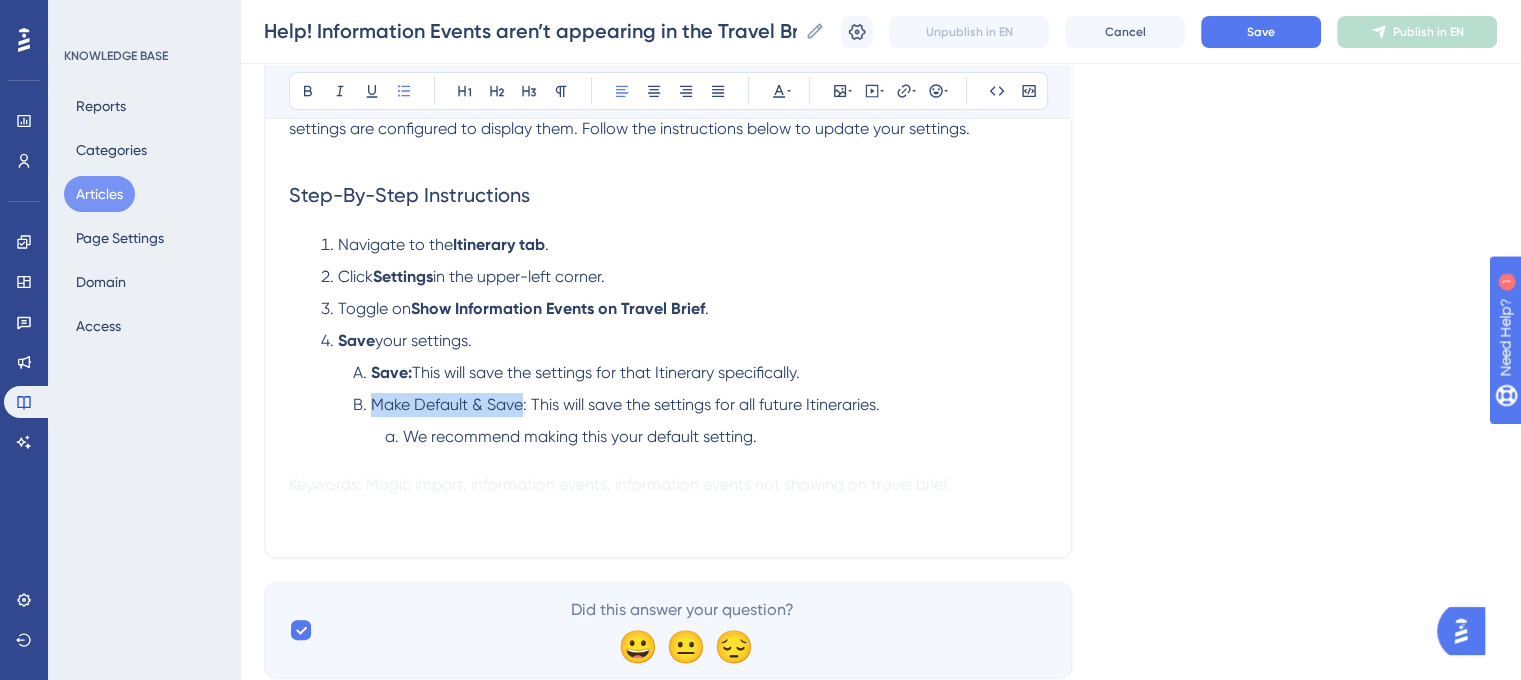 drag, startPoint x: 522, startPoint y: 407, endPoint x: 373, endPoint y: 407, distance: 149 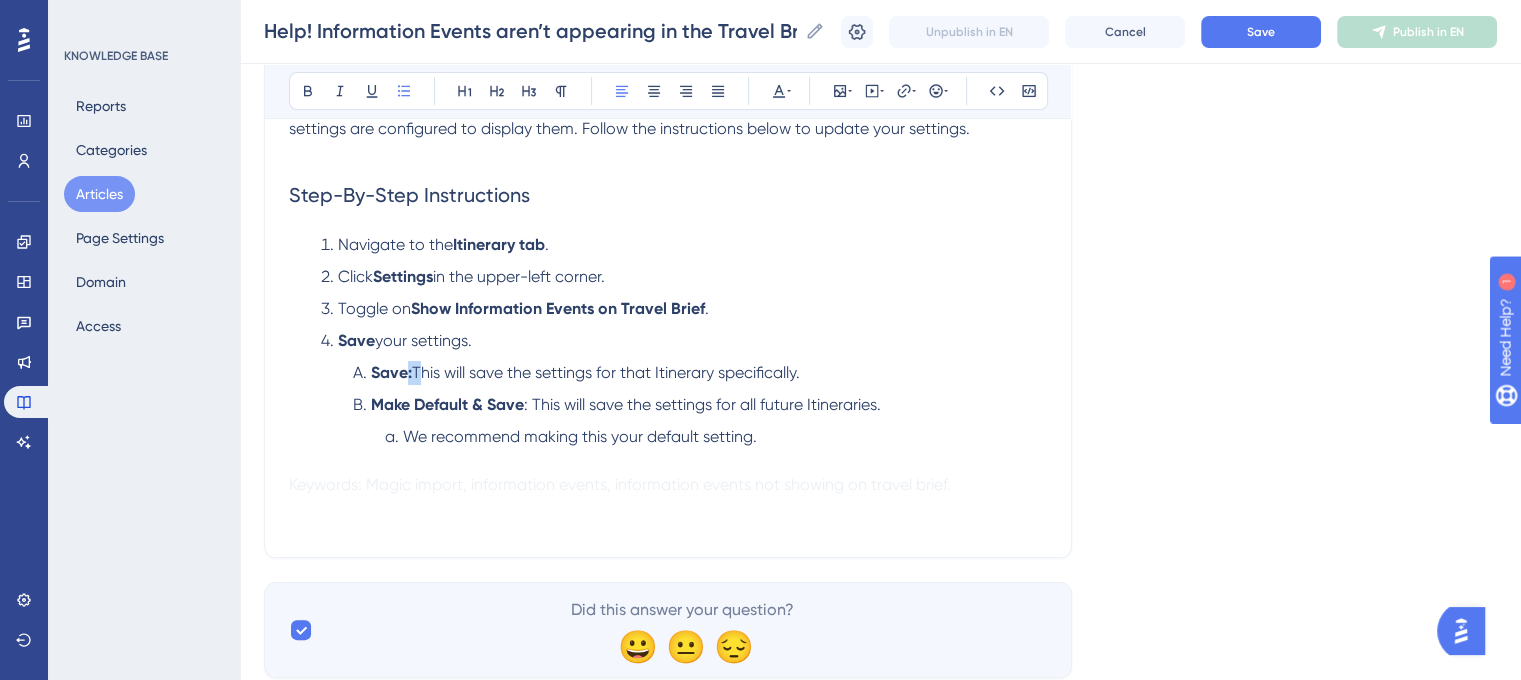 click on "Save: This will save the settings for that Itinerary specifically." at bounding box center [700, 373] 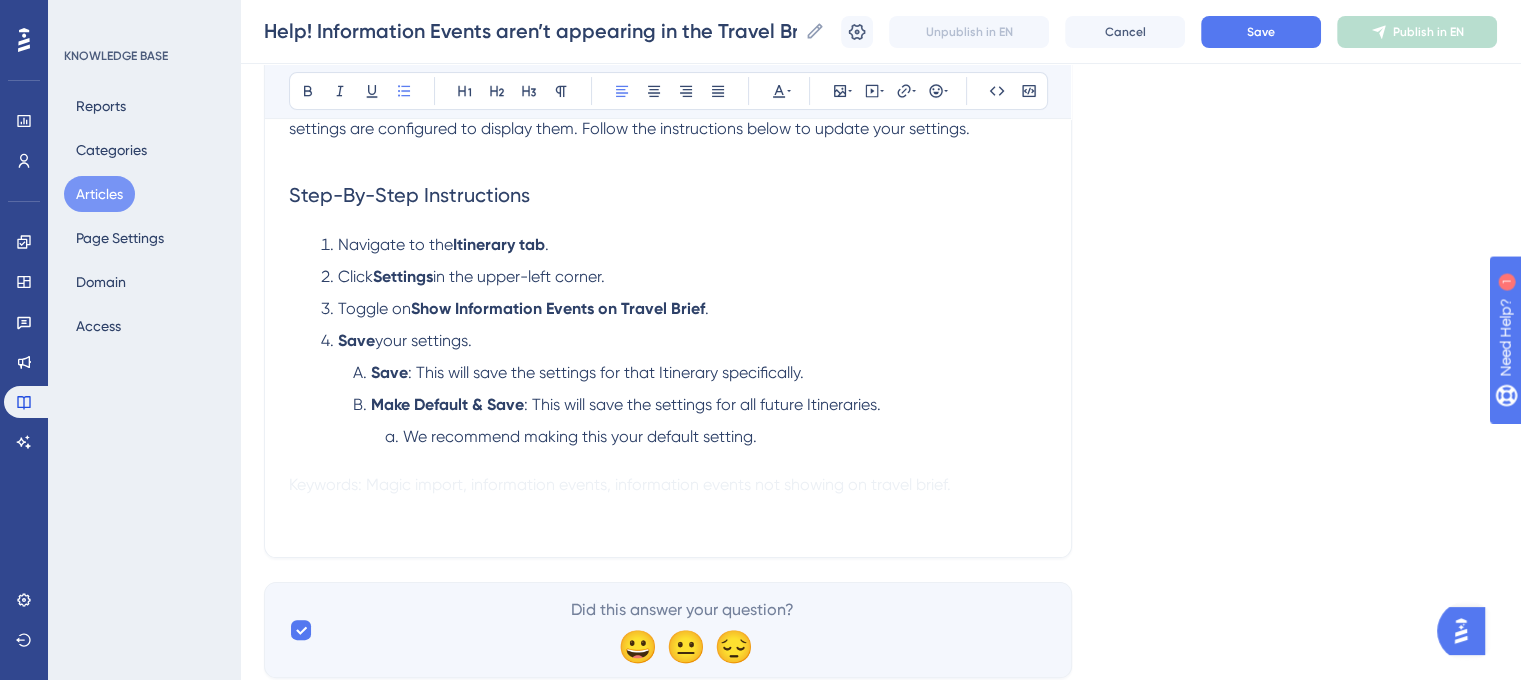 click on ": This will save the settings for all future Itineraries." at bounding box center (702, 404) 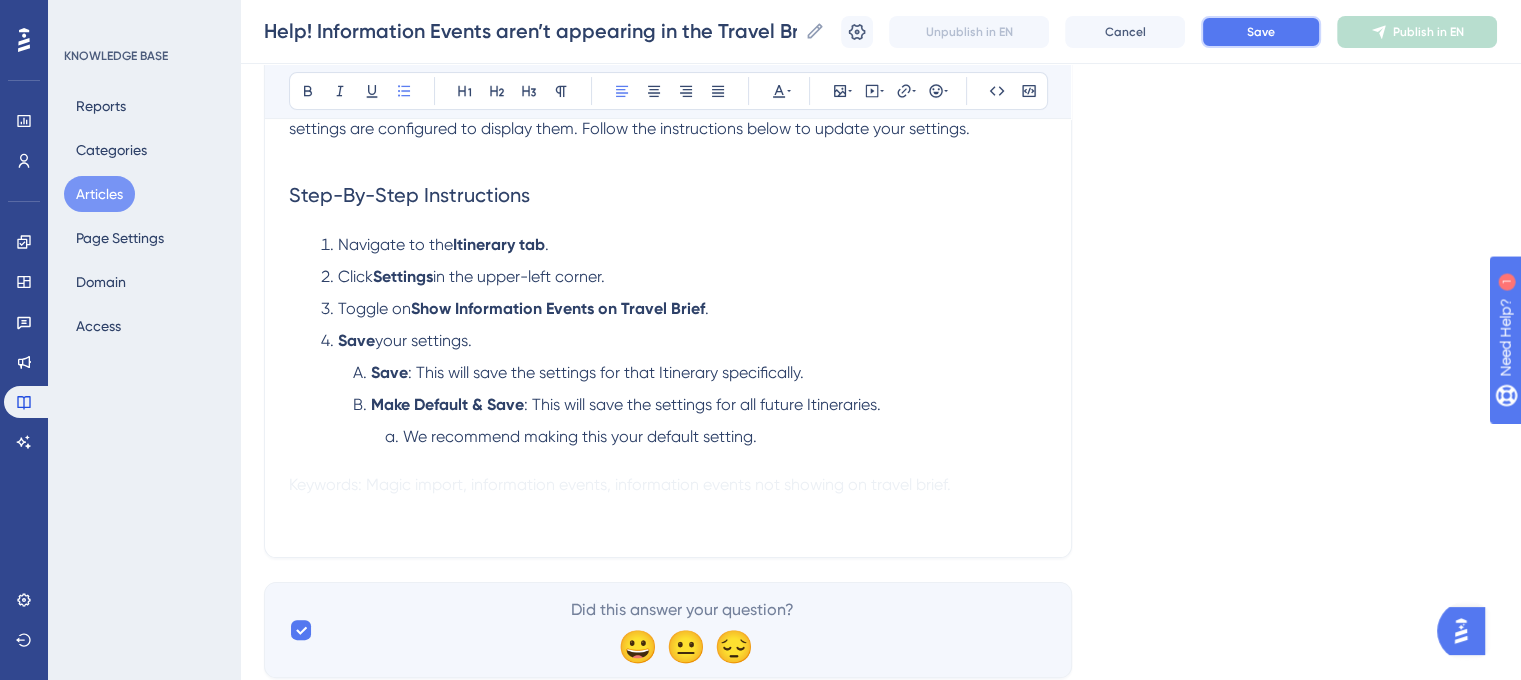 click on "Save" at bounding box center (1261, 32) 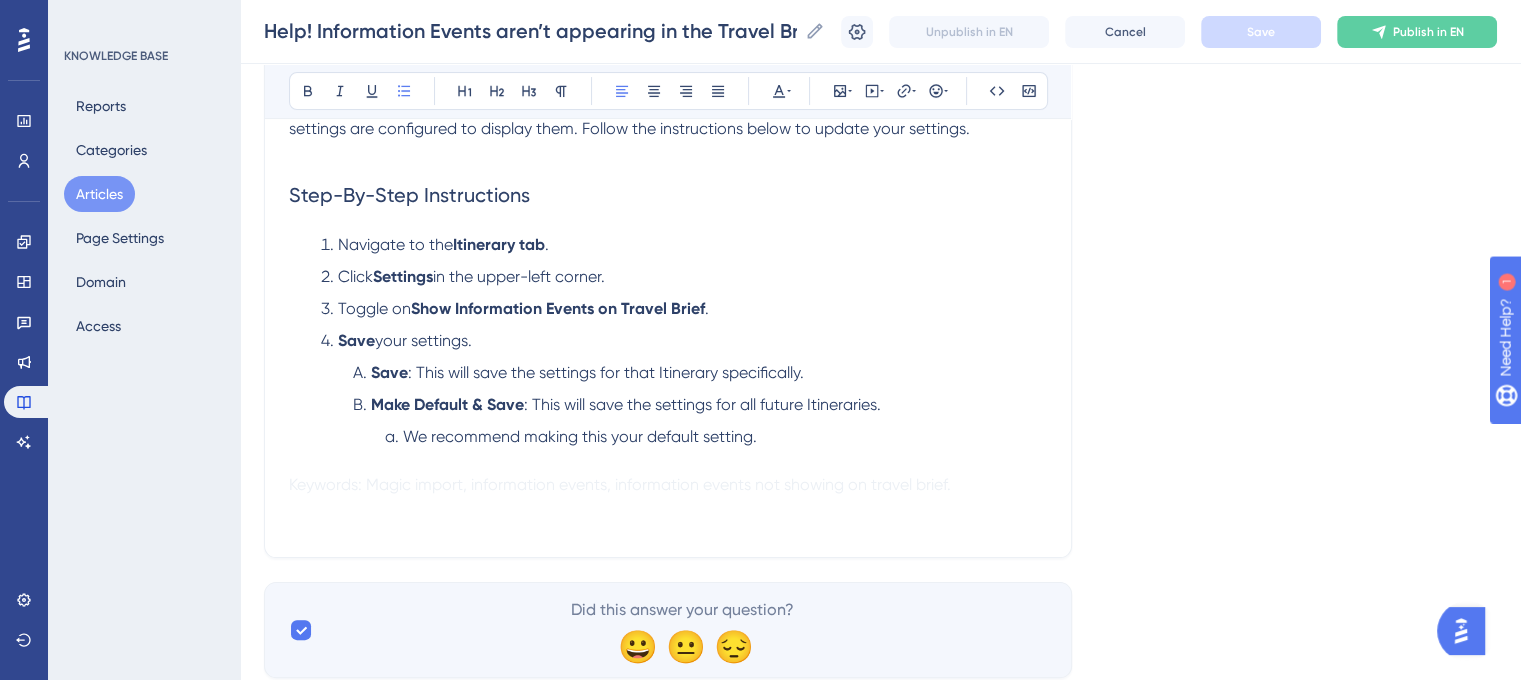 click on "your settings." at bounding box center (423, 340) 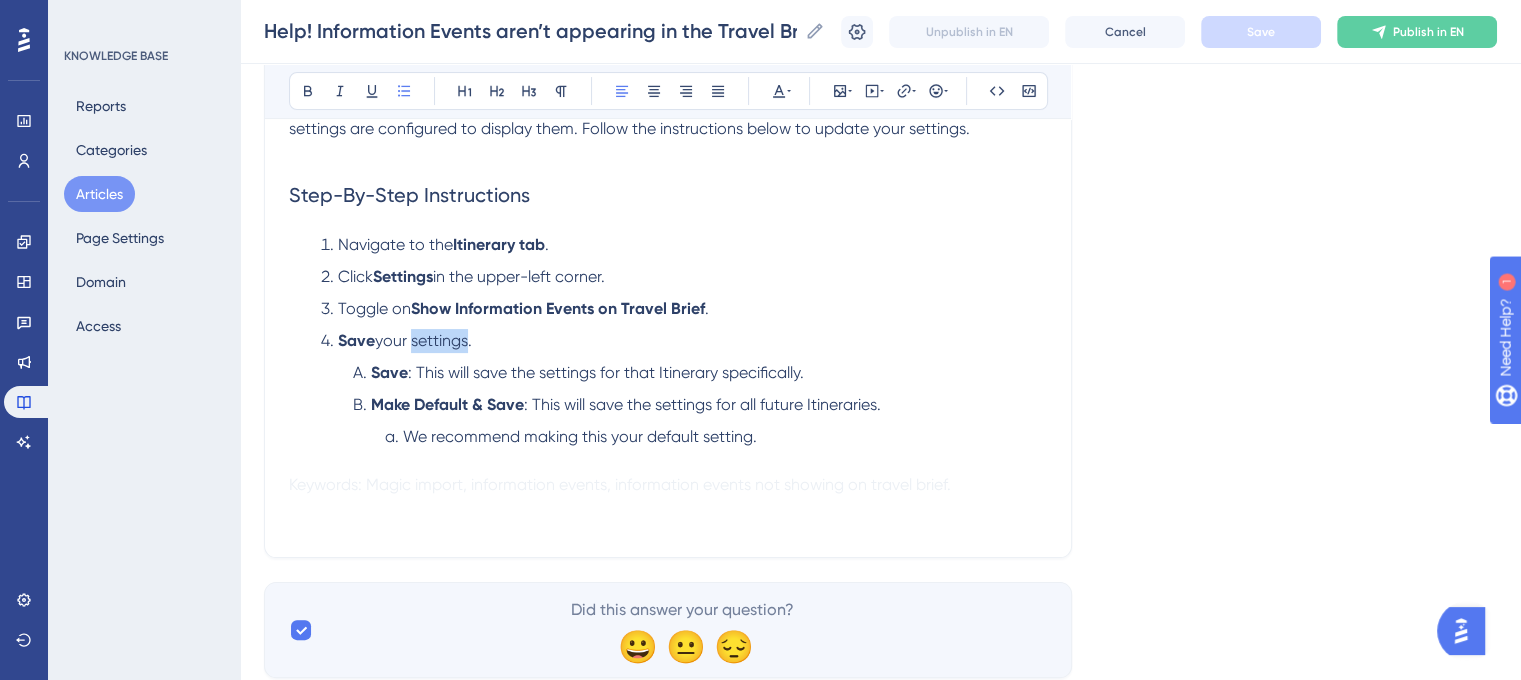 click on "your settings." at bounding box center (423, 340) 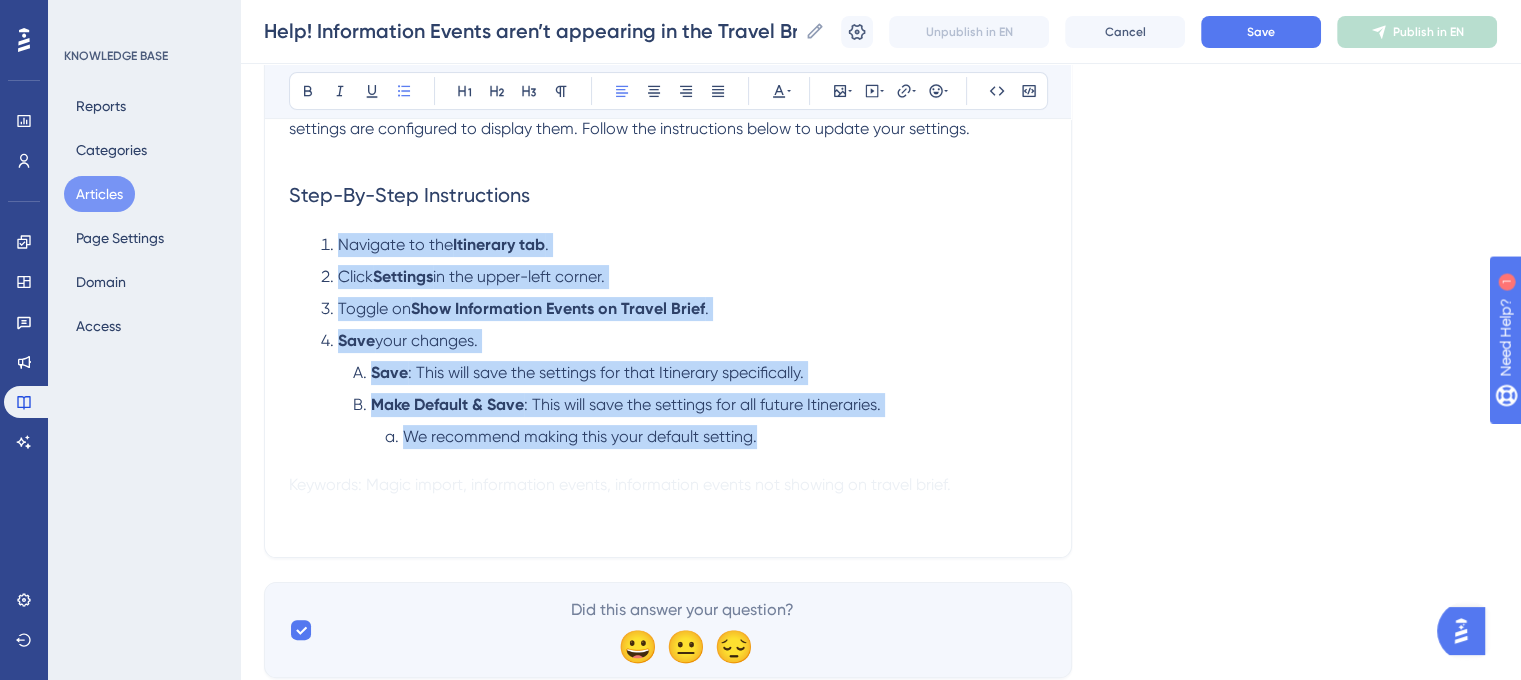 drag, startPoint x: 775, startPoint y: 447, endPoint x: 328, endPoint y: 252, distance: 487.68228 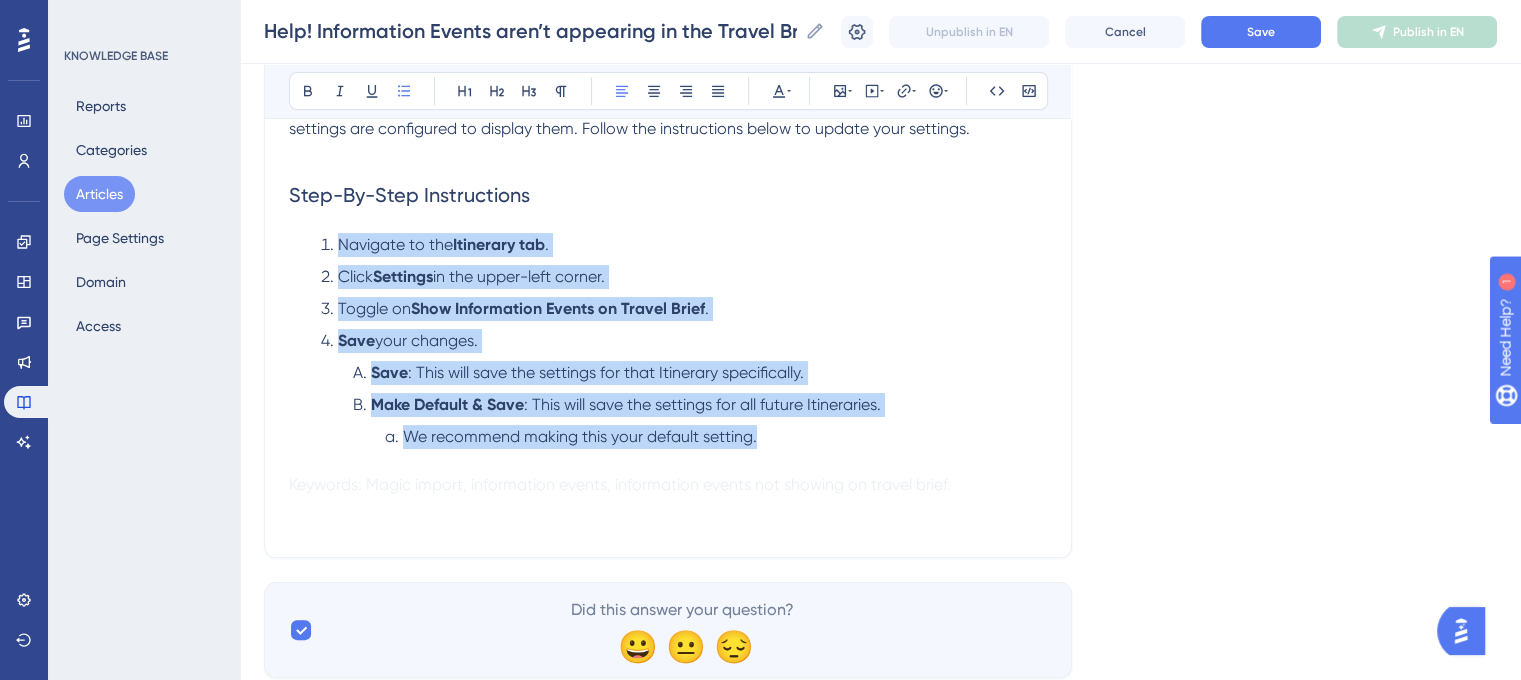 drag, startPoint x: 707, startPoint y: 234, endPoint x: 565, endPoint y: 244, distance: 142.35168 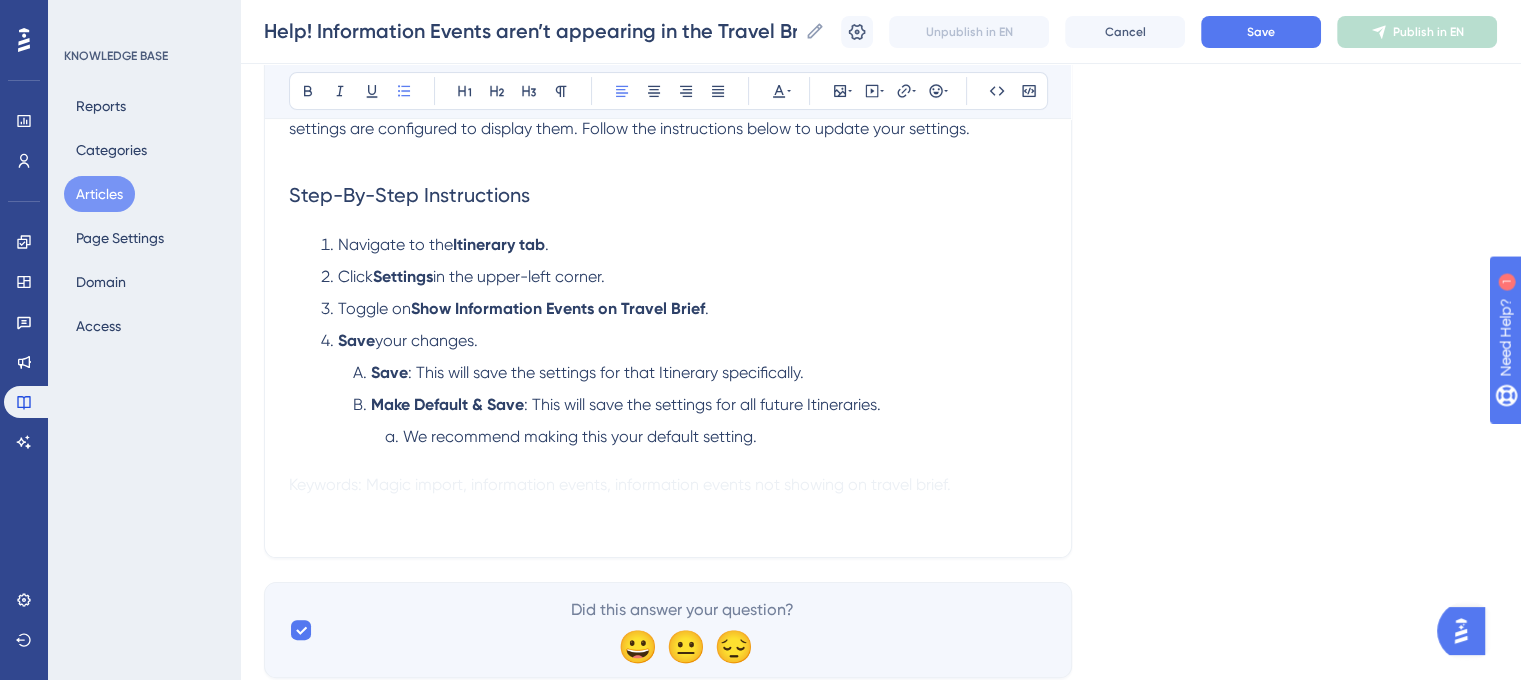 click on "Itinerary tab" at bounding box center (499, 244) 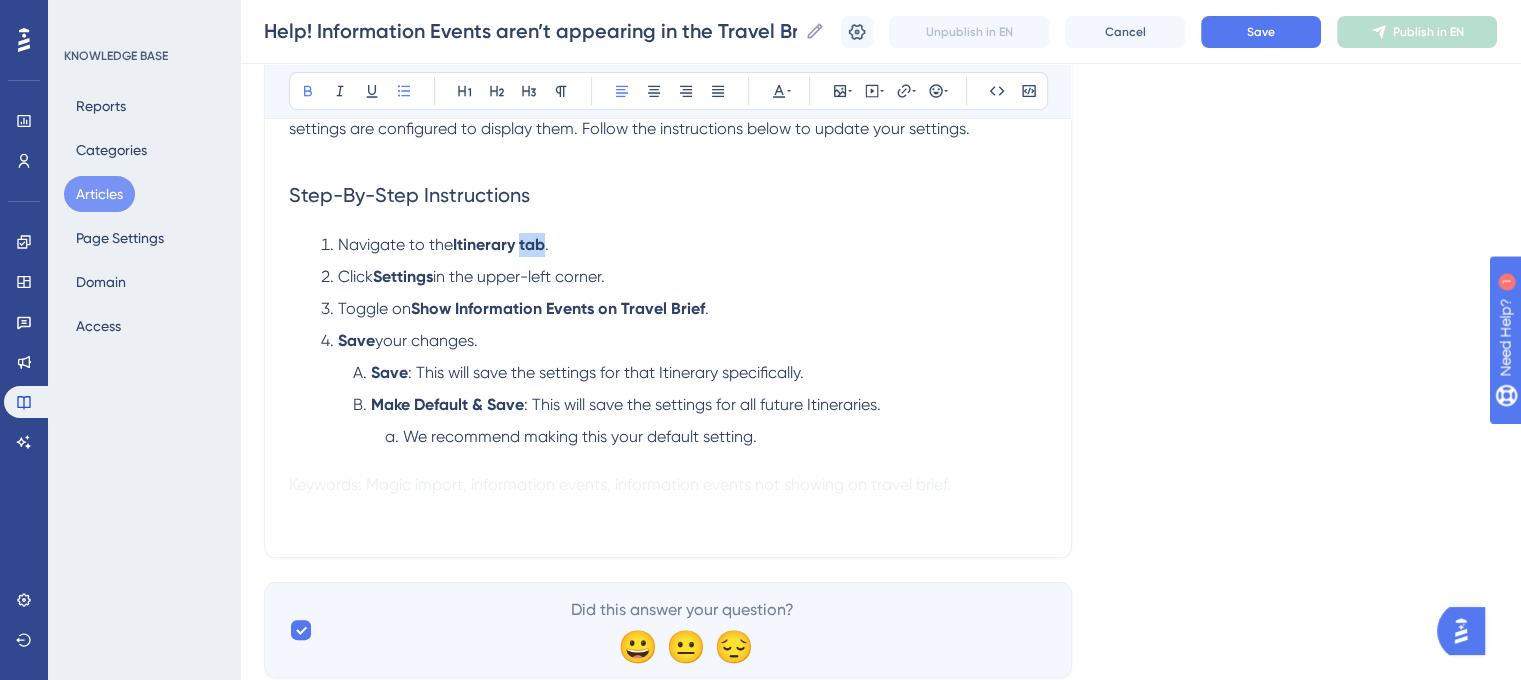 click on "Itinerary tab" at bounding box center (499, 244) 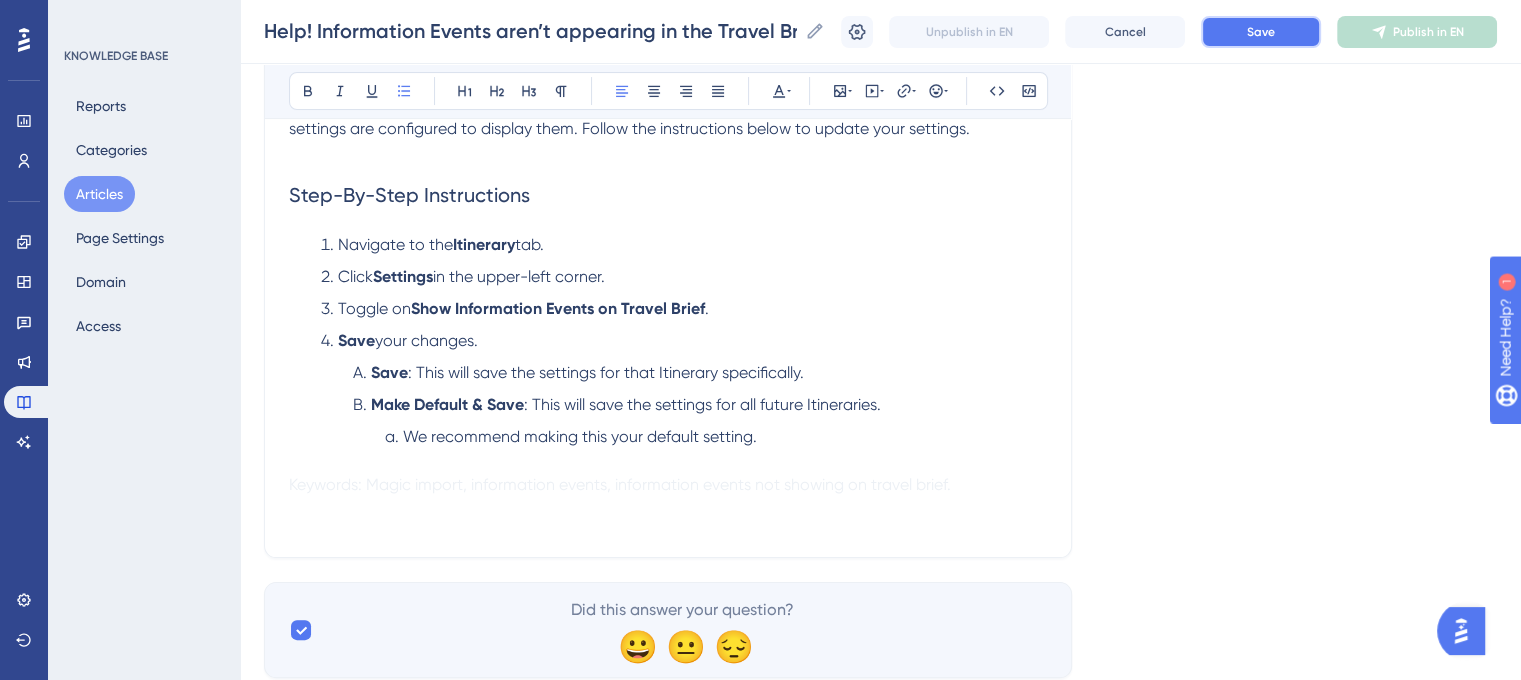 click on "Save" at bounding box center [1261, 32] 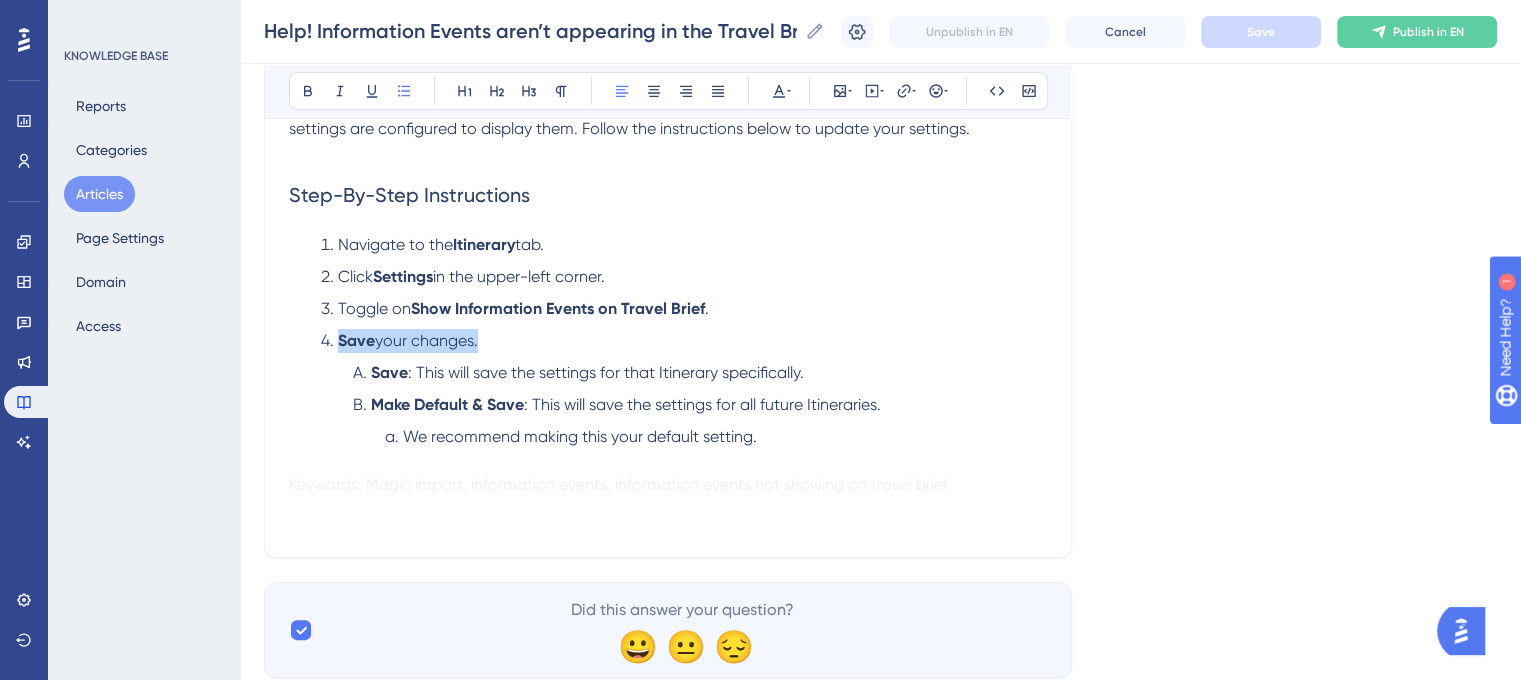 drag, startPoint x: 436, startPoint y: 339, endPoint x: 341, endPoint y: 339, distance: 95 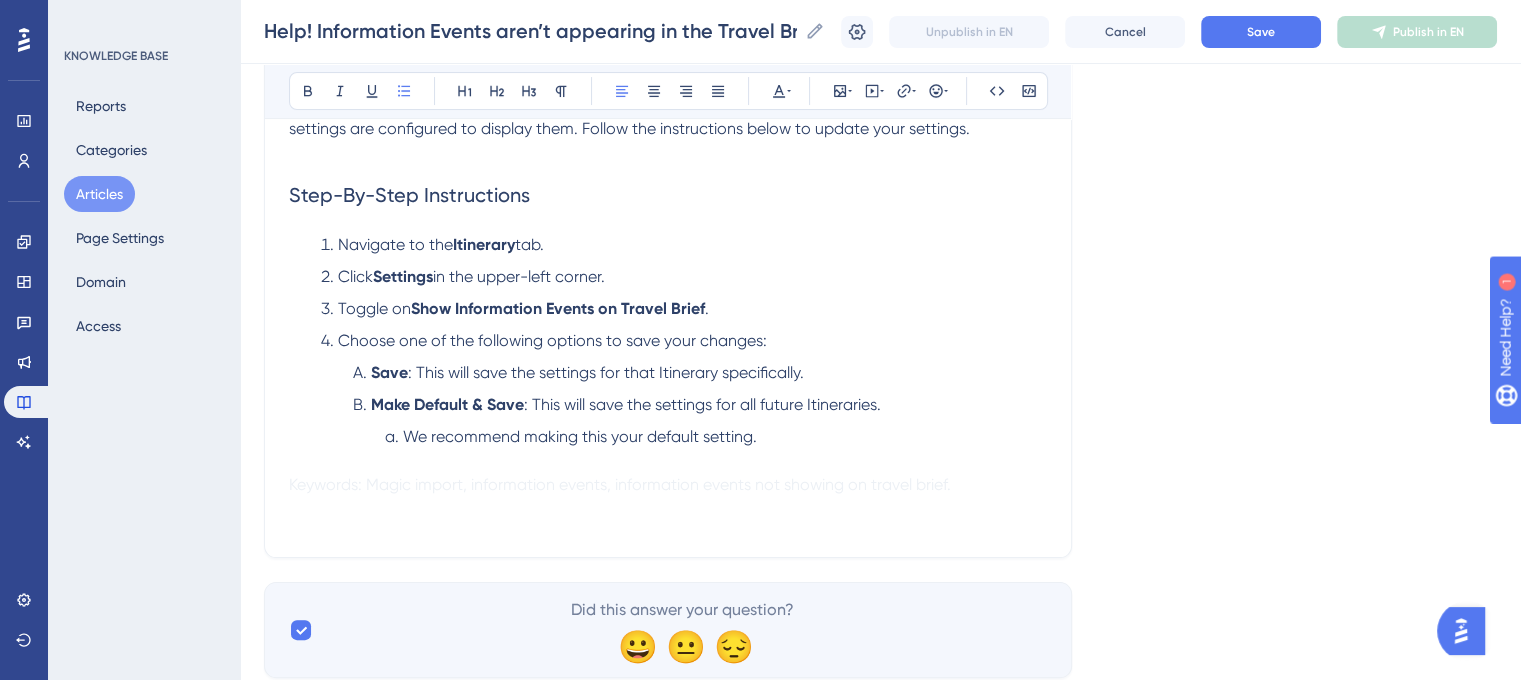 click on "Choose one of the following options to save your changes:" at bounding box center [552, 340] 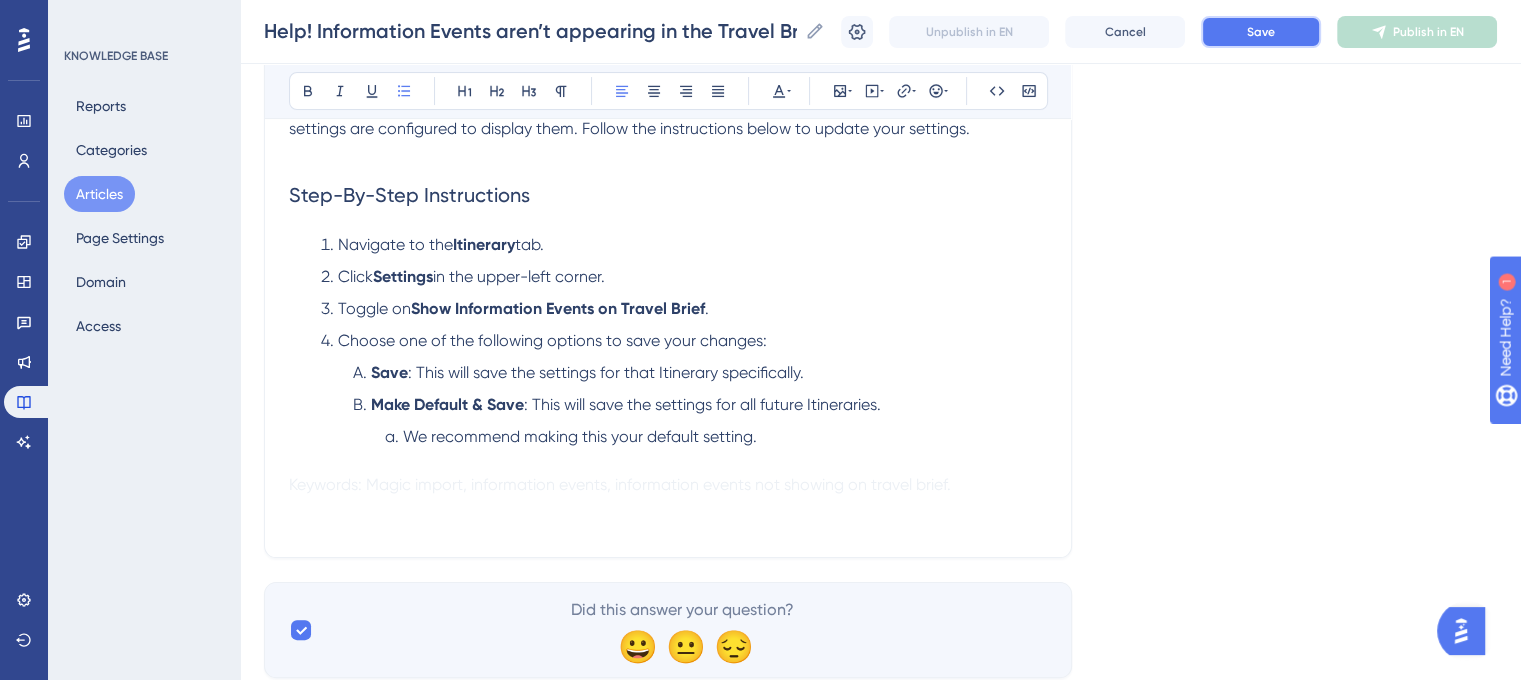 click on "Save" at bounding box center [1261, 32] 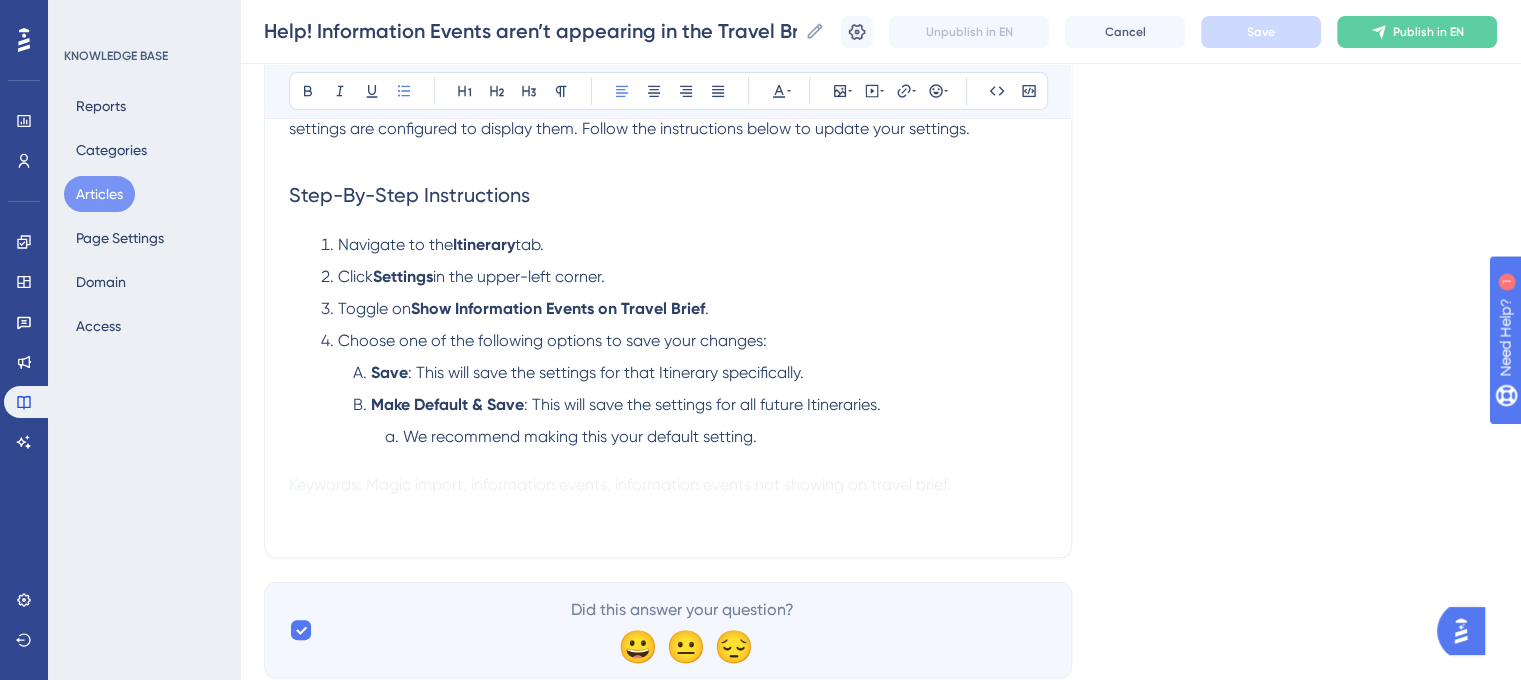 click on ": This will save the settings for that Itinerary specifically." at bounding box center [606, 372] 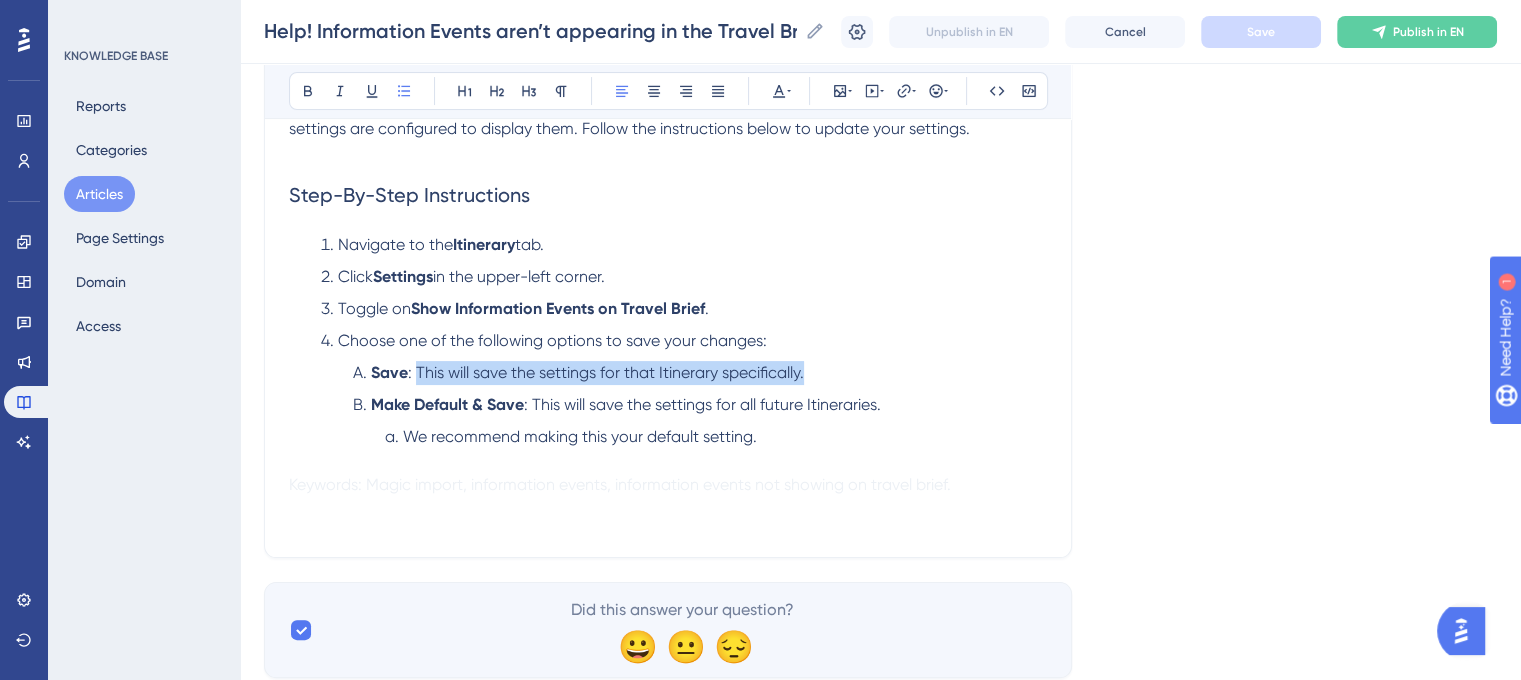 drag, startPoint x: 808, startPoint y: 372, endPoint x: 418, endPoint y: 372, distance: 390 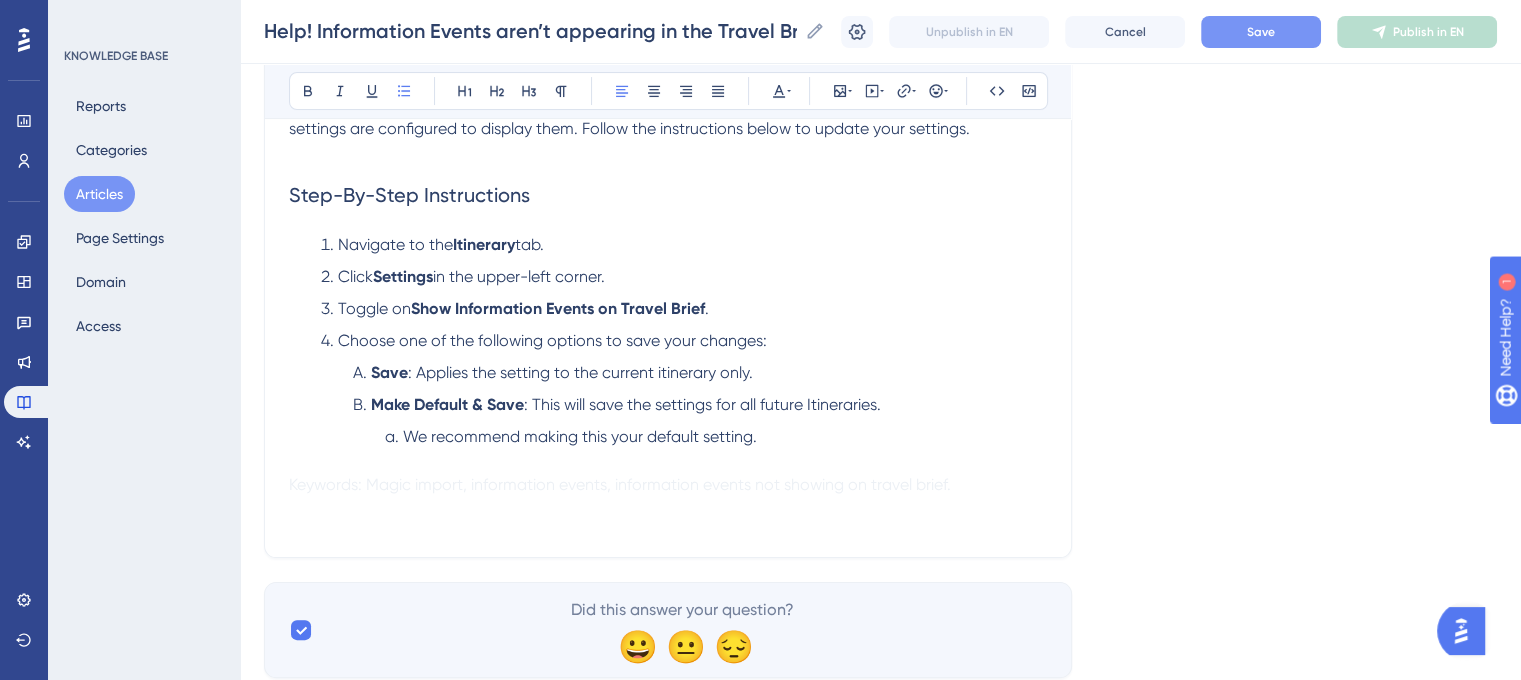 click on ": Applies the setting to the current itinerary only." at bounding box center (580, 372) 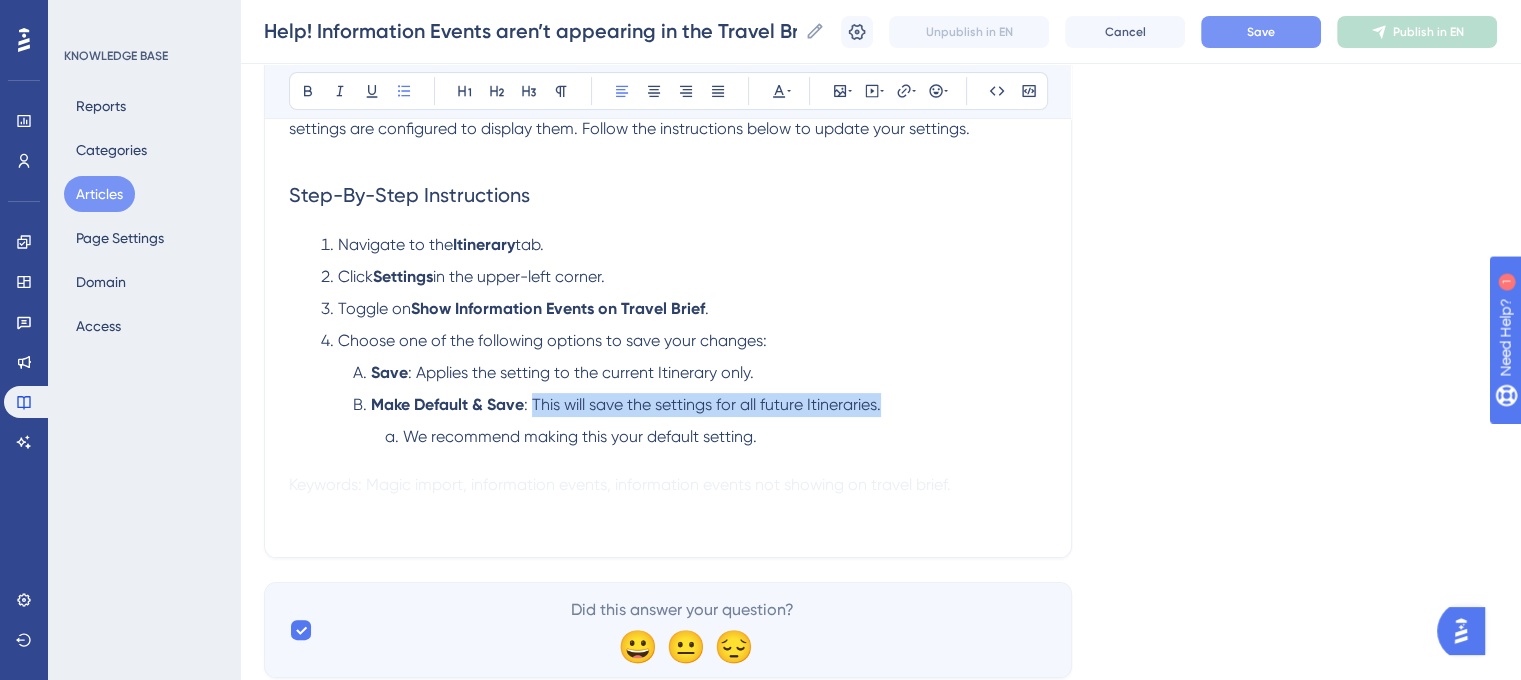 drag, startPoint x: 883, startPoint y: 407, endPoint x: 534, endPoint y: 408, distance: 349.00143 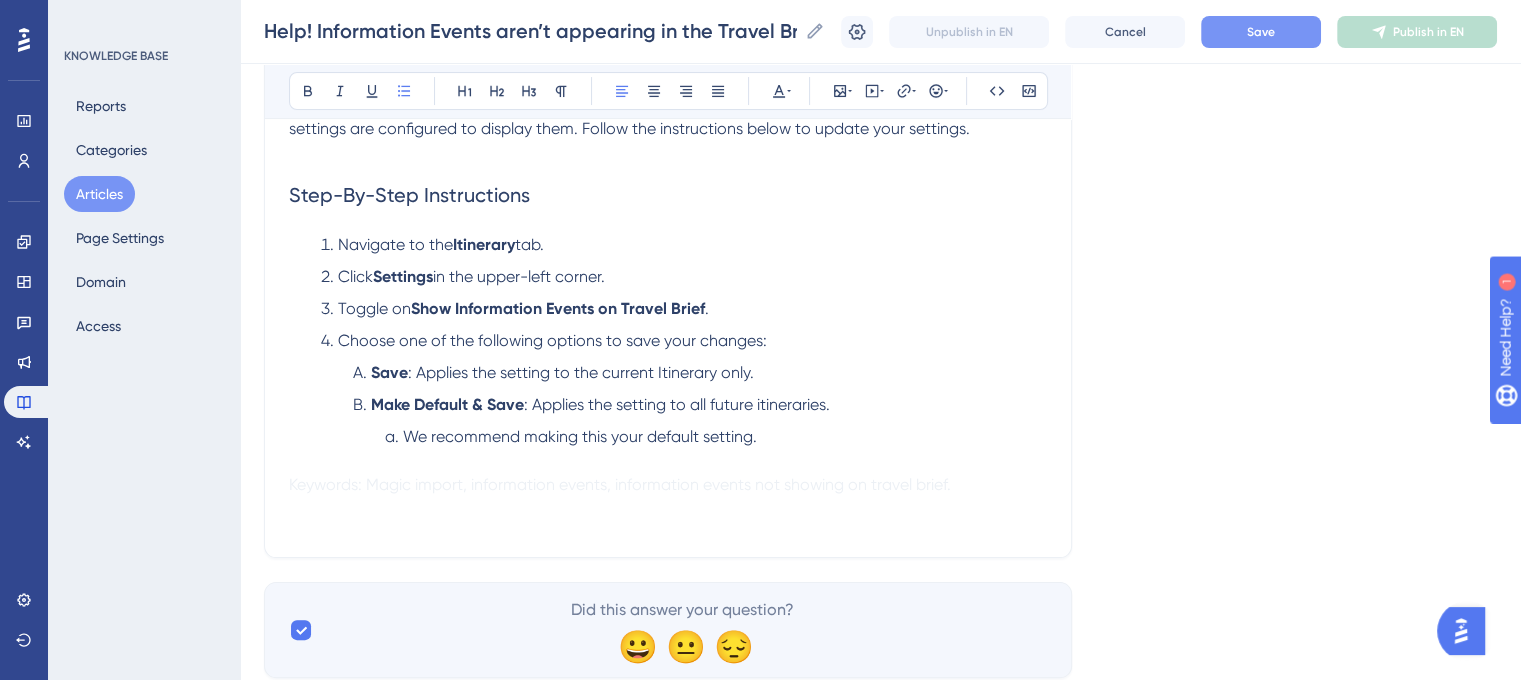click on ": Applies the setting to all future itineraries." at bounding box center [677, 404] 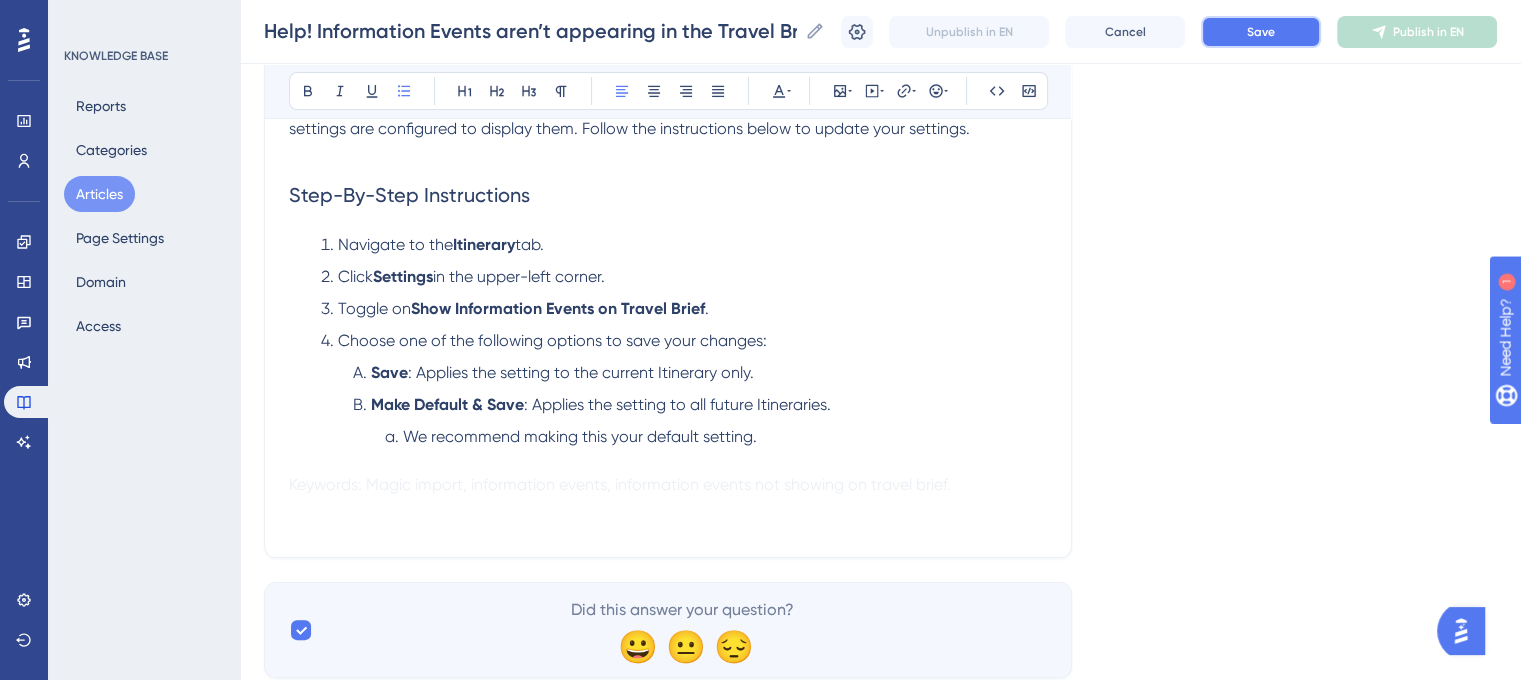 click on "Save" at bounding box center (1261, 32) 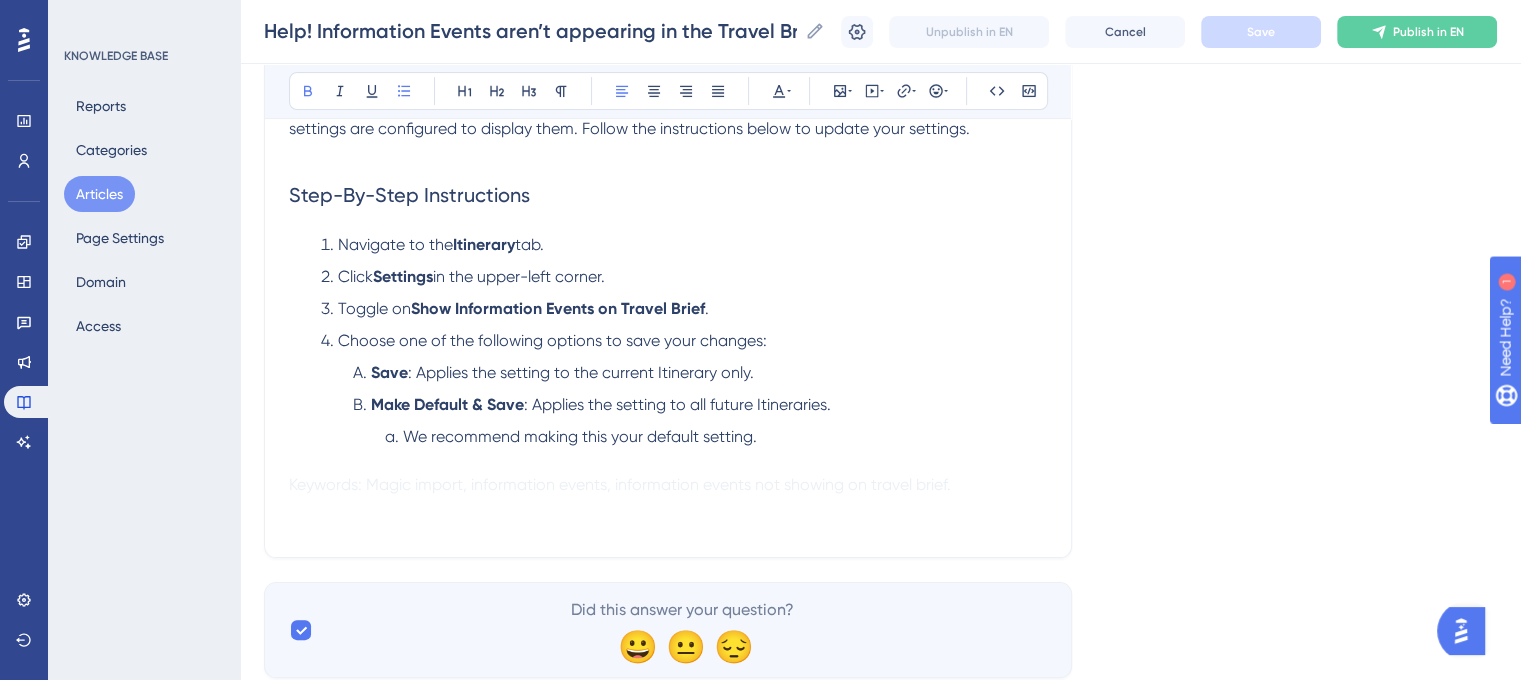 click on ": Applies the setting to all future Itineraries." at bounding box center (677, 404) 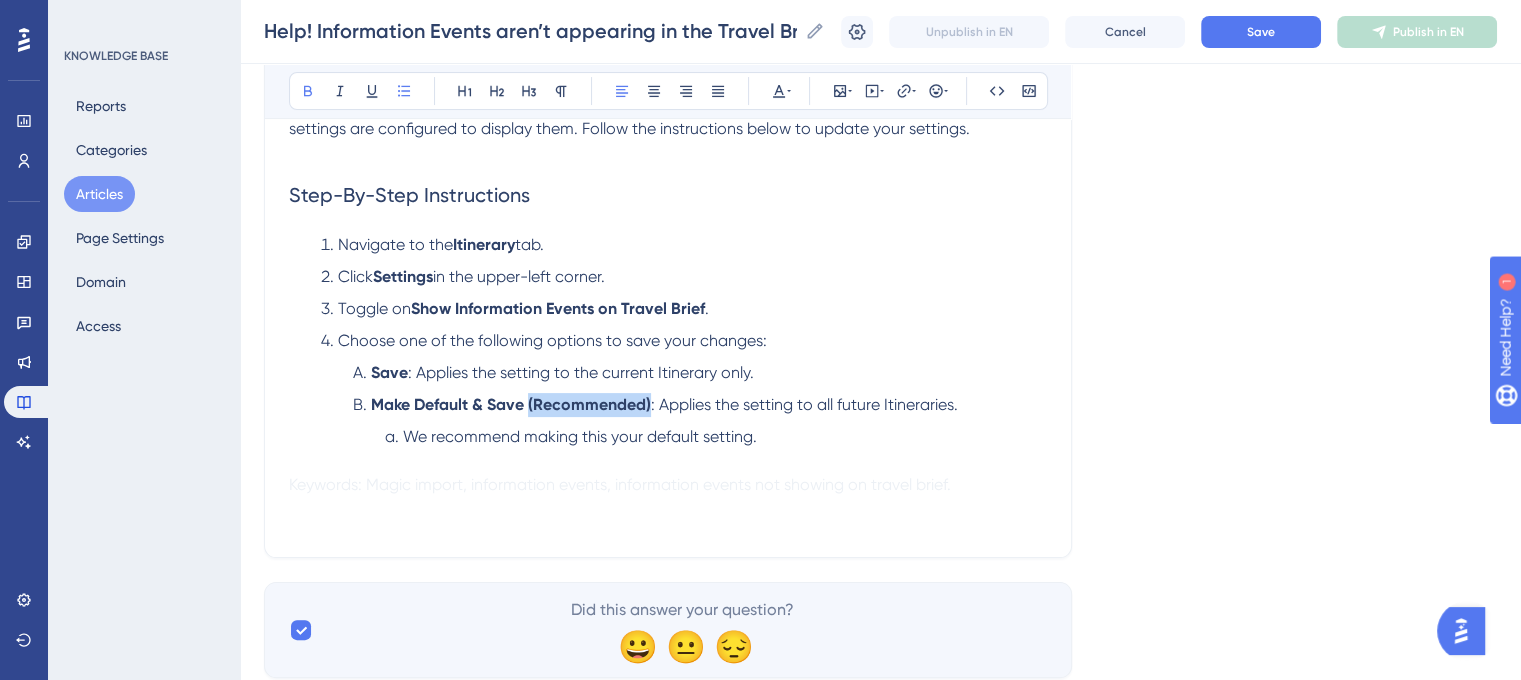 drag, startPoint x: 527, startPoint y: 408, endPoint x: 650, endPoint y: 414, distance: 123.146255 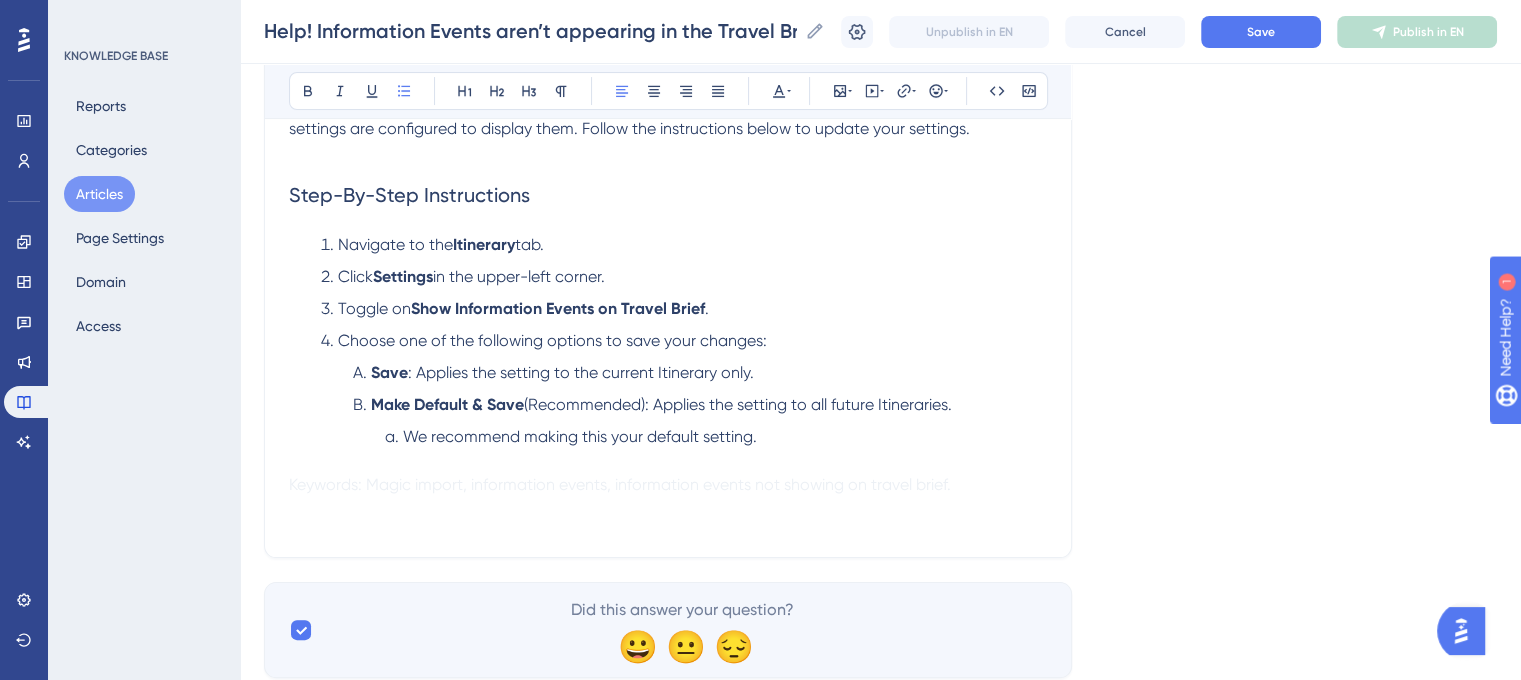 click on "Language English (Default) Help! Information Events aren’t appearing in the Travel Brief when using Magic Import What to do when information events don’t appear in the Travel Brief. Bold Italic Underline Bullet Point Heading 1 Heading 2 Heading 3 Normal Align Left Align Center Align Right Align Justify Text Color Insert Image Embed Video Hyperlink Emojis Code Code Block When using the  Magic Import  feature, Information Events will only appear on the Travel Brief if your settings are configured to display them. Follow the instructions below to update your settings. Step-By-Step Instructions Navigate to the  Itinerary  tab. Click  Settings  in the upper-left corner. Toggle on  Show Information Events on Travel Brief . Choose one of the following options to save your changes: Save : Applies the setting to the current Itinerary only. Make Default & Save  (Recommended): Applies the setting to all future Itineraries. We recommend making this your default setting. Did this answer your question? 😀 😐 😔" at bounding box center (880, 237) 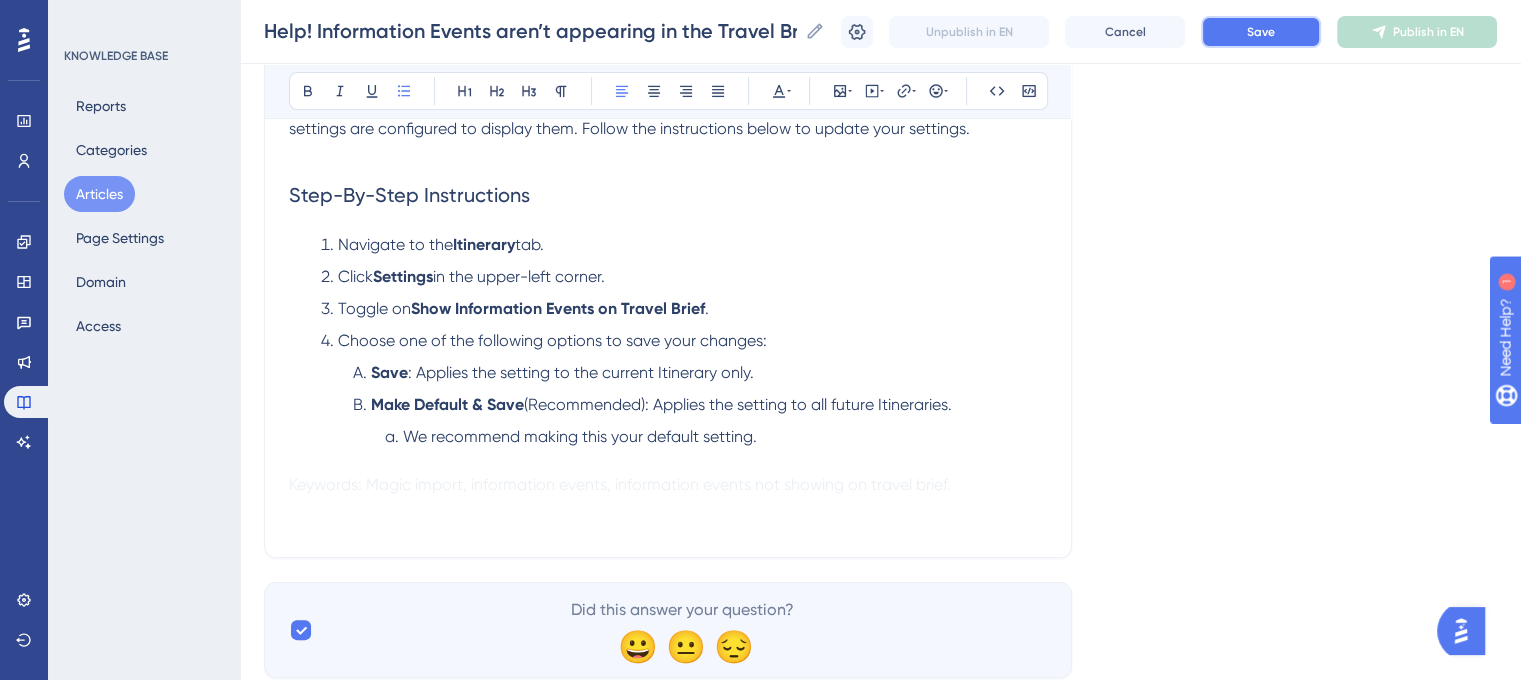 click on "Save" at bounding box center (1261, 32) 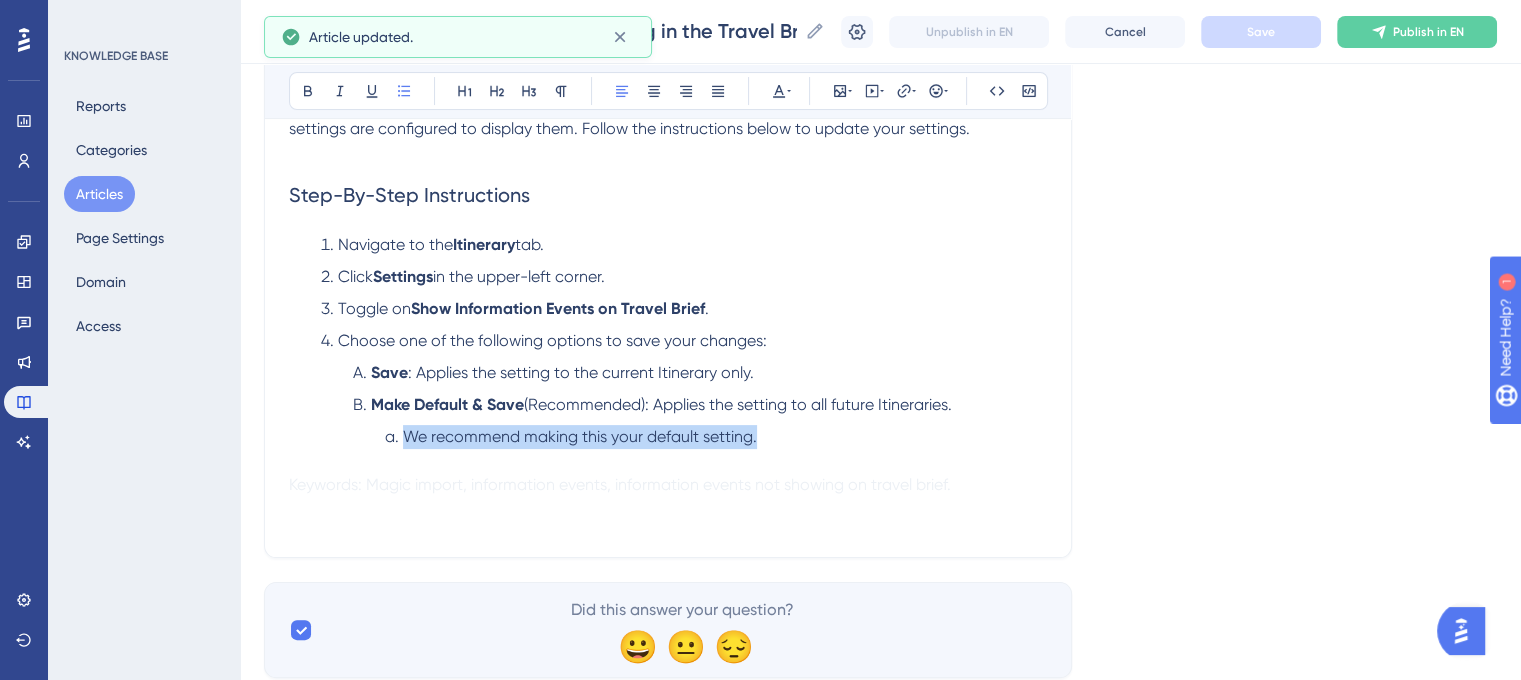 drag, startPoint x: 772, startPoint y: 433, endPoint x: 391, endPoint y: 446, distance: 381.2217 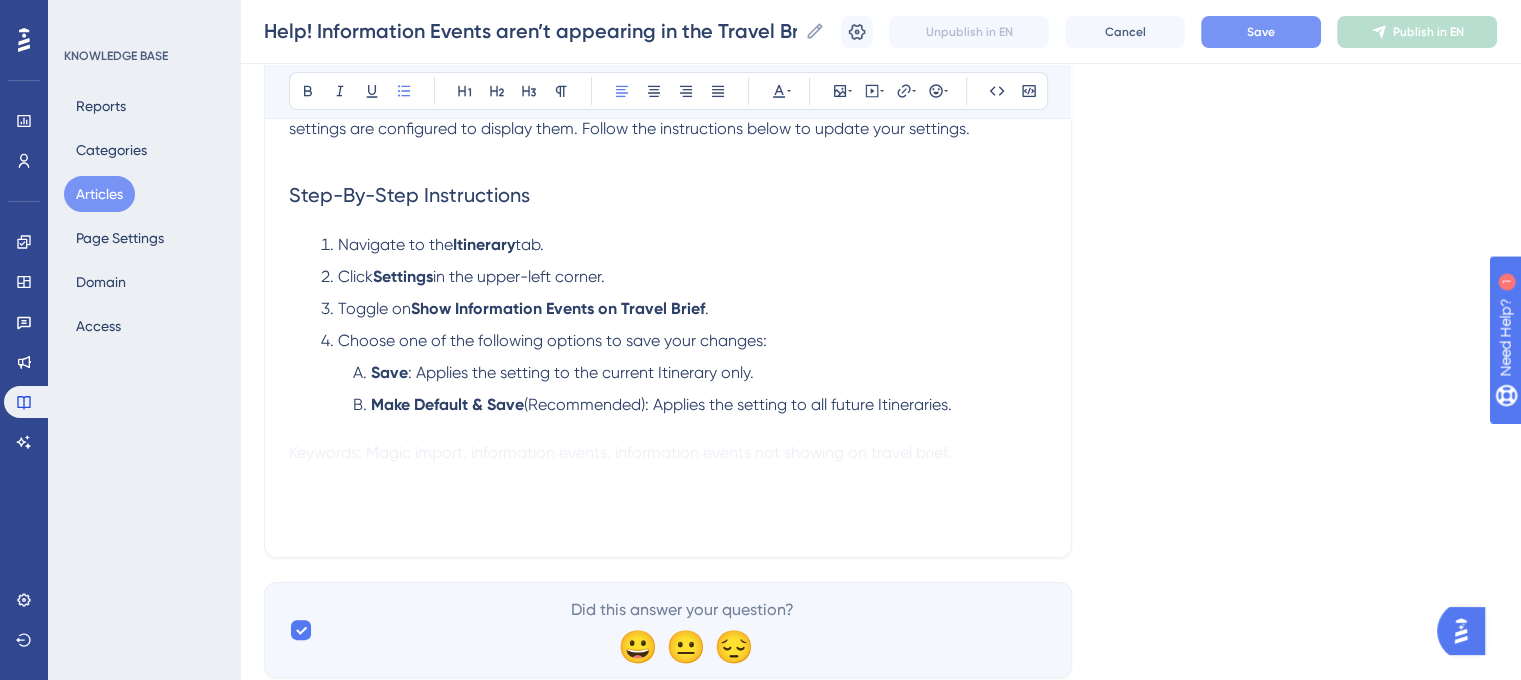 click on "Save" at bounding box center (1261, 32) 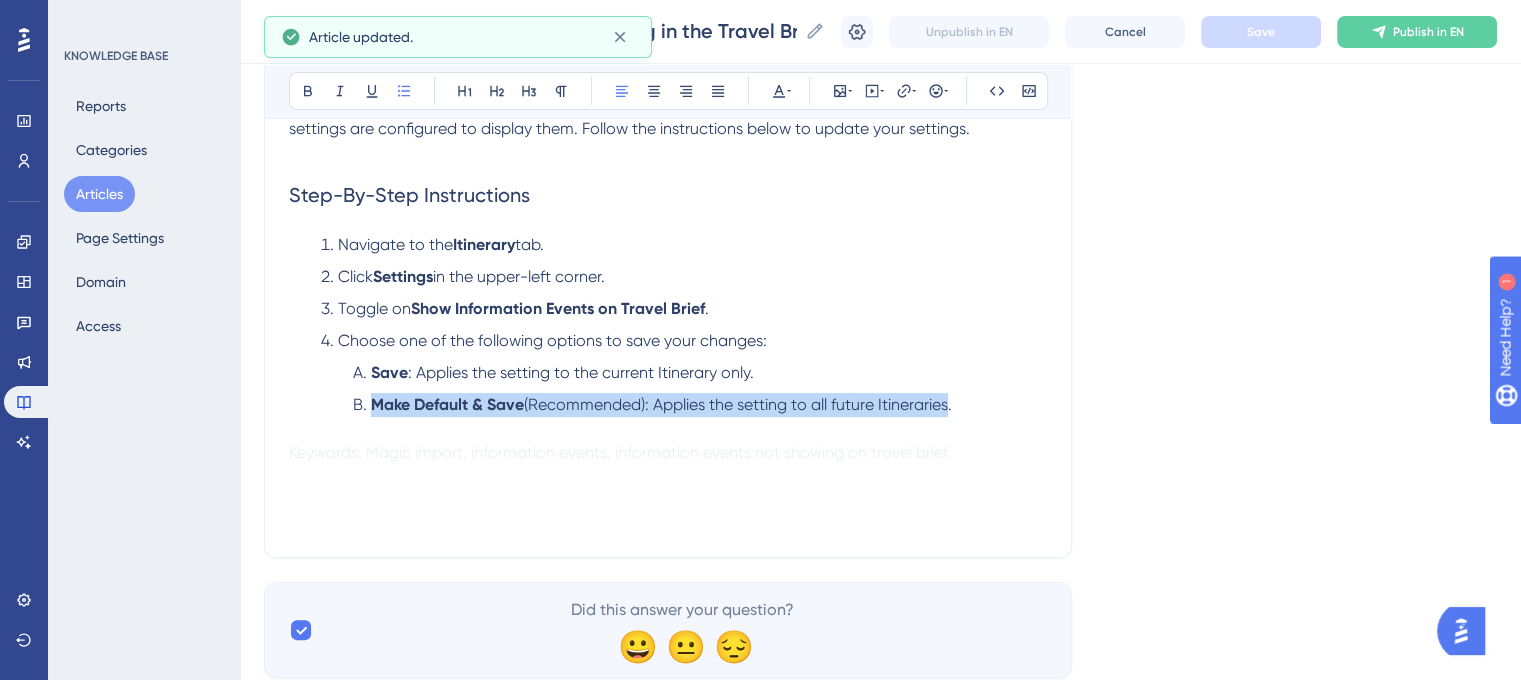 drag, startPoint x: 952, startPoint y: 404, endPoint x: 373, endPoint y: 399, distance: 579.0216 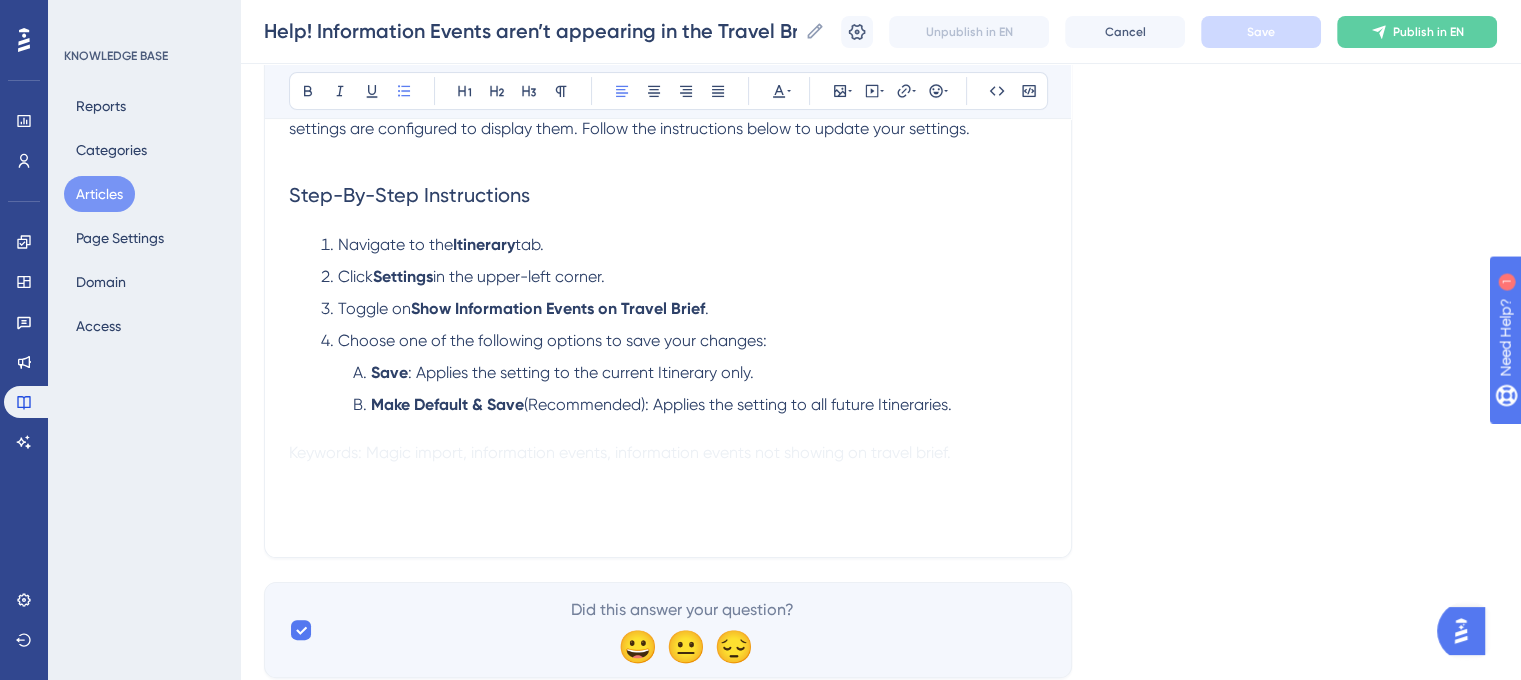 click at bounding box center [668, 429] 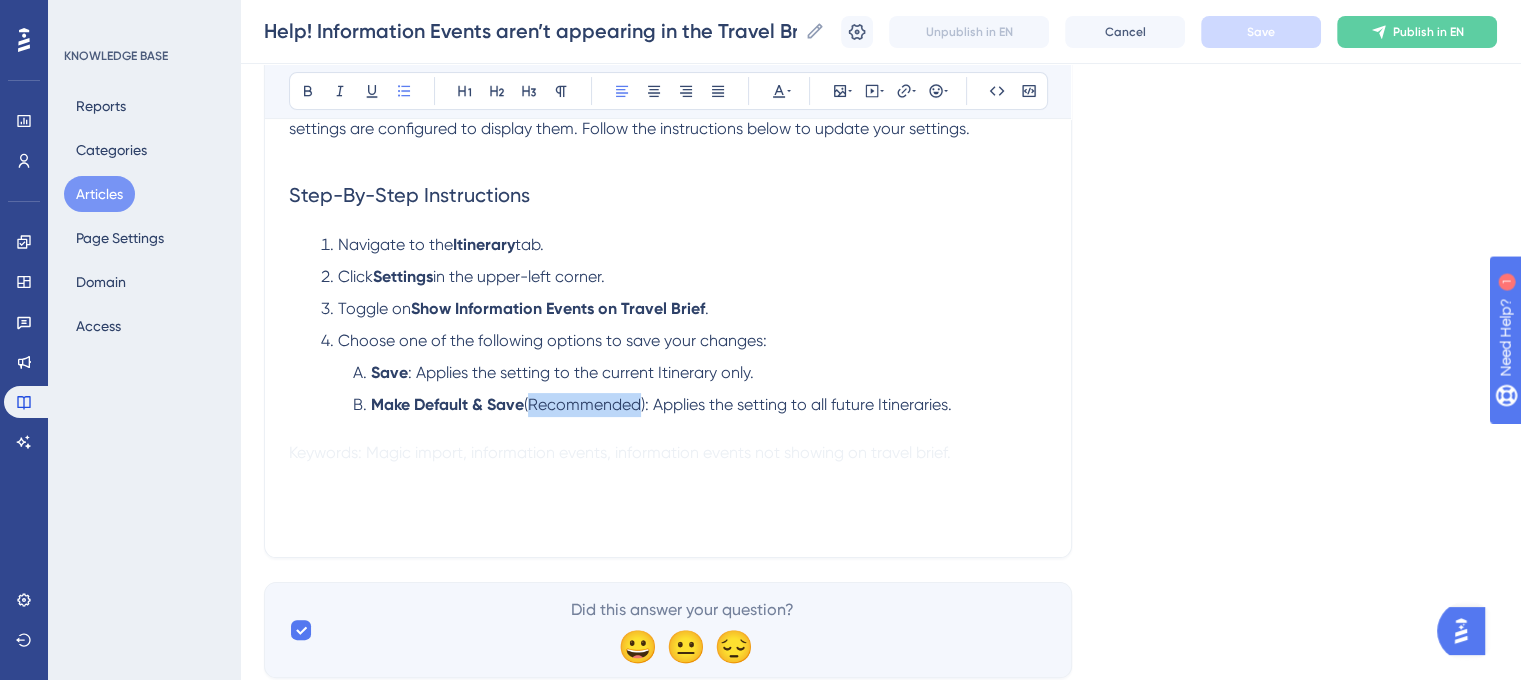 drag, startPoint x: 647, startPoint y: 404, endPoint x: 531, endPoint y: 410, distance: 116.15507 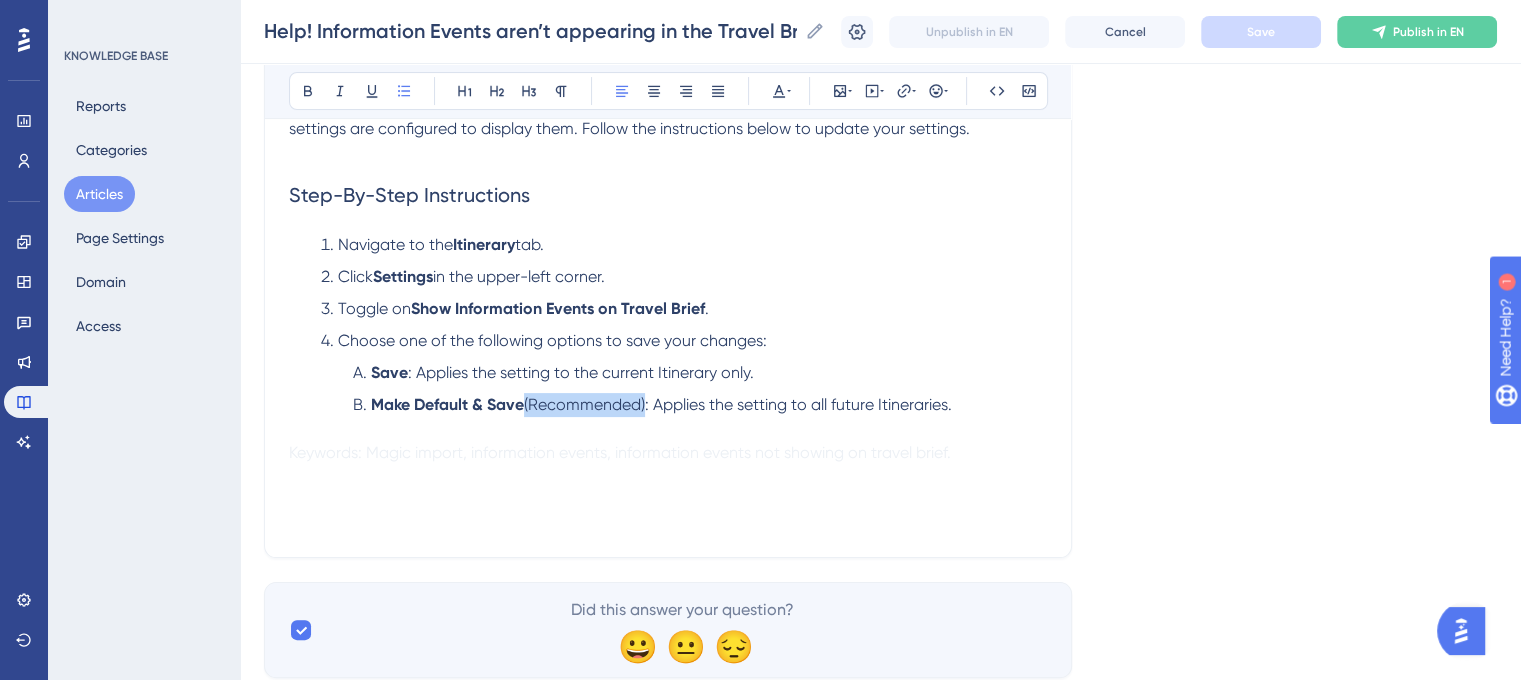 drag, startPoint x: 527, startPoint y: 407, endPoint x: 650, endPoint y: 410, distance: 123.03658 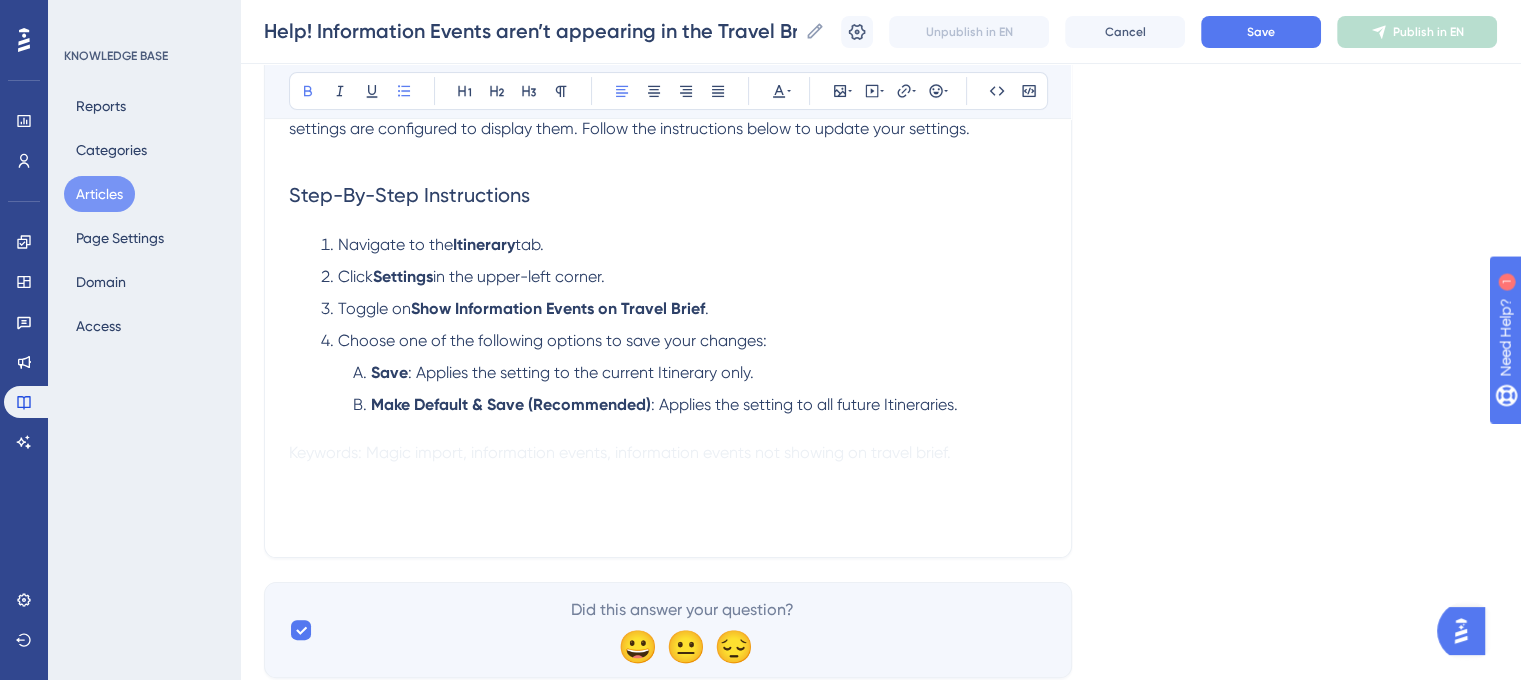 click on "Language English (Default) Help! Information Events aren’t appearing in the Travel Brief when using Magic Import What to do when information events don’t appear in the Travel Brief. Bold Italic Underline Bullet Point Heading 1 Heading 2 Heading 3 Normal Align Left Align Center Align Right Align Justify Text Color Insert Image Embed Video Hyperlink Emojis Code Code Block When using the  Magic Import  feature, Information Events will only appear on the Travel Brief if your settings are configured to display them. Follow the instructions below to update your settings. Step-By-Step Instructions Navigate to the  Itinerary  tab. Click  Settings  in the upper-left corner. Toggle on  Show Information Events on Travel Brief . Choose one of the following options to save your changes: Save : Applies the setting to the current Itinerary only. Make Default & Save (Recommended) : Applies the setting to all future Itineraries. Keywords: Magic import, information events, information events not showing on travel brief." at bounding box center (880, 237) 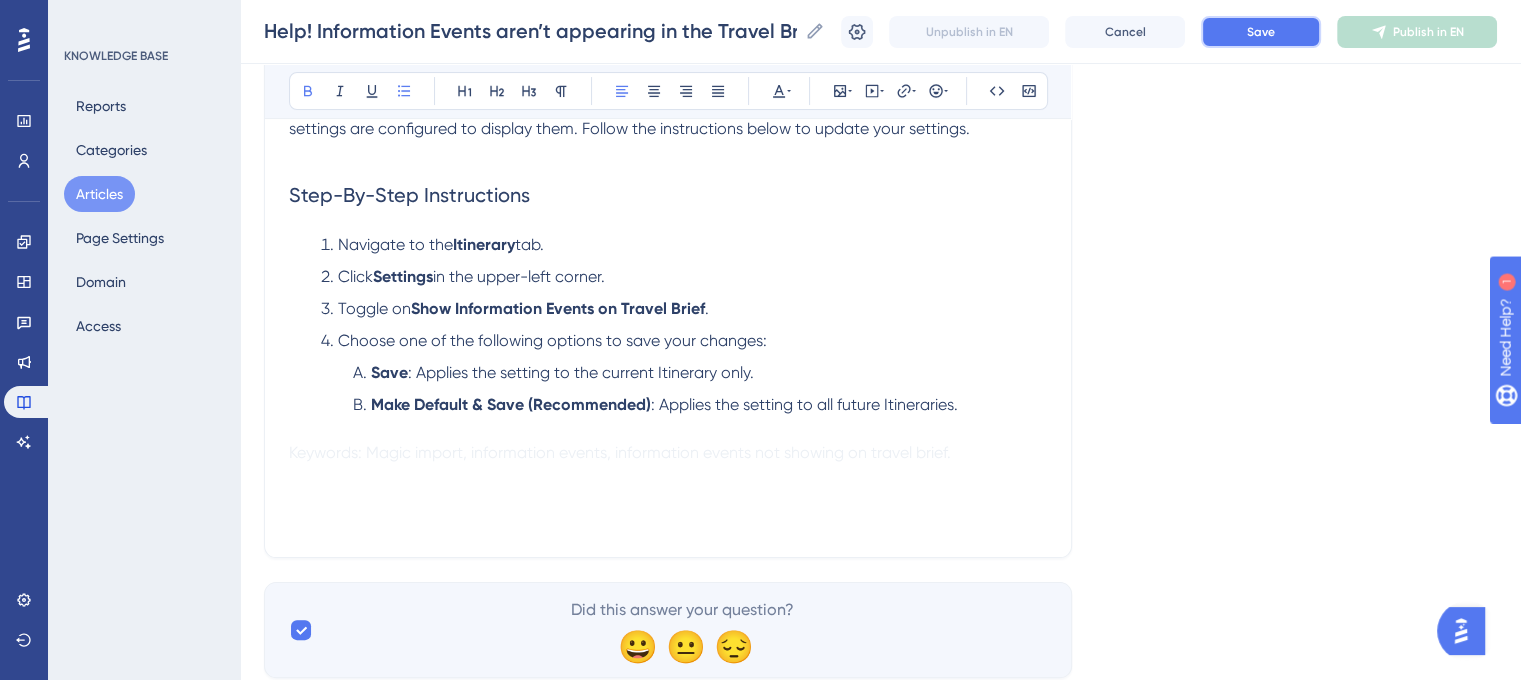 click on "Save" at bounding box center [1261, 32] 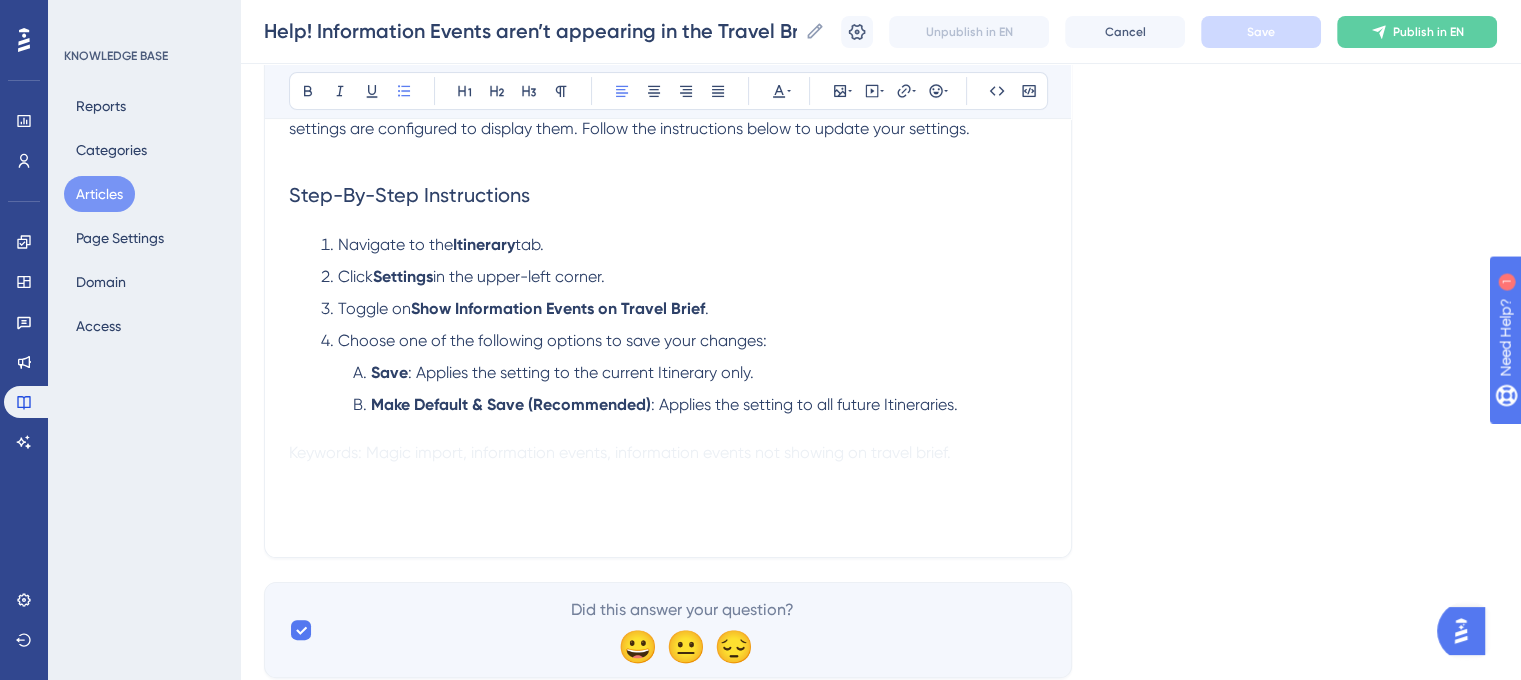 click on "Make Default & Save (Recommended) : Applies the setting to all future Itineraries." at bounding box center [700, 405] 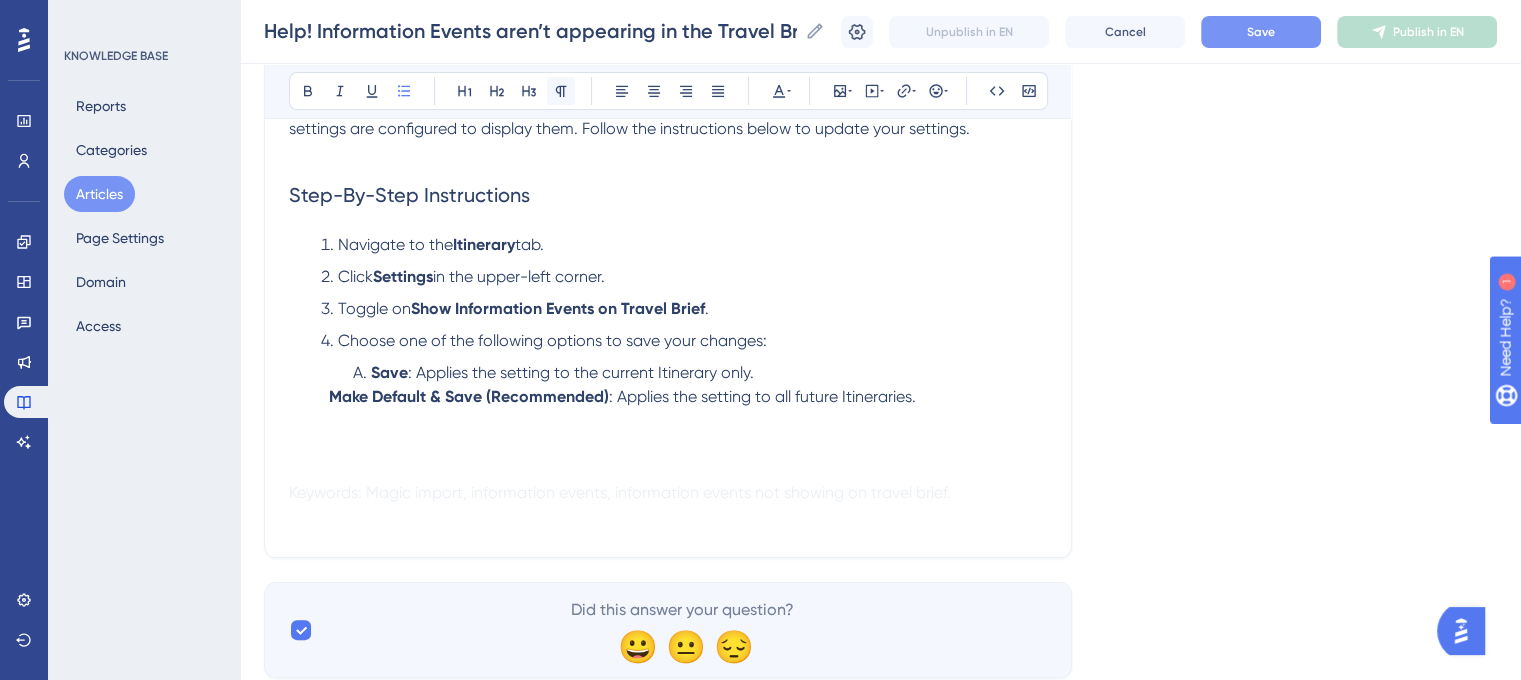 click 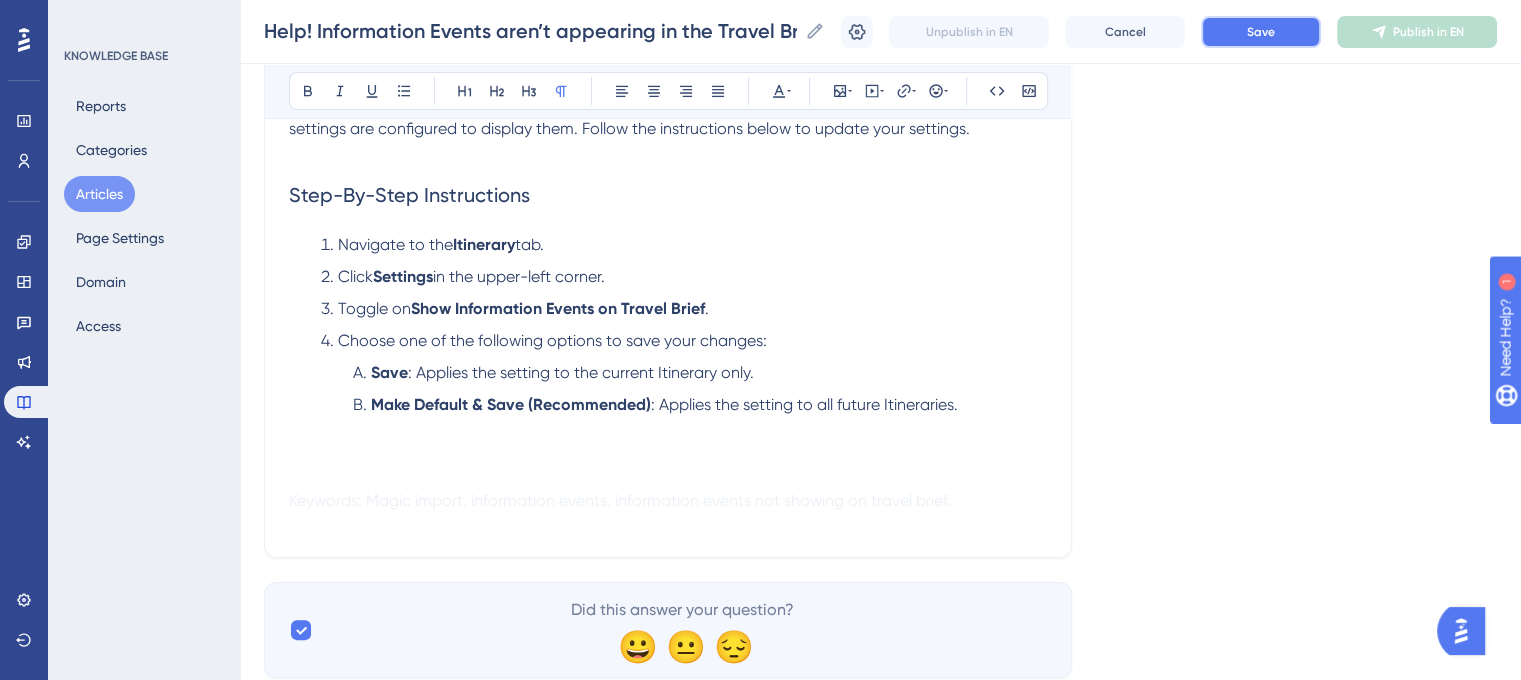 click on "Save" at bounding box center (1261, 32) 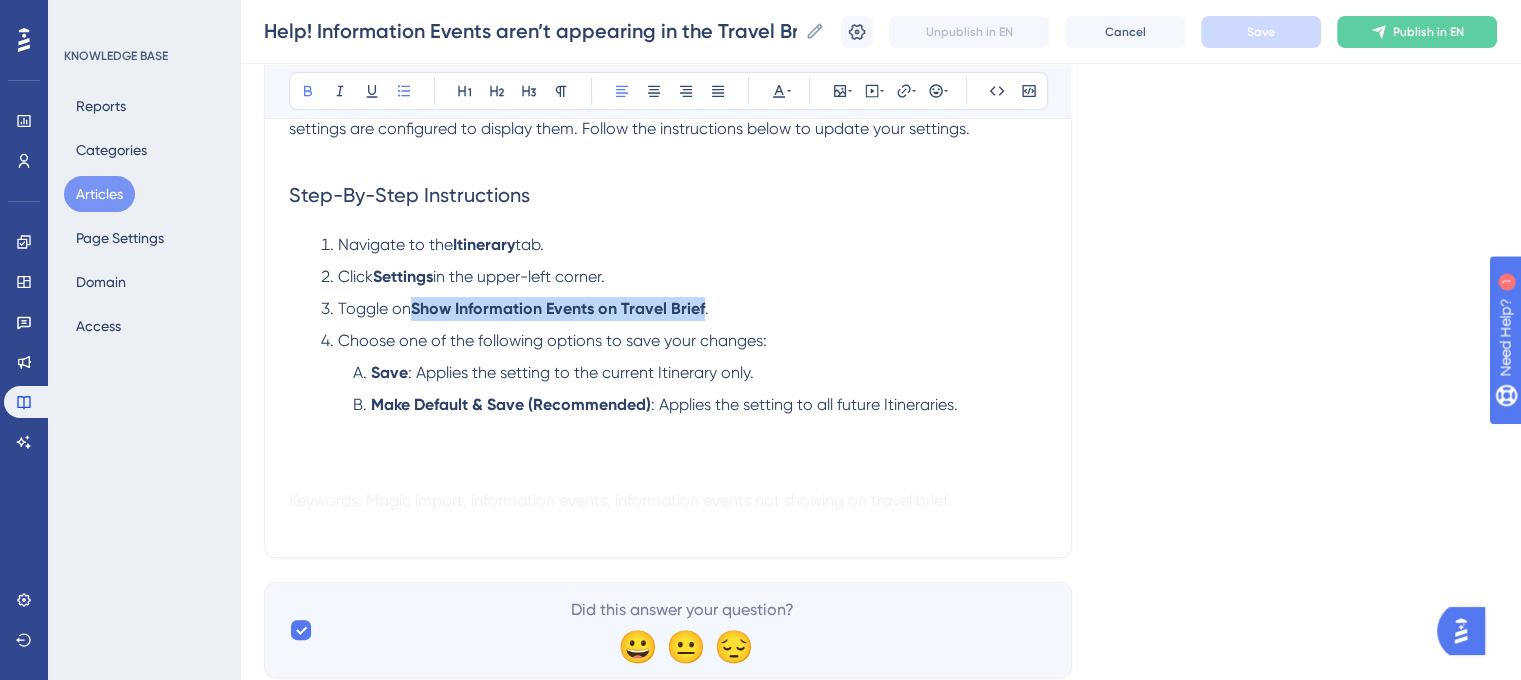drag, startPoint x: 702, startPoint y: 313, endPoint x: 418, endPoint y: 305, distance: 284.11264 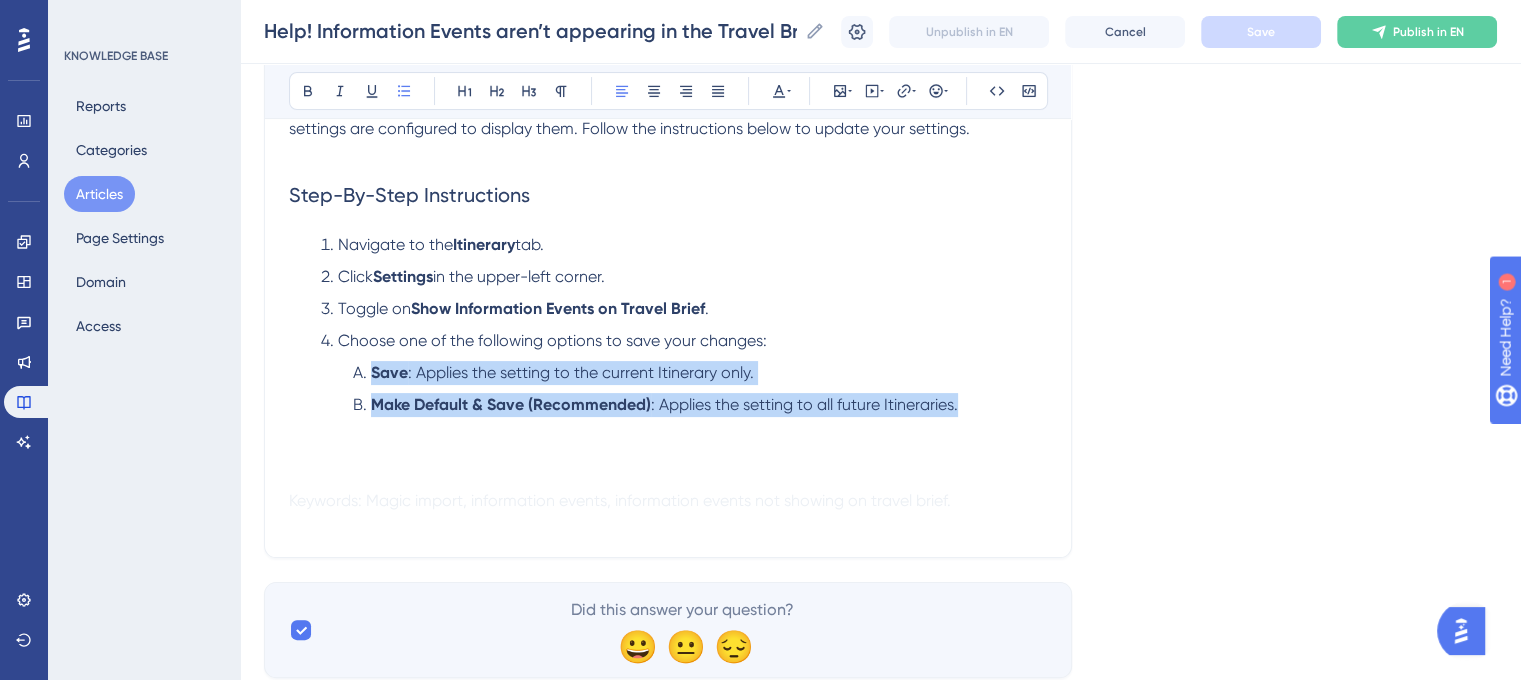drag, startPoint x: 984, startPoint y: 407, endPoint x: 372, endPoint y: 381, distance: 612.55206 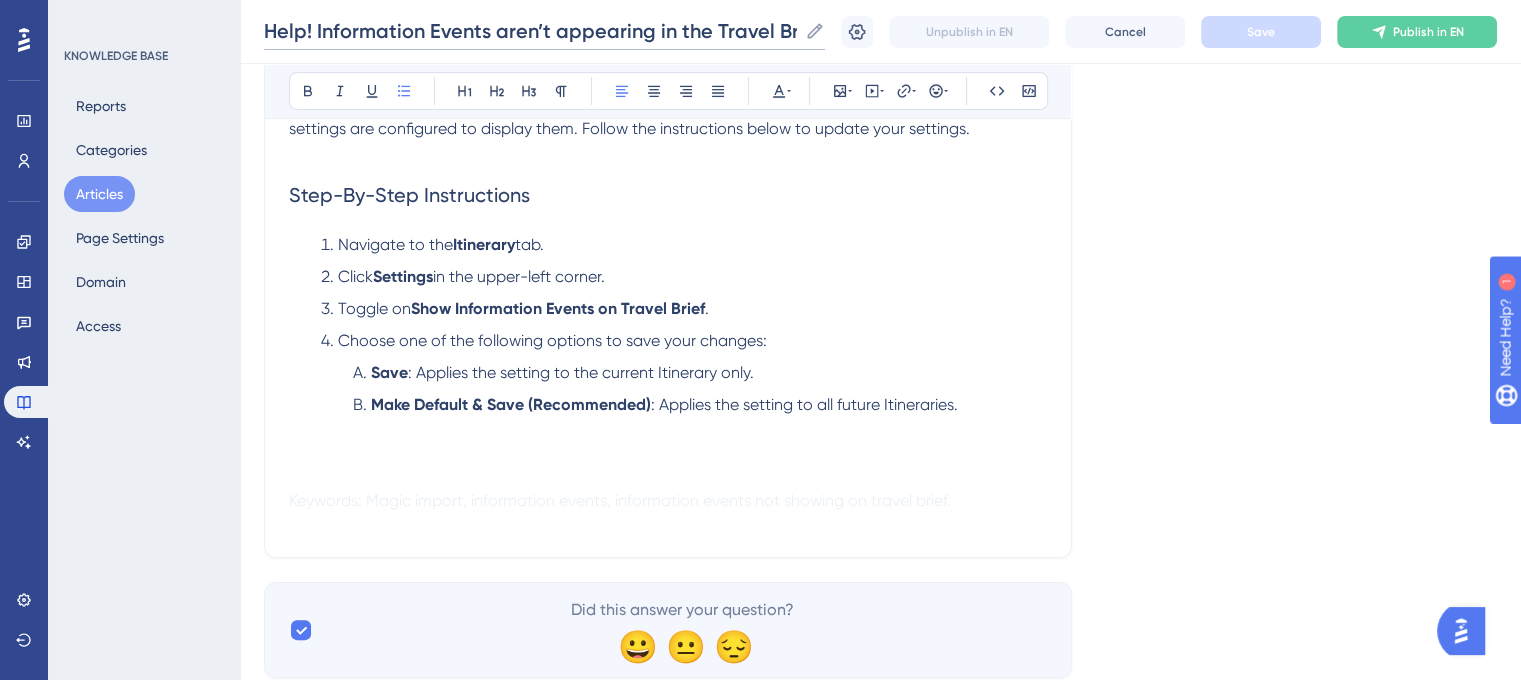 click on "Help! Information Events aren’t appearing in the Travel Brief when using Magic Import" at bounding box center [530, 31] 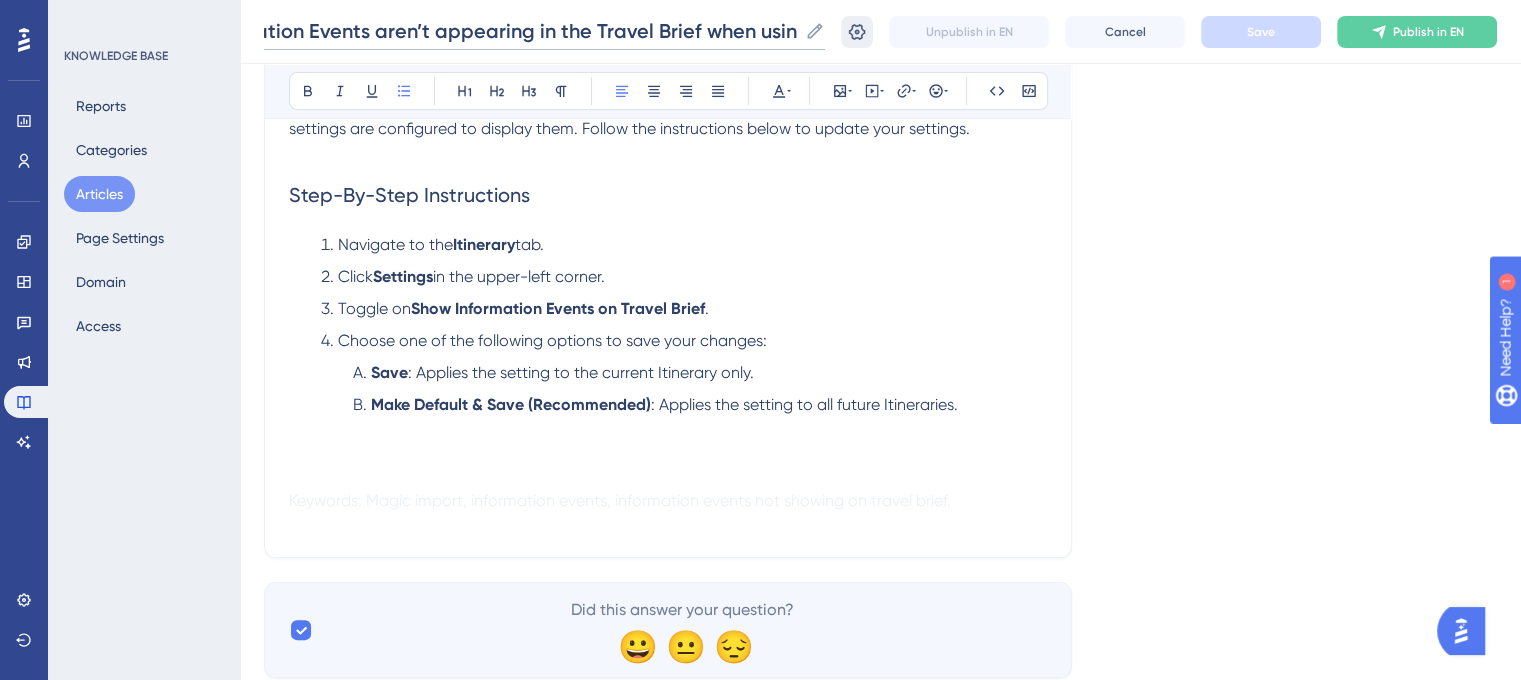 scroll, scrollTop: 0, scrollLeft: 238, axis: horizontal 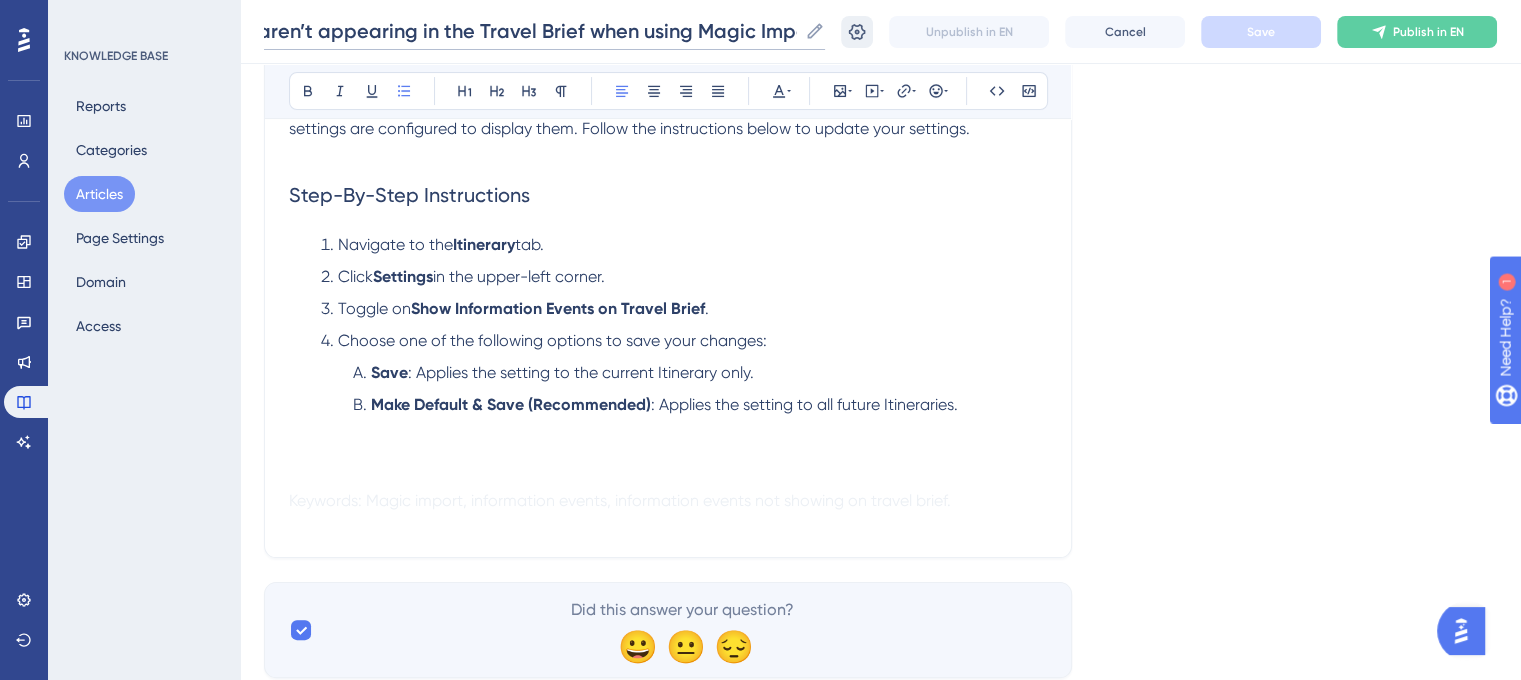 drag, startPoint x: 639, startPoint y: 28, endPoint x: 860, endPoint y: 34, distance: 221.08144 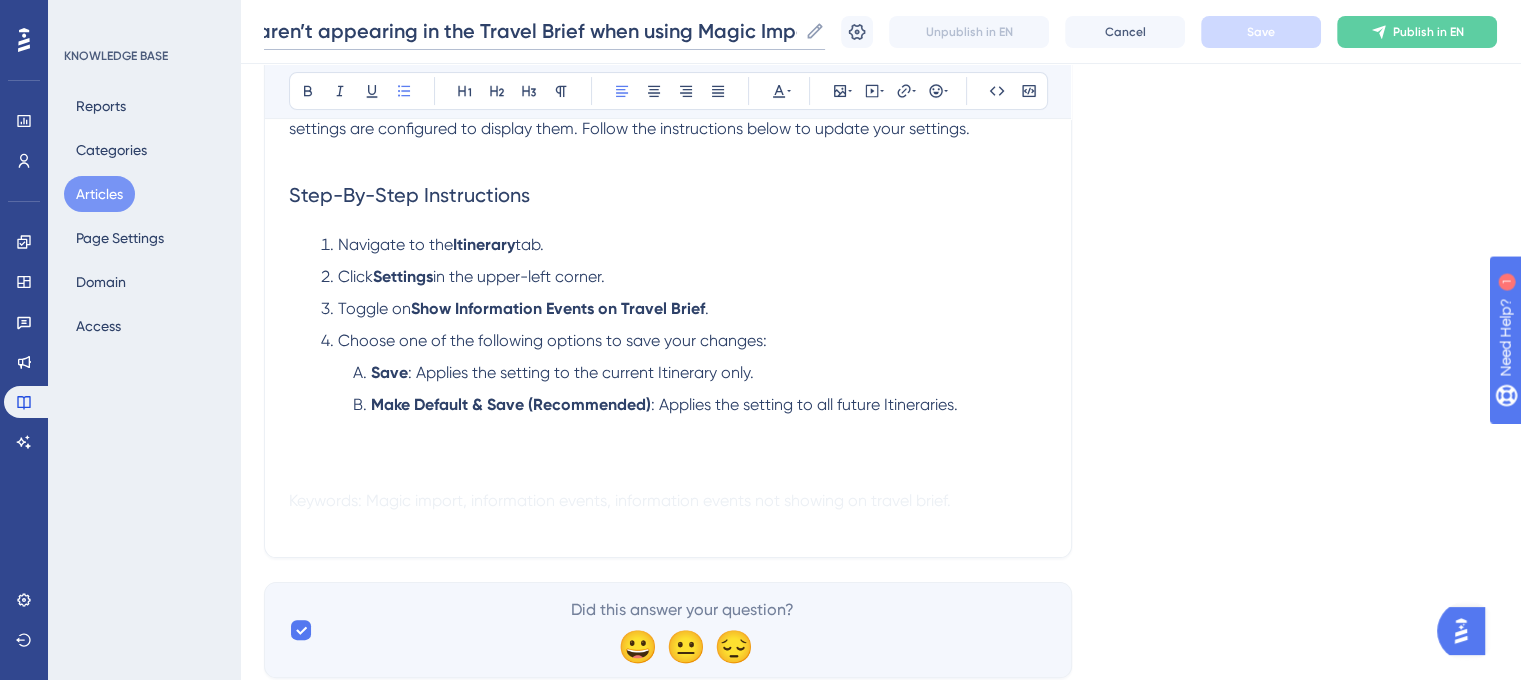 click on "Help! Information Events aren’t appearing in the Travel Brief when using Magic Import" at bounding box center [530, 31] 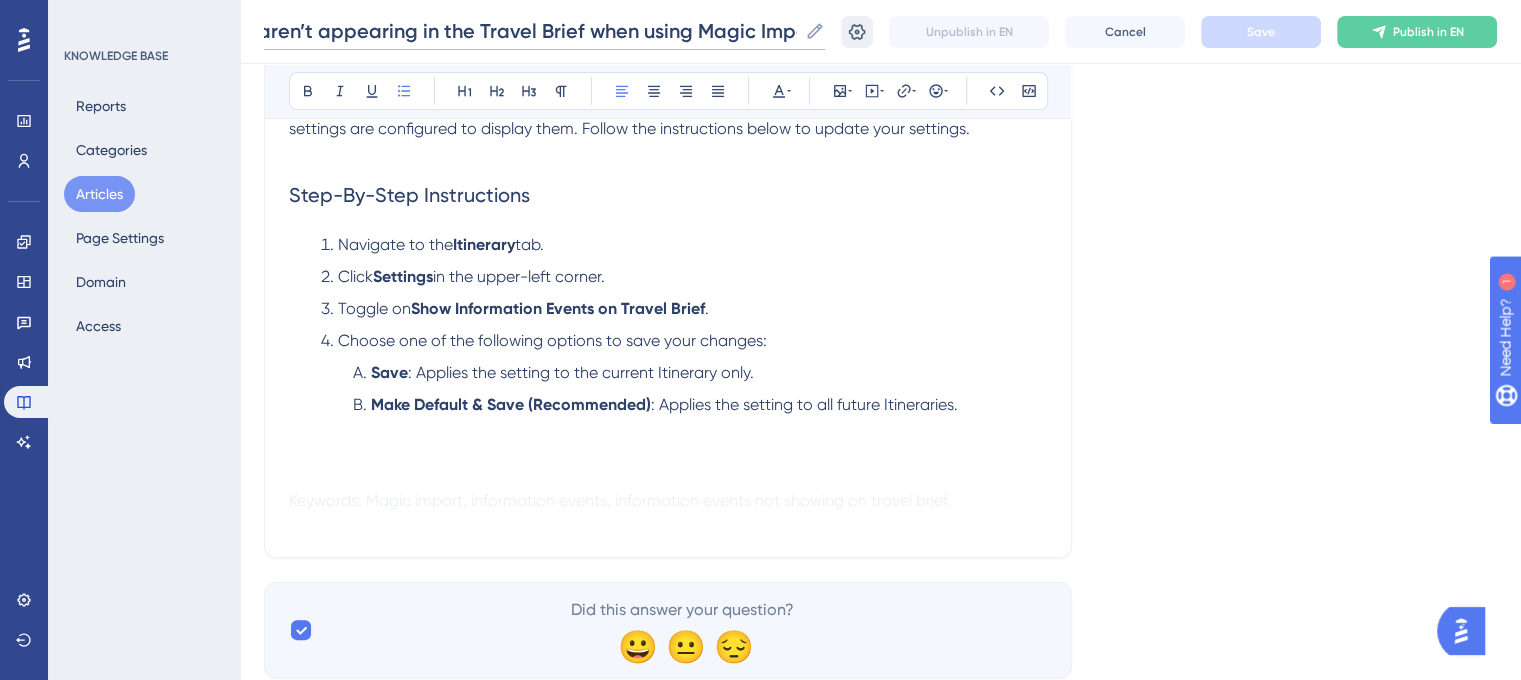 drag, startPoint x: 576, startPoint y: 31, endPoint x: 856, endPoint y: 37, distance: 280.06427 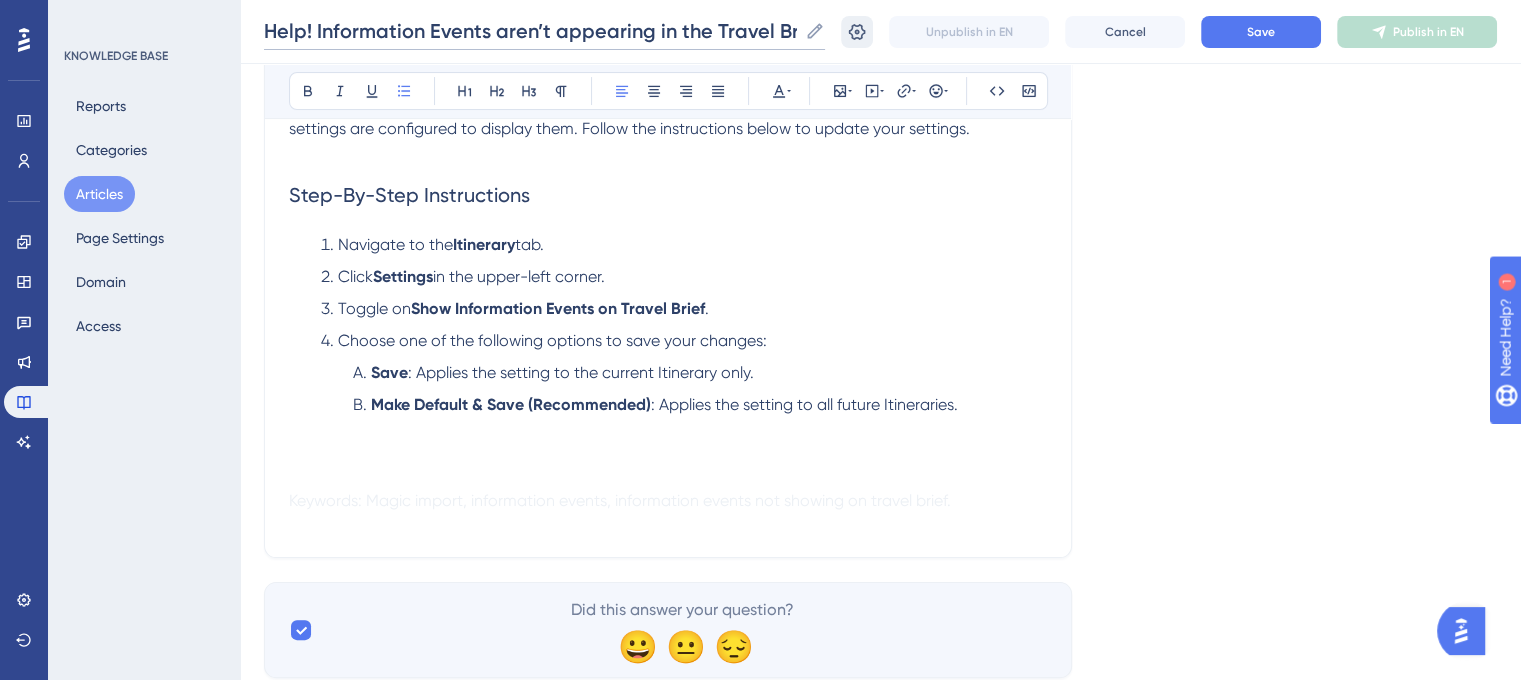 scroll, scrollTop: 0, scrollLeft: 4, axis: horizontal 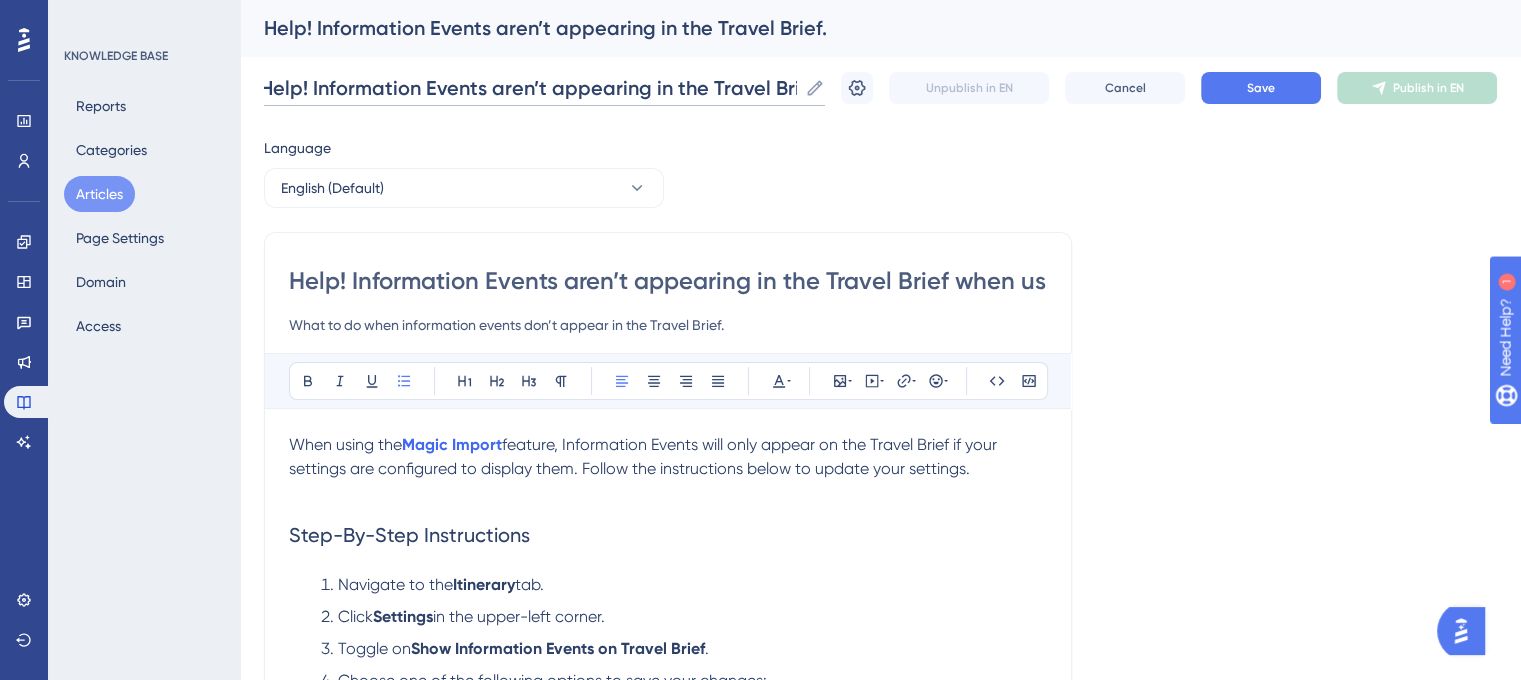 click on "Help! Information Events aren’t appearing in the Travel Brief." at bounding box center (530, 88) 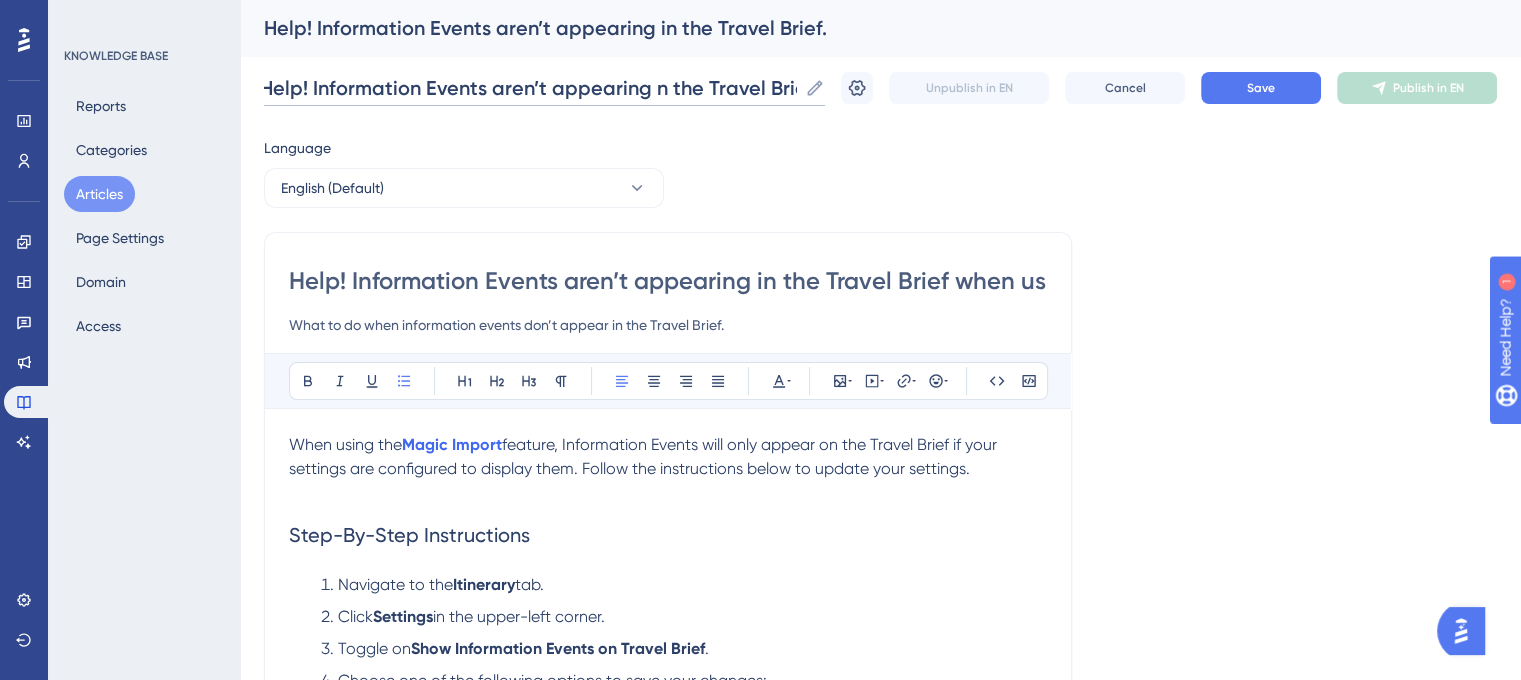 scroll, scrollTop: 0, scrollLeft: 0, axis: both 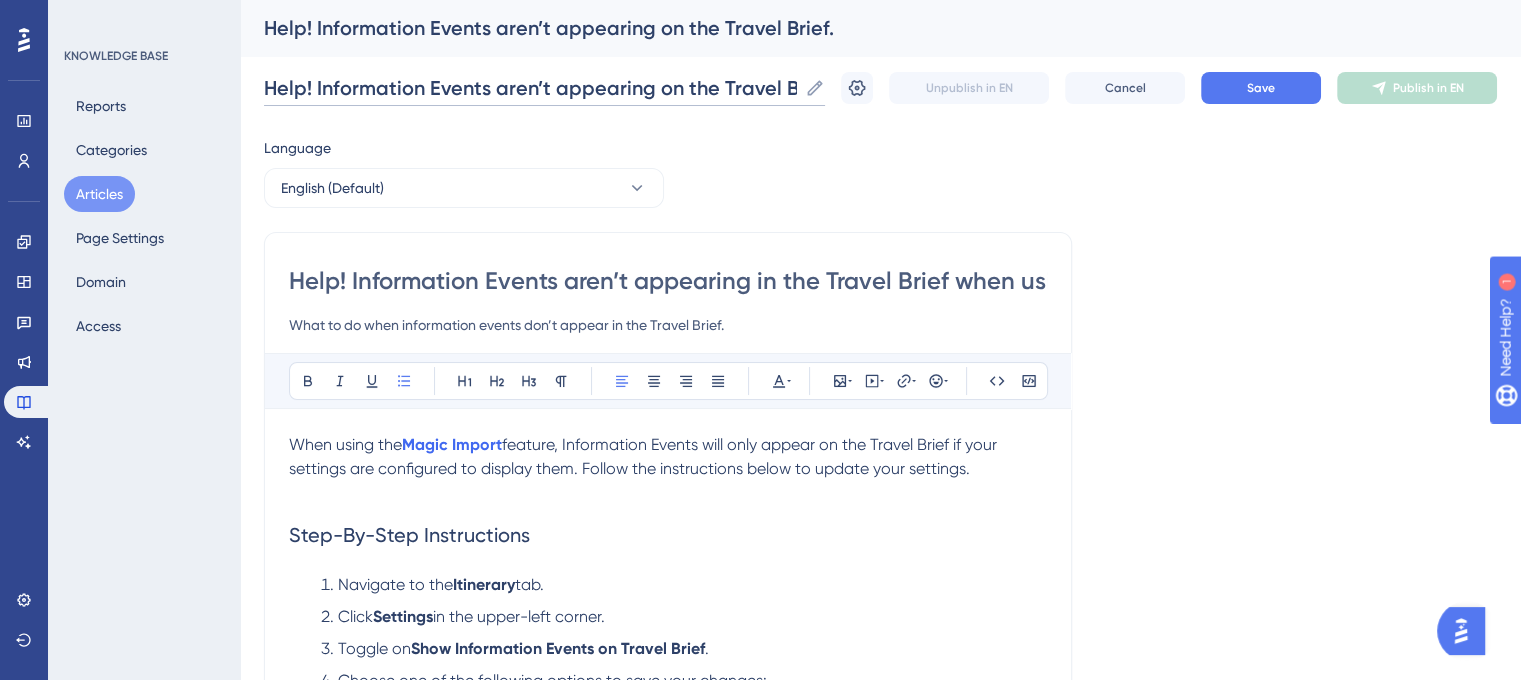 type on "Help! Information Events aren’t appearing on the Travel Brief." 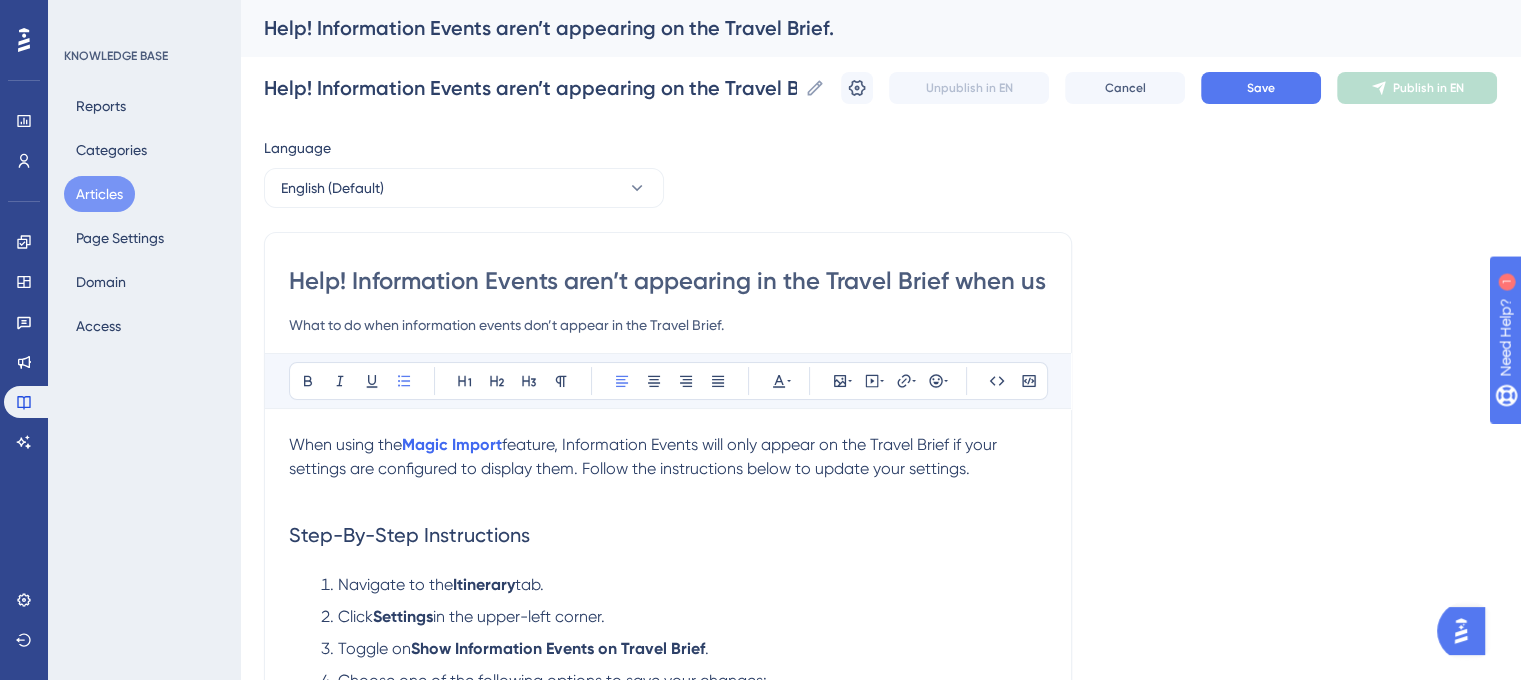 drag, startPoint x: 800, startPoint y: 294, endPoint x: 776, endPoint y: 288, distance: 24.738634 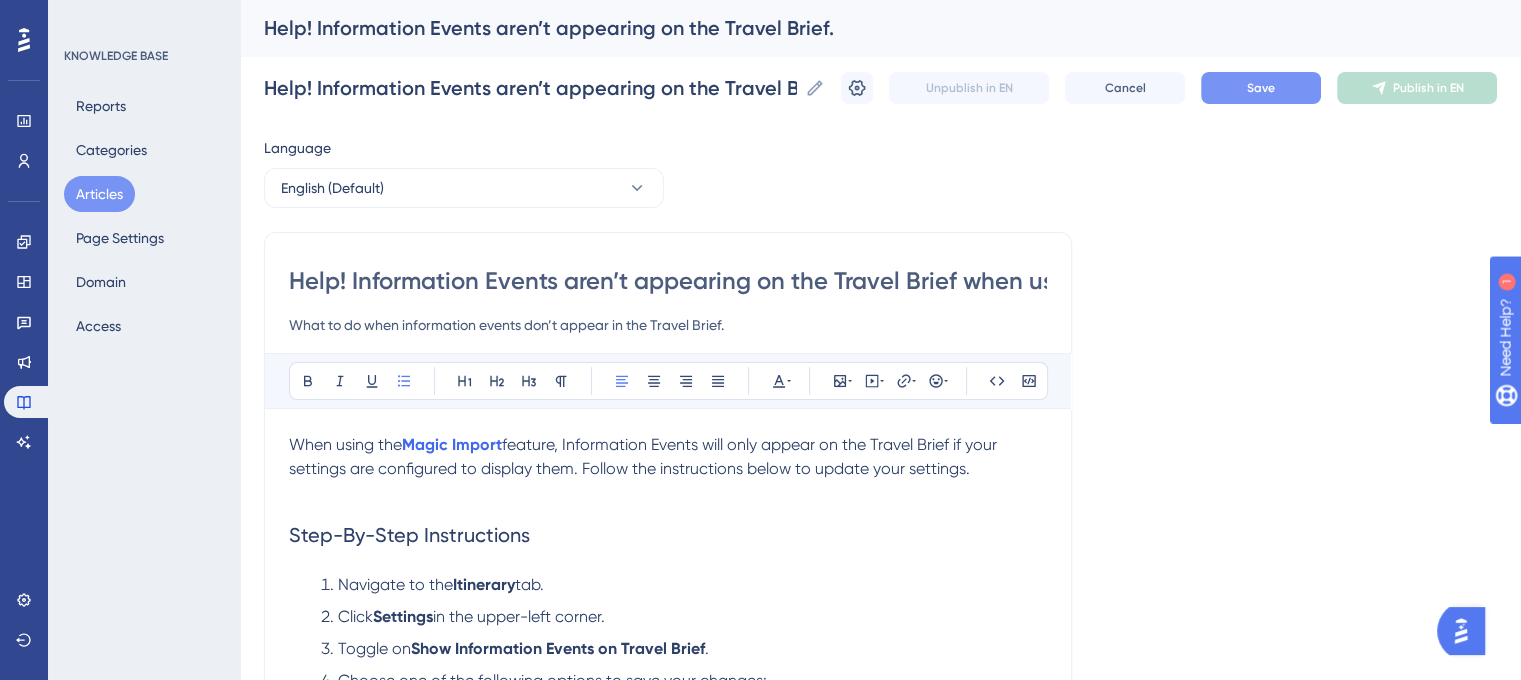 type on "Help! Information Events aren’t appearing on the Travel Brief when using Magic Import" 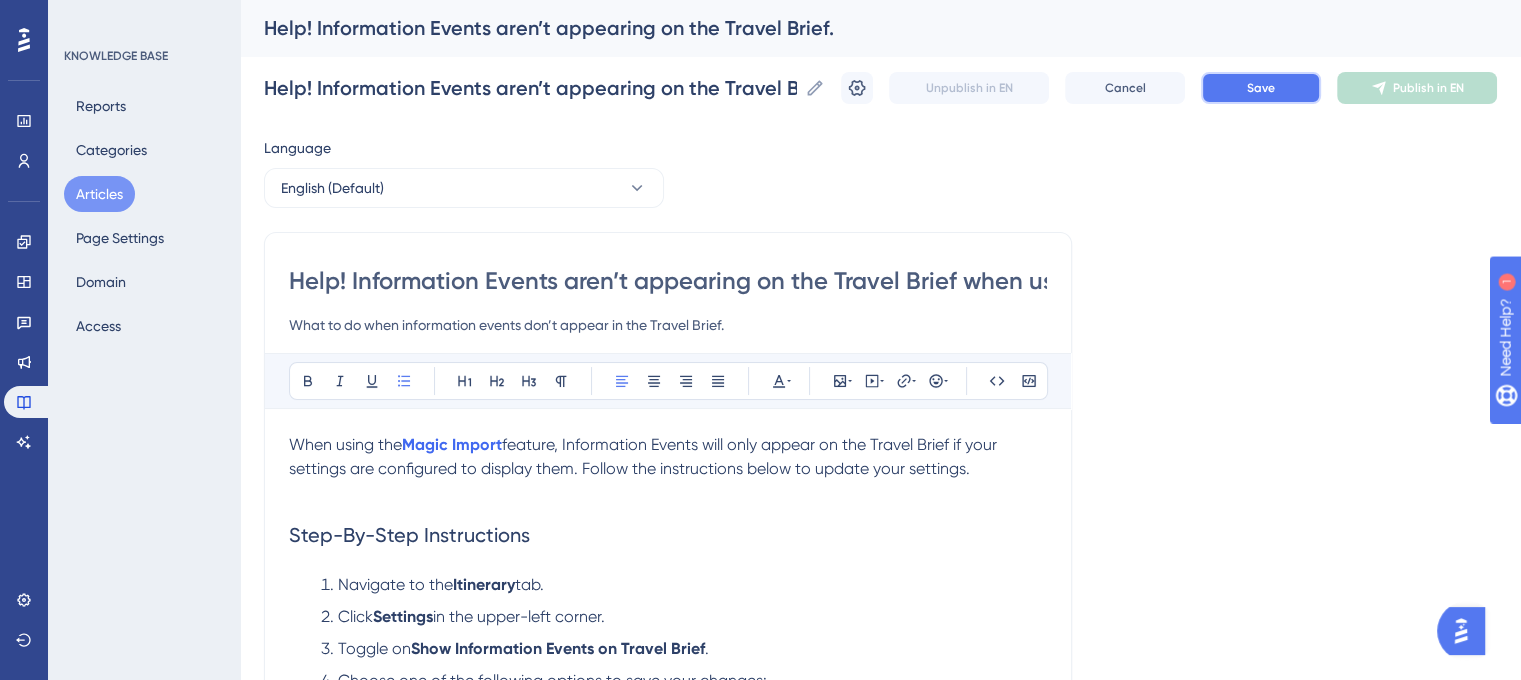 click on "Save" at bounding box center [1261, 88] 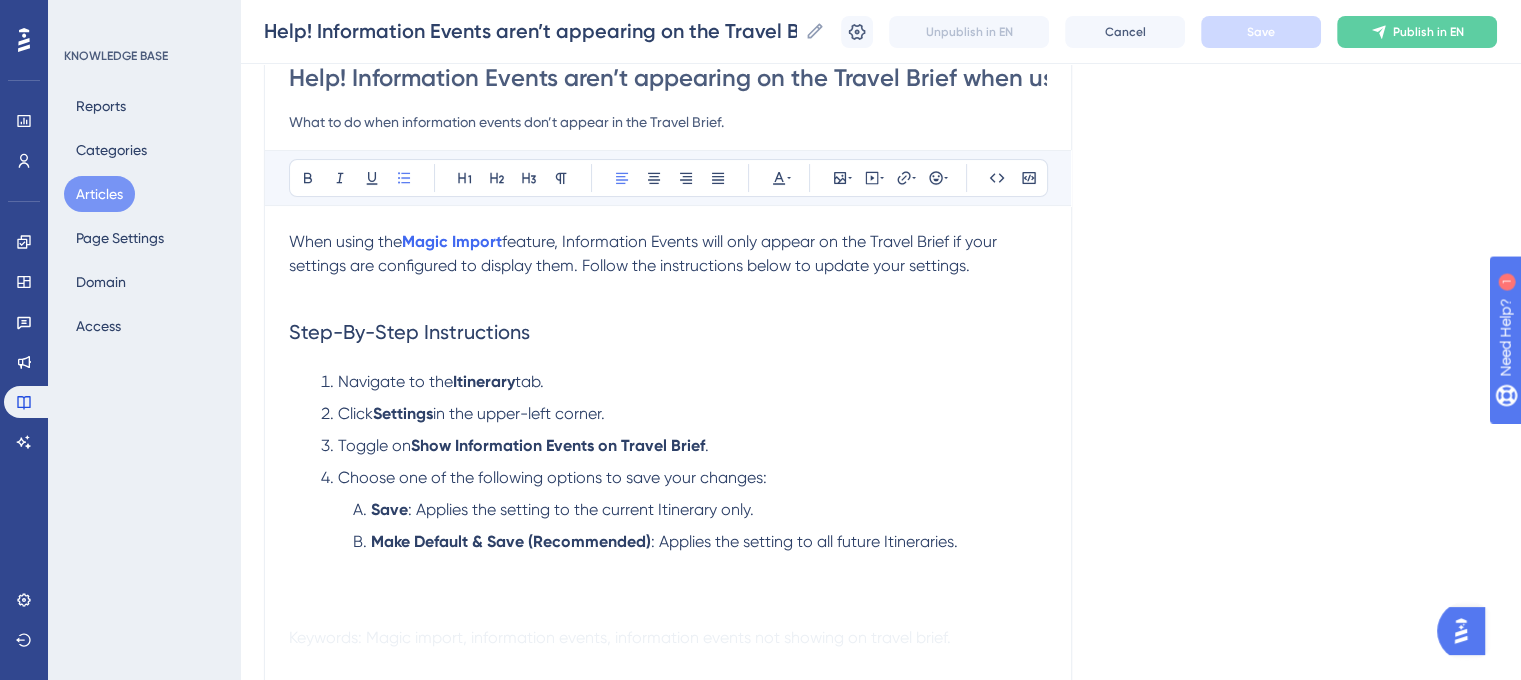 scroll, scrollTop: 300, scrollLeft: 0, axis: vertical 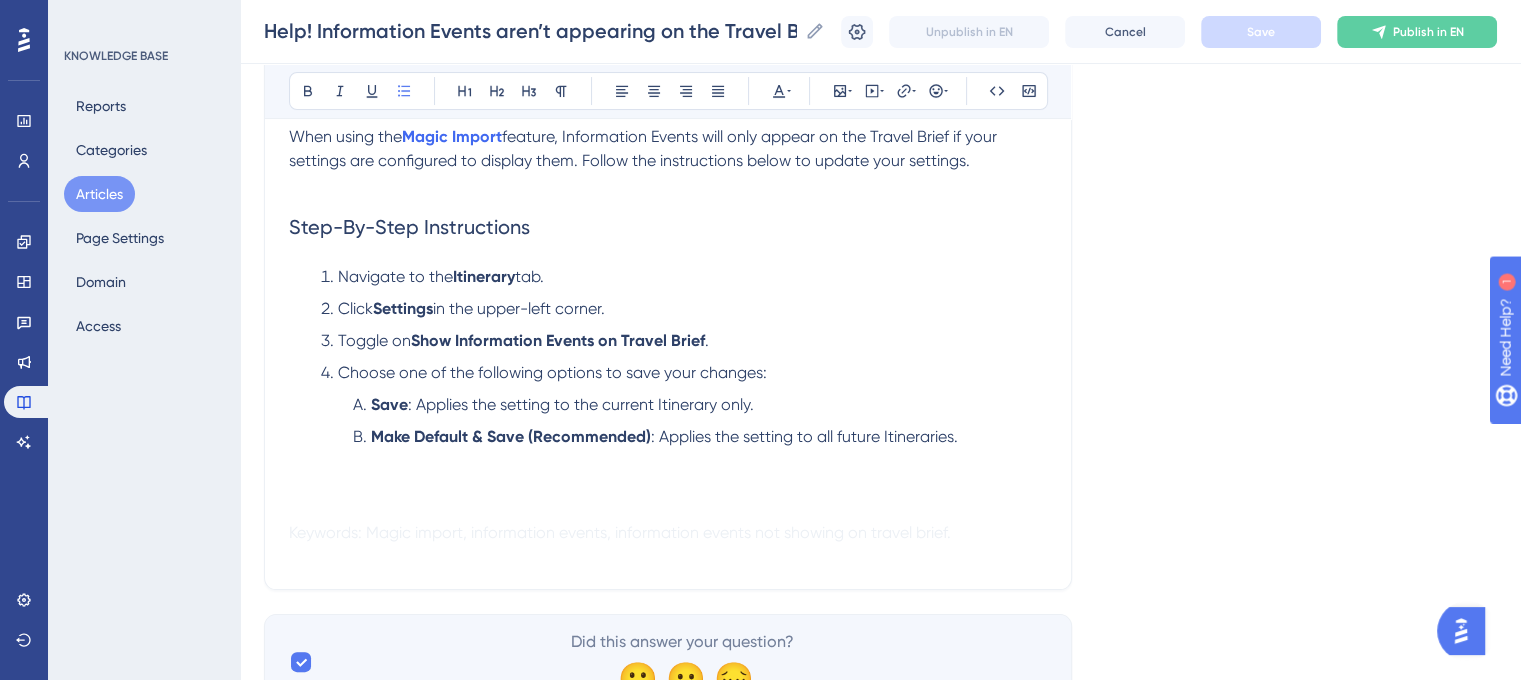 click on "Save : Applies the setting to the current Itinerary only. Make Default & Save (Recommended) : Applies the setting to all future Itineraries." at bounding box center (684, 445) 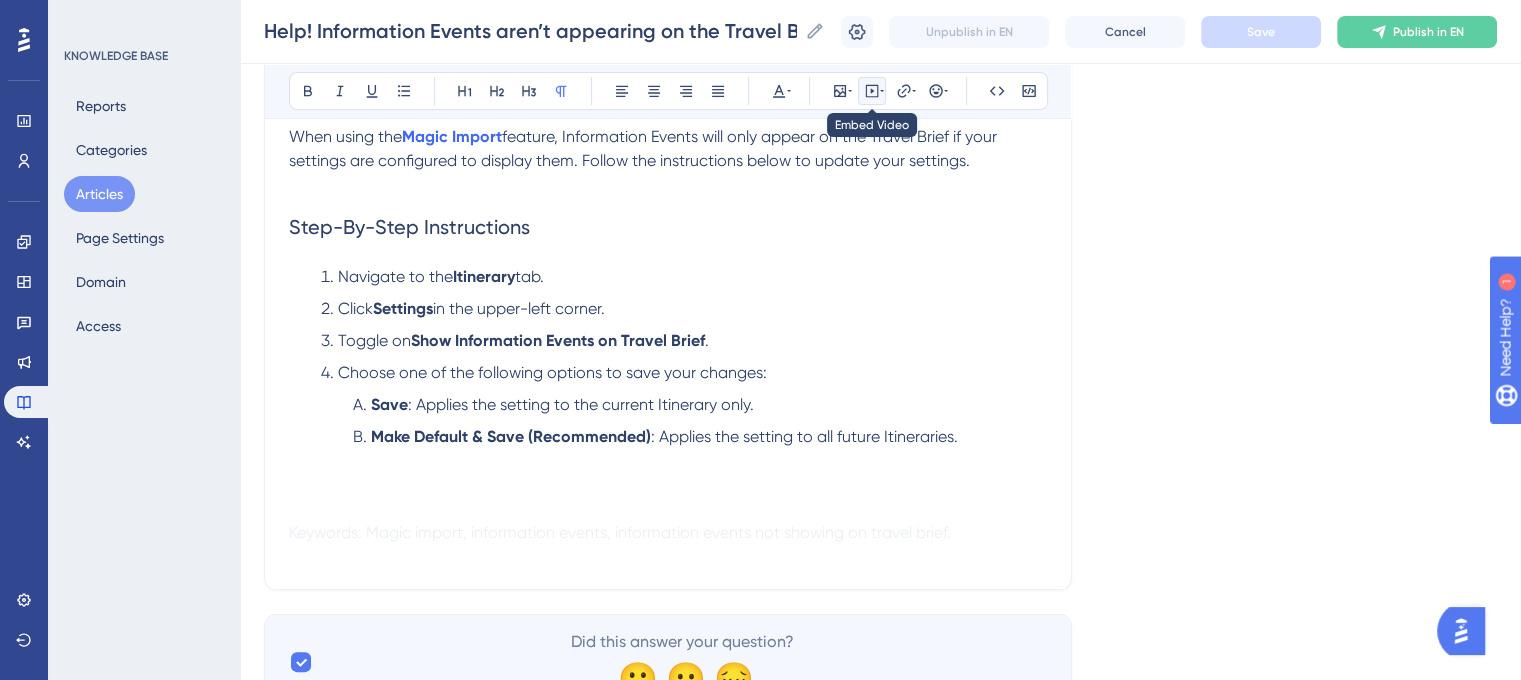 click 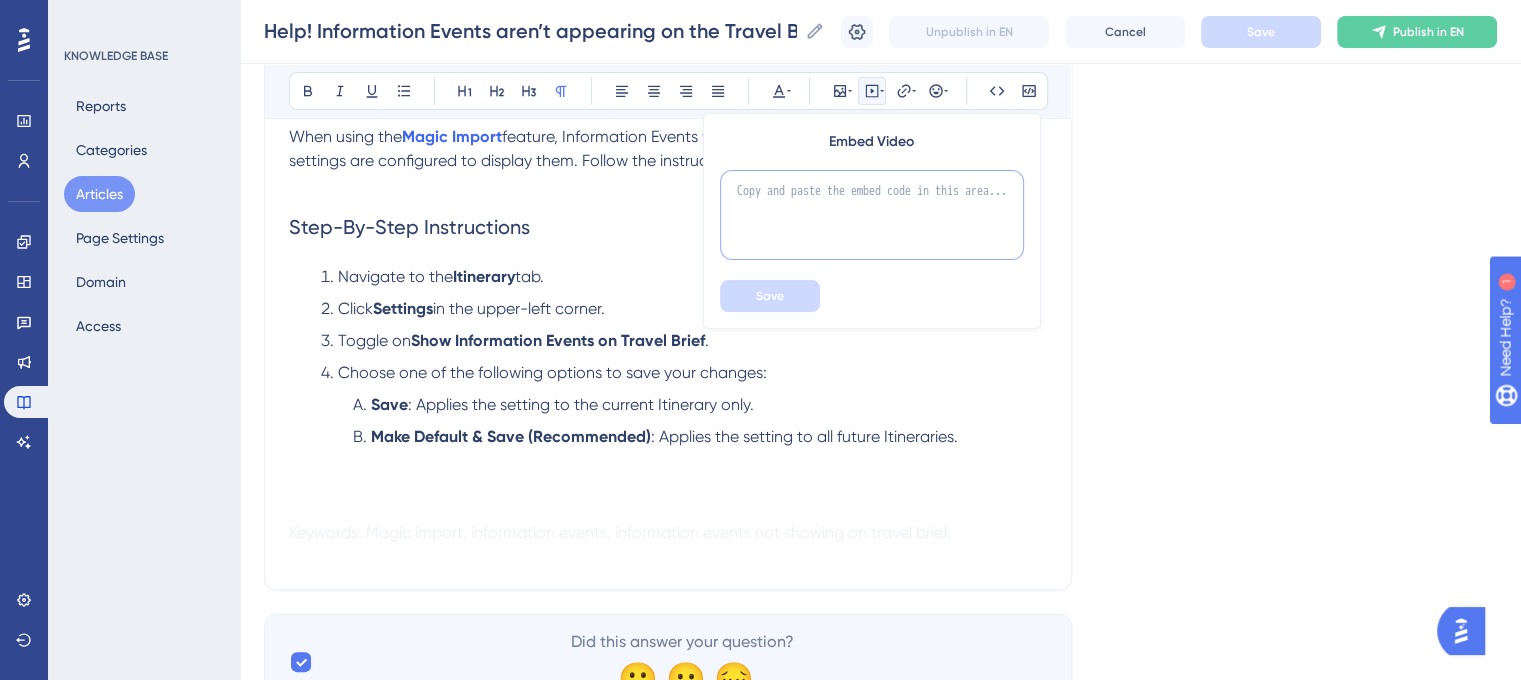 click at bounding box center (872, 215) 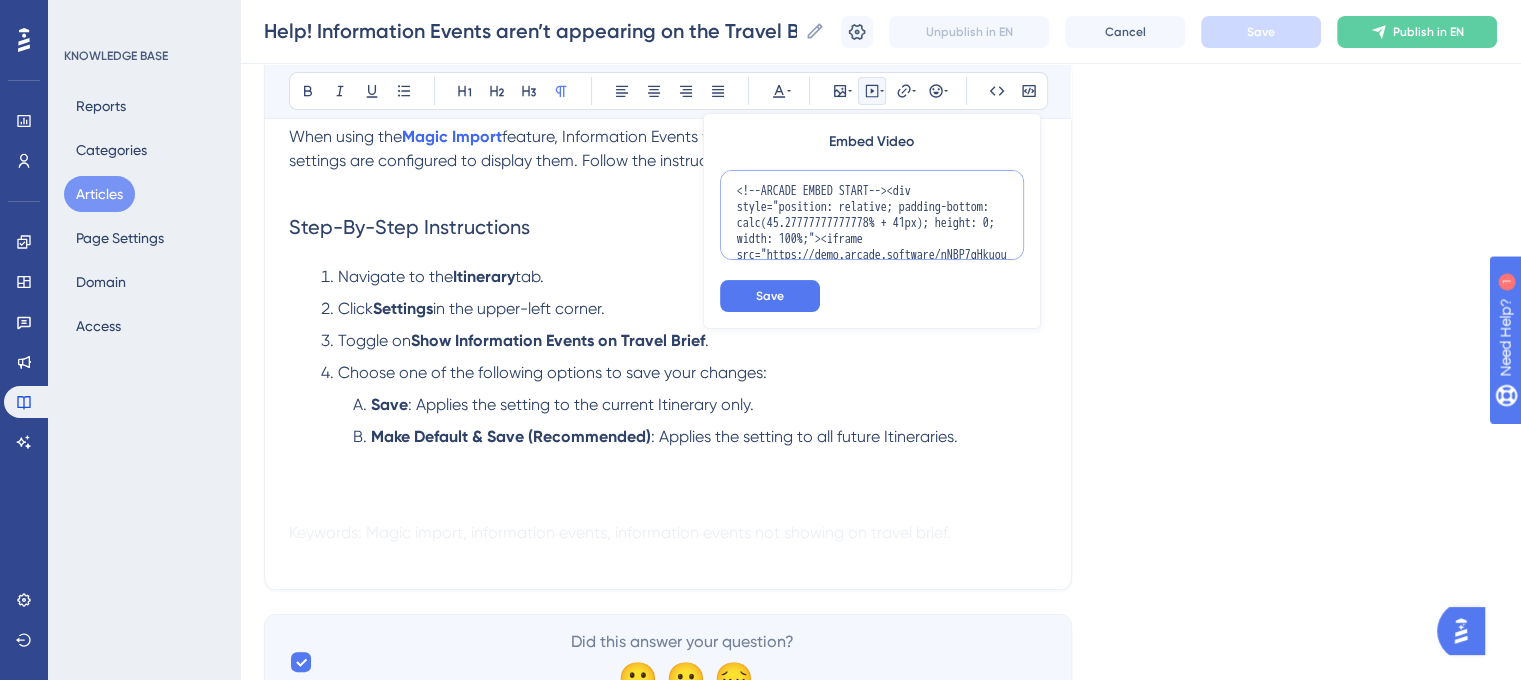 scroll, scrollTop: 212, scrollLeft: 0, axis: vertical 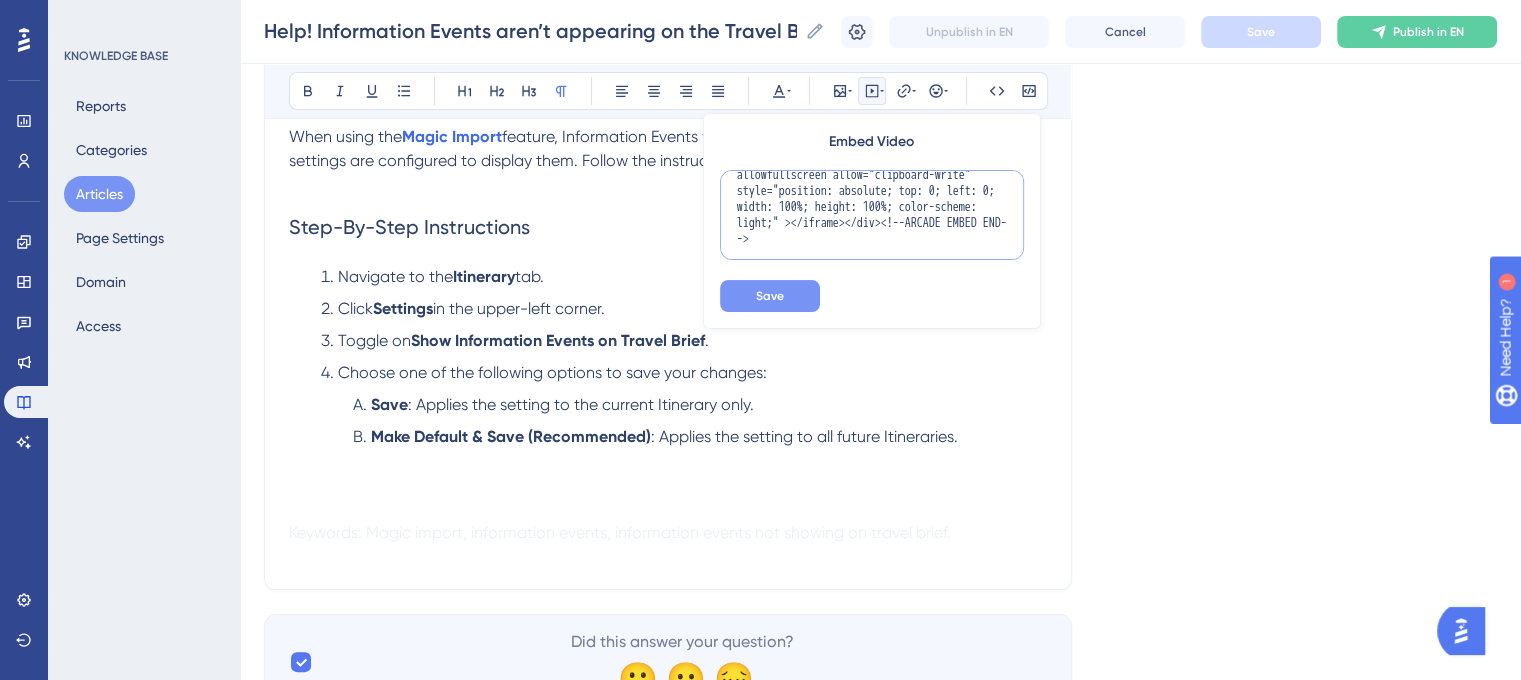 type on "<!--ARCADE EMBED START--><div style="position: relative; padding-bottom: calc(45.27777777777778% + 41px); height: 0; width: 100%;"><iframe src="https://demo.arcade.software/nNBP7gHkuouCMNXnoRSL?embed&embed_mobile=inline&embed_desktop=inline&show_copy_link=true" title="Customize and Save Your Trip Itinerary Settings" frameborder="0" loading="lazy" webkitallowfullscreen mozallowfullscreen allowfullscreen allow="clipboard-write" style="position: absolute; top: 0; left: 0; width: 100%; height: 100%; color-scheme: light;" ></iframe></div><!--ARCADE EMBED END-->" 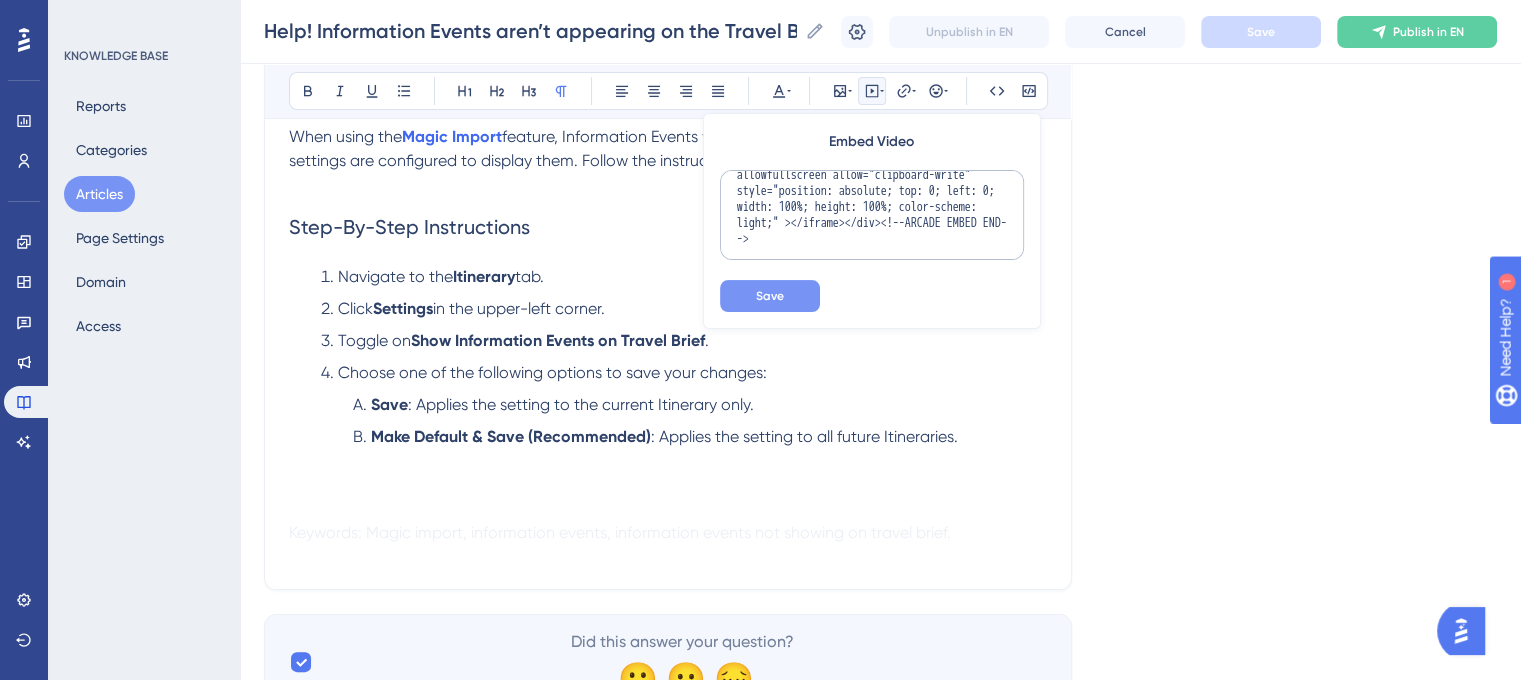 click on "Save" at bounding box center (770, 296) 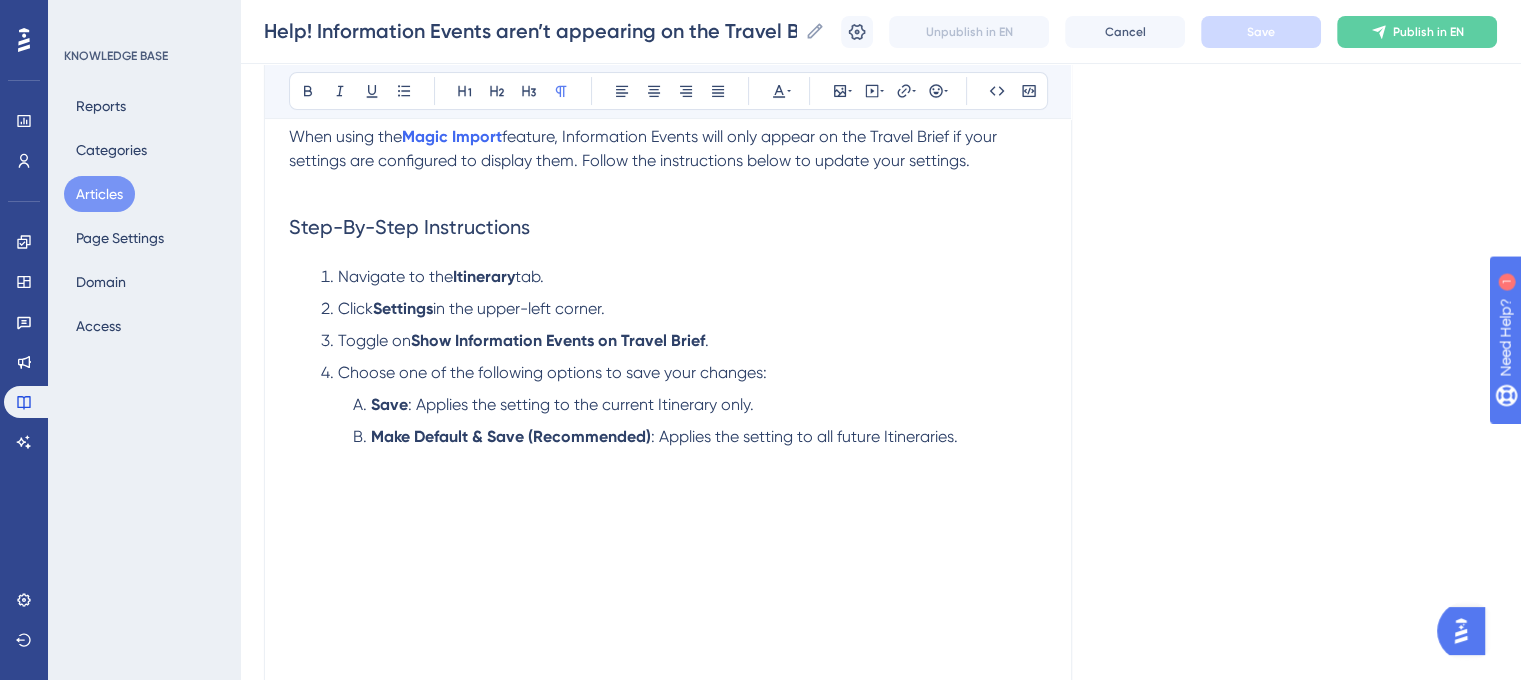 scroll, scrollTop: 535, scrollLeft: 0, axis: vertical 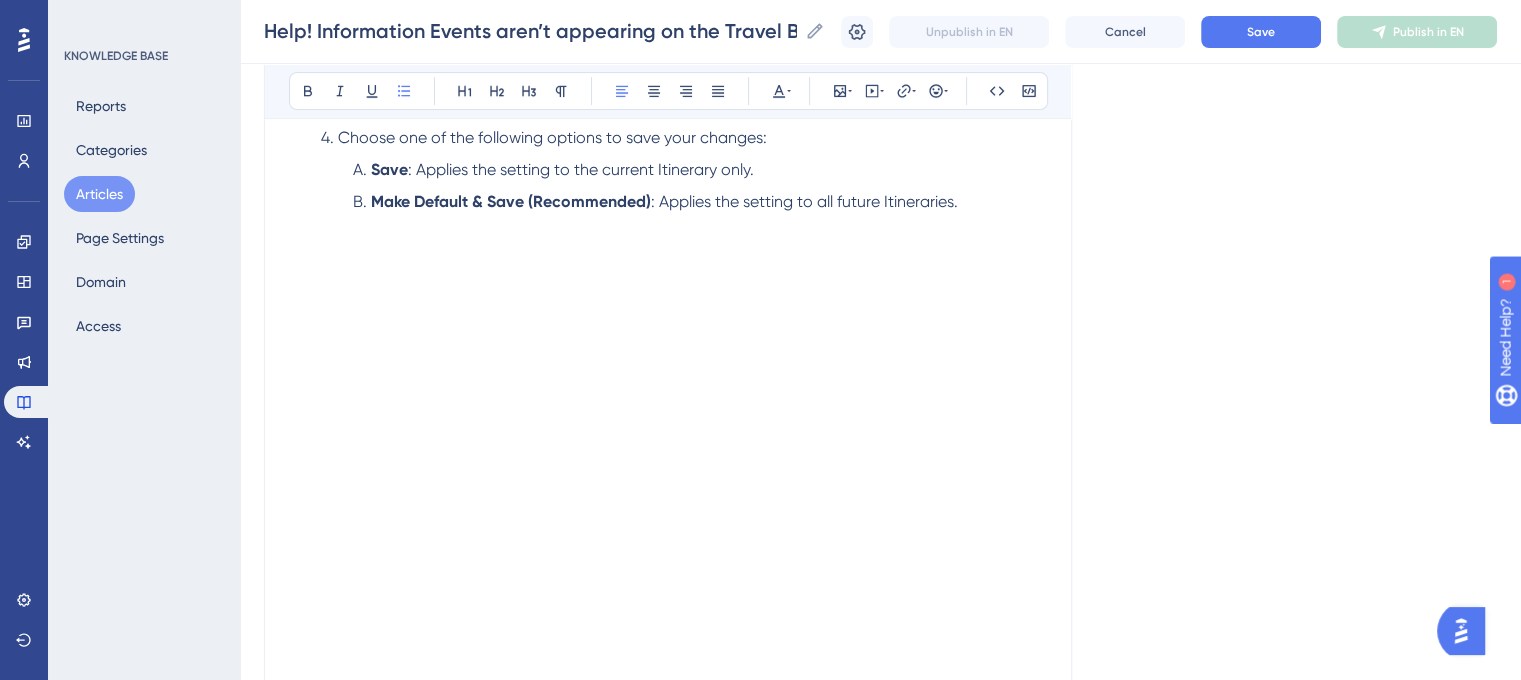 click on "Make Default & Save (Recommended) : Applies the setting to all future Itineraries." at bounding box center (700, 226) 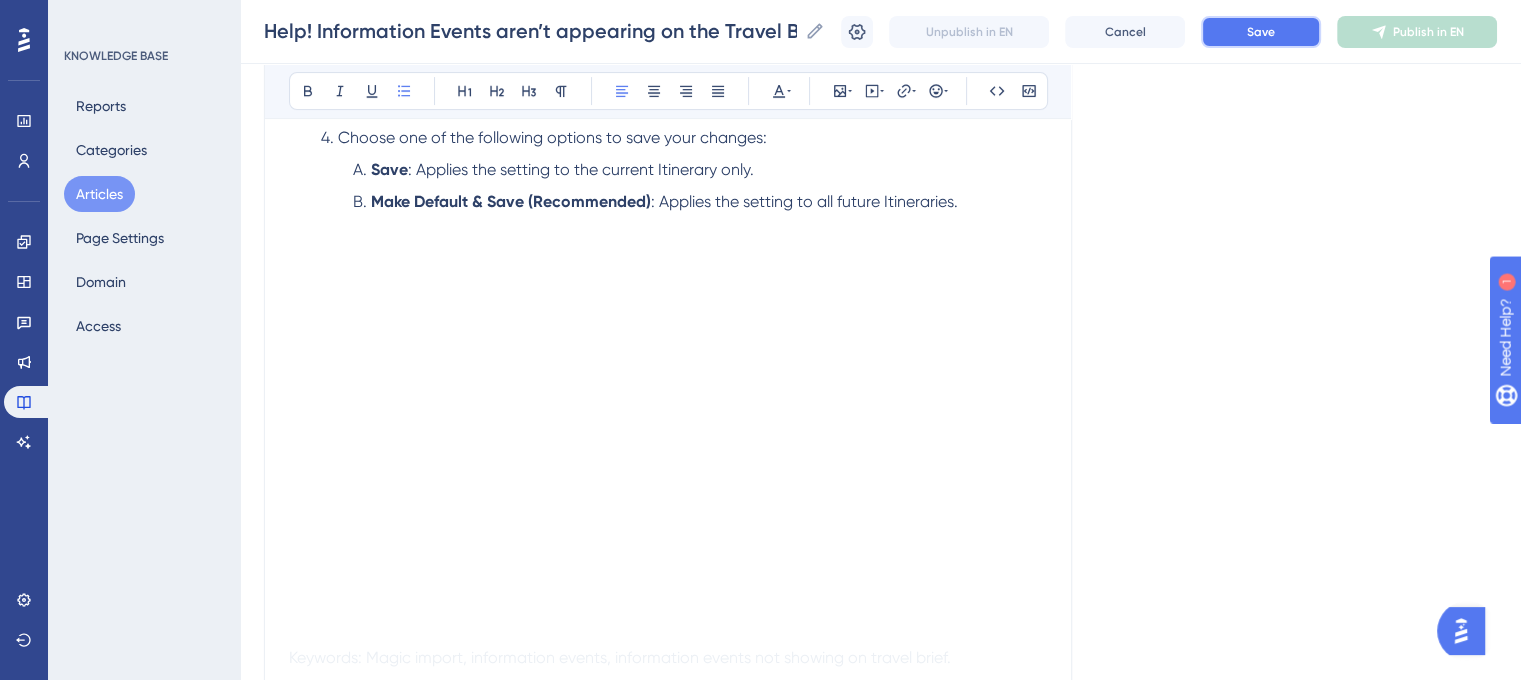 click on "Save" at bounding box center (1261, 32) 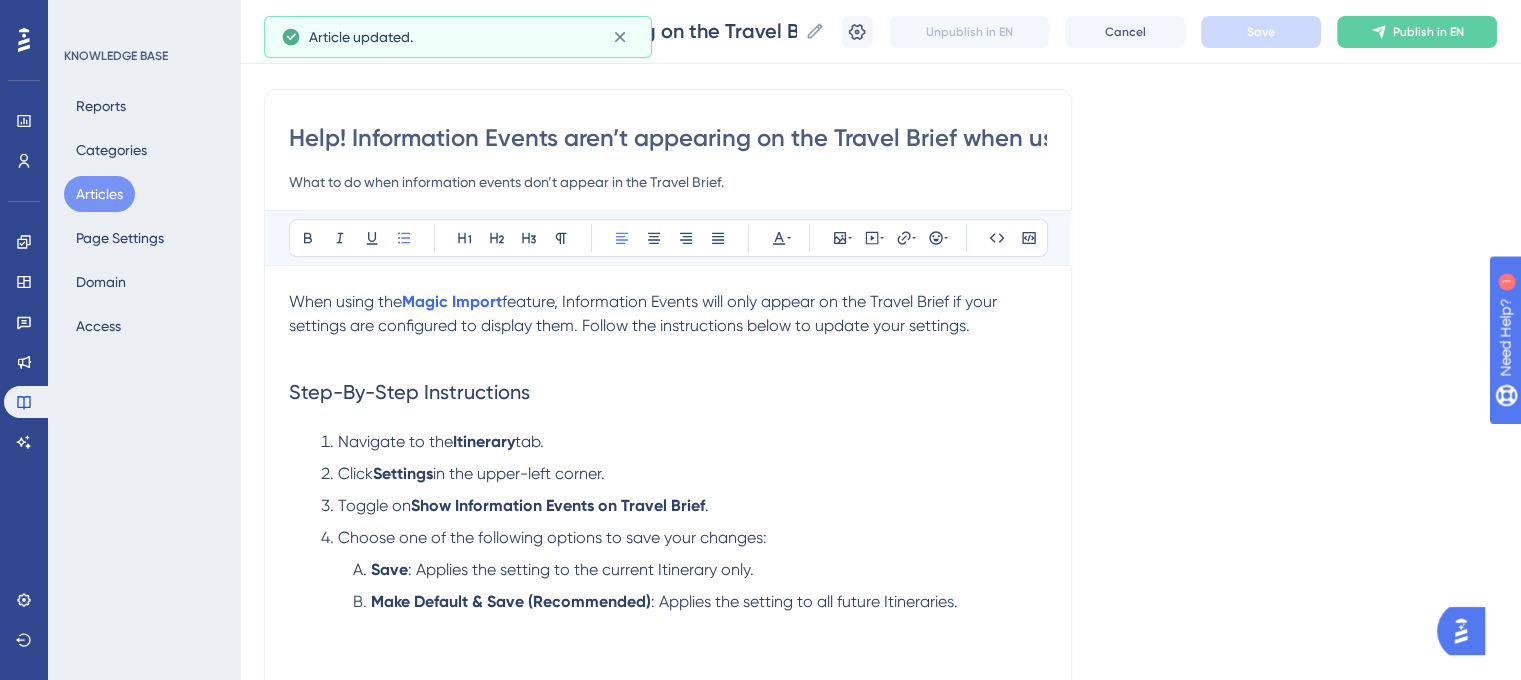 scroll, scrollTop: 35, scrollLeft: 0, axis: vertical 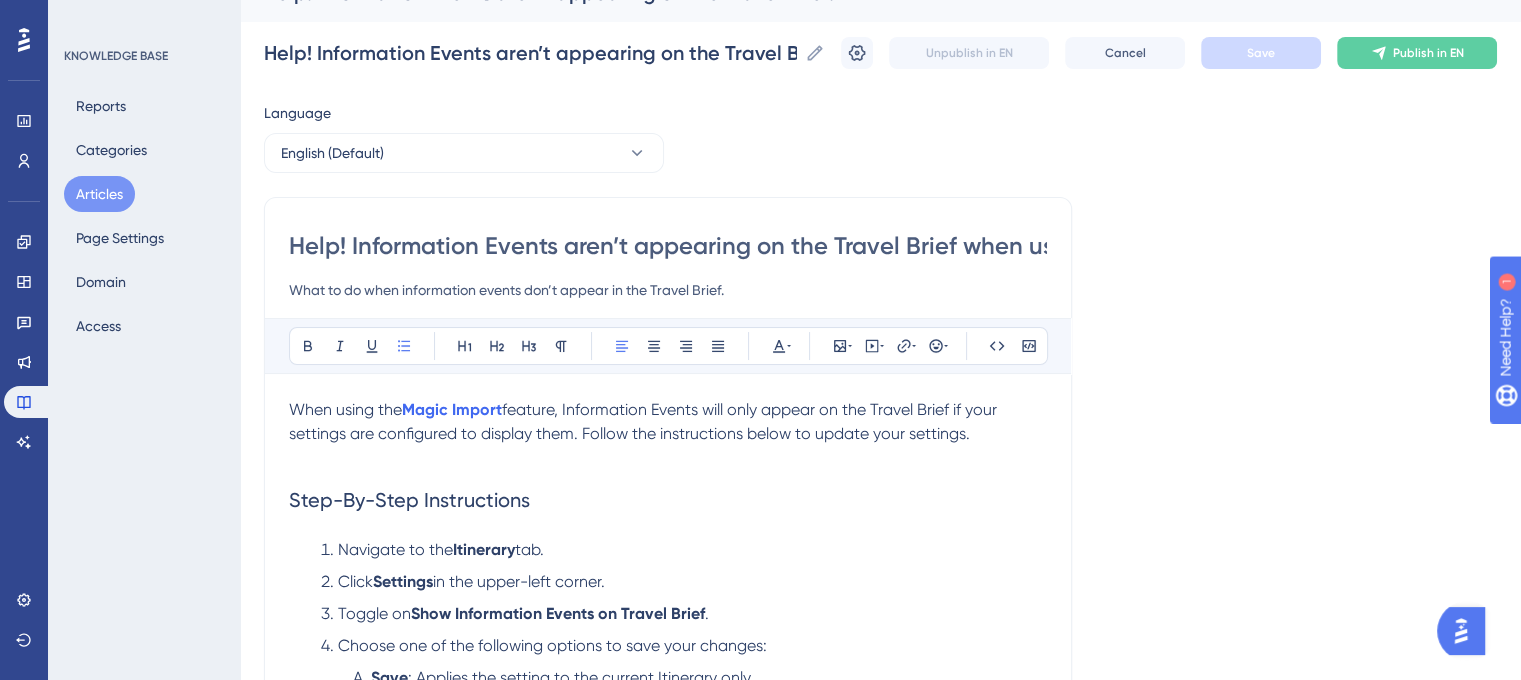 click on "What to do when information events don’t appear in the Travel Brief." at bounding box center [668, 290] 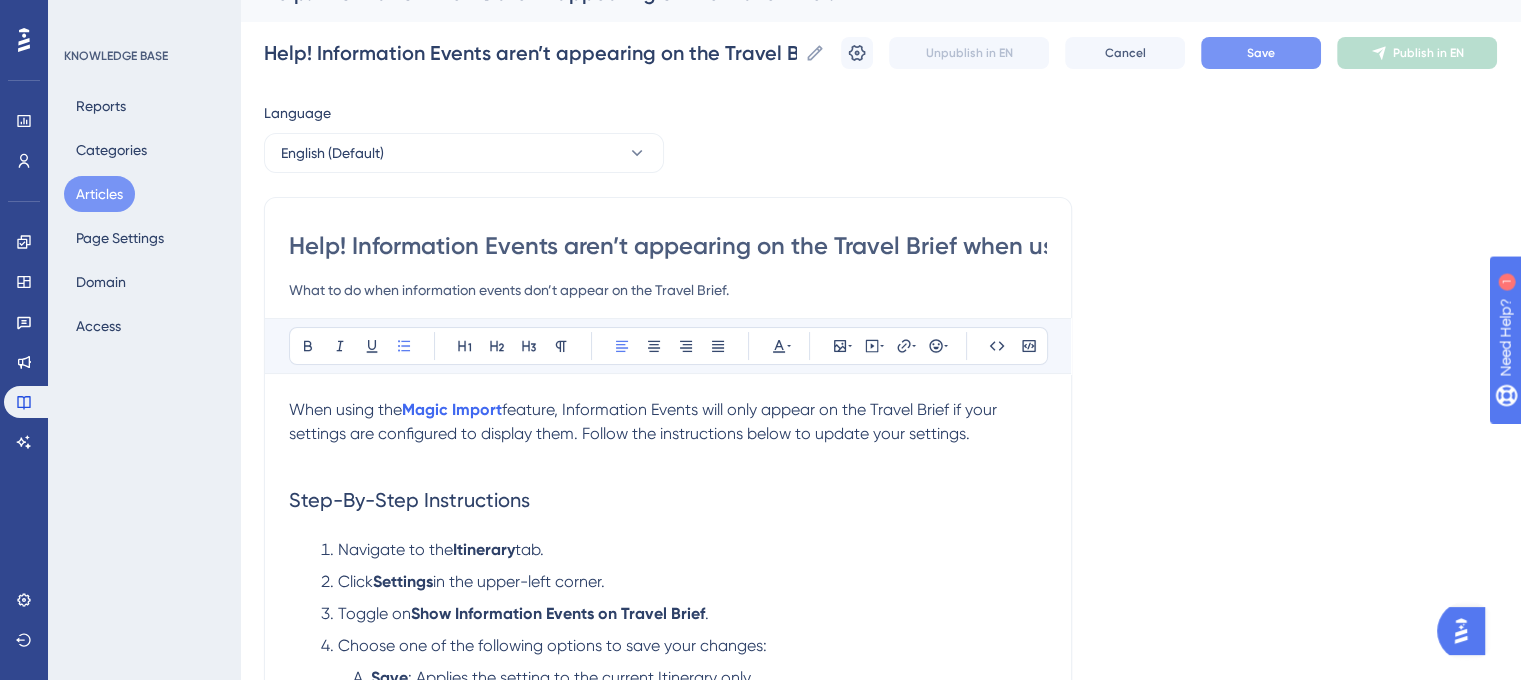 type on "What to do when information events don’t appear on the Travel Brief." 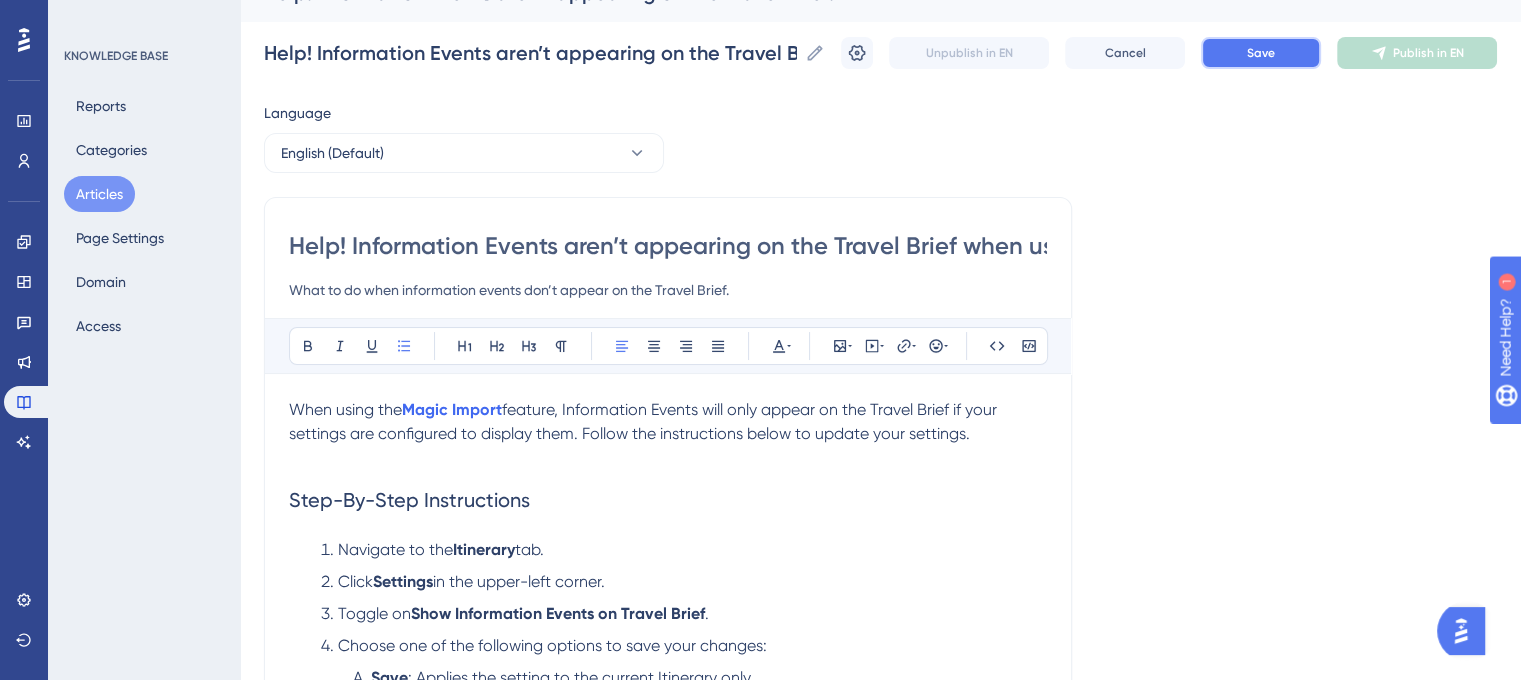 click on "Save" at bounding box center (1261, 53) 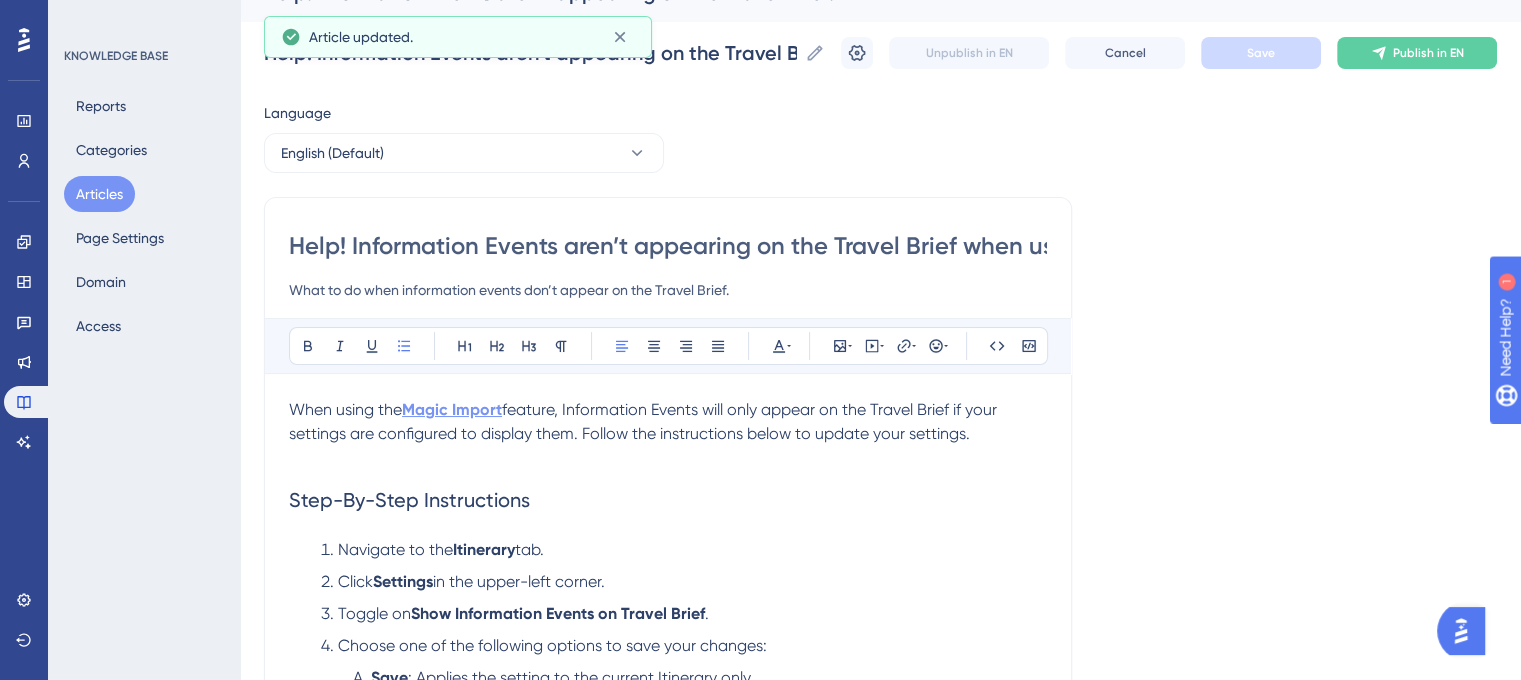 click on "Magic Import" at bounding box center [452, 409] 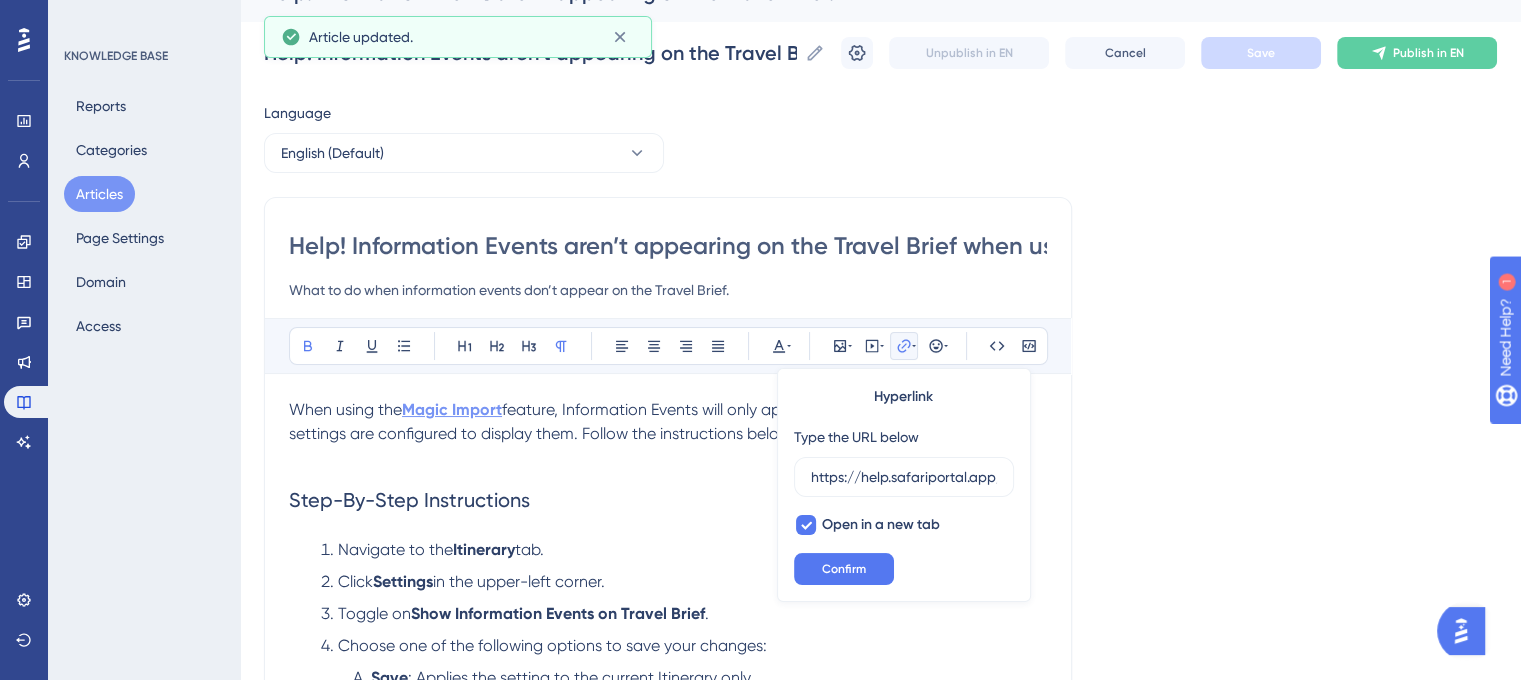 scroll, scrollTop: 0, scrollLeft: 394, axis: horizontal 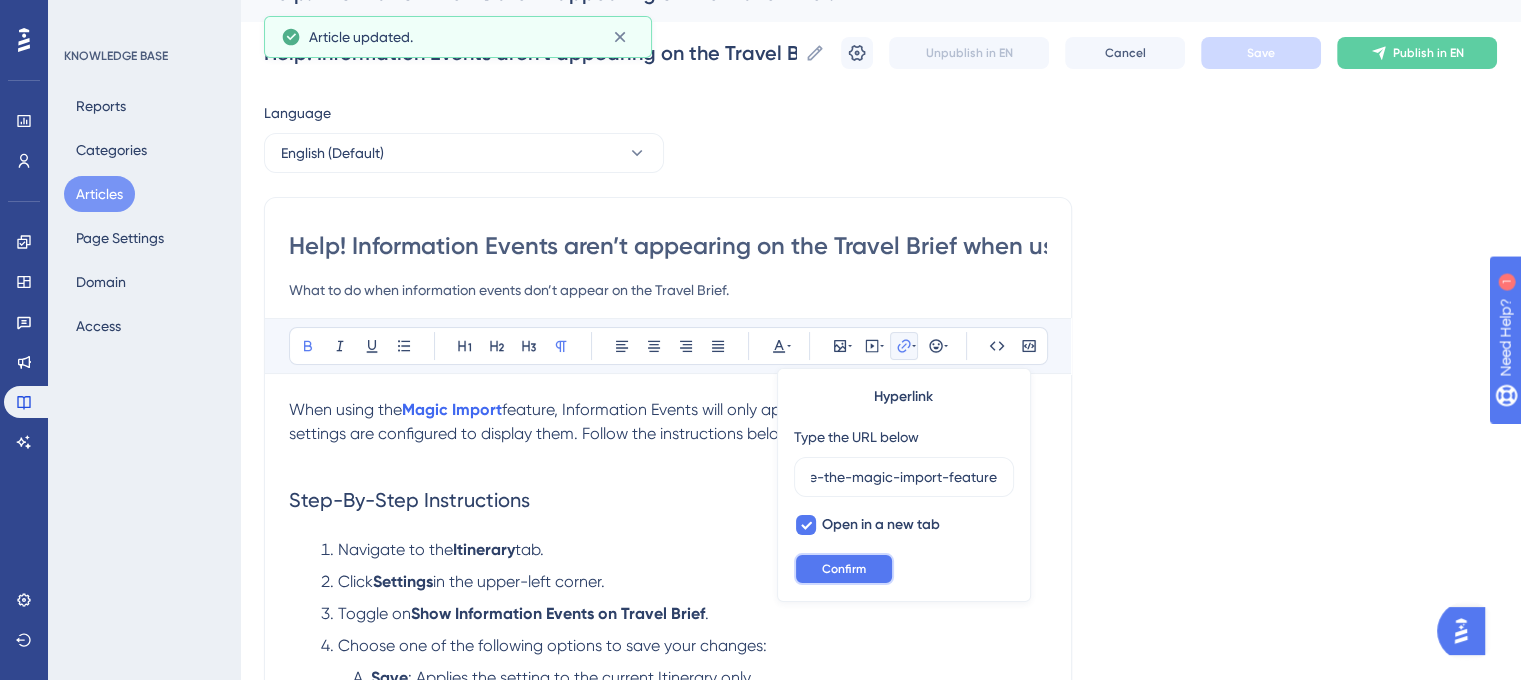 click on "Confirm" at bounding box center [844, 569] 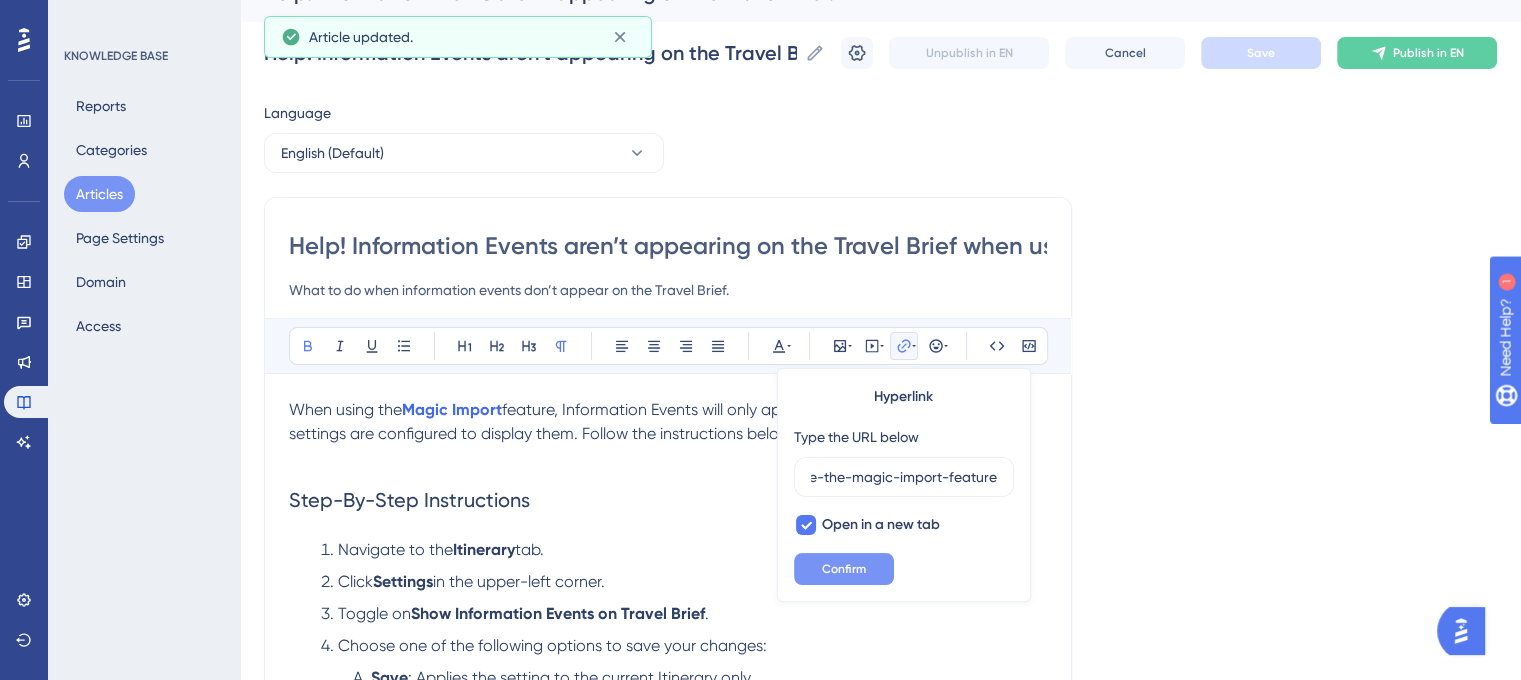 scroll, scrollTop: 0, scrollLeft: 0, axis: both 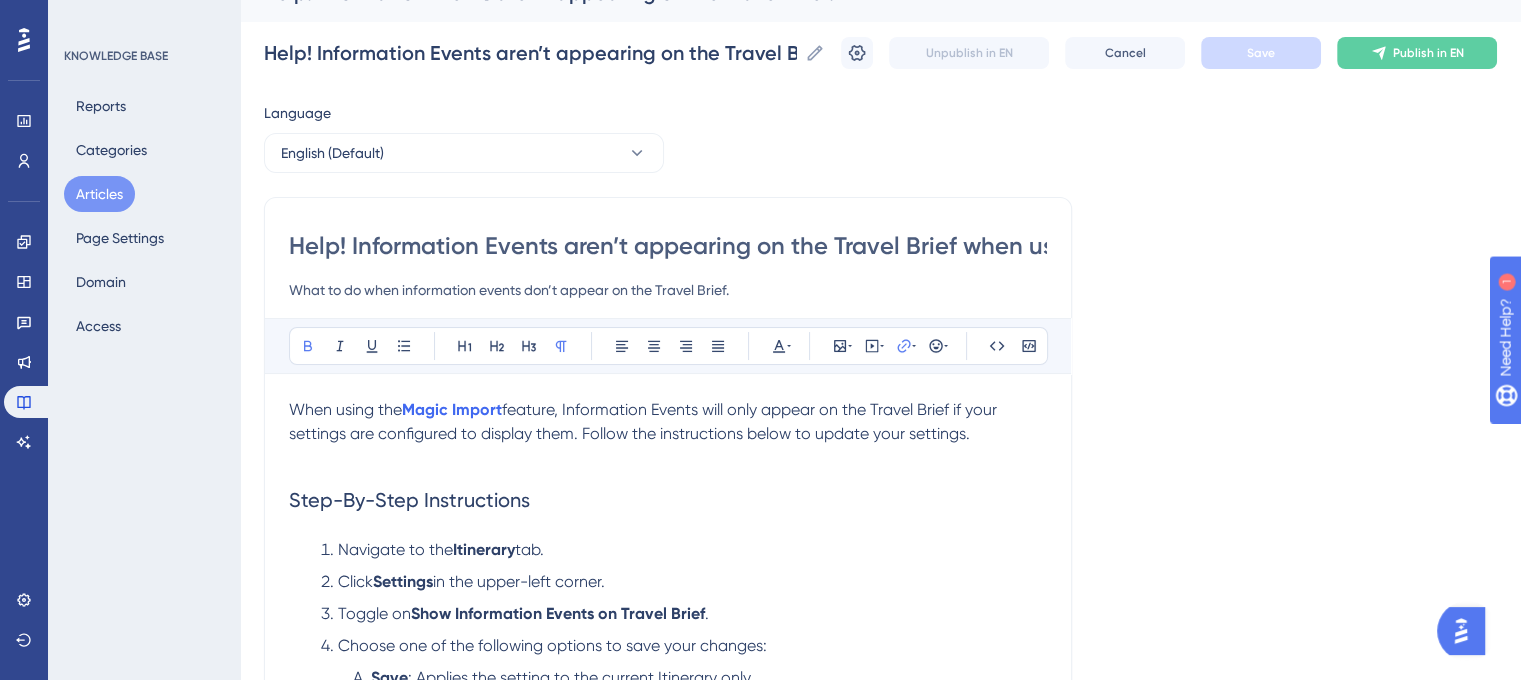 click on "feature, Information Events will only appear on the Travel Brief if your settings are configured to display them. Follow the instructions below to update your settings." at bounding box center (645, 421) 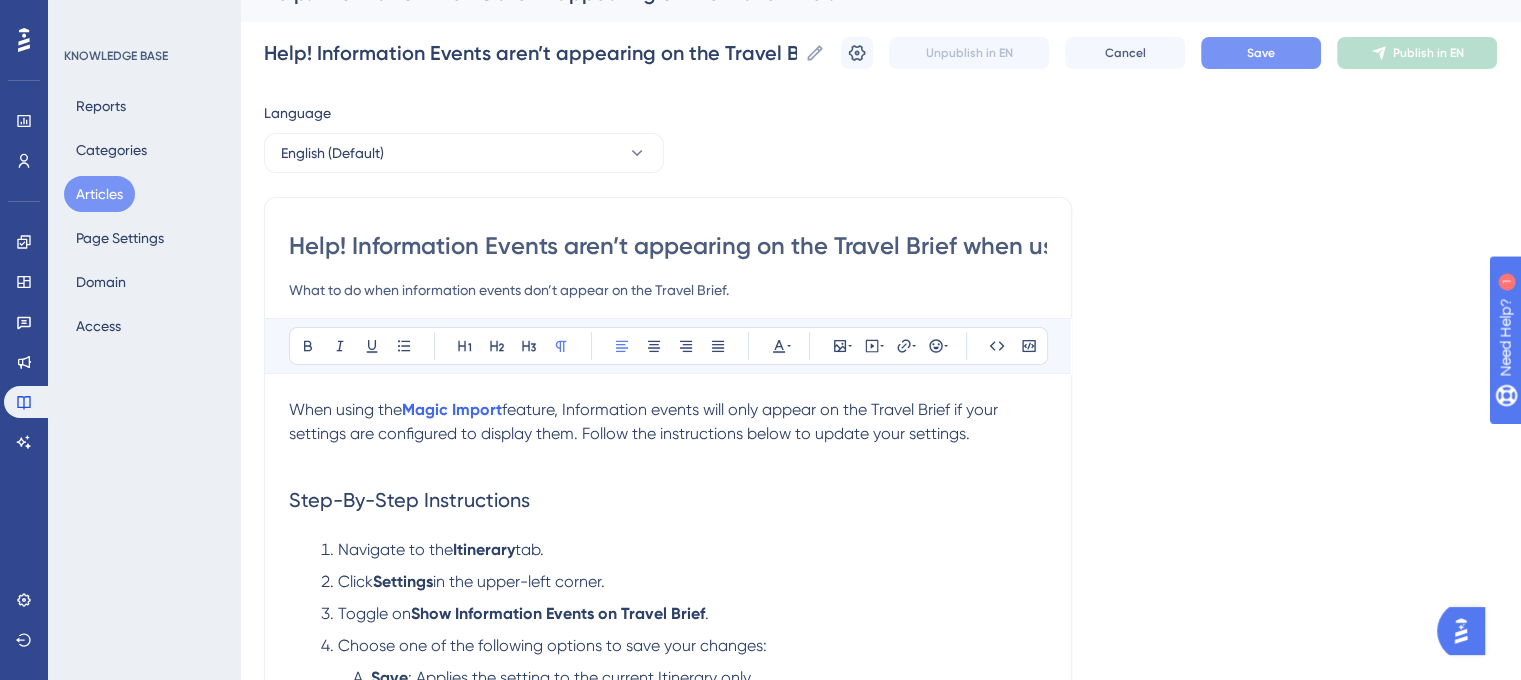 click on "Save" at bounding box center [1261, 53] 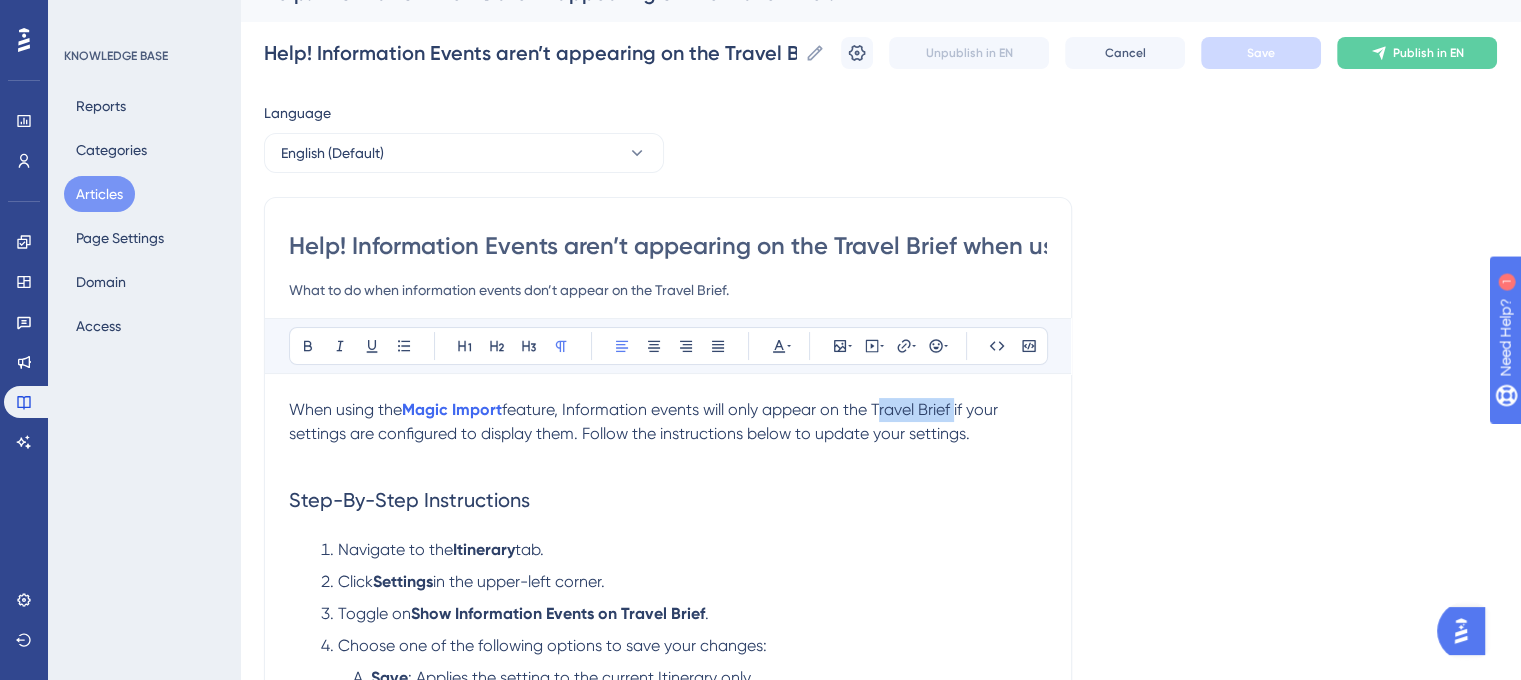 drag, startPoint x: 957, startPoint y: 408, endPoint x: 882, endPoint y: 407, distance: 75.00667 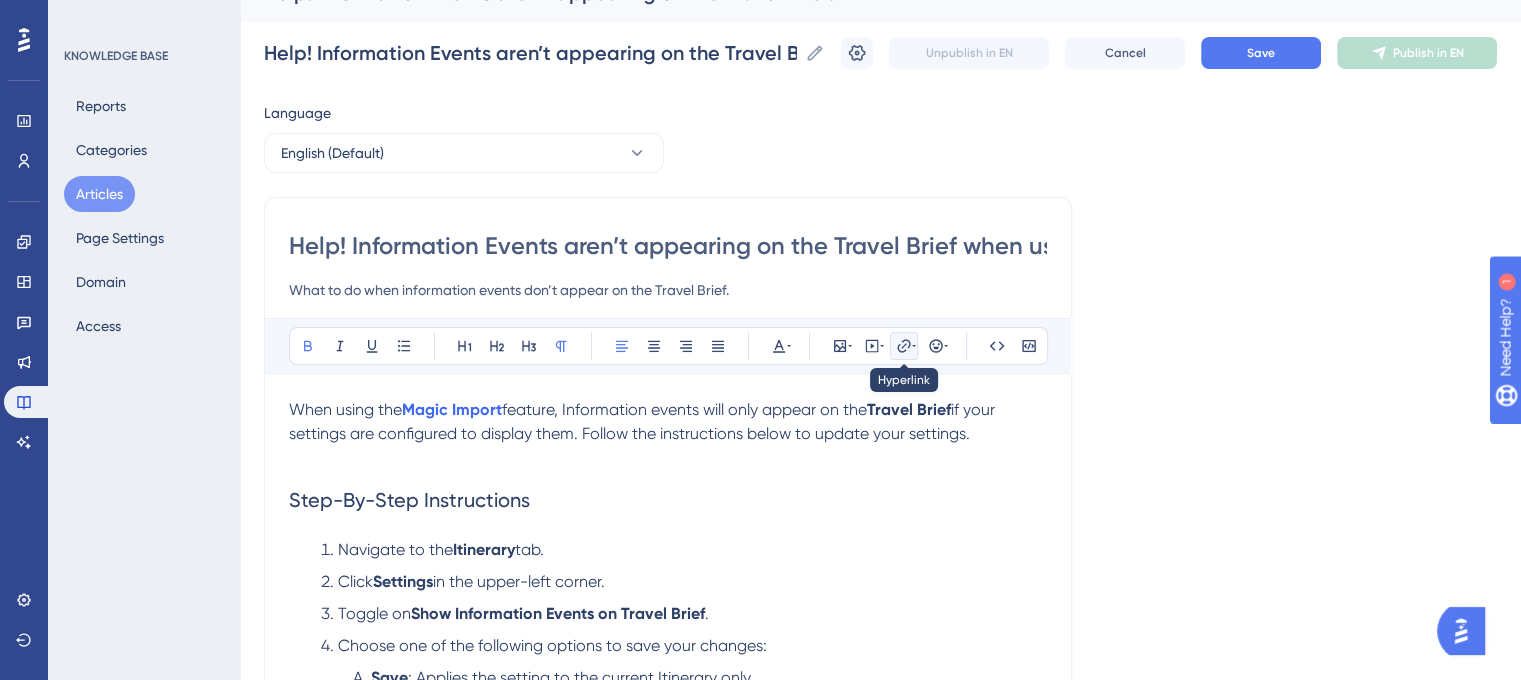 click 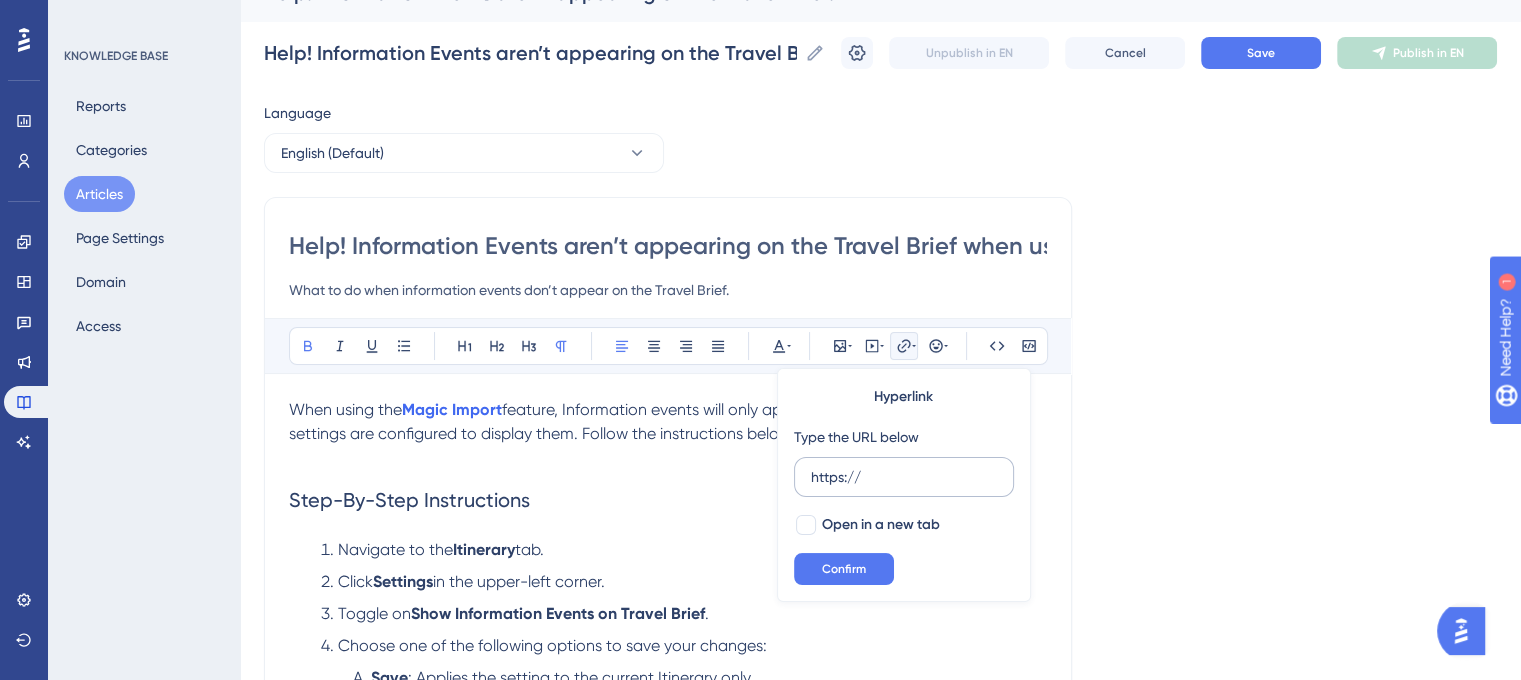 drag, startPoint x: 828, startPoint y: 473, endPoint x: 792, endPoint y: 475, distance: 36.05551 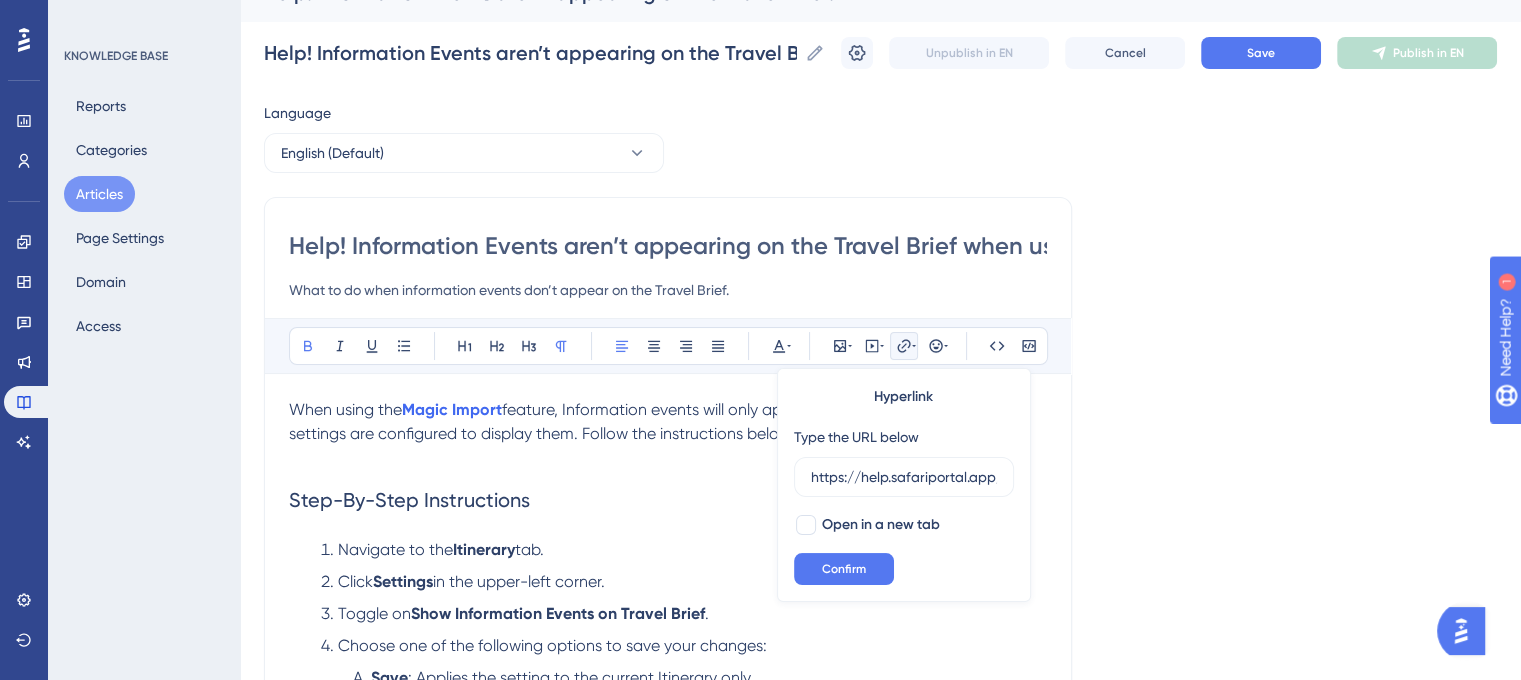 scroll, scrollTop: 0, scrollLeft: 437, axis: horizontal 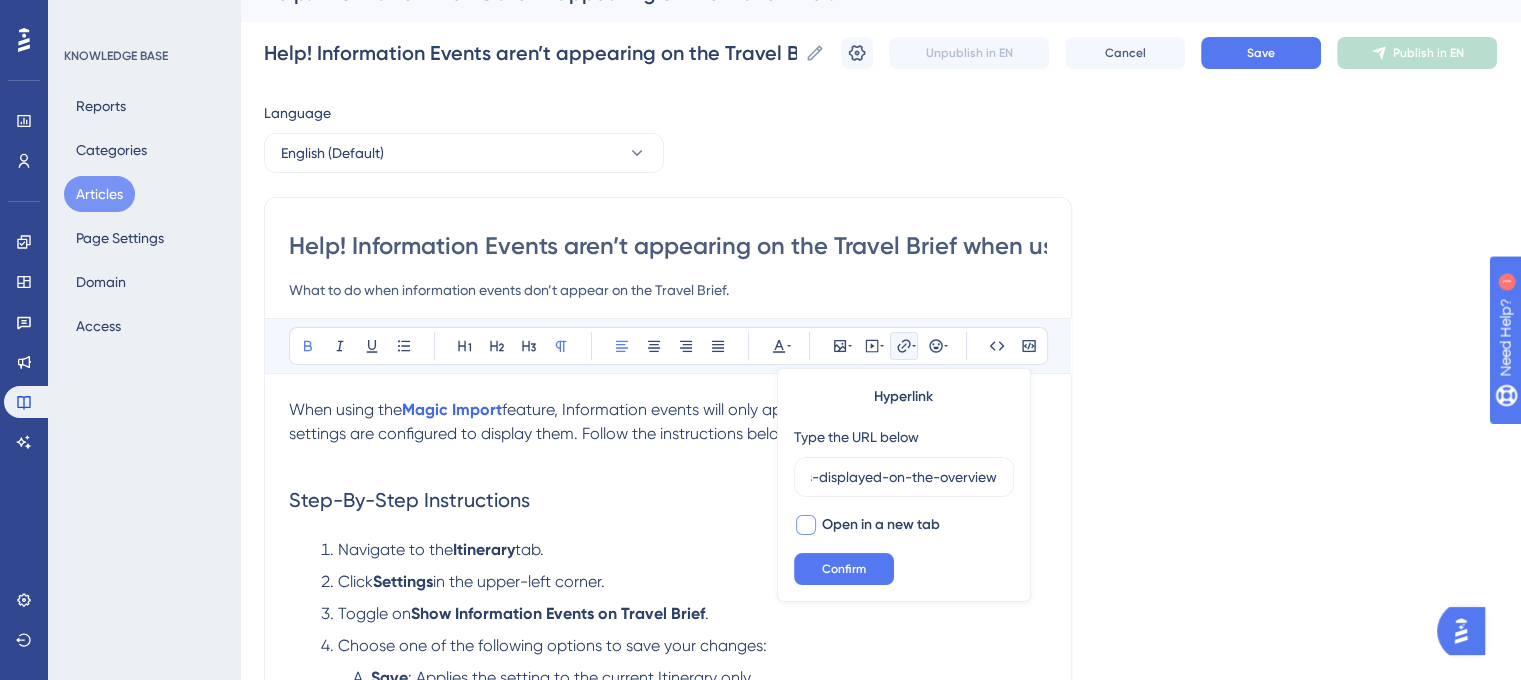type on "https://help.safariportal.app/en/articles/6893-what-information-is-displayed-on-the-overview" 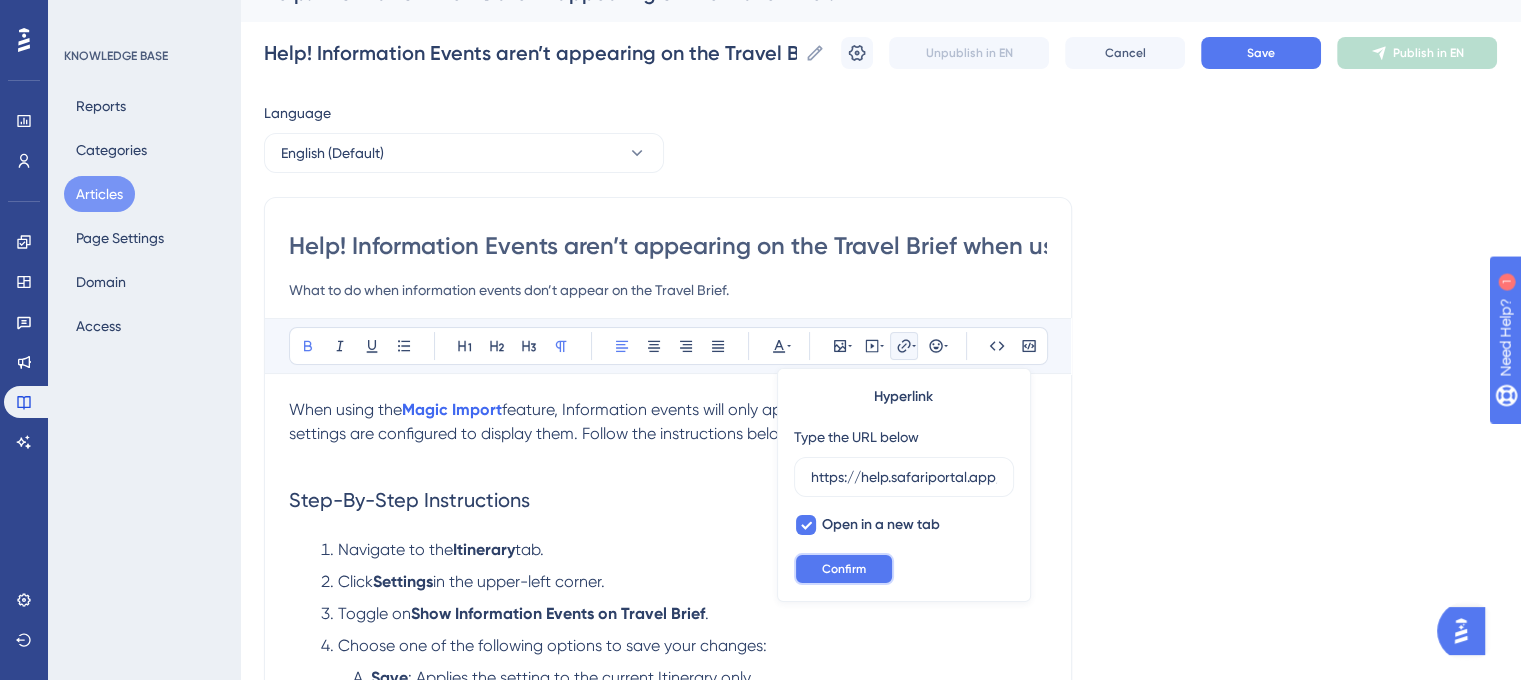click on "Confirm" at bounding box center (844, 569) 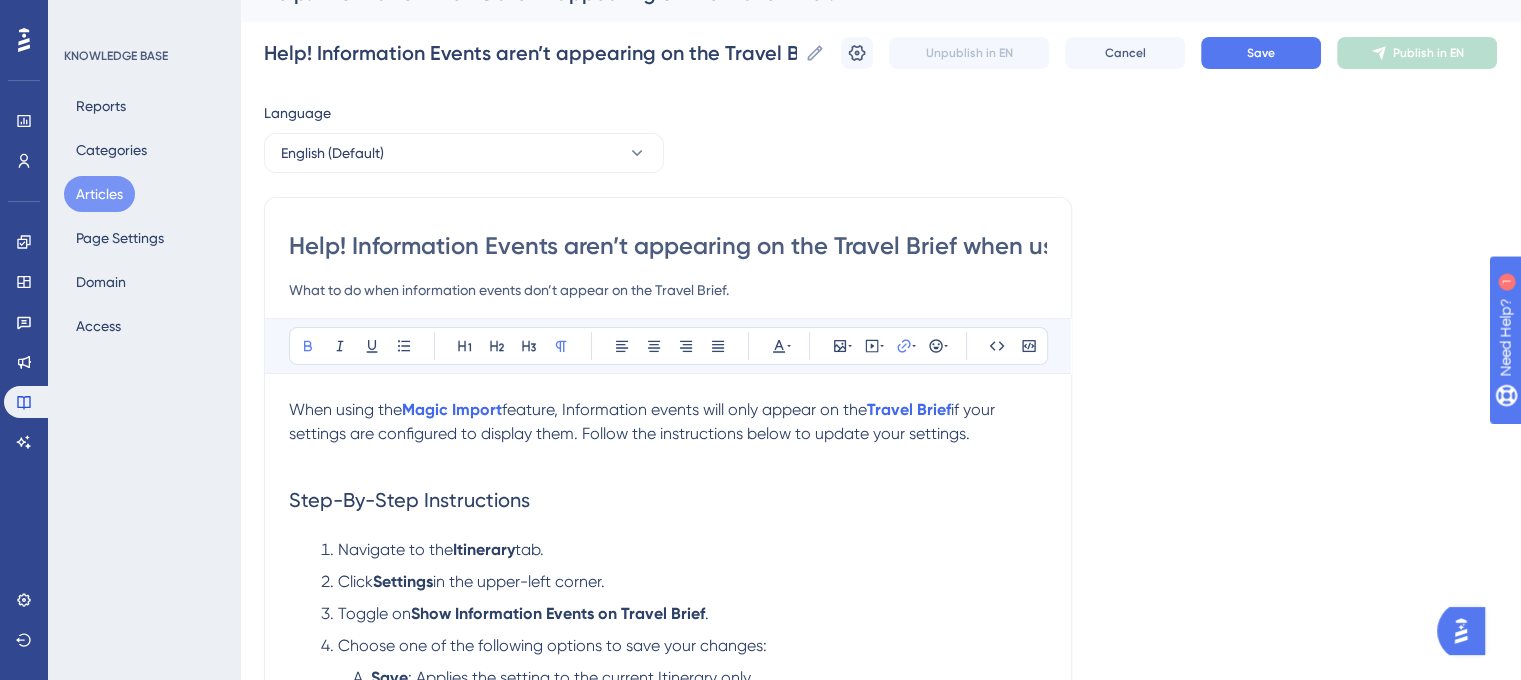 click on "When using the Magic Import feature, Information events will only appear on the Travel Brief if your settings are configured to display them. Follow the instructions below to update your settings. Step-By-Step Instructions Navigate to the Itinerary tab. Click Settings in the upper-left corner. Toggle on Show Information Events on Travel Brief . Choose one of the following options to save your changes: Save : Applies the setting to the current Itinerary only. Make Default & Save (Recommended) : Applies the setting to all future Itineraries. Keywords: Magic import, information events, information events not showing on travel brief." at bounding box center (880, 712) 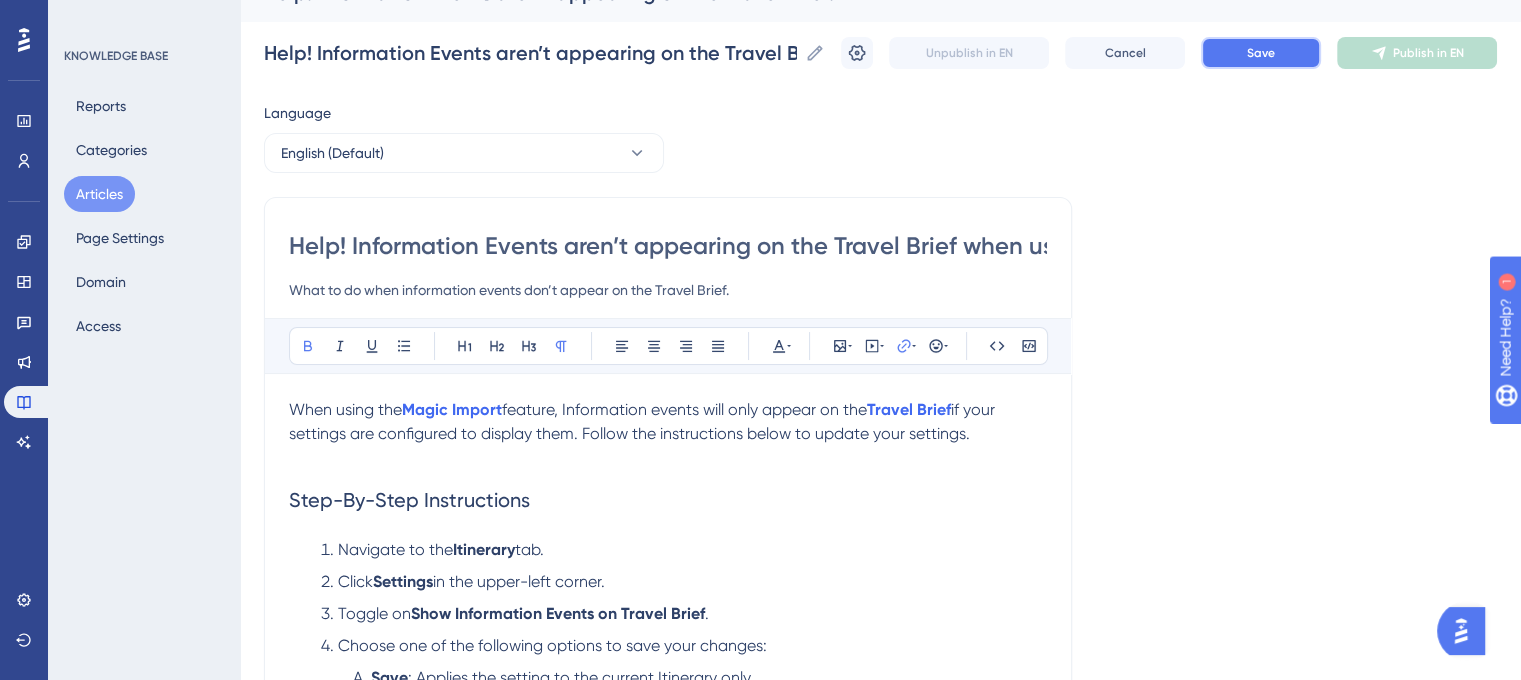 click on "Save" at bounding box center (1261, 53) 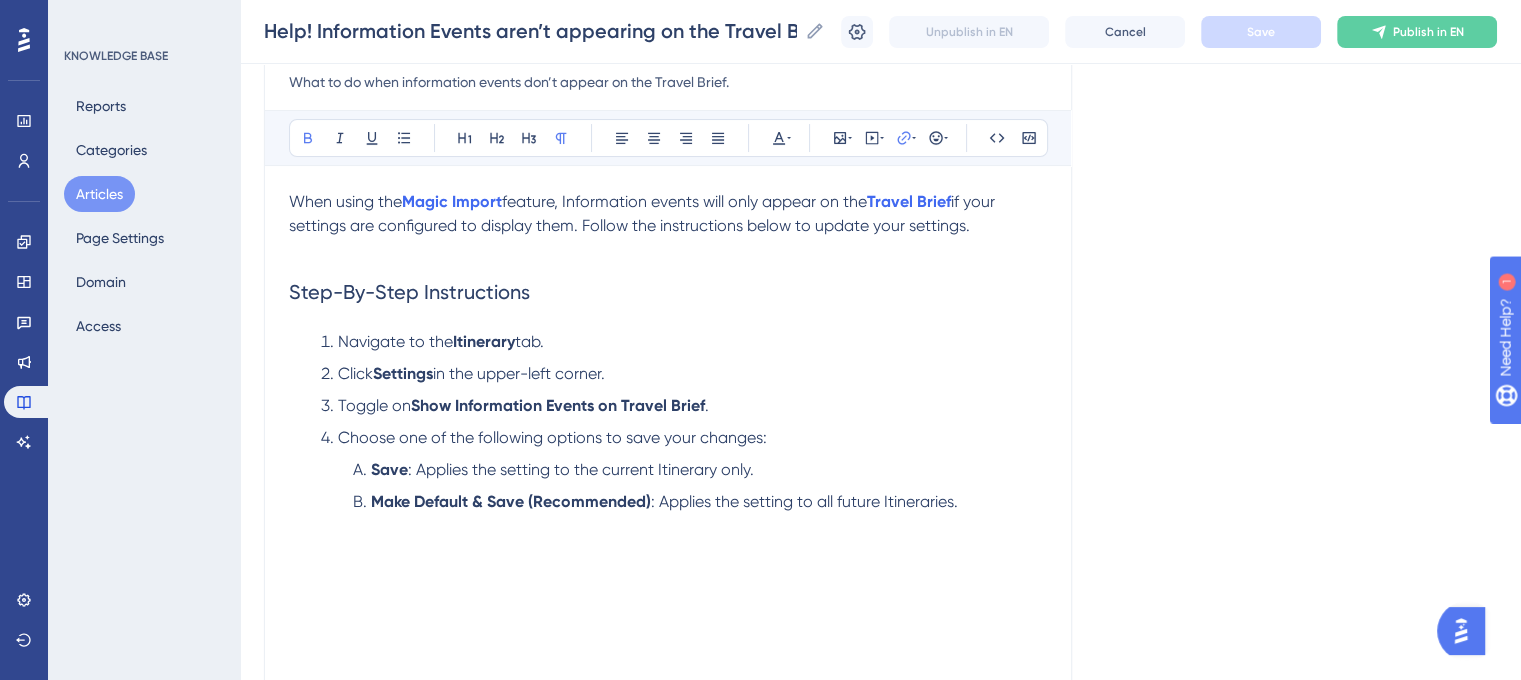 scroll, scrollTop: 335, scrollLeft: 0, axis: vertical 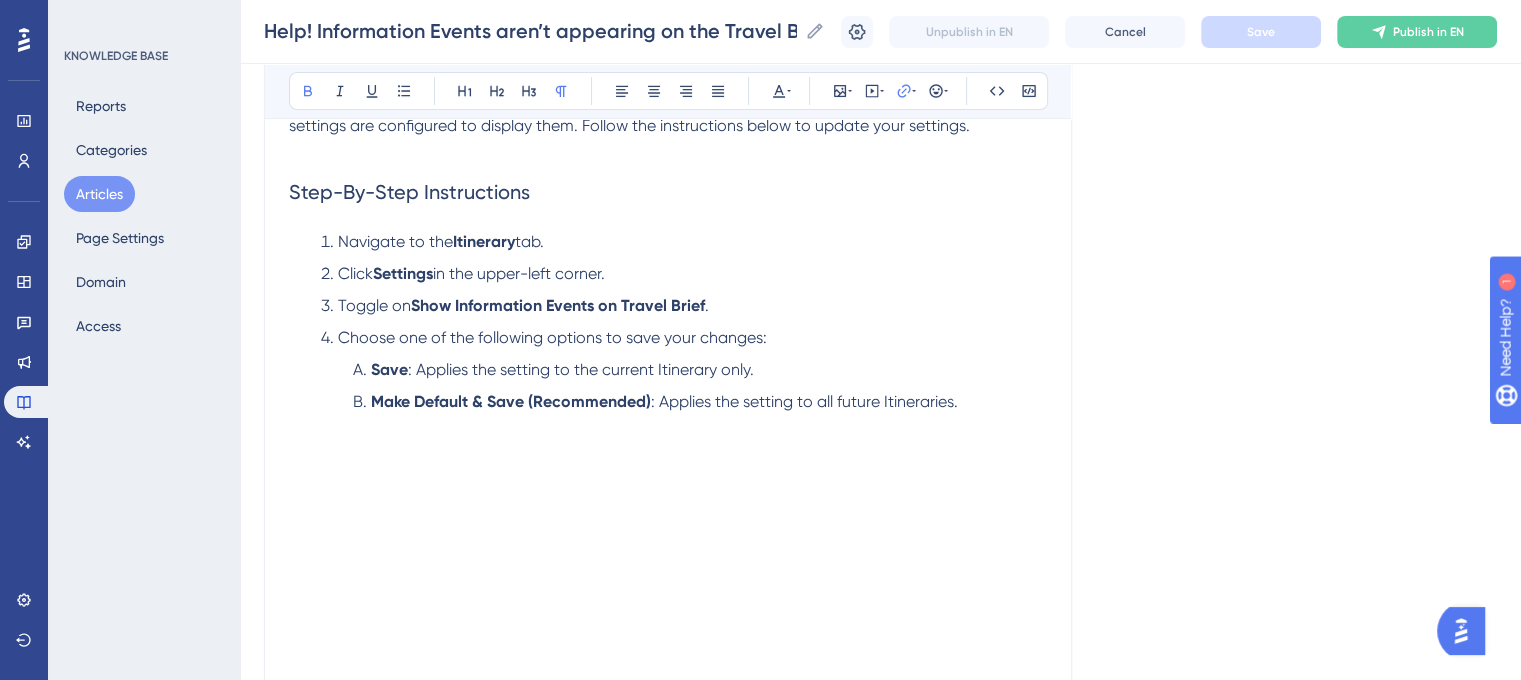 click on "Show Information Events on Travel Brief" at bounding box center [558, 305] 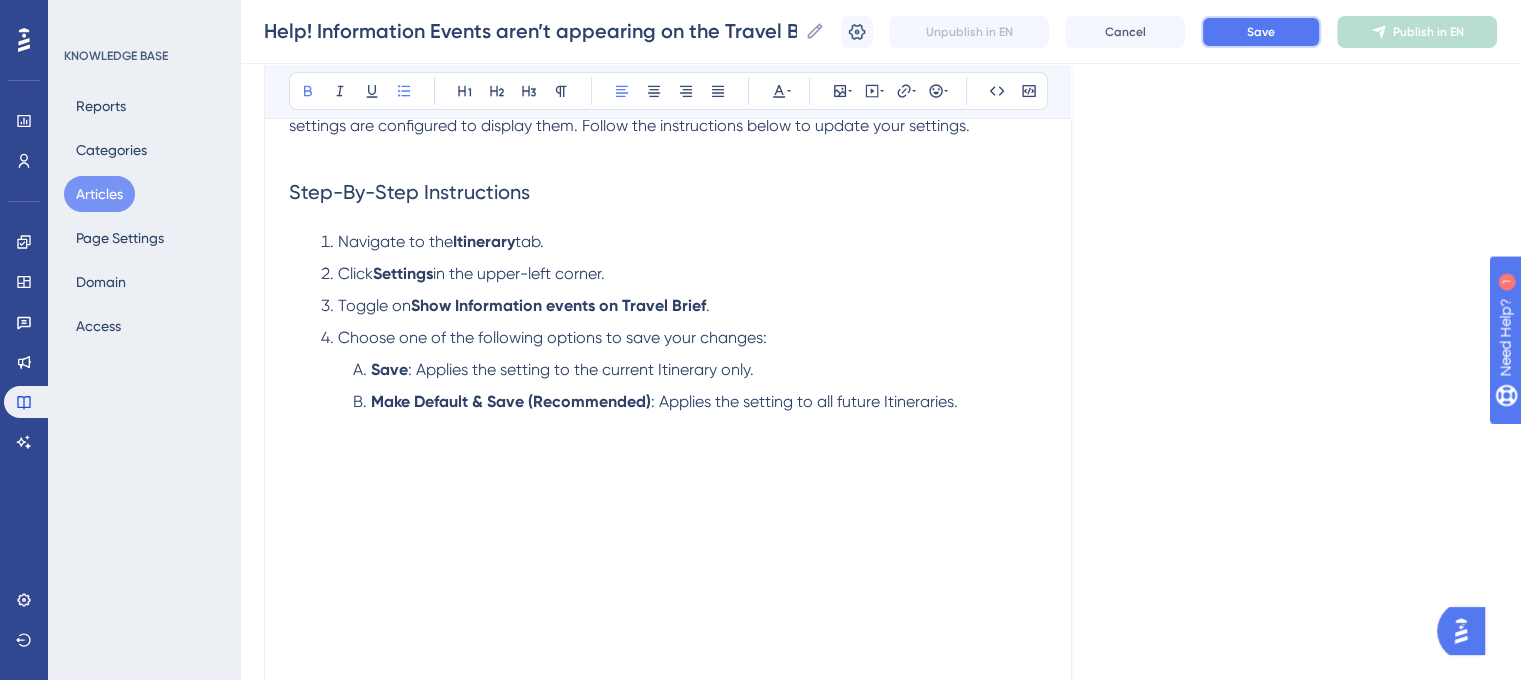click on "Save" at bounding box center (1261, 32) 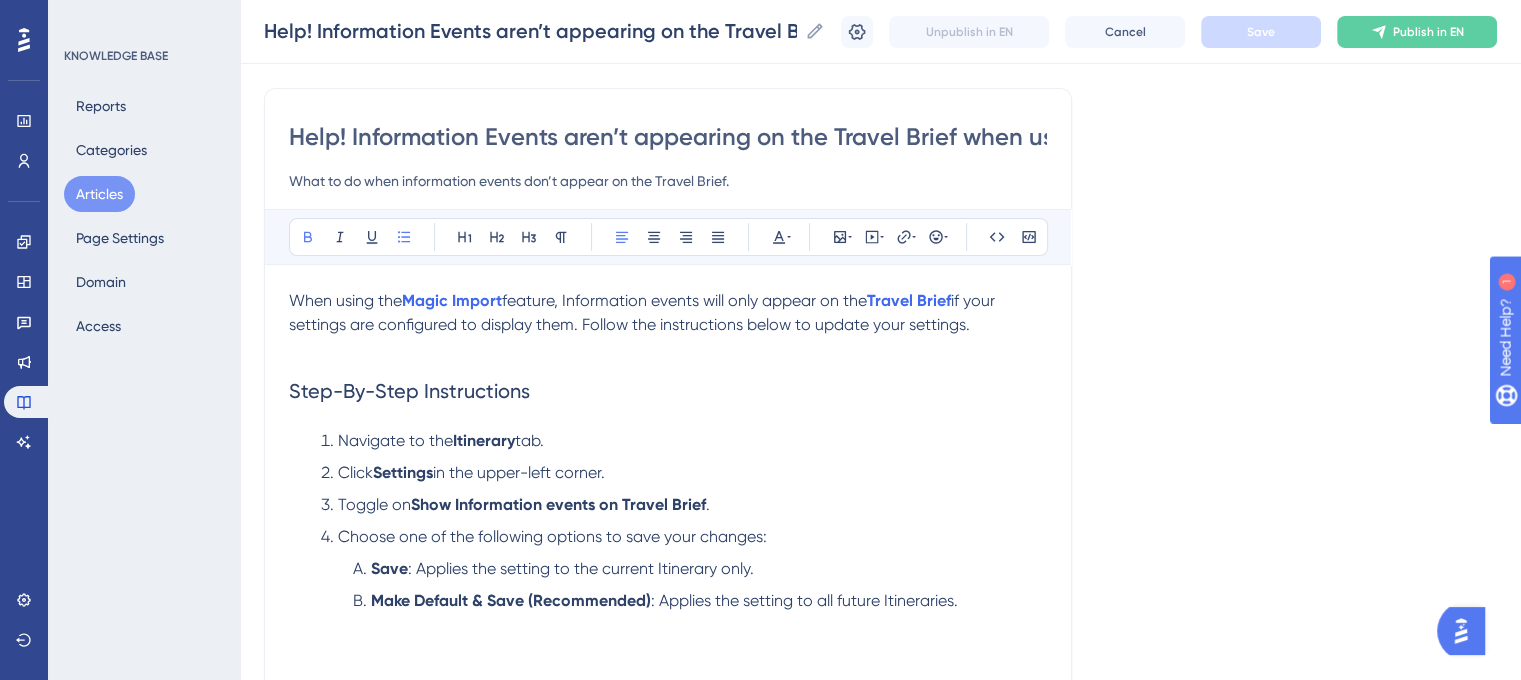 scroll, scrollTop: 135, scrollLeft: 0, axis: vertical 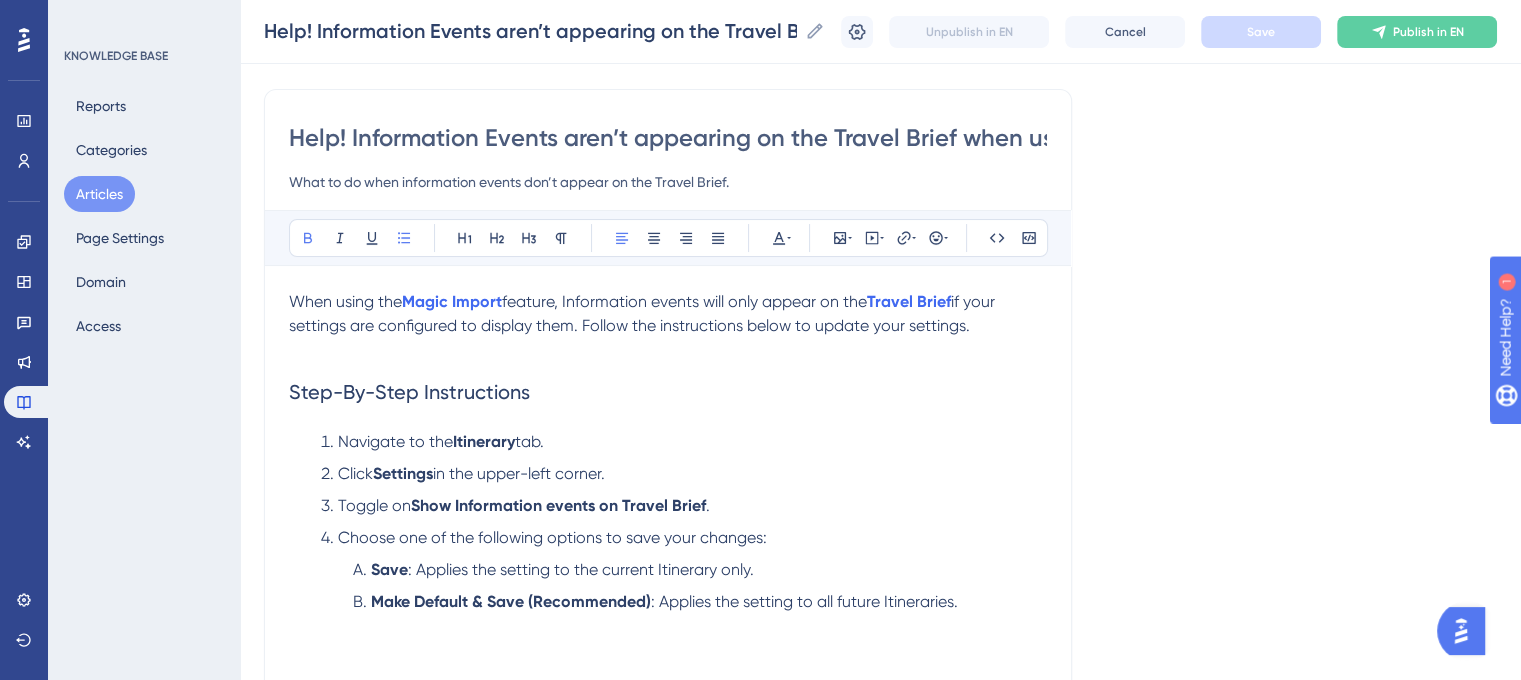 click on "Help! Information Events aren’t appearing on the Travel Brief when using Magic Import" at bounding box center (668, 138) 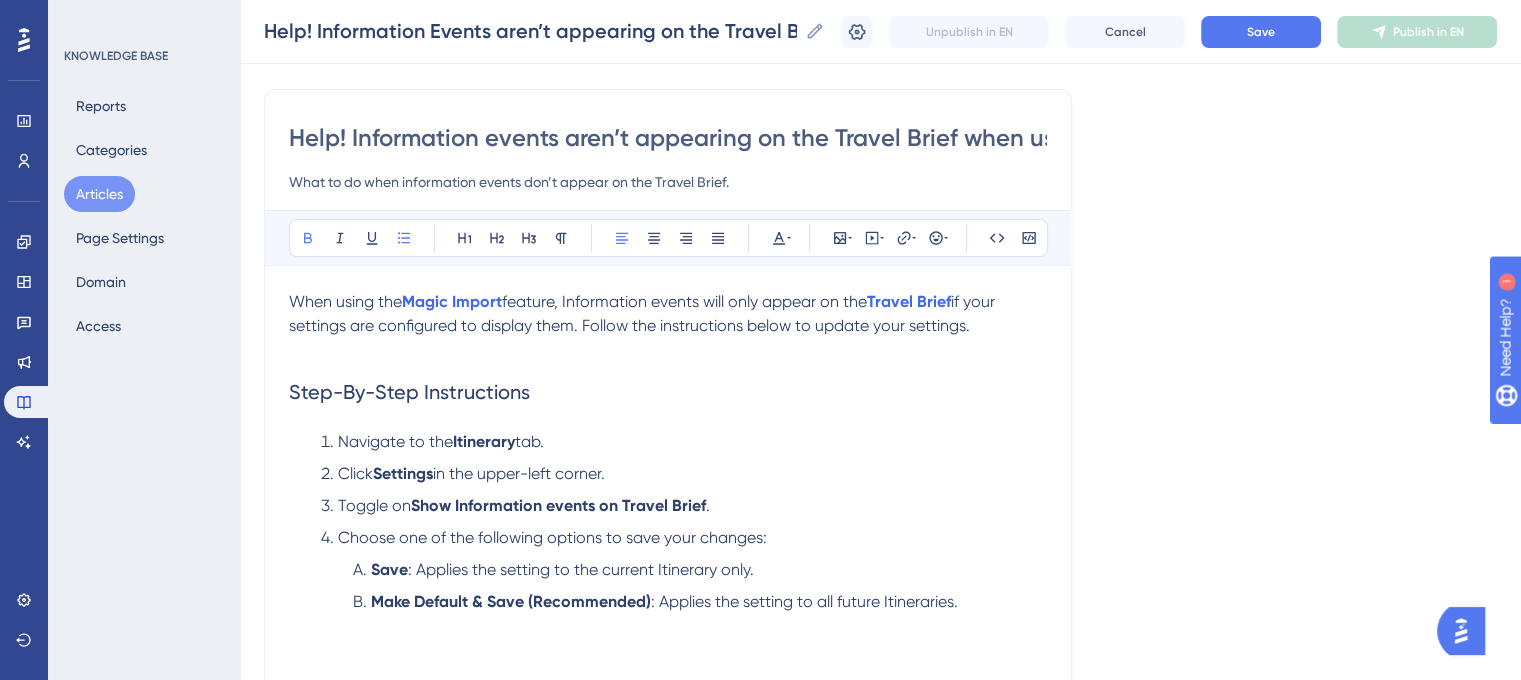 click on "Help! Information events aren’t appearing on the Travel Brief when using Magic Import" at bounding box center [668, 138] 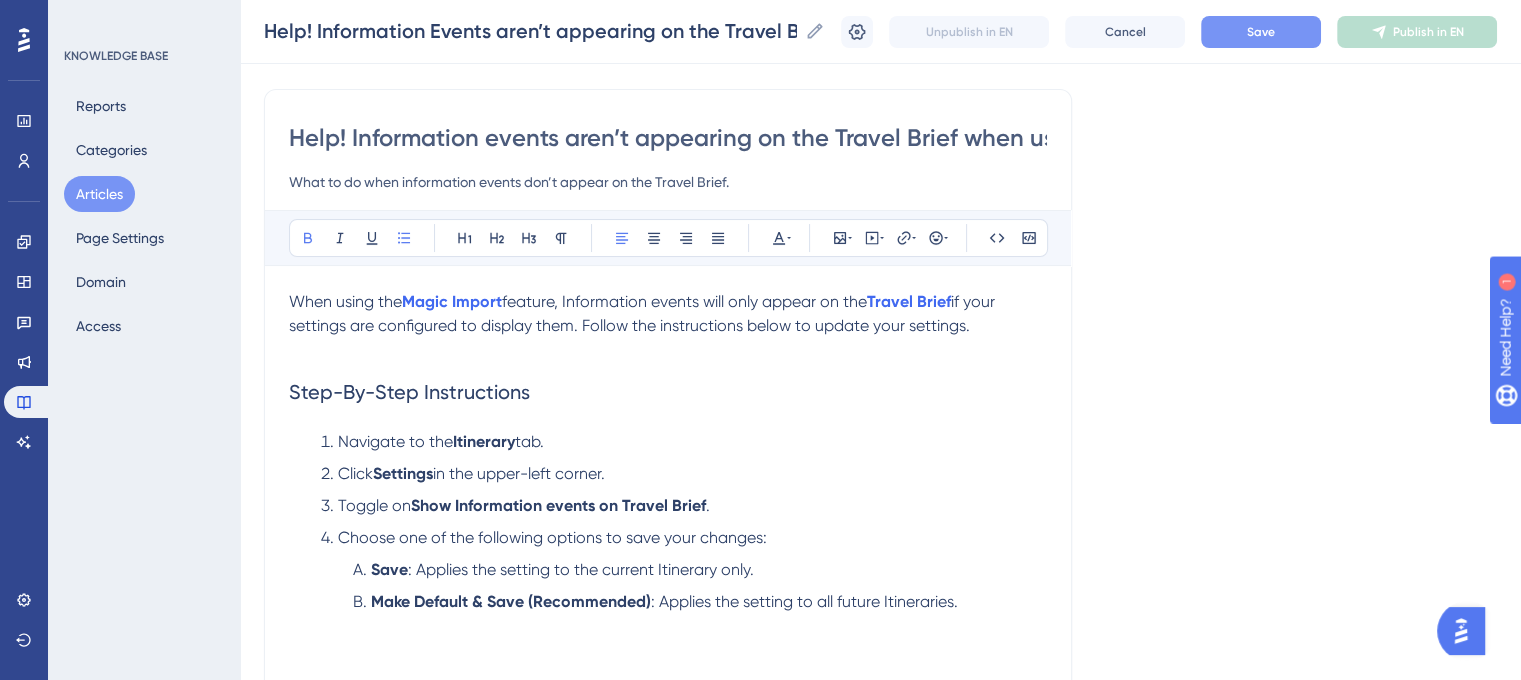 type on "Help! Information events aren’t appearing on the Travel Brief when using Magic Import" 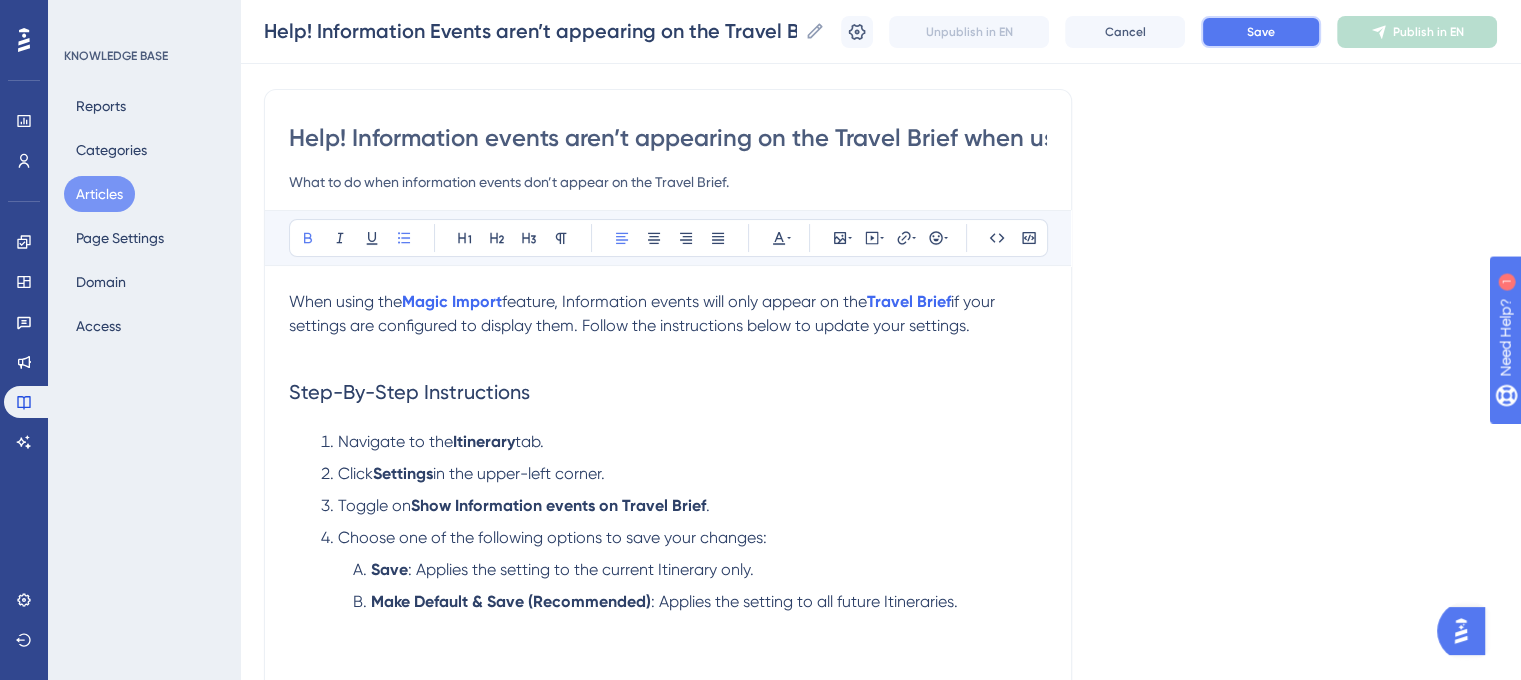 click on "Save" at bounding box center [1261, 32] 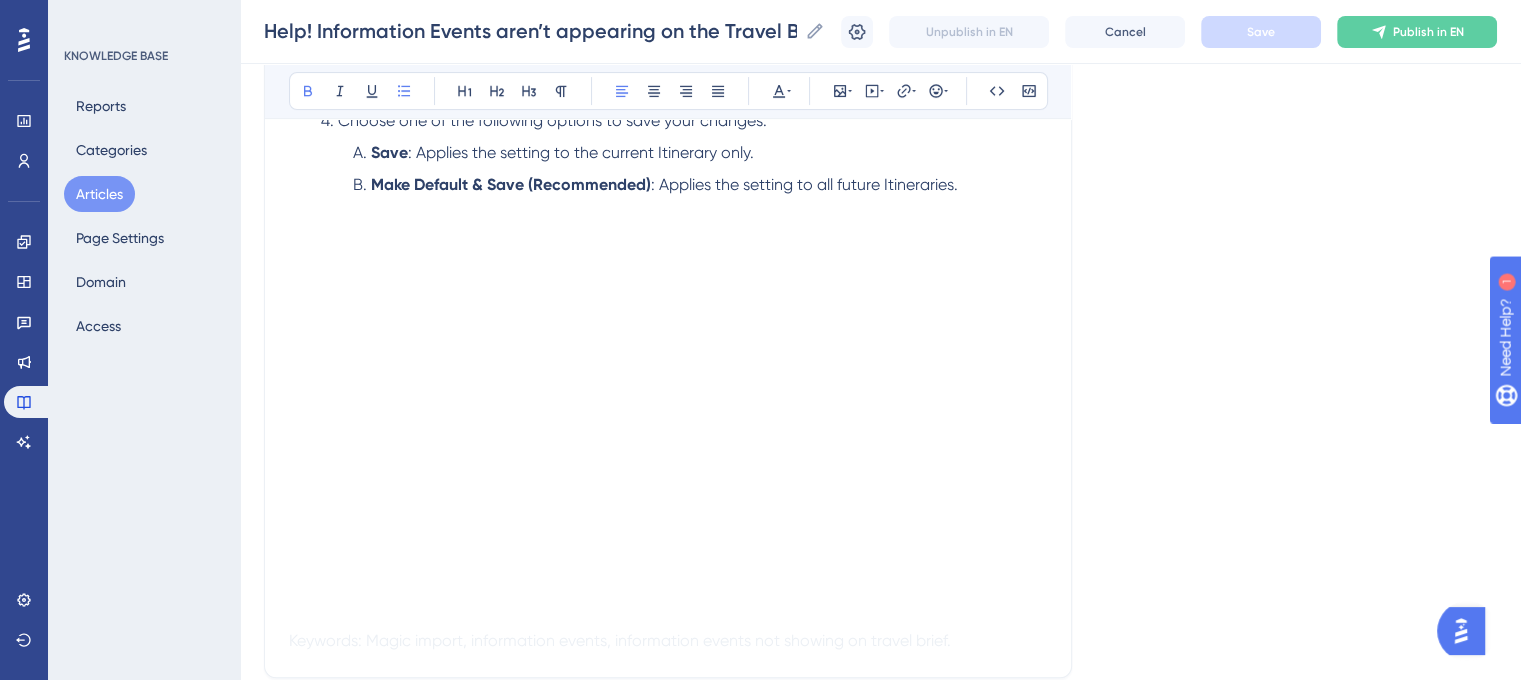 scroll, scrollTop: 535, scrollLeft: 0, axis: vertical 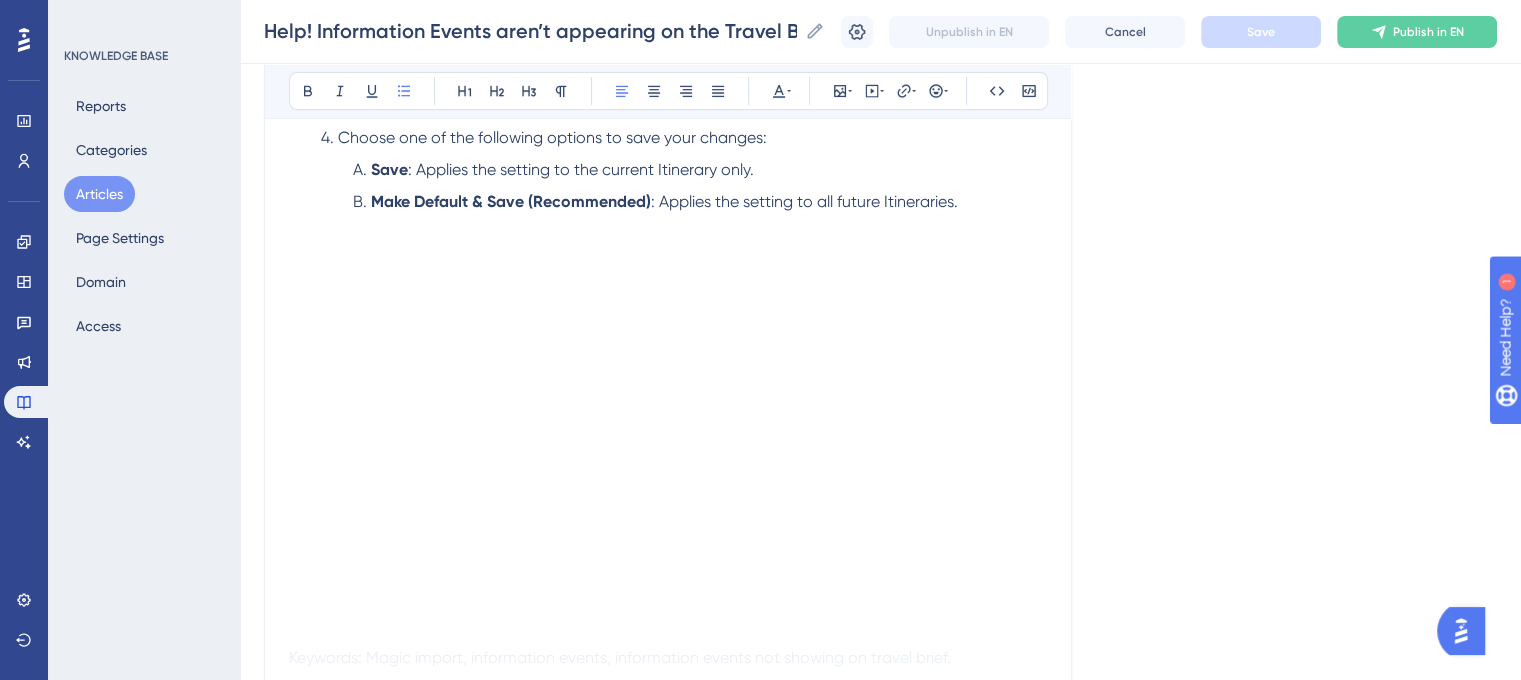 click on "Make Default & Save (Recommended) : Applies the setting to all future Itineraries." at bounding box center [700, 202] 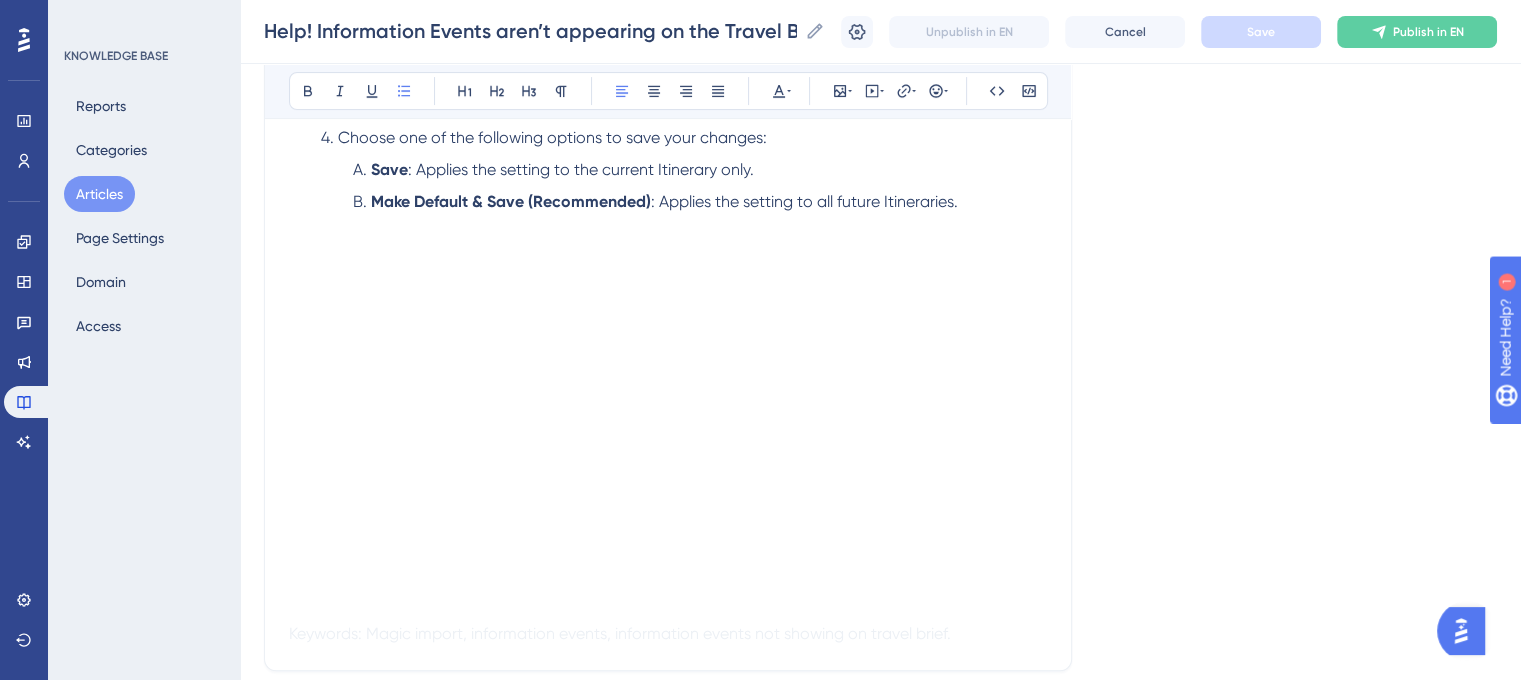 scroll, scrollTop: 392, scrollLeft: 0, axis: vertical 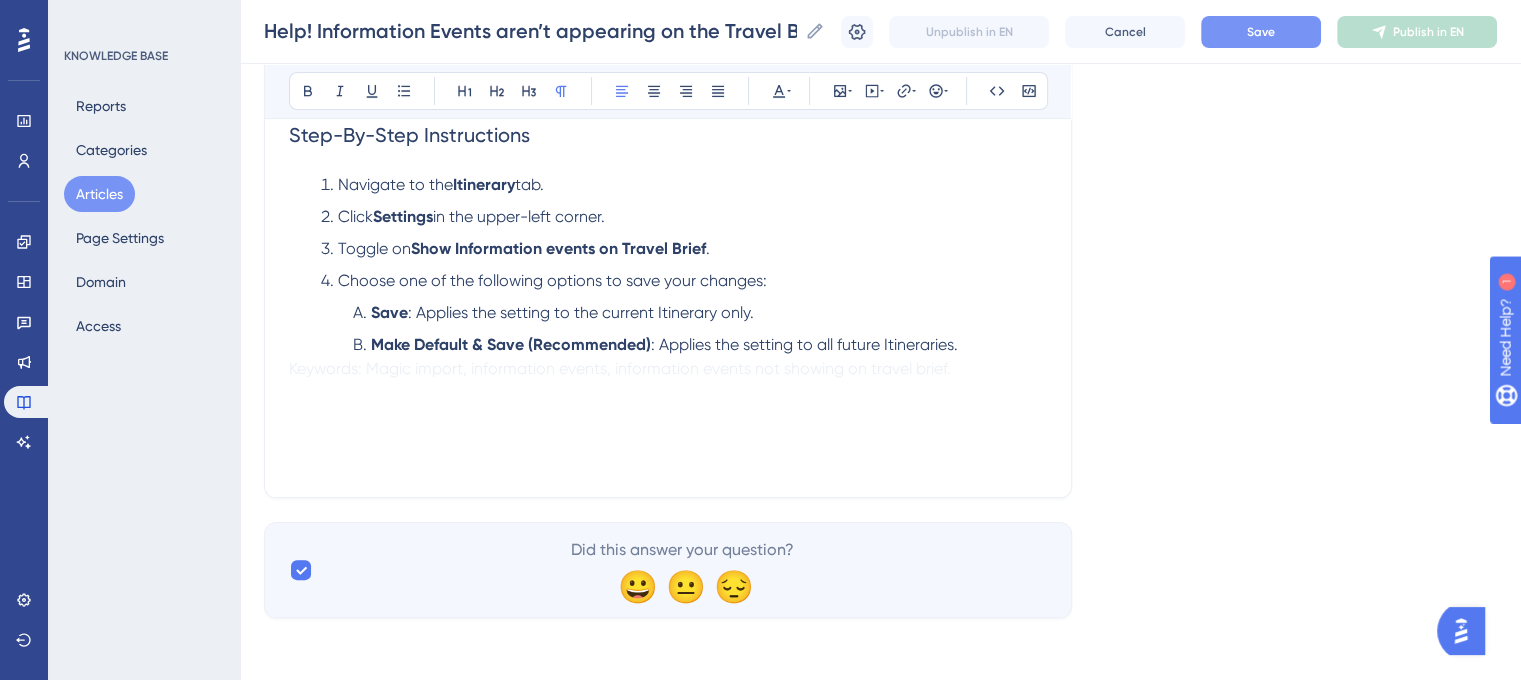 click on "Keywords: Magic import, information events, information events not showing on travel brief." at bounding box center [620, 368] 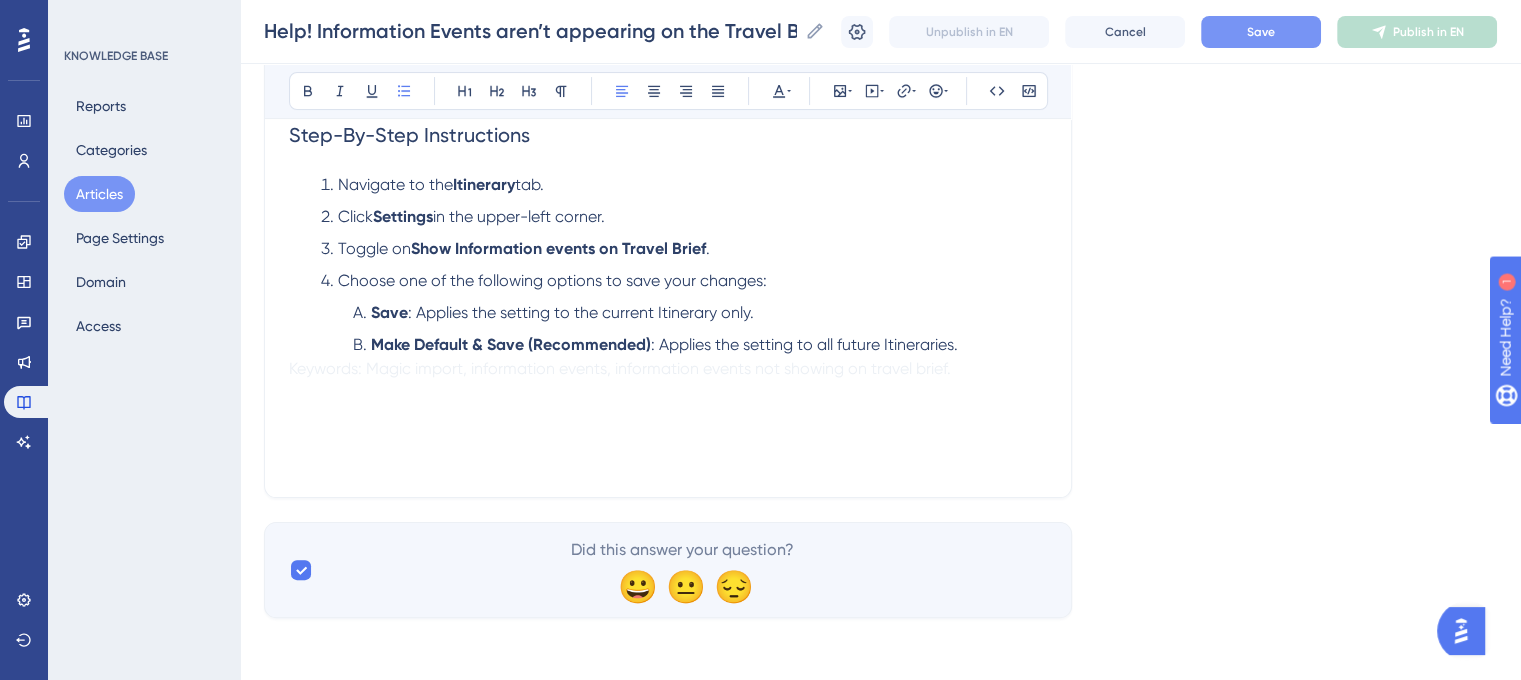 click on "Make Default & Save (Recommended) : Applies the setting to all future Itineraries." at bounding box center [700, 345] 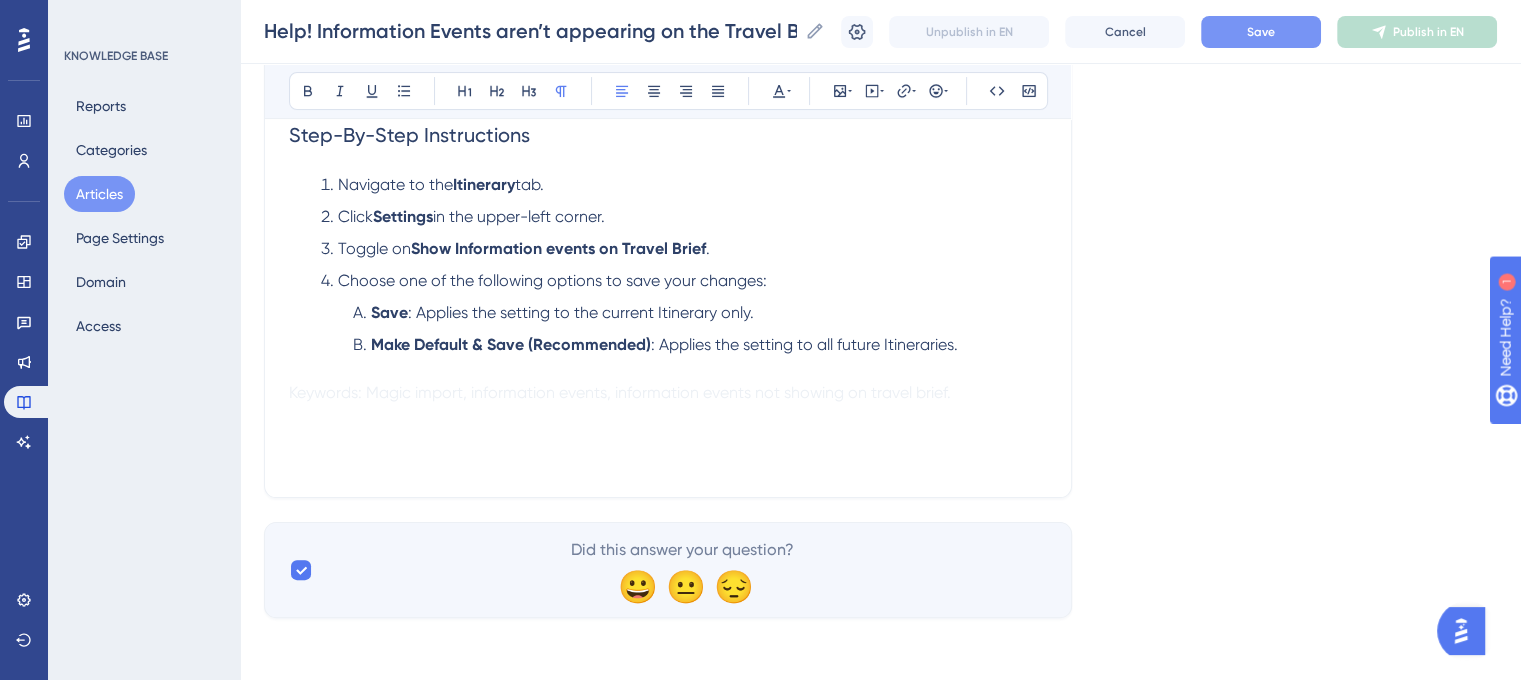 click on "Save : Applies the setting to the current Itinerary only. Make Default & Save (Recommended) : Applies the setting to all future Itineraries." at bounding box center (684, 341) 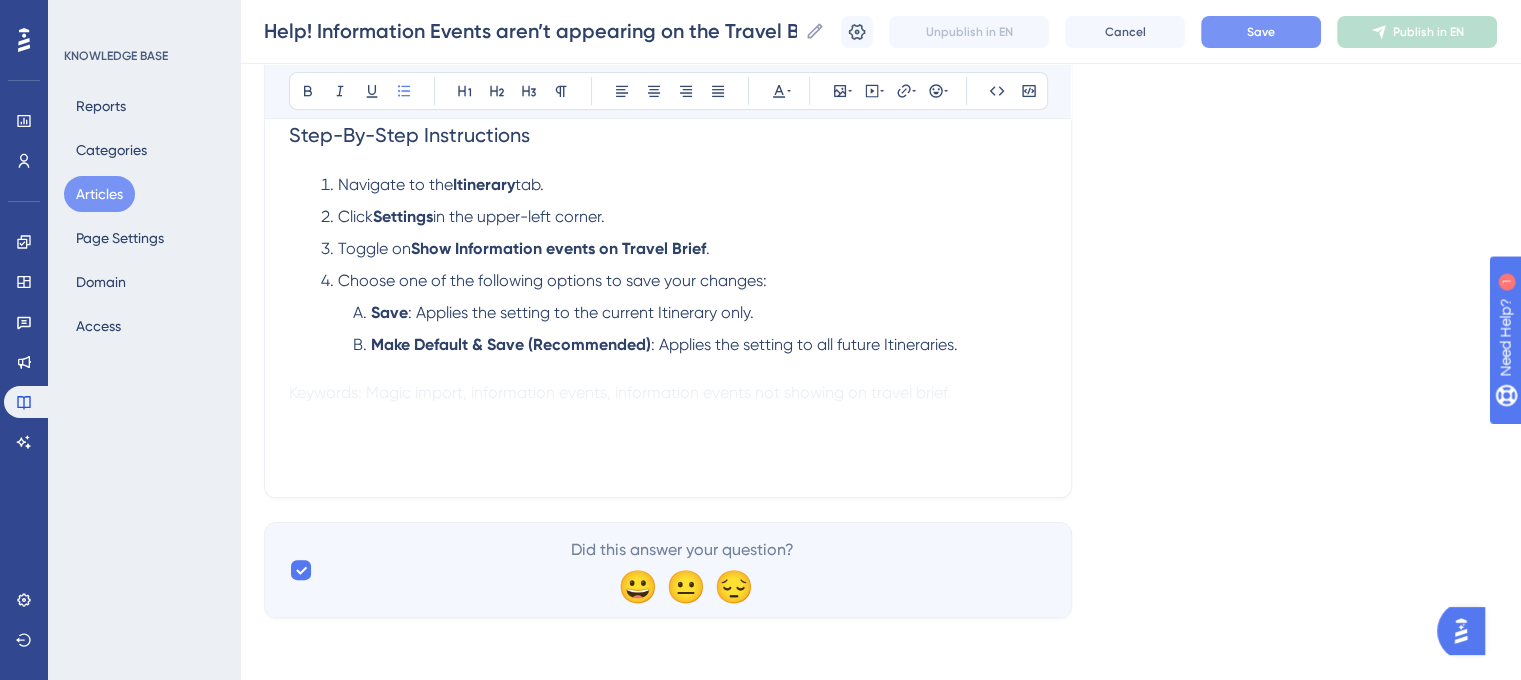 drag, startPoint x: 312, startPoint y: 370, endPoint x: 301, endPoint y: 370, distance: 11 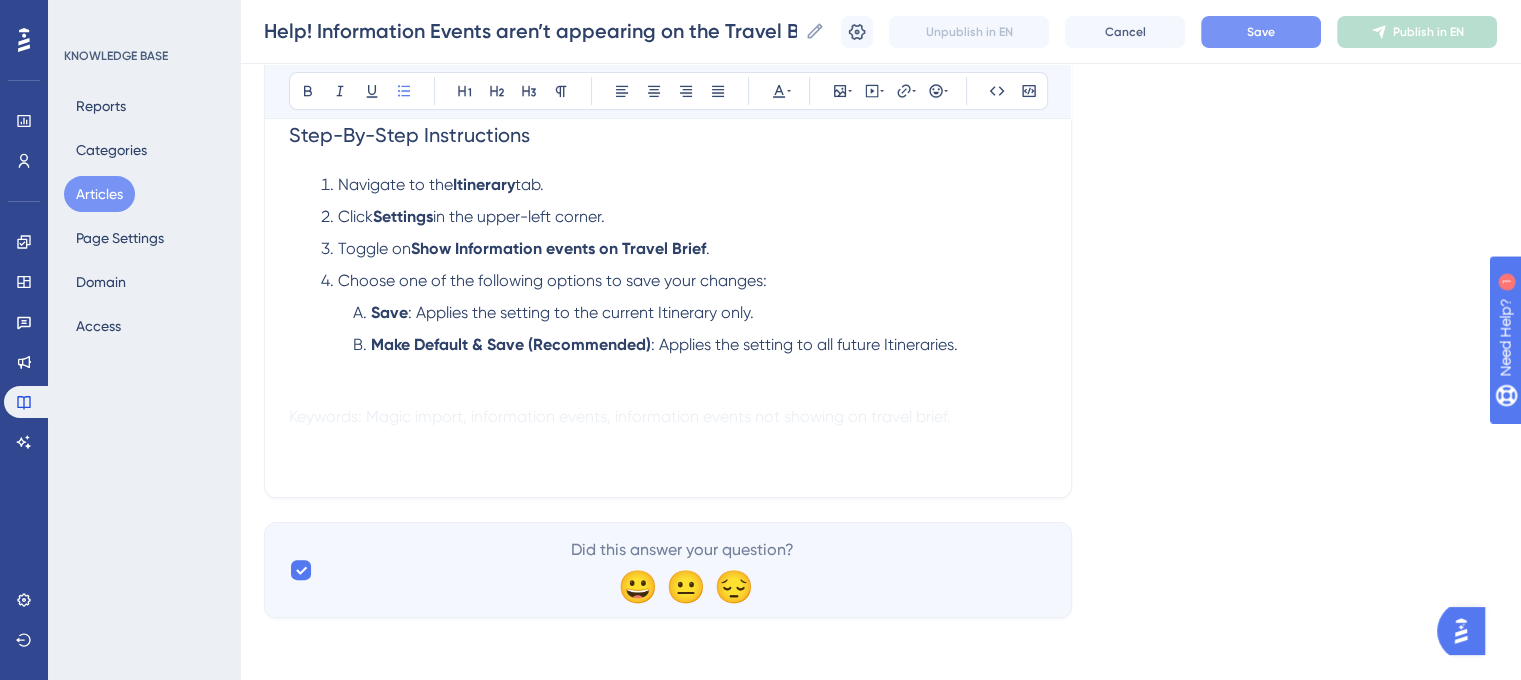 click on "Navigate to the Itinerary tab. Click Settings in the upper-left corner. Toggle on Show Information events on Travel Brief . Choose one of the following options to save your changes: Save : Applies the setting to the current Itinerary only. Make Default & Save (Recommended) : Applies the setting to all future Itineraries." at bounding box center [668, 289] 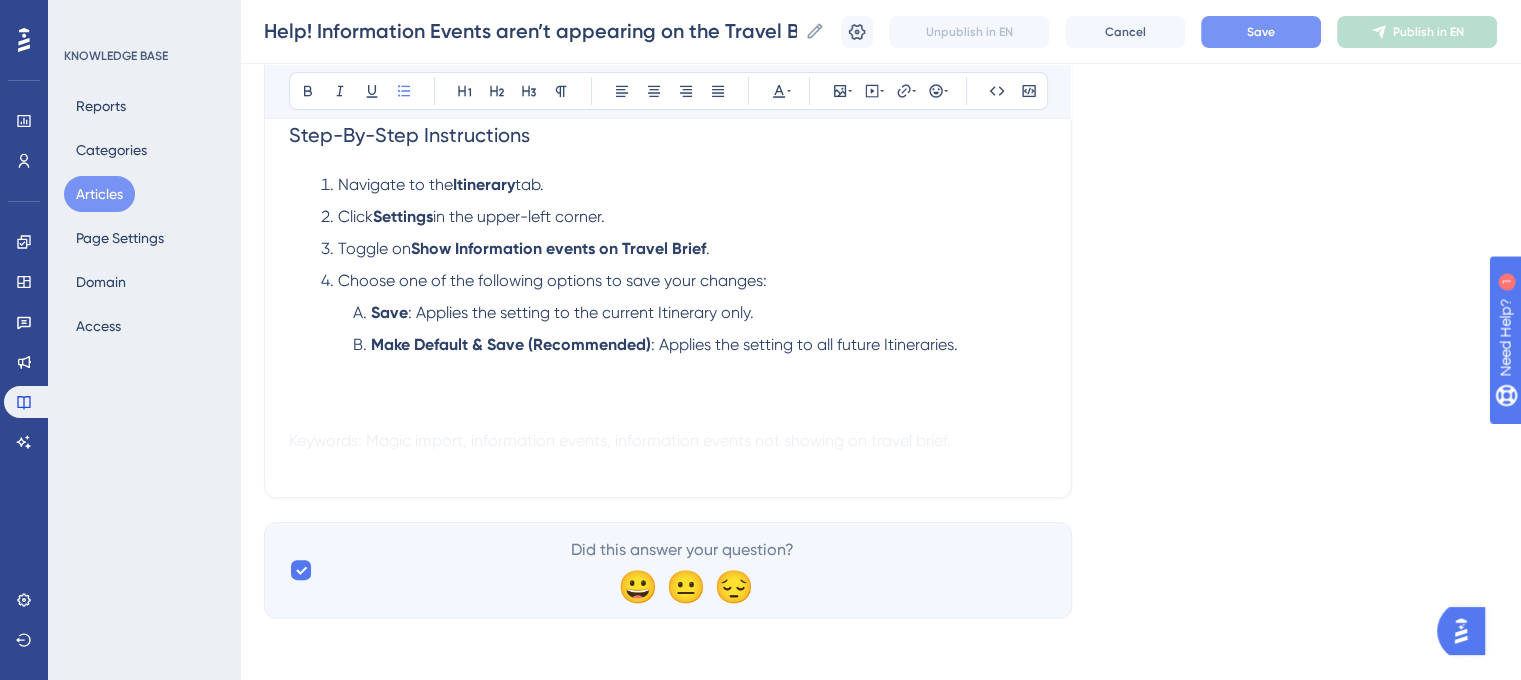 click on "Navigate to the Itinerary tab. Click Settings in the upper-left corner. Toggle on Show Information events on Travel Brief . Choose one of the following options to save your changes: Save : Applies the setting to the current Itinerary only. Make Default & Save (Recommended) : Applies the setting to all future Itineraries." at bounding box center [668, 301] 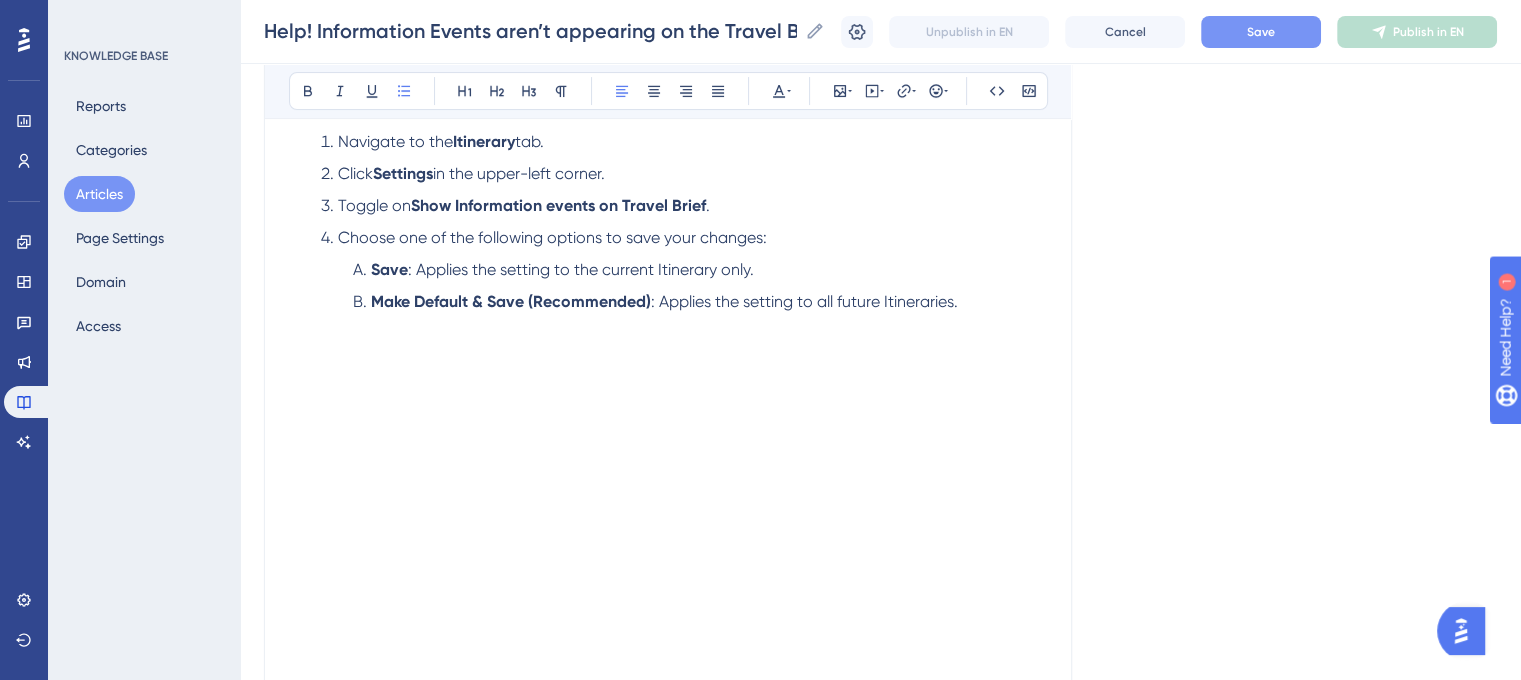 scroll, scrollTop: 635, scrollLeft: 0, axis: vertical 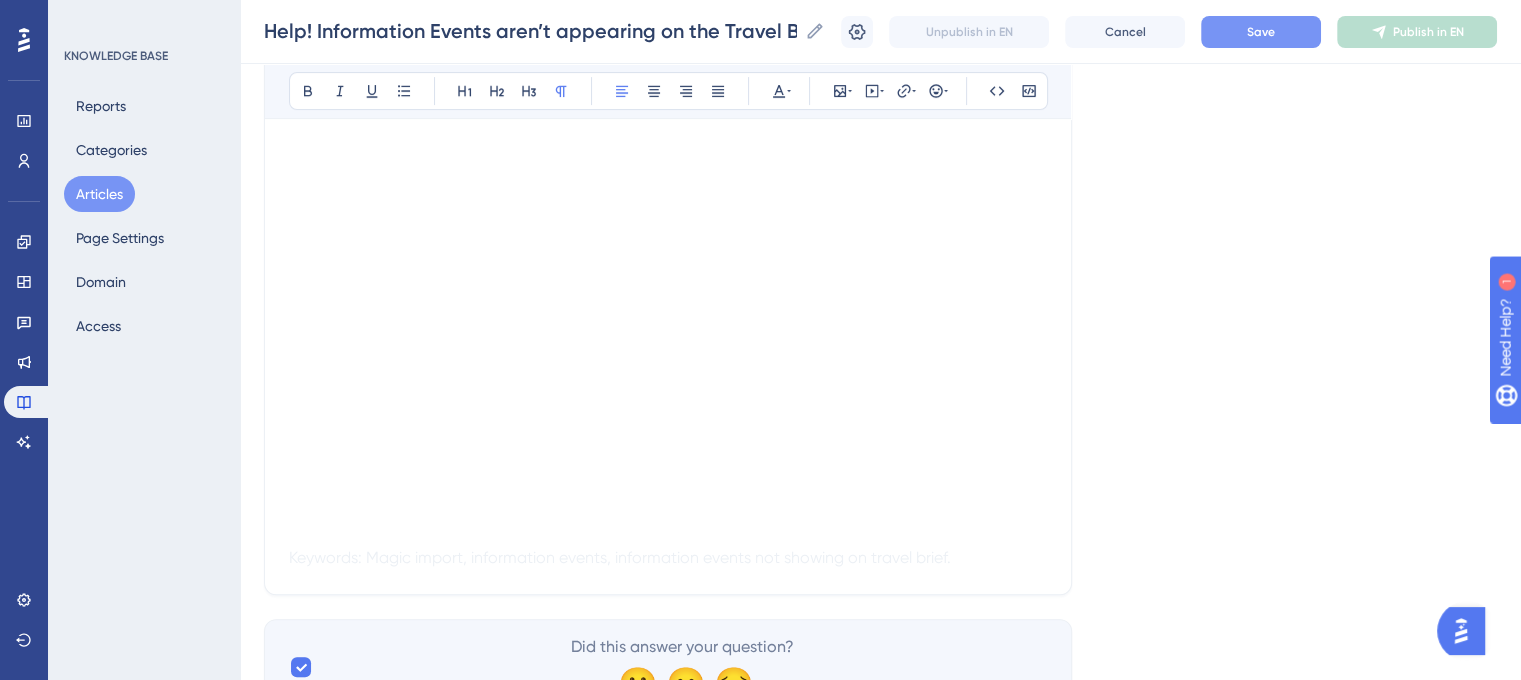 click on "Keywords: Magic import, information events, information events not showing on travel brief." at bounding box center [668, 558] 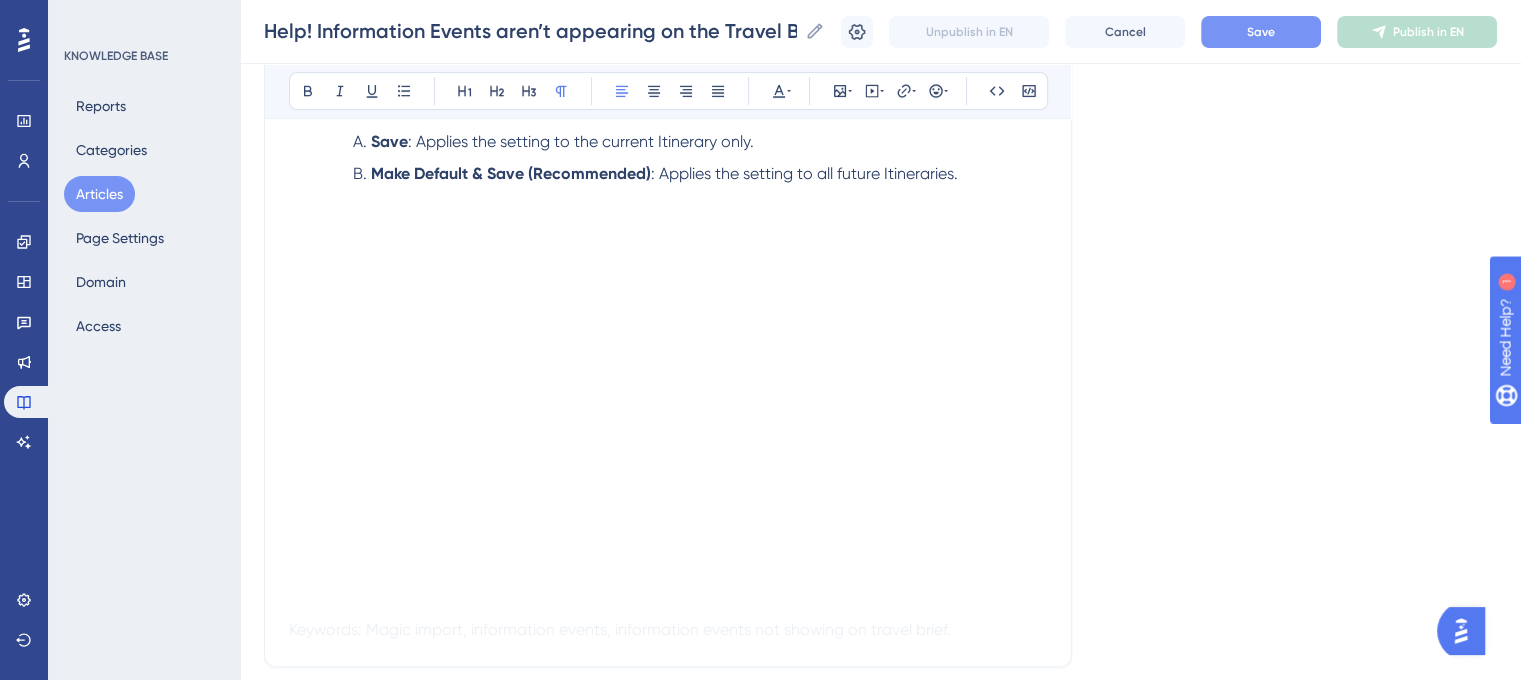 scroll, scrollTop: 535, scrollLeft: 0, axis: vertical 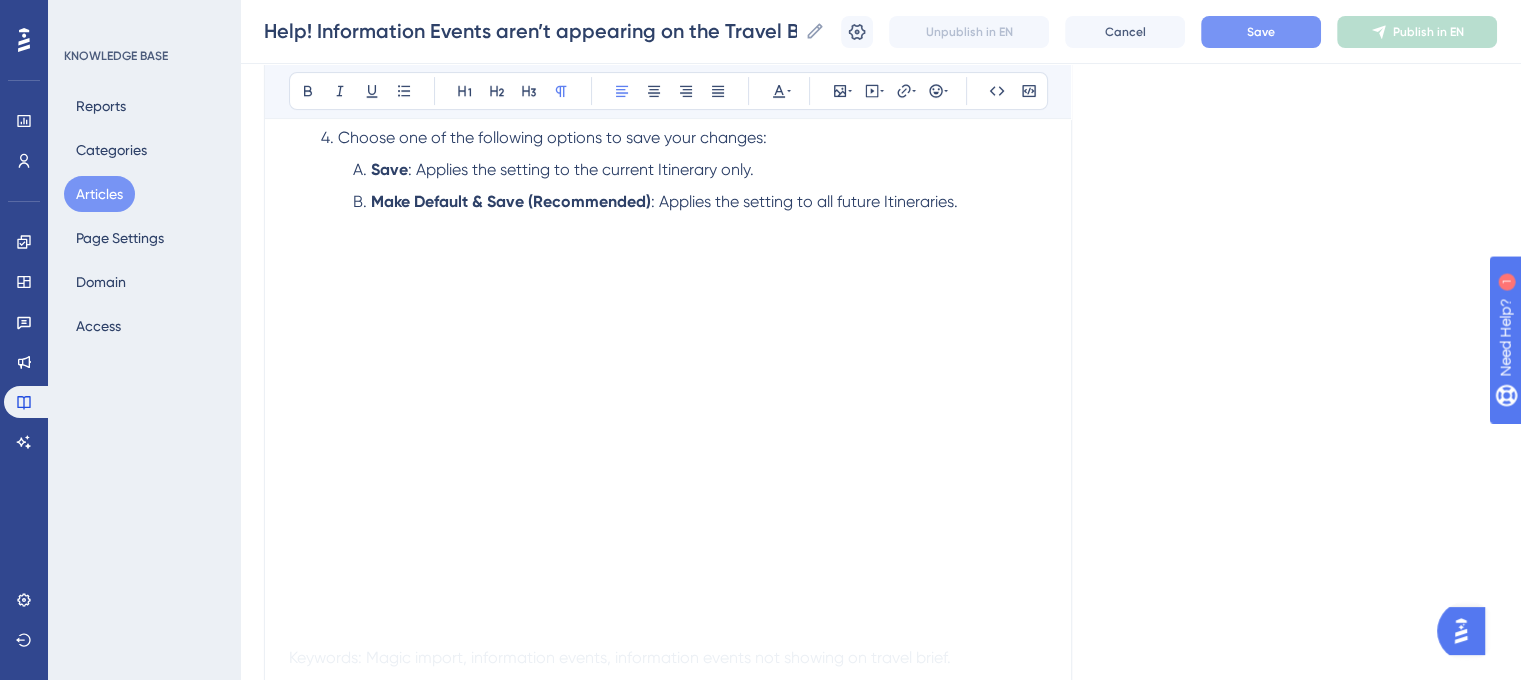 click on "Help! Information events aren’t appearing on the Travel Brief when using Magic Import What to do when information events don’t appear on the Travel Brief. Bold Italic Underline Bullet Point Heading 1 Heading 2 Heading 3 Normal Align Left Align Center Align Right Align Justify Text Color Insert Image Embed Video Hyperlink Emojis Code Code Block When using the Magic Import feature, Information events will only appear on the Travel Brief if your settings are configured to display them. Follow the instructions below to update your settings. Step-By-Step Instructions Navigate to the Itinerary tab. Click Settings in the upper-left corner. Toggle on Show Information events on Travel Brief . Choose one of the following options to save your changes: Save : Applies the setting to the current Itinerary only. Make Default & Save (Recommended) : Applies the setting to all future Itineraries. Keywords: Magic import, information events, information events not showing on travel brief." at bounding box center [668, 192] 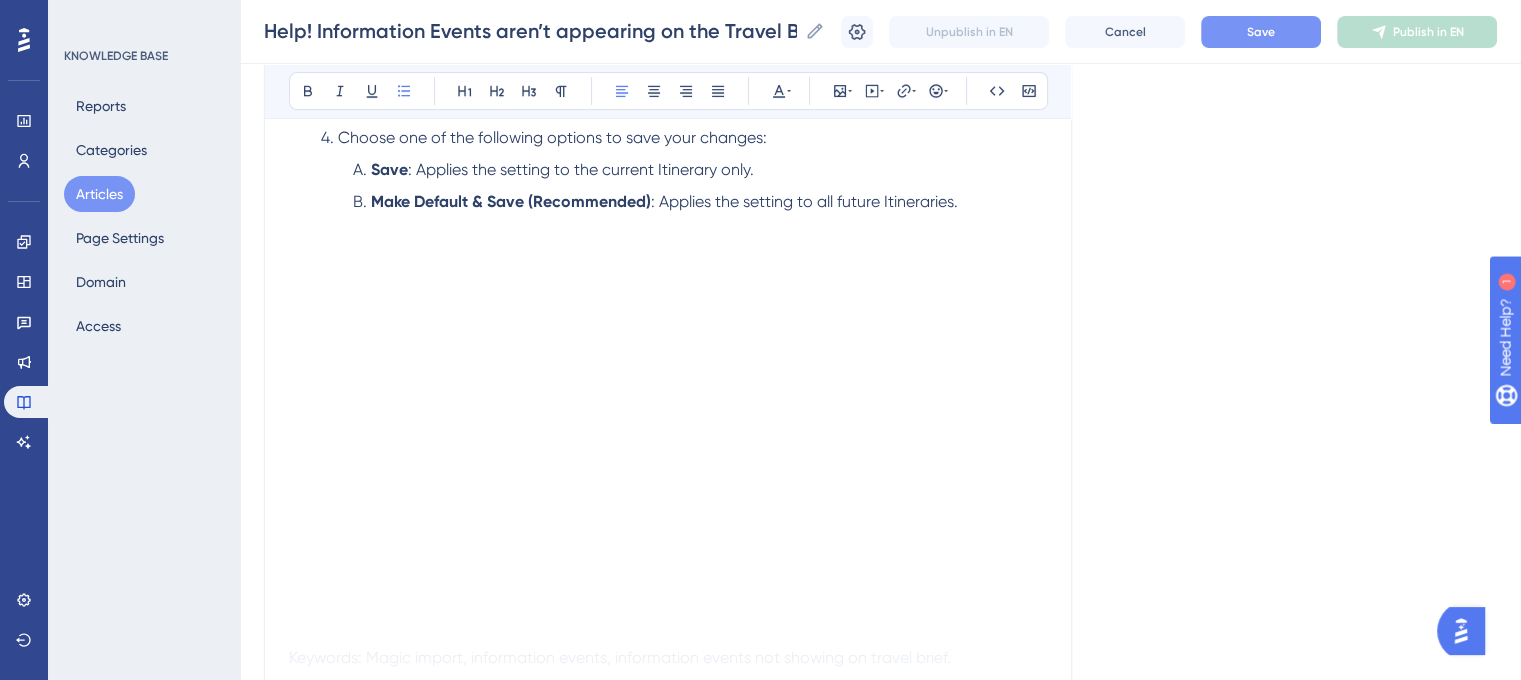 click on "Make Default & Save (Recommended) : Applies the setting to all future Itineraries." at bounding box center (700, 202) 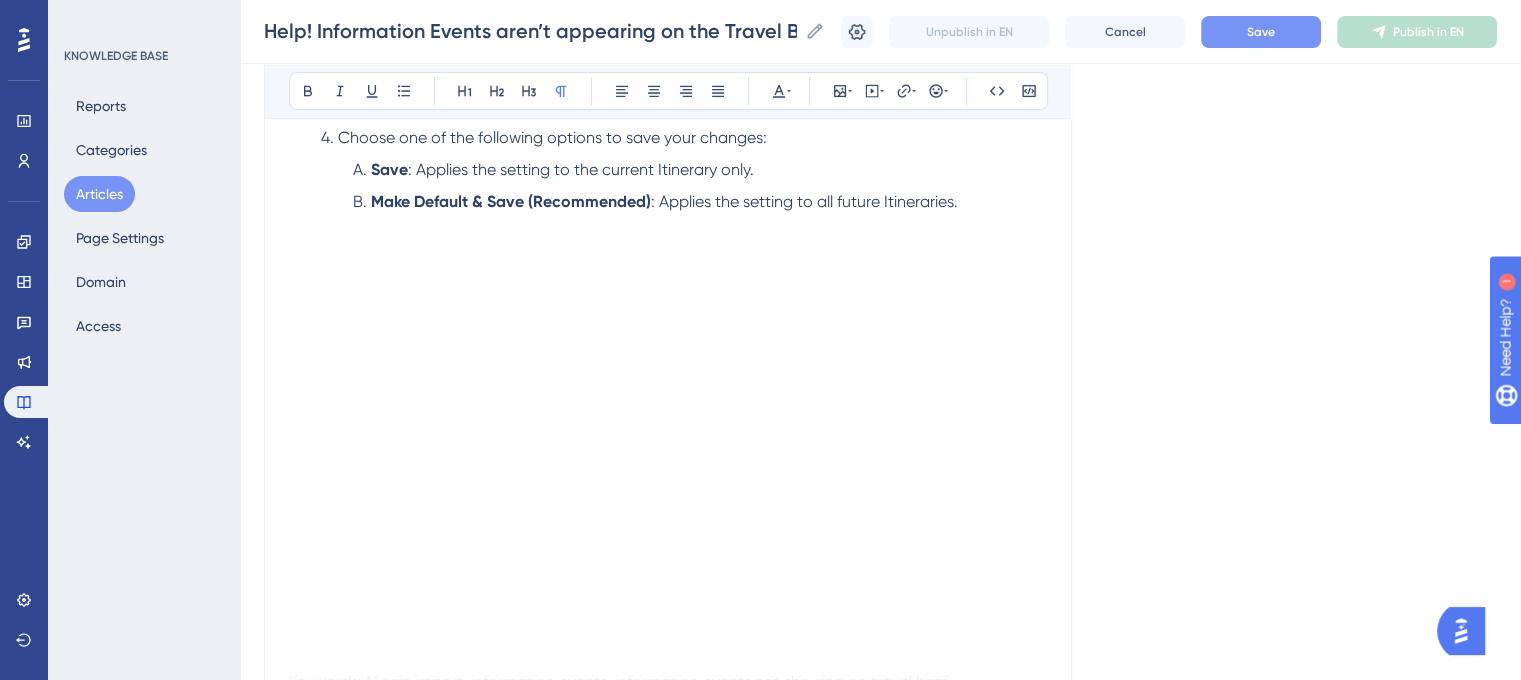 scroll, scrollTop: 394, scrollLeft: 0, axis: vertical 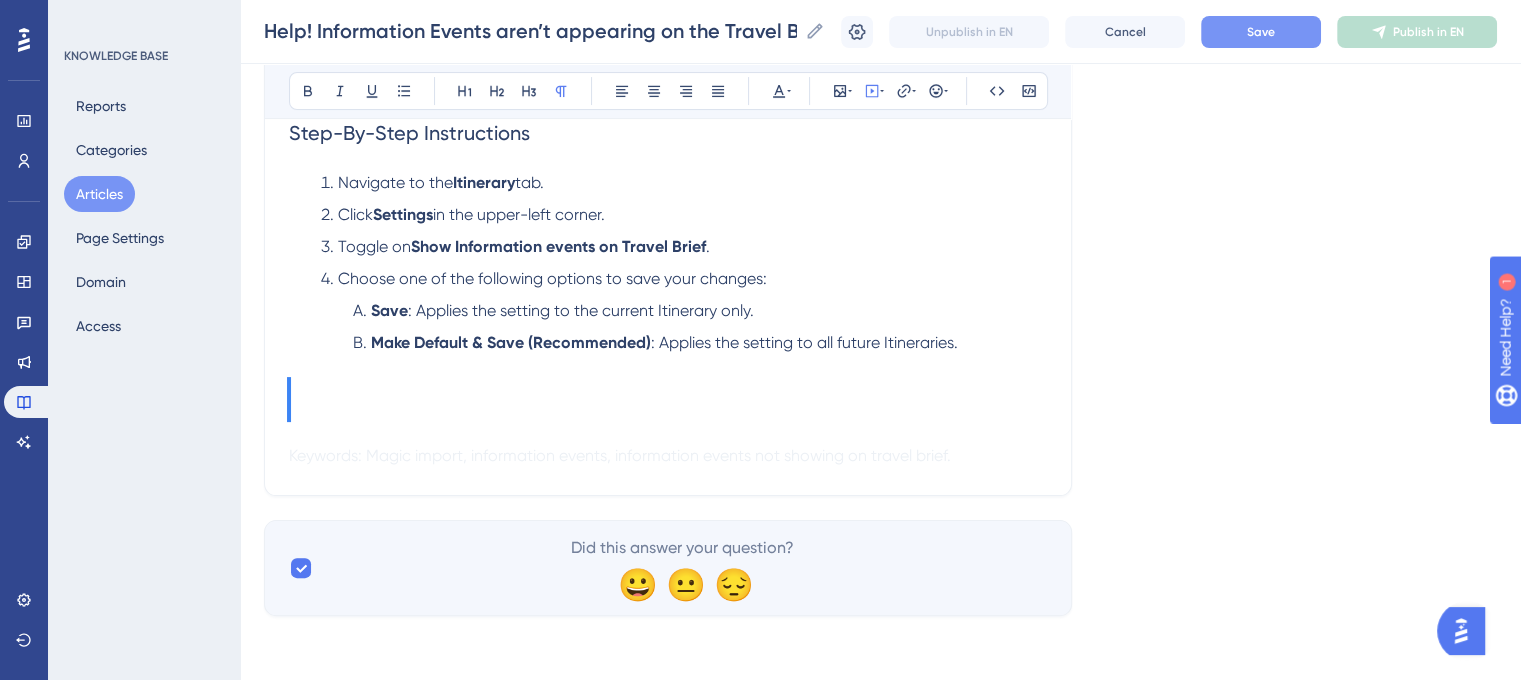 click at bounding box center (668, 399) 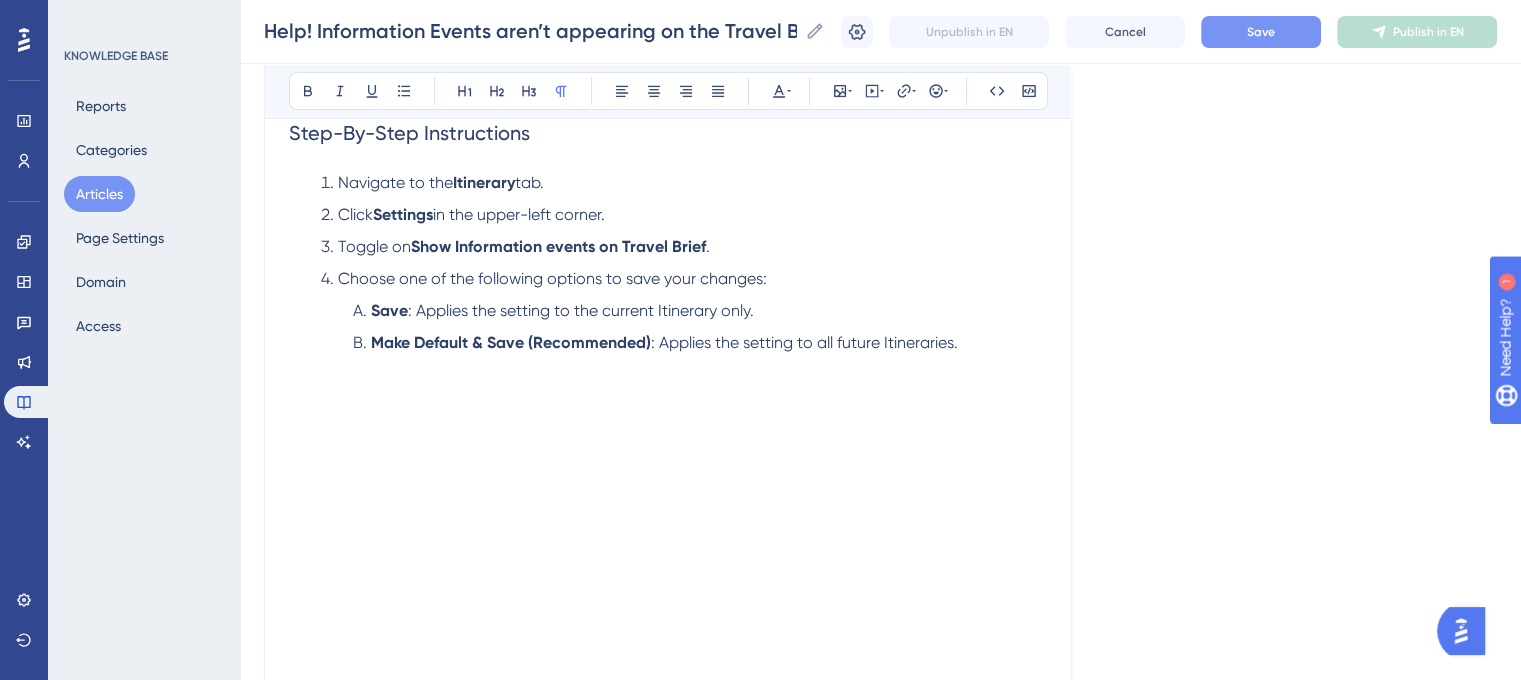 scroll, scrollTop: 535, scrollLeft: 0, axis: vertical 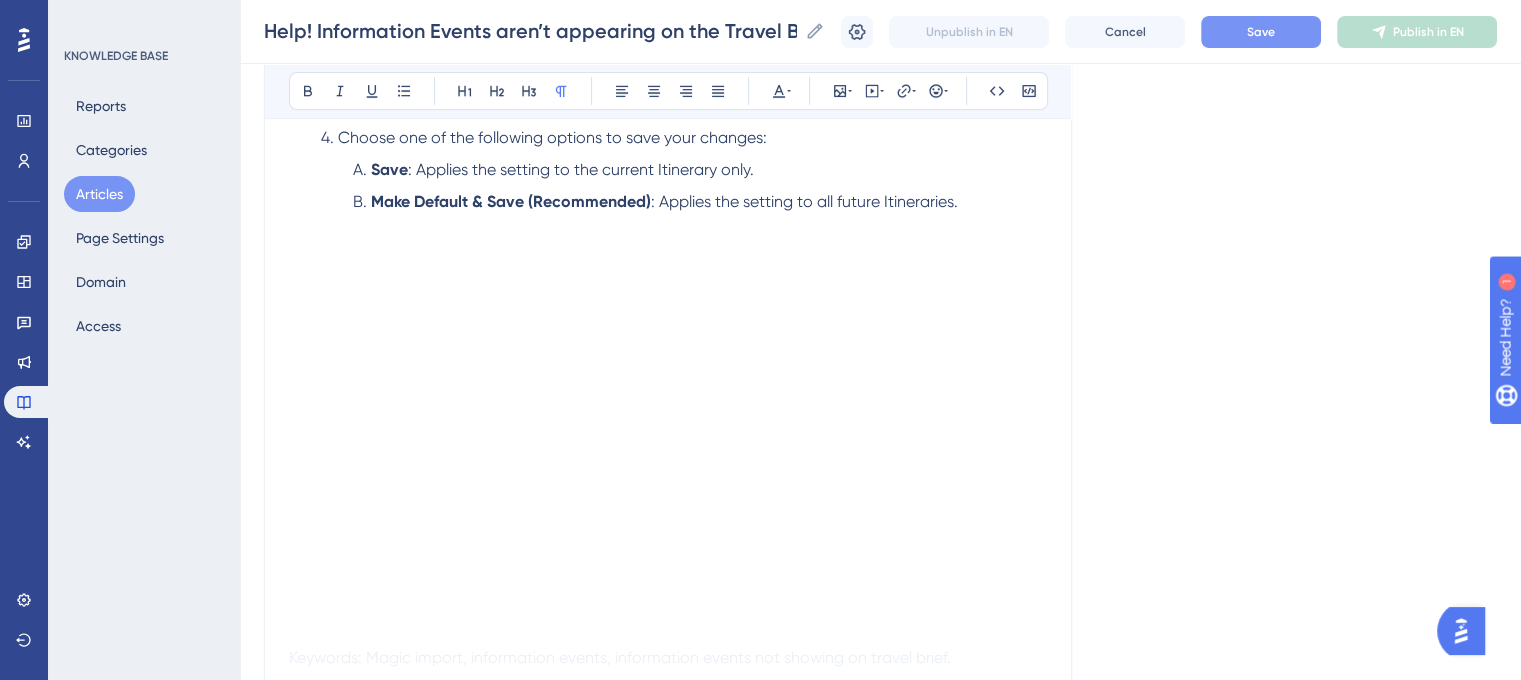 click on "Make Default & Save (Recommended) : Applies the setting to all future Itineraries." at bounding box center [700, 202] 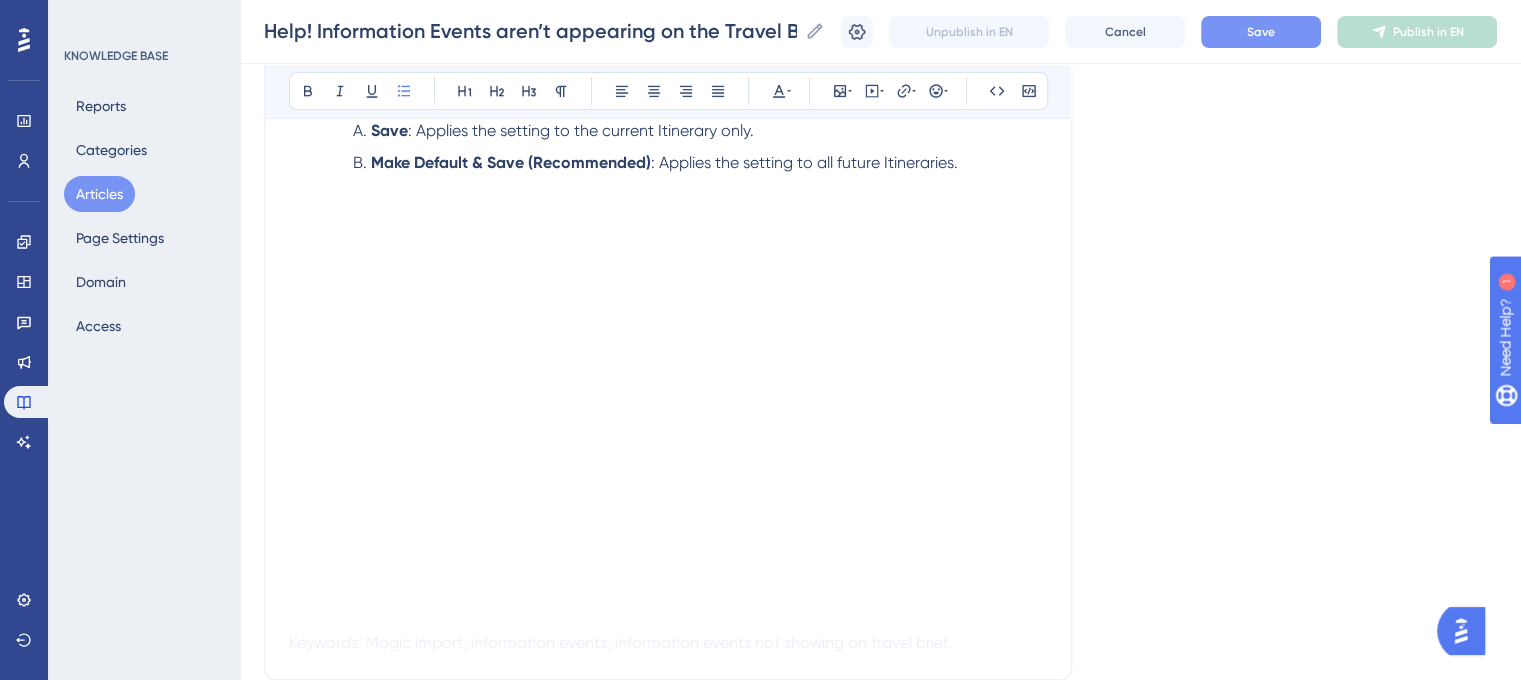 scroll, scrollTop: 575, scrollLeft: 0, axis: vertical 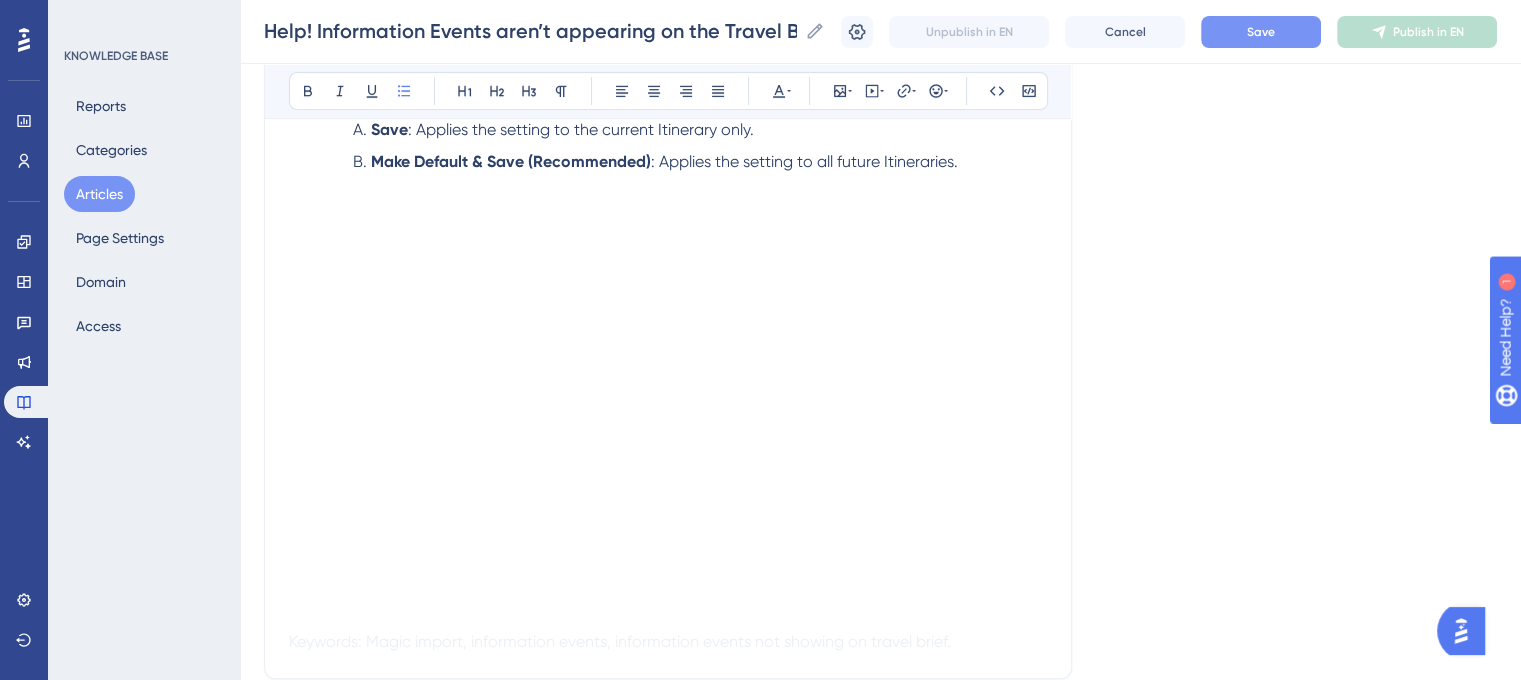 click on "Navigate to the Itinerary tab. Click Settings in the upper-left corner. Toggle on Show Information events on Travel Brief . Choose one of the following options to save your changes: Save : Applies the setting to the current Itinerary only. Make Default & Save (Recommended) : Applies the setting to all future Itineraries." at bounding box center [668, 106] 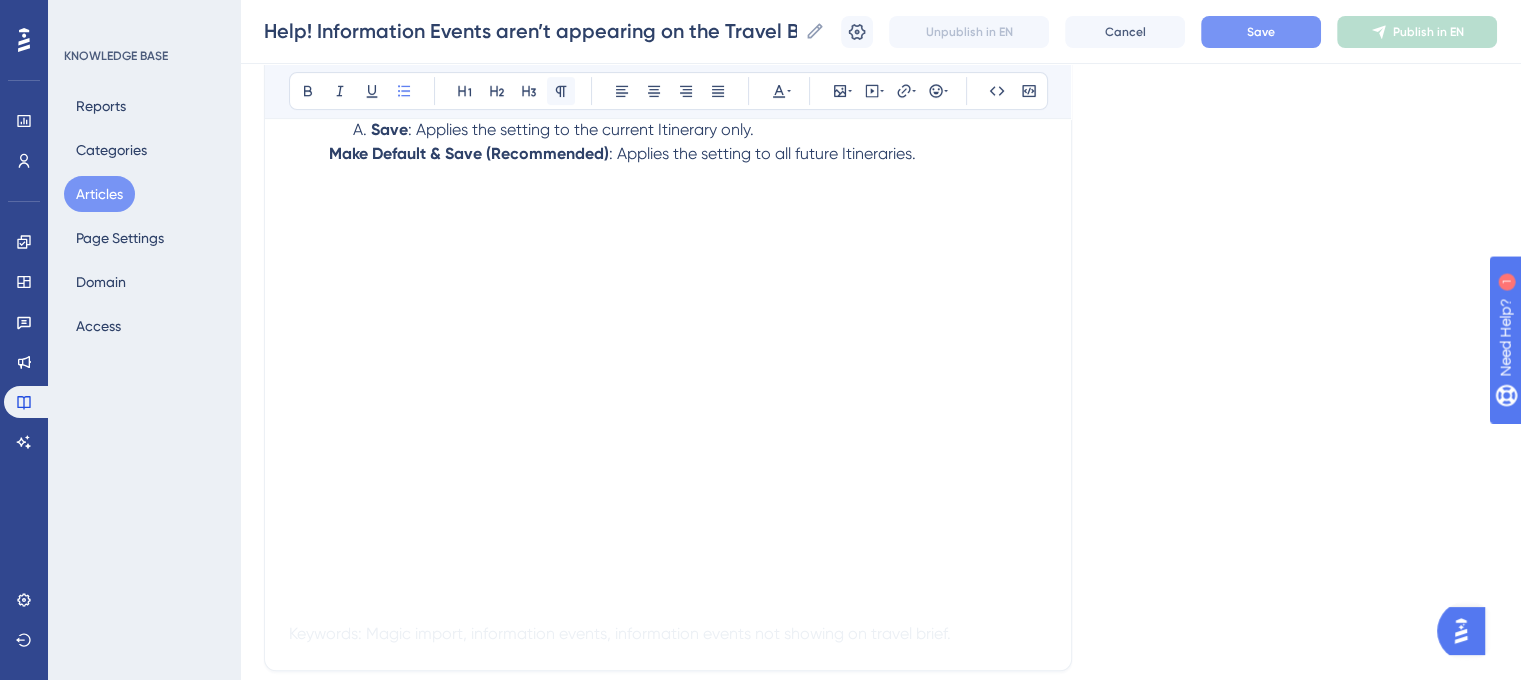 click 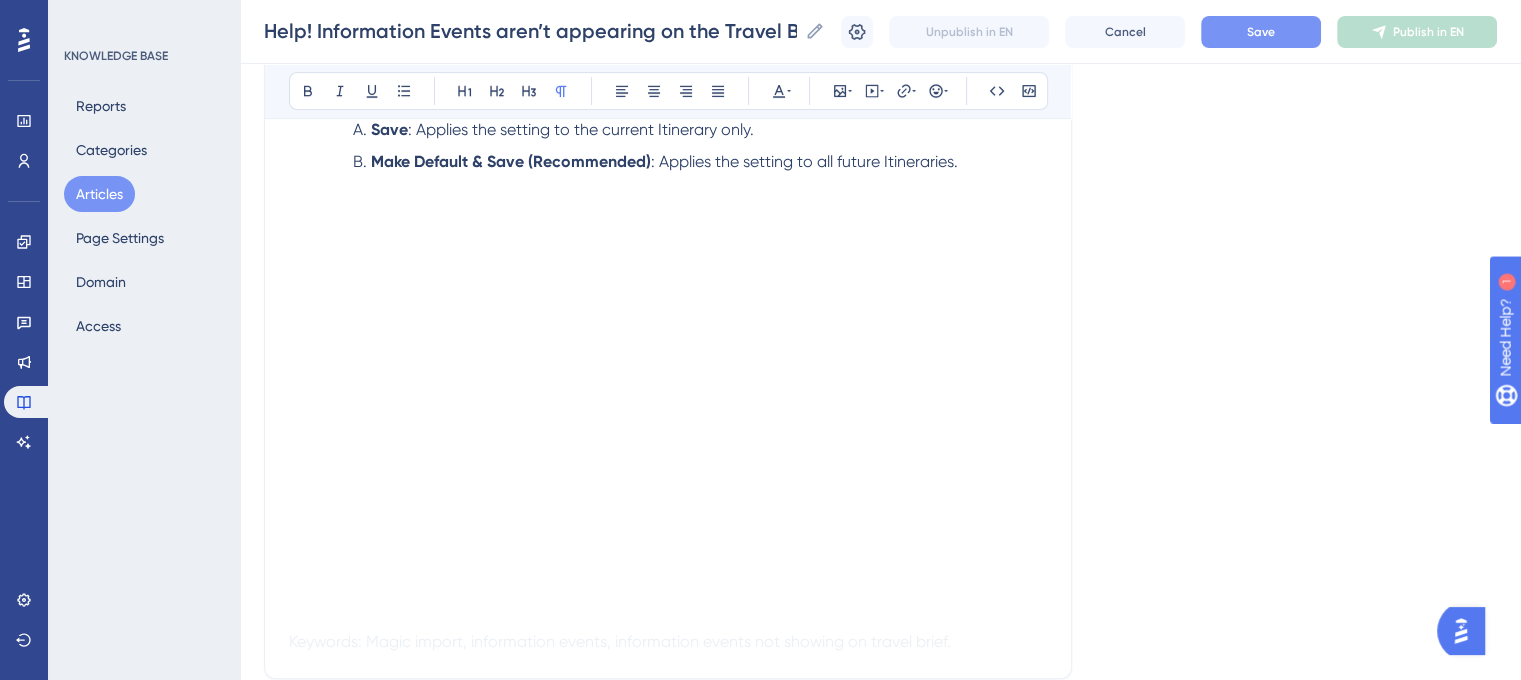 click at bounding box center [668, 618] 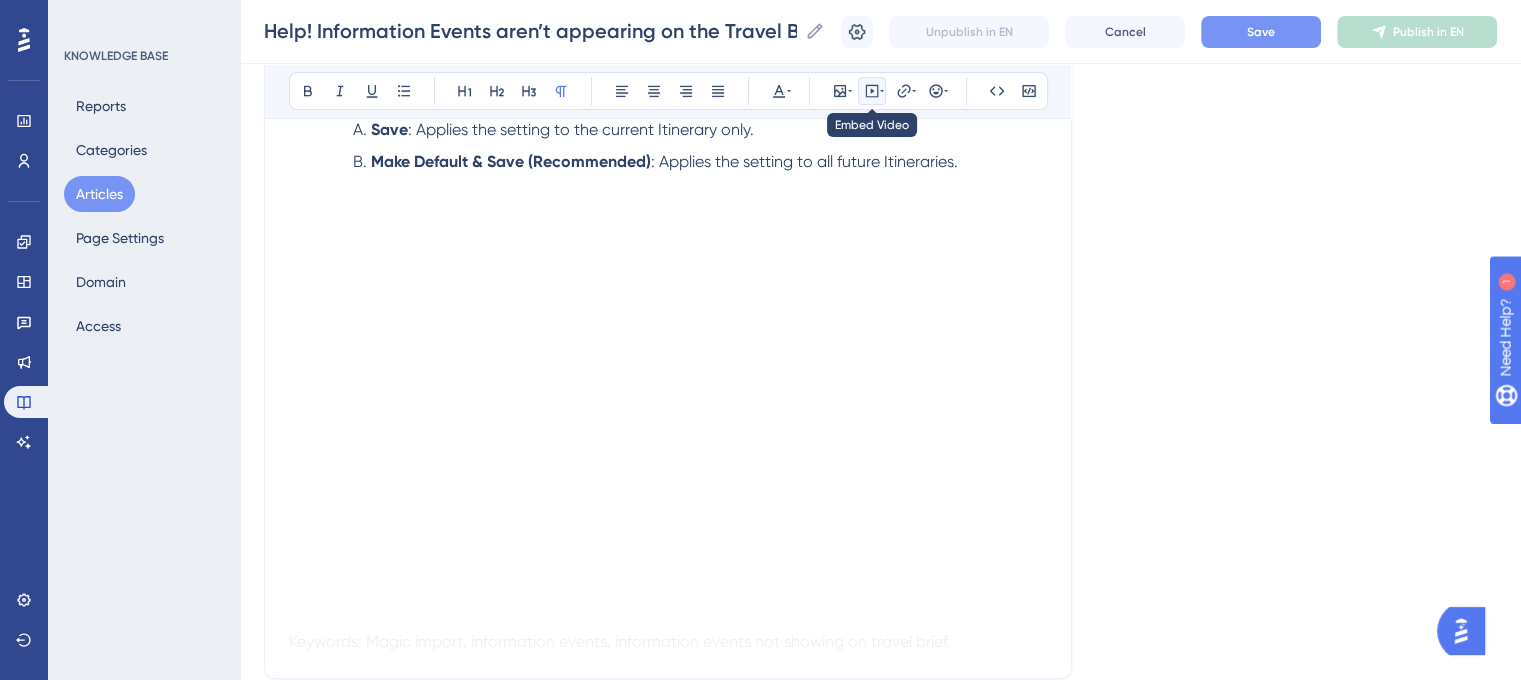 click 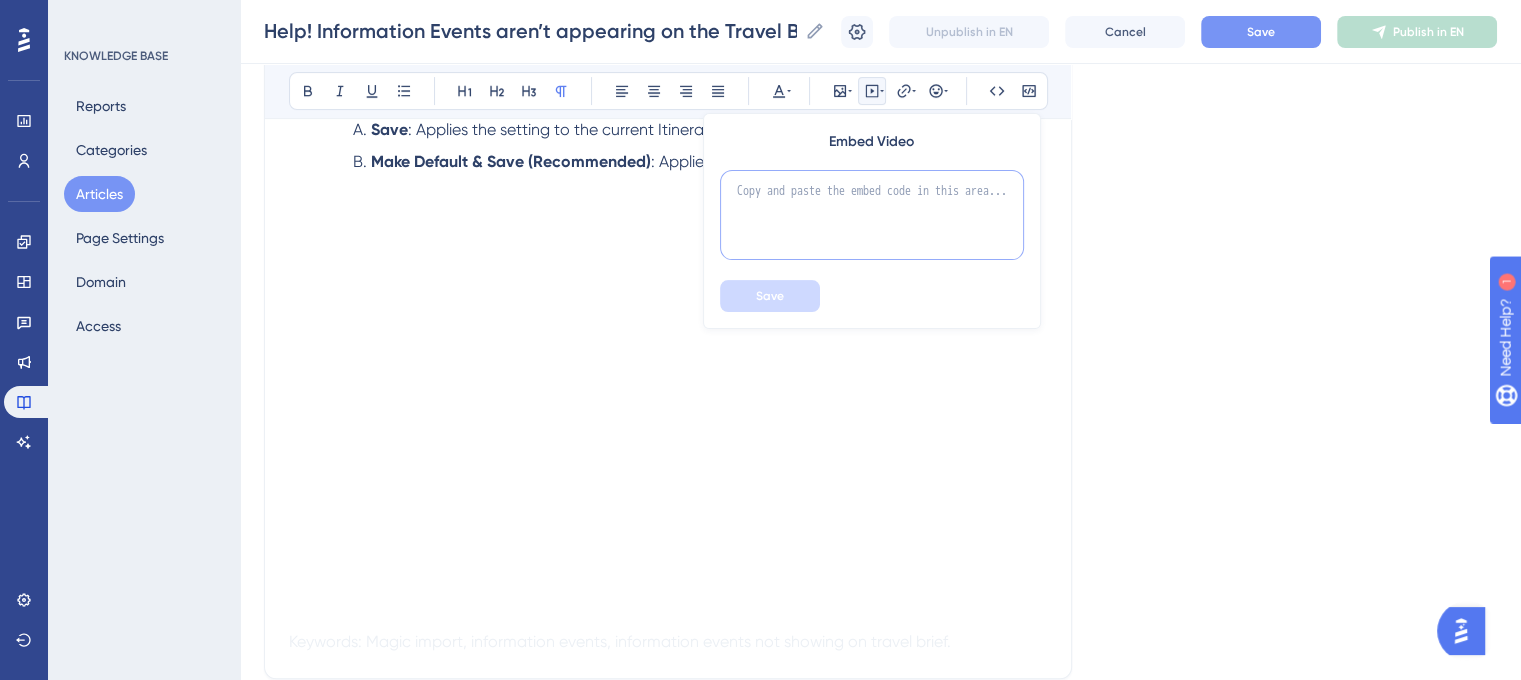 click at bounding box center (872, 215) 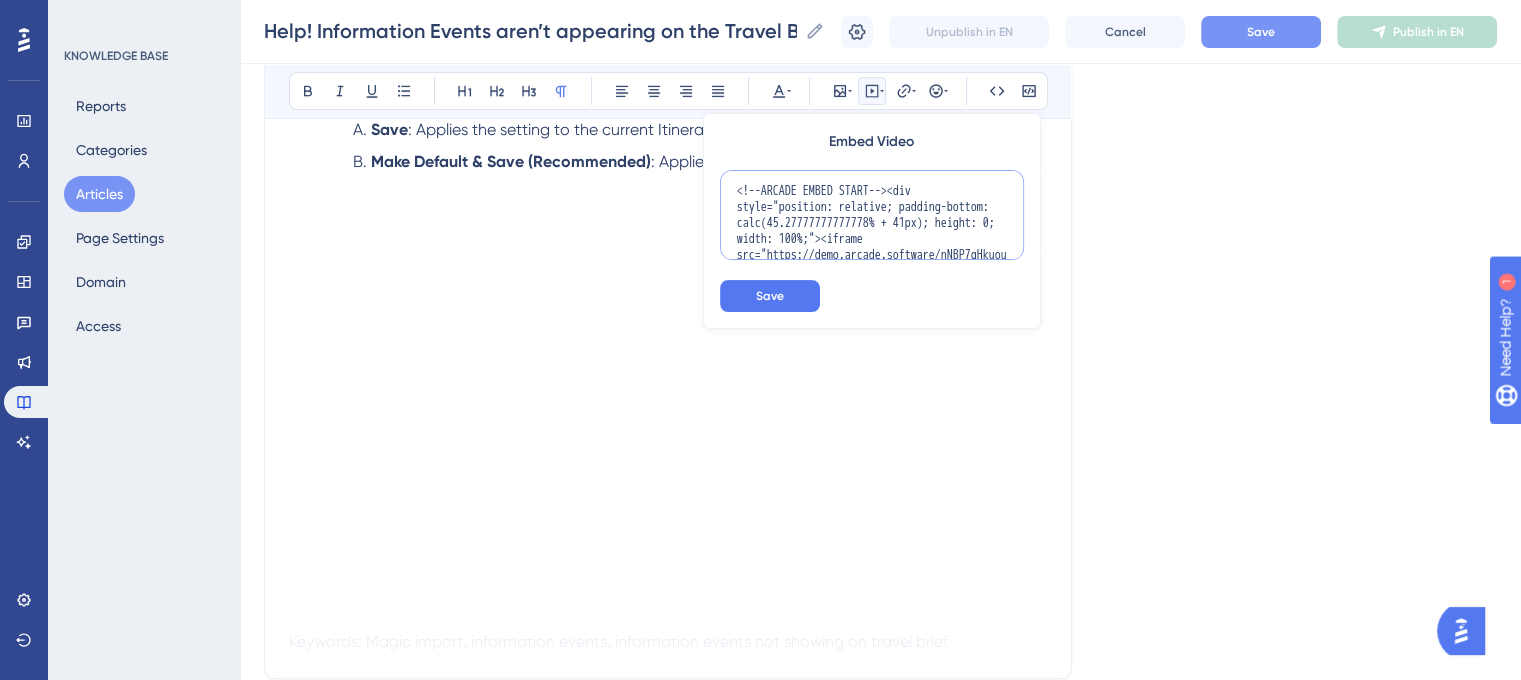 scroll, scrollTop: 212, scrollLeft: 0, axis: vertical 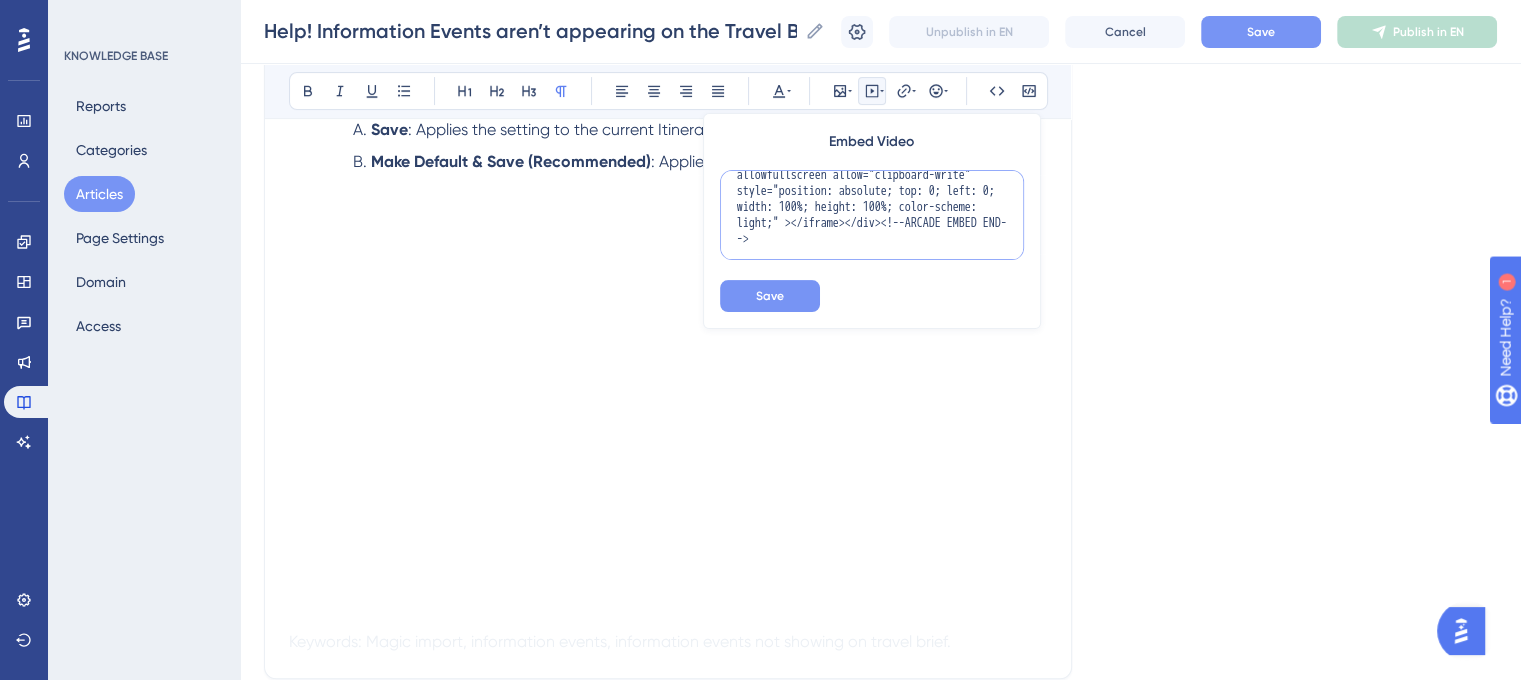 type on "<!--ARCADE EMBED START--><div style="position: relative; padding-bottom: calc(45.27777777777778% + 41px); height: 0; width: 100%;"><iframe src="https://demo.arcade.software/nNBP7gHkuouCMNXnoRSL?embed&embed_mobile=inline&embed_desktop=inline&show_copy_link=true" title="Customize and Save Your Trip Itinerary Settings" frameborder="0" loading="lazy" webkitallowfullscreen mozallowfullscreen allowfullscreen allow="clipboard-write" style="position: absolute; top: 0; left: 0; width: 100%; height: 100%; color-scheme: light;" ></iframe></div><!--ARCADE EMBED END-->" 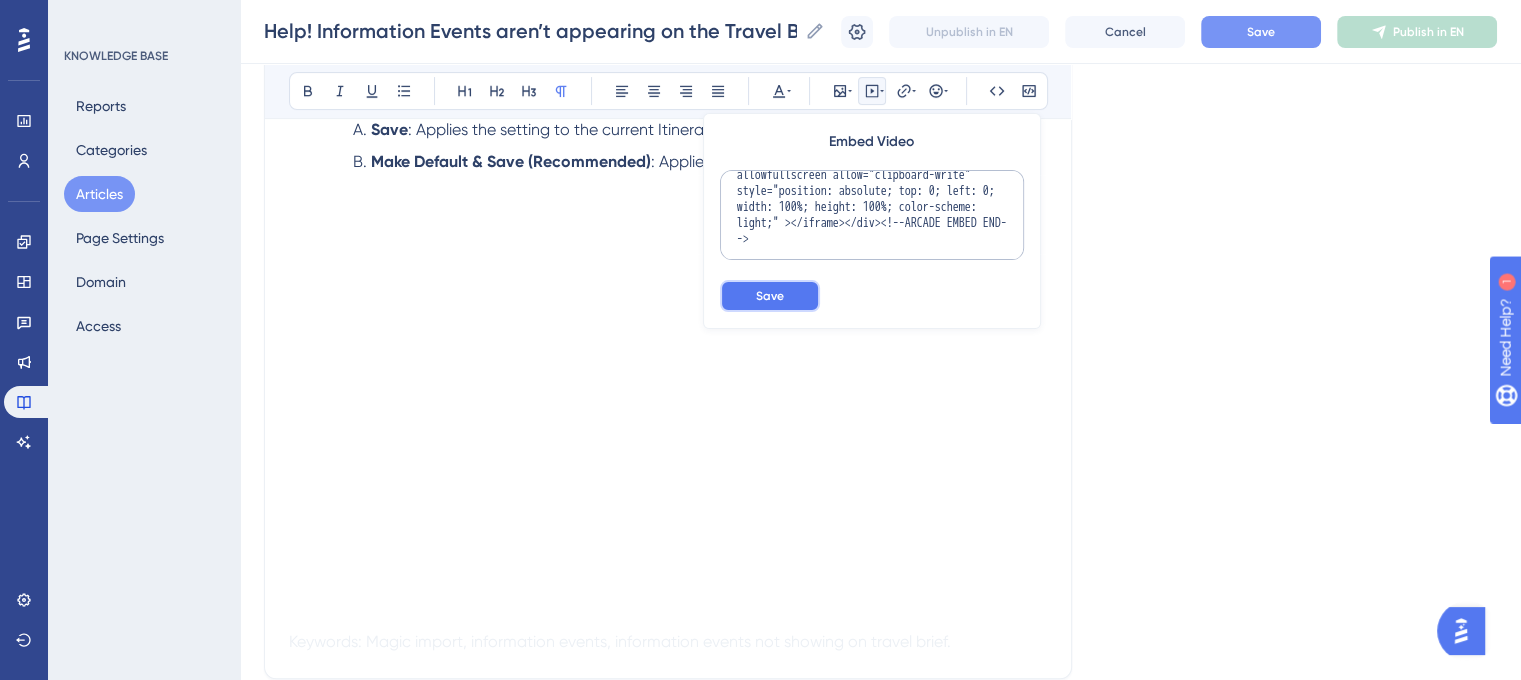 click on "Save" at bounding box center (770, 296) 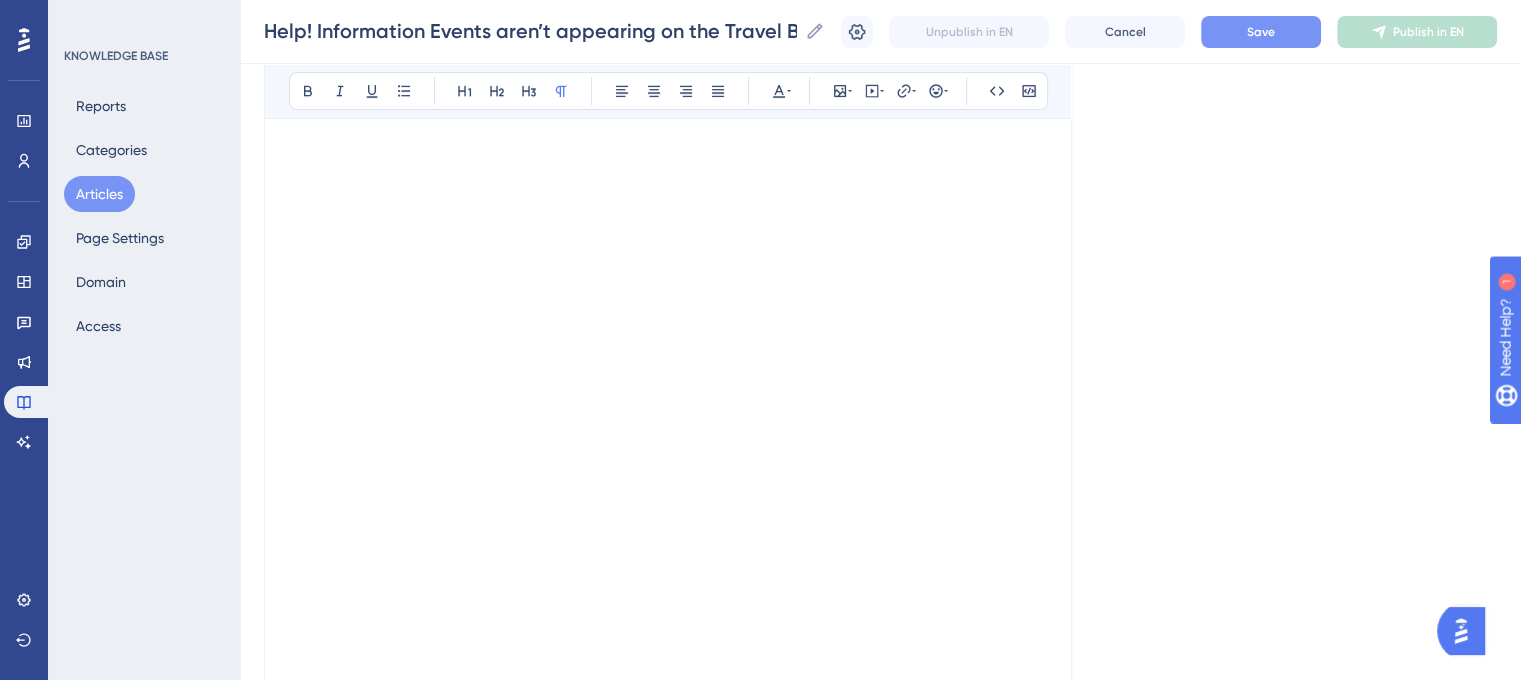 scroll, scrollTop: 619, scrollLeft: 0, axis: vertical 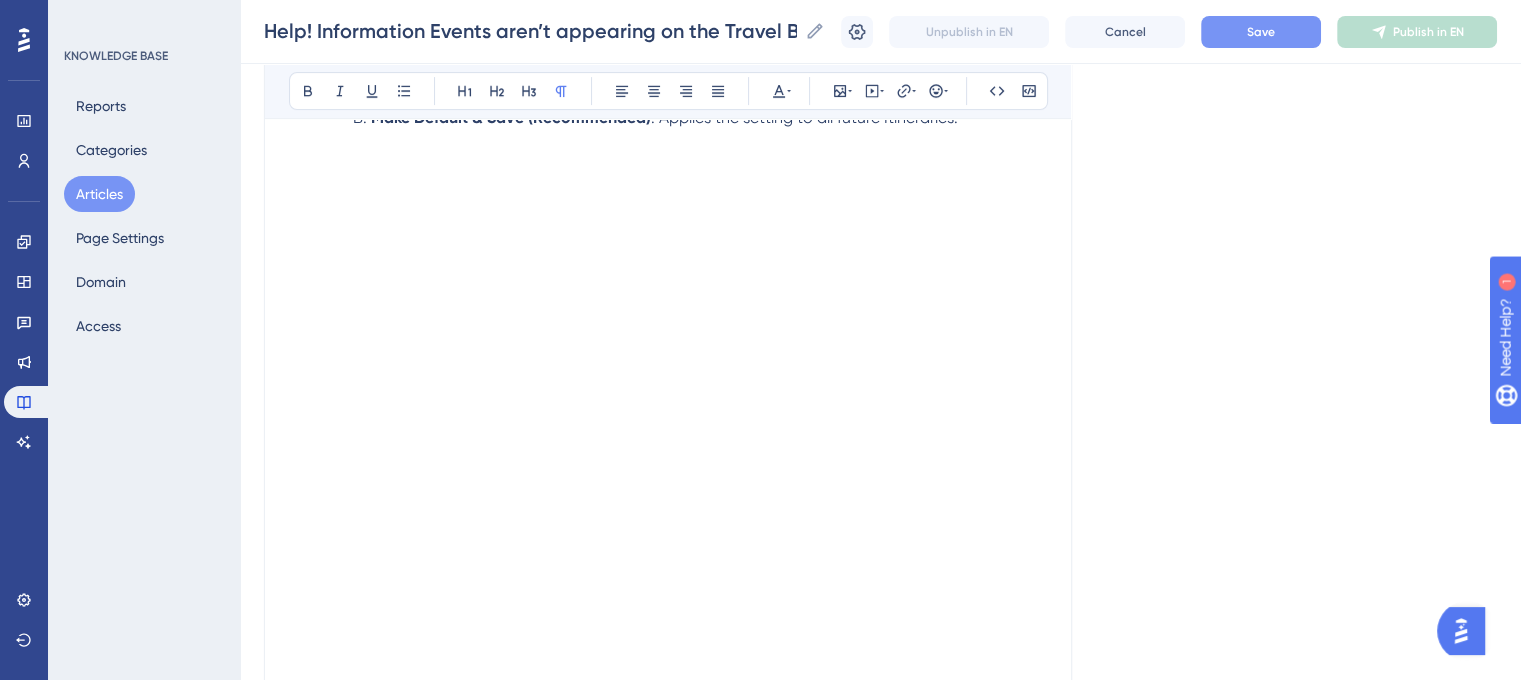 click on "Make Default & Save (Recommended) : Applies the setting to all future Itineraries." at bounding box center (700, 142) 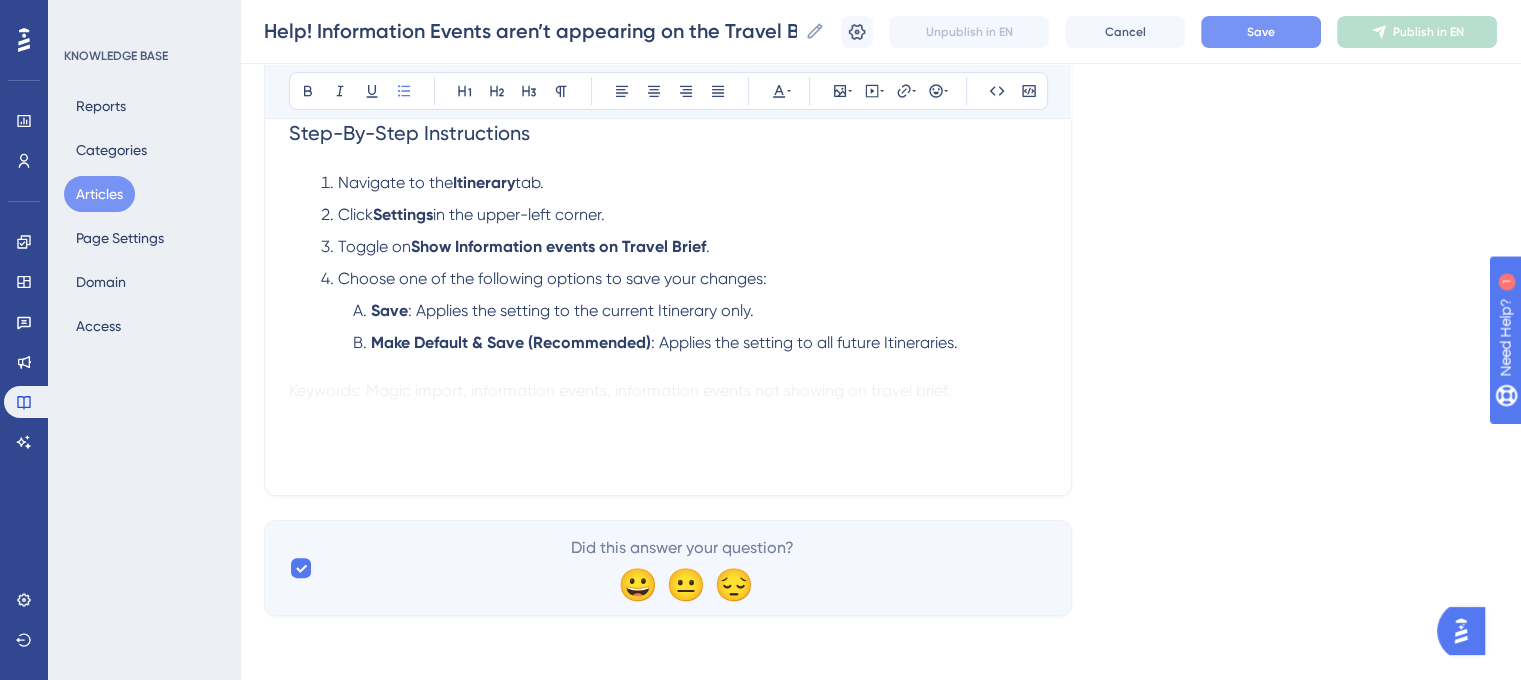 scroll, scrollTop: 392, scrollLeft: 0, axis: vertical 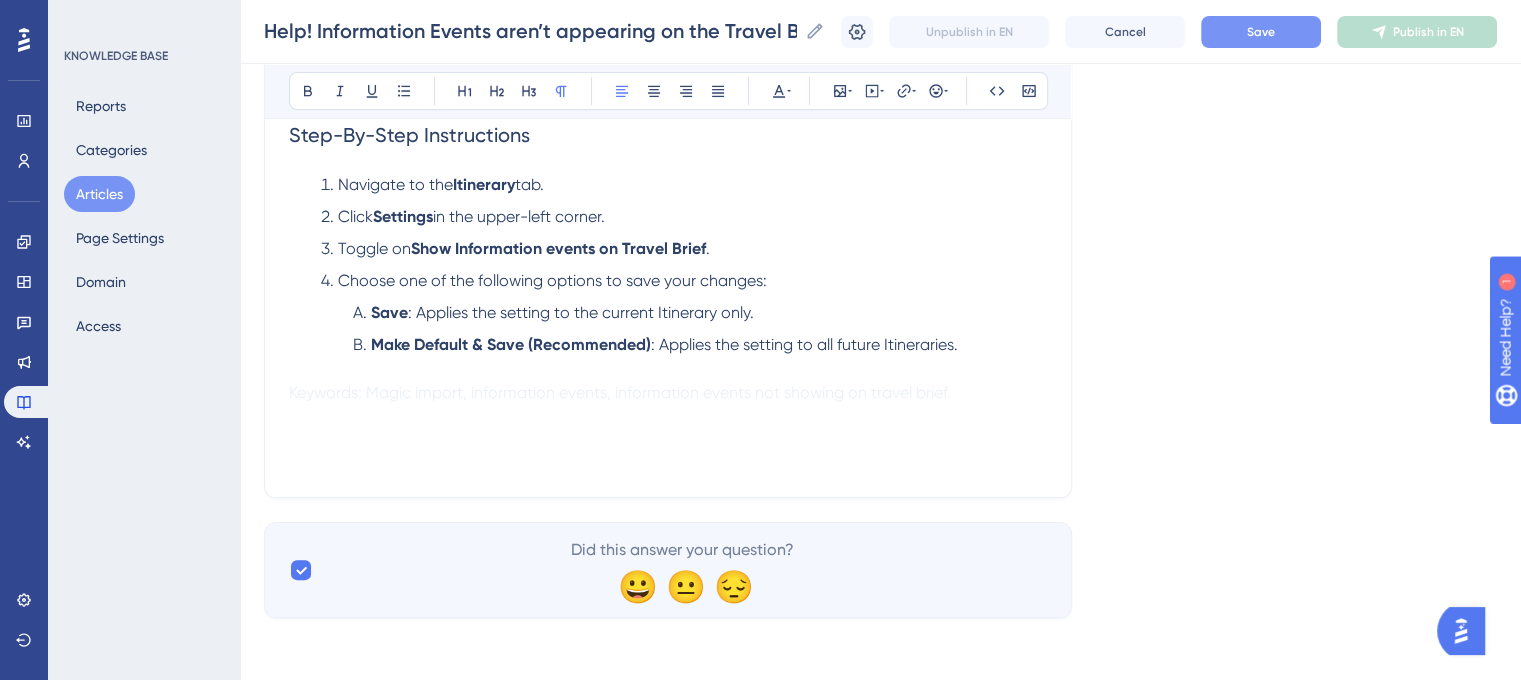 click on "Keywords: Magic import, information events, information events not showing on travel brief." at bounding box center (620, 392) 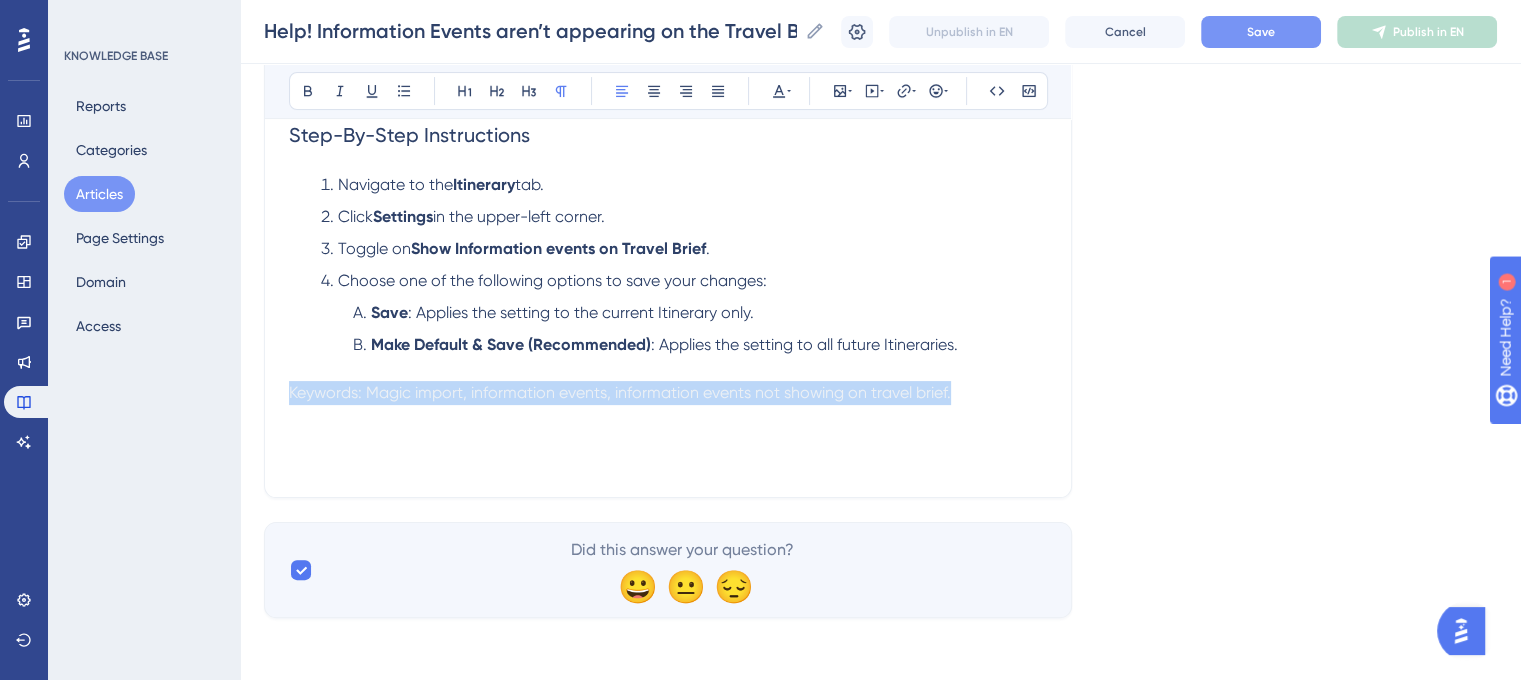drag, startPoint x: 292, startPoint y: 393, endPoint x: 976, endPoint y: 350, distance: 685.3503 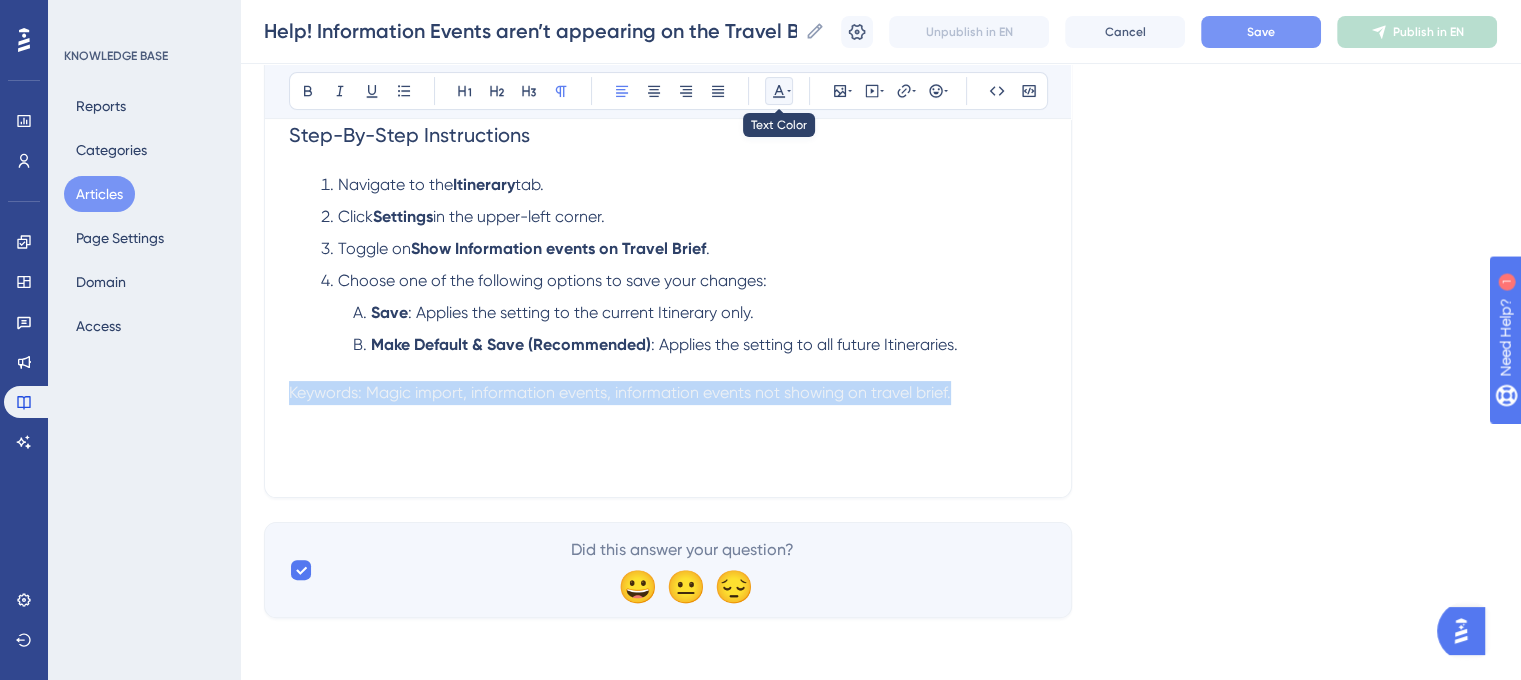 click 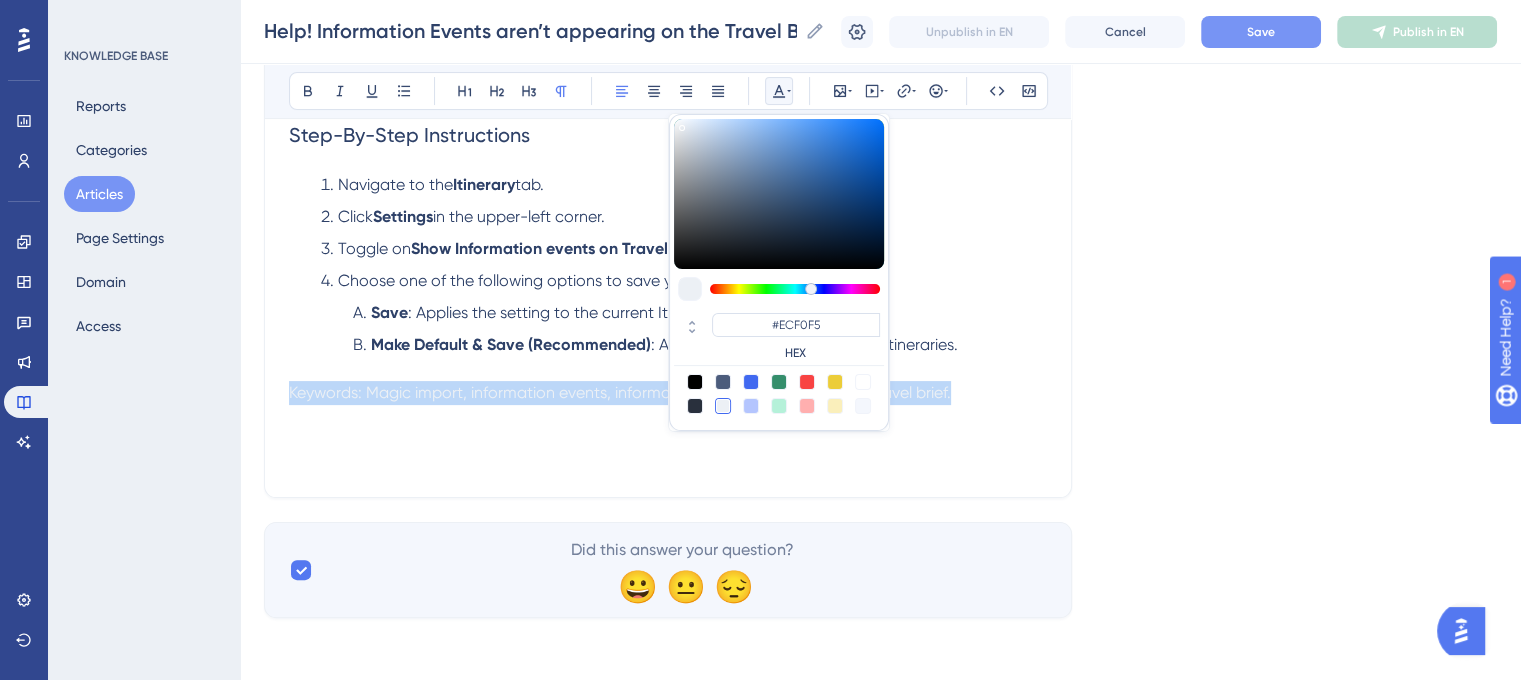click at bounding box center (695, 382) 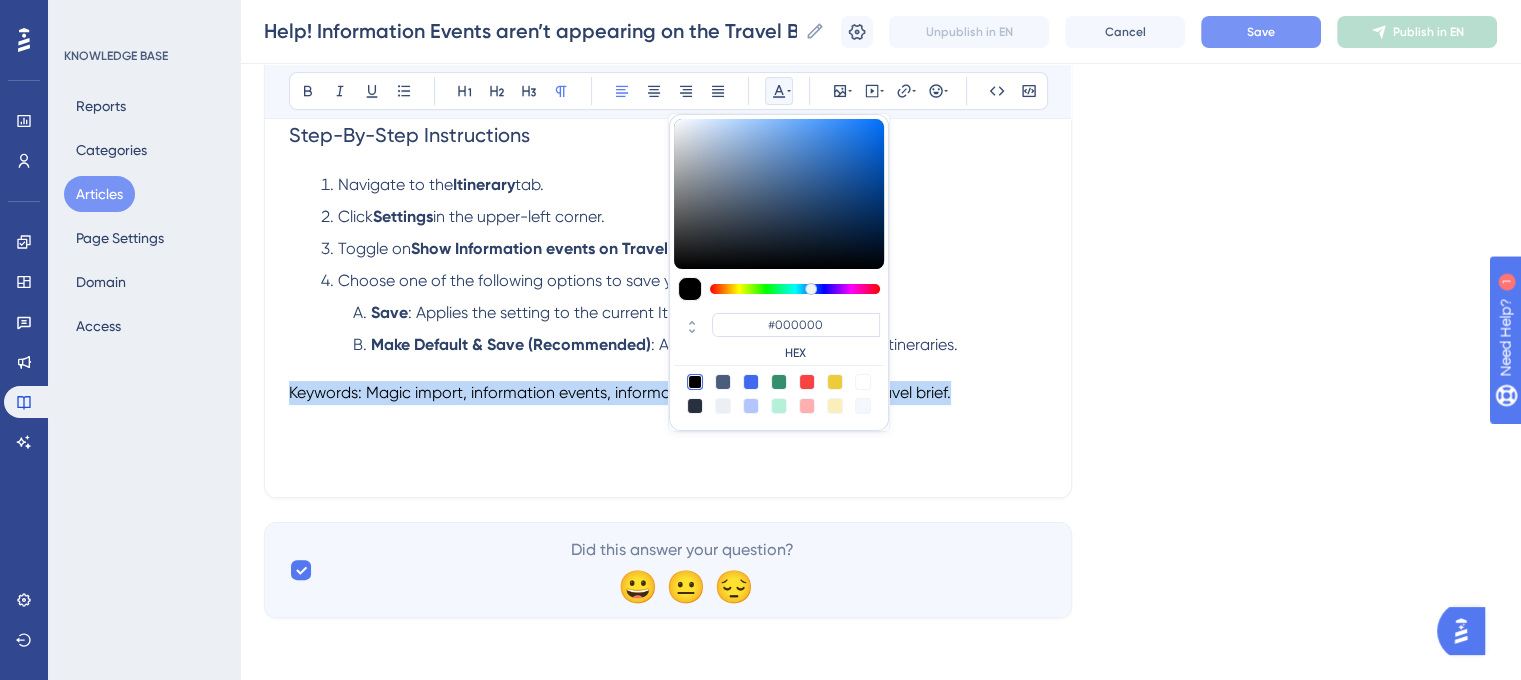 click on "When using the  Magic Import  feature, Information events will only appear on the  Travel Brief  if your settings are configured to display them. Follow the instructions below to update your settings. Step-By-Step Instructions Navigate to the  Itinerary  tab. Click  Settings  in the upper-left corner. Toggle on  Show Information events on Travel Brief . Choose one of the following options to save your changes: Save : Applies the setting to the current Itinerary only. Make Default & Save (Recommended) : Applies the setting to all future Itineraries. Keywords: Magic import, information events, information events not showing on travel brief." at bounding box center (668, 253) 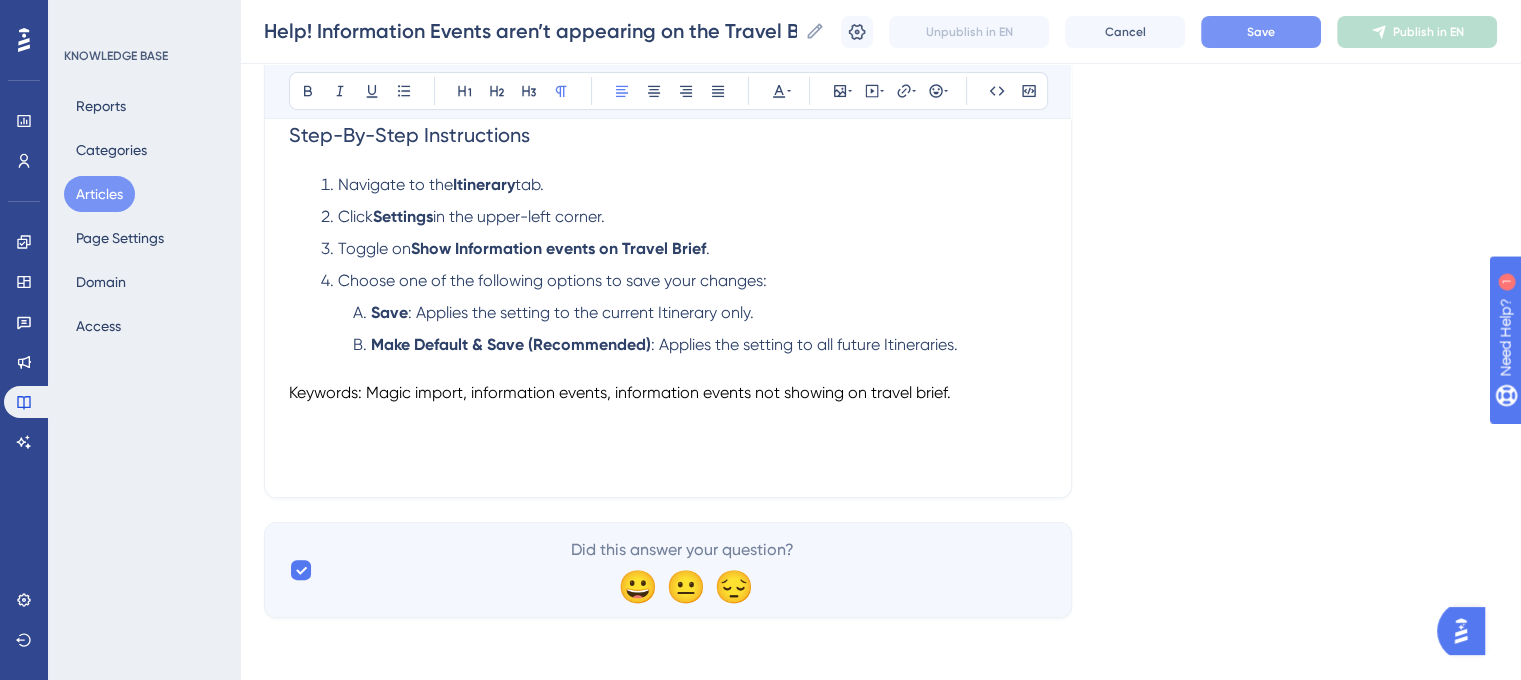 click on "Keywords: Magic import, information events, information events not showing on travel brief." at bounding box center (620, 392) 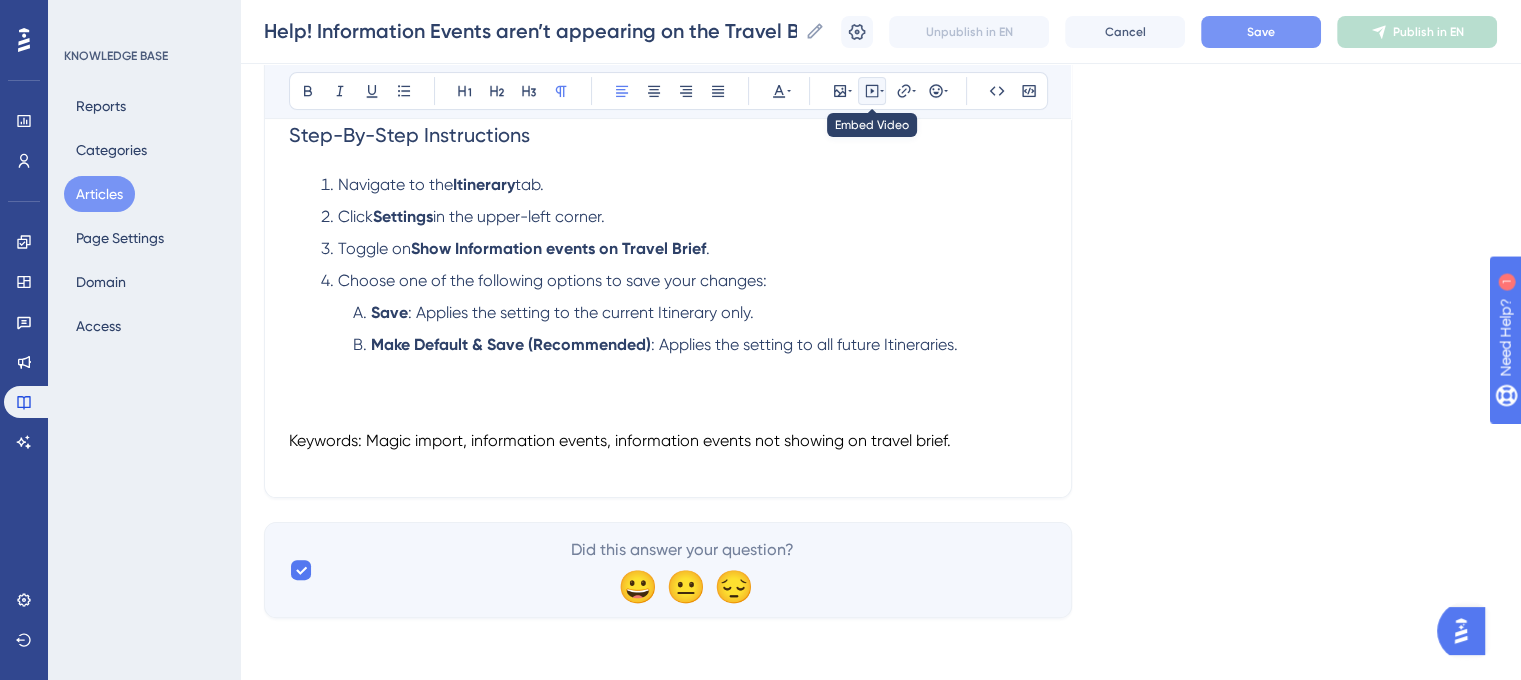 click 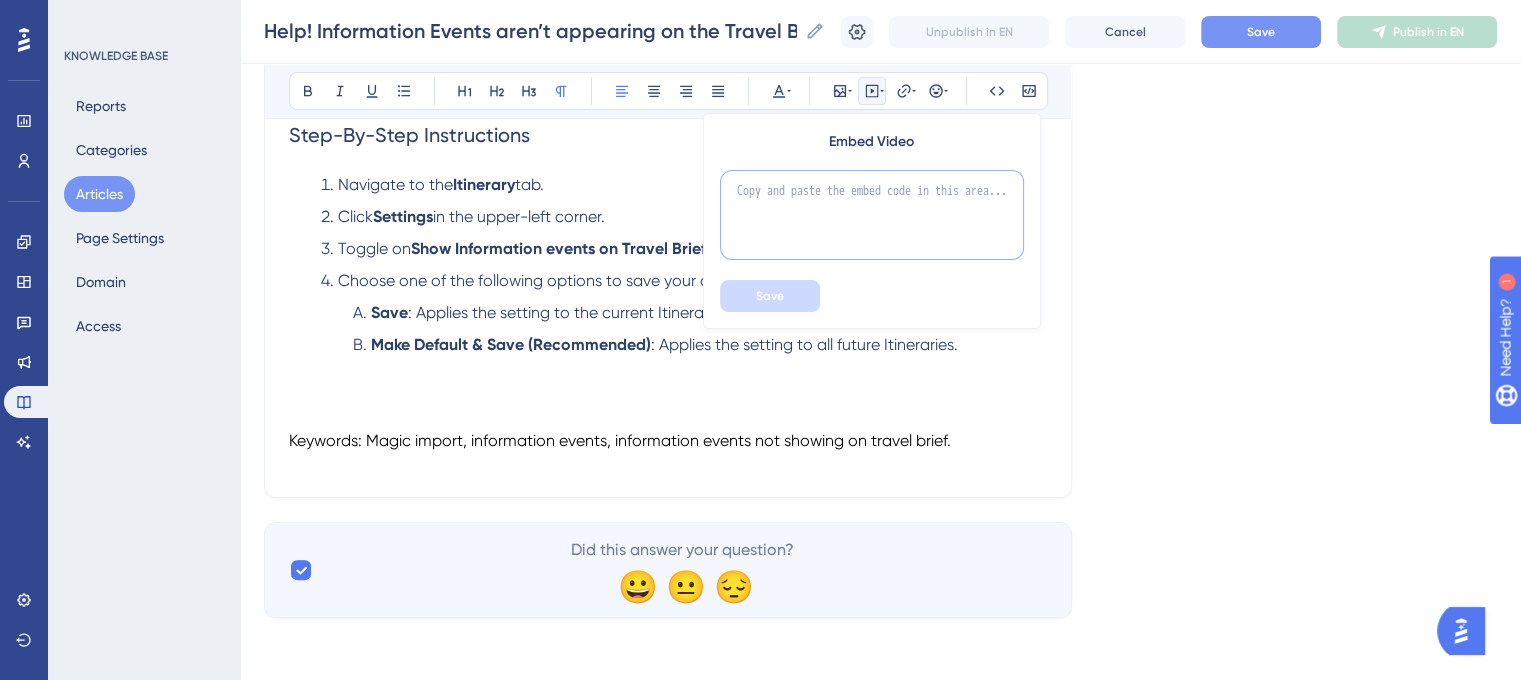 click at bounding box center (872, 215) 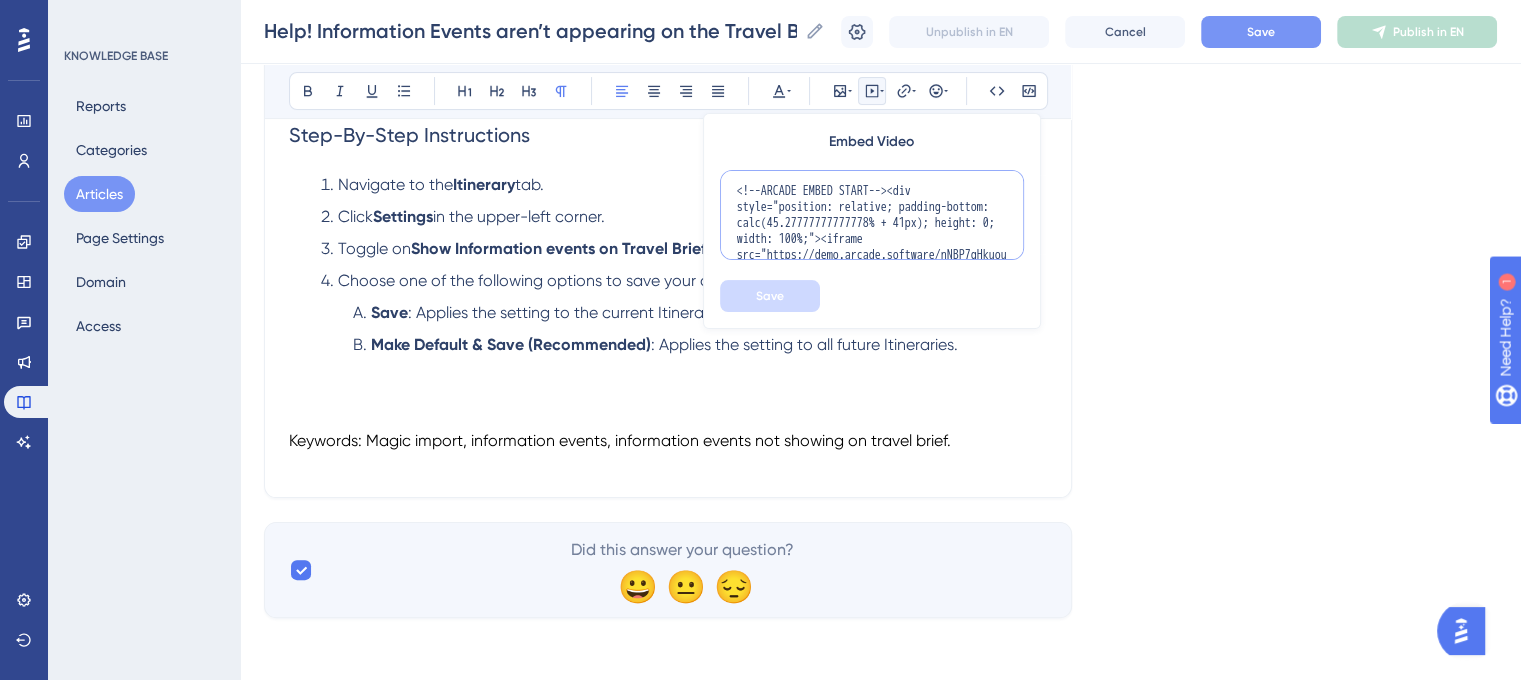 scroll, scrollTop: 212, scrollLeft: 0, axis: vertical 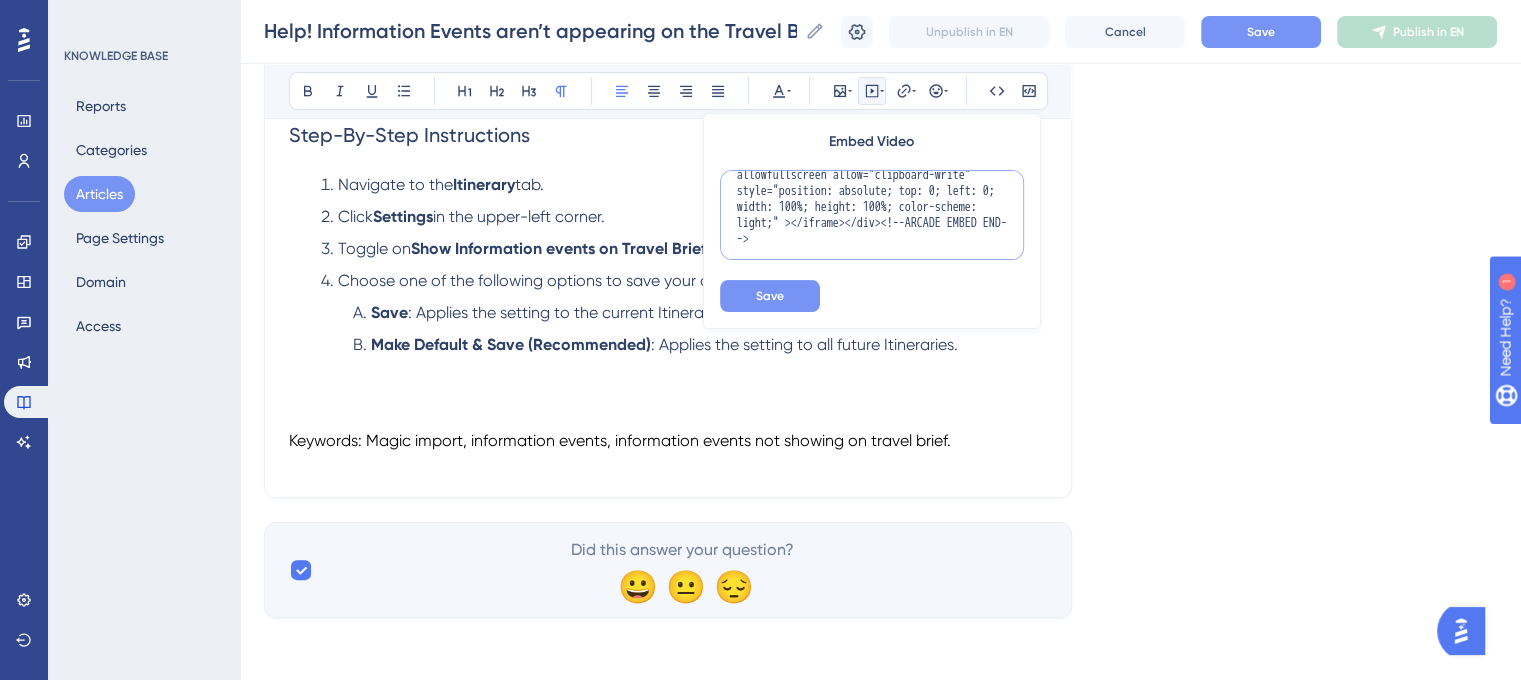 type on "<!--ARCADE EMBED START--><div style="position: relative; padding-bottom: calc(45.27777777777778% + 41px); height: 0; width: 100%;"><iframe src="https://demo.arcade.software/nNBP7gHkuouCMNXnoRSL?embed&embed_mobile=inline&embed_desktop=inline&show_copy_link=true" title="Customize and Save Your Trip Itinerary Settings" frameborder="0" loading="lazy" webkitallowfullscreen mozallowfullscreen allowfullscreen allow="clipboard-write" style="position: absolute; top: 0; left: 0; width: 100%; height: 100%; color-scheme: light;" ></iframe></div><!--ARCADE EMBED END-->" 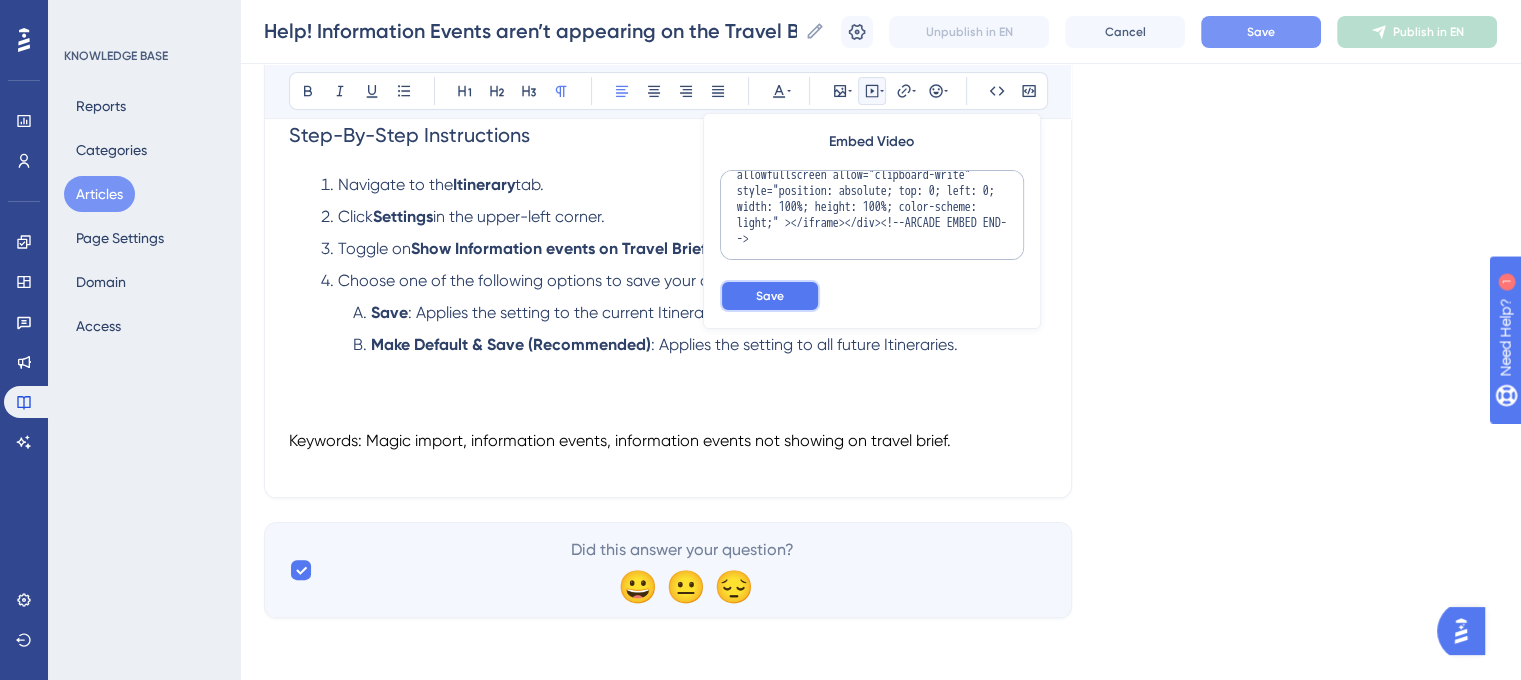 click on "Save" at bounding box center [770, 296] 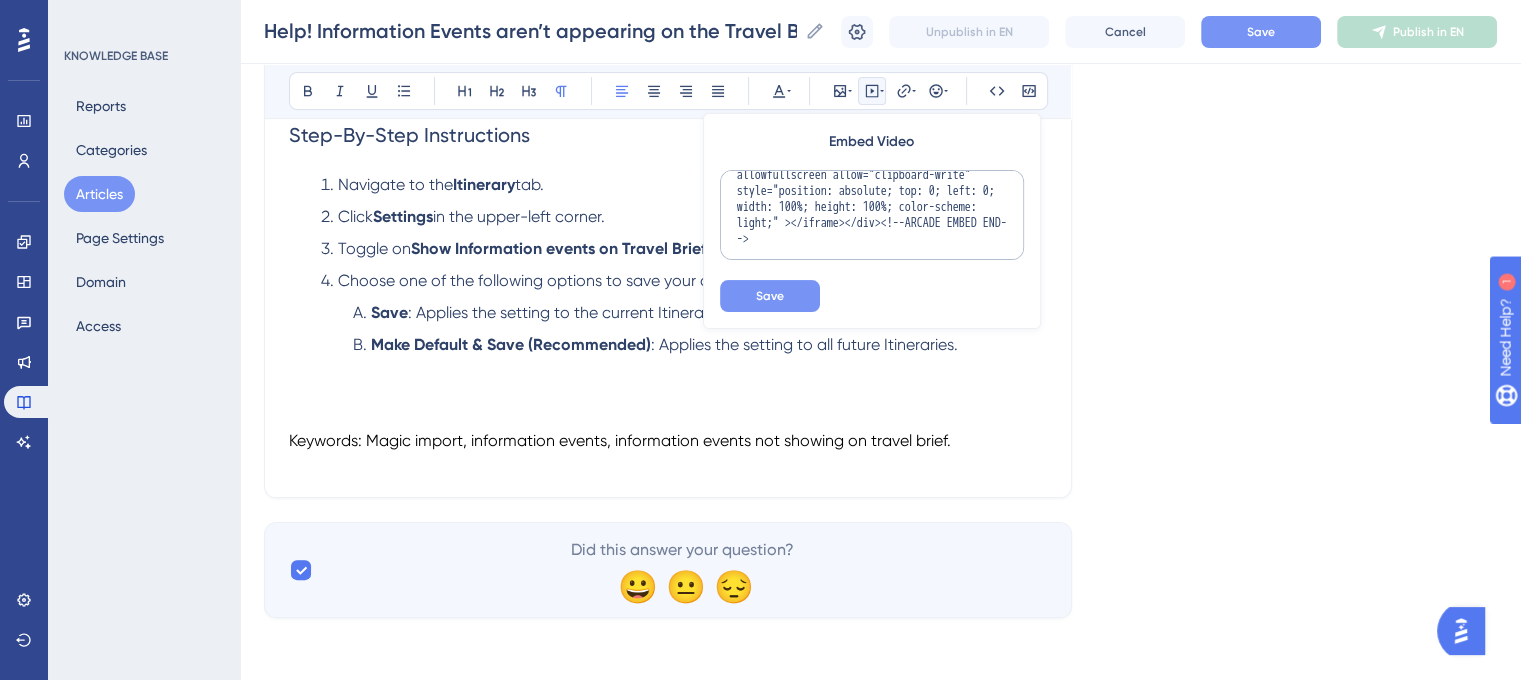 scroll, scrollTop: 511, scrollLeft: 0, axis: vertical 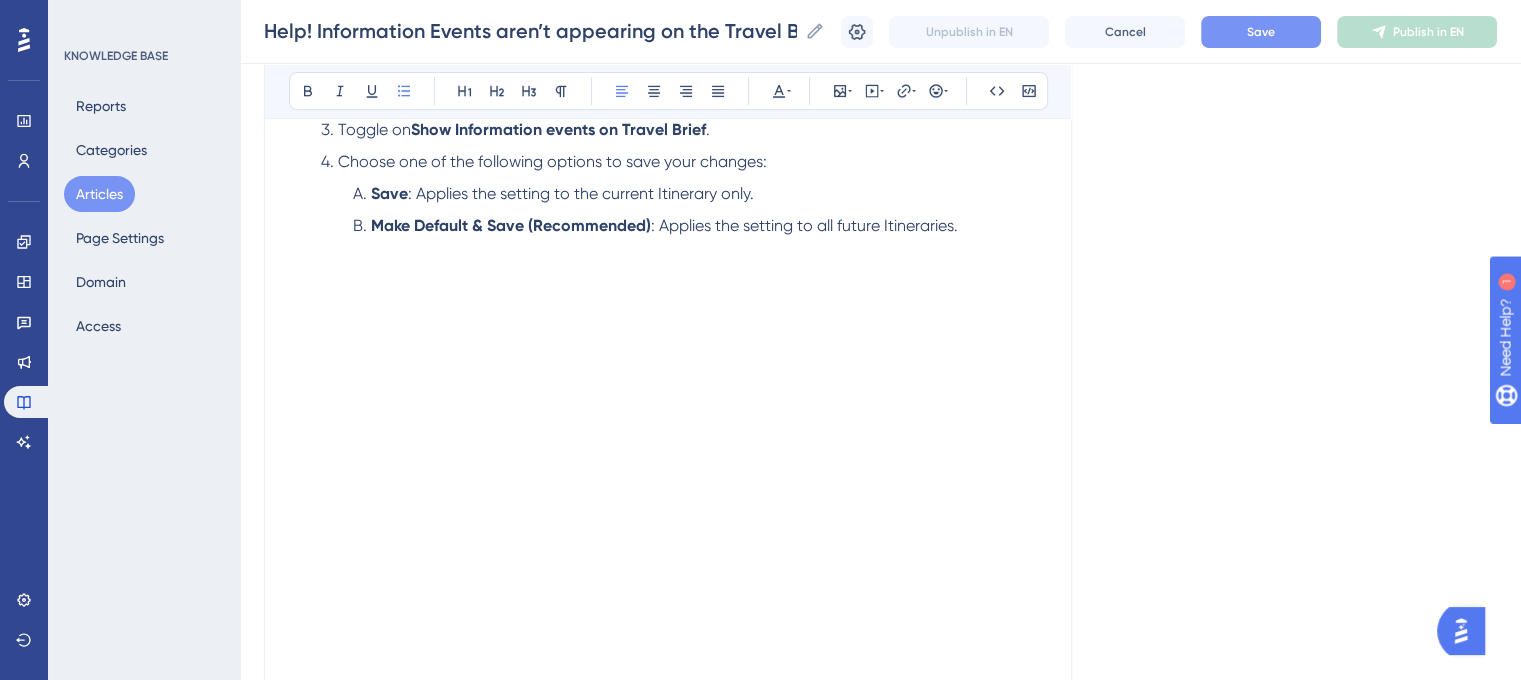 click on "Make Default & Save (Recommended) : Applies the setting to all future Itineraries." at bounding box center (700, 238) 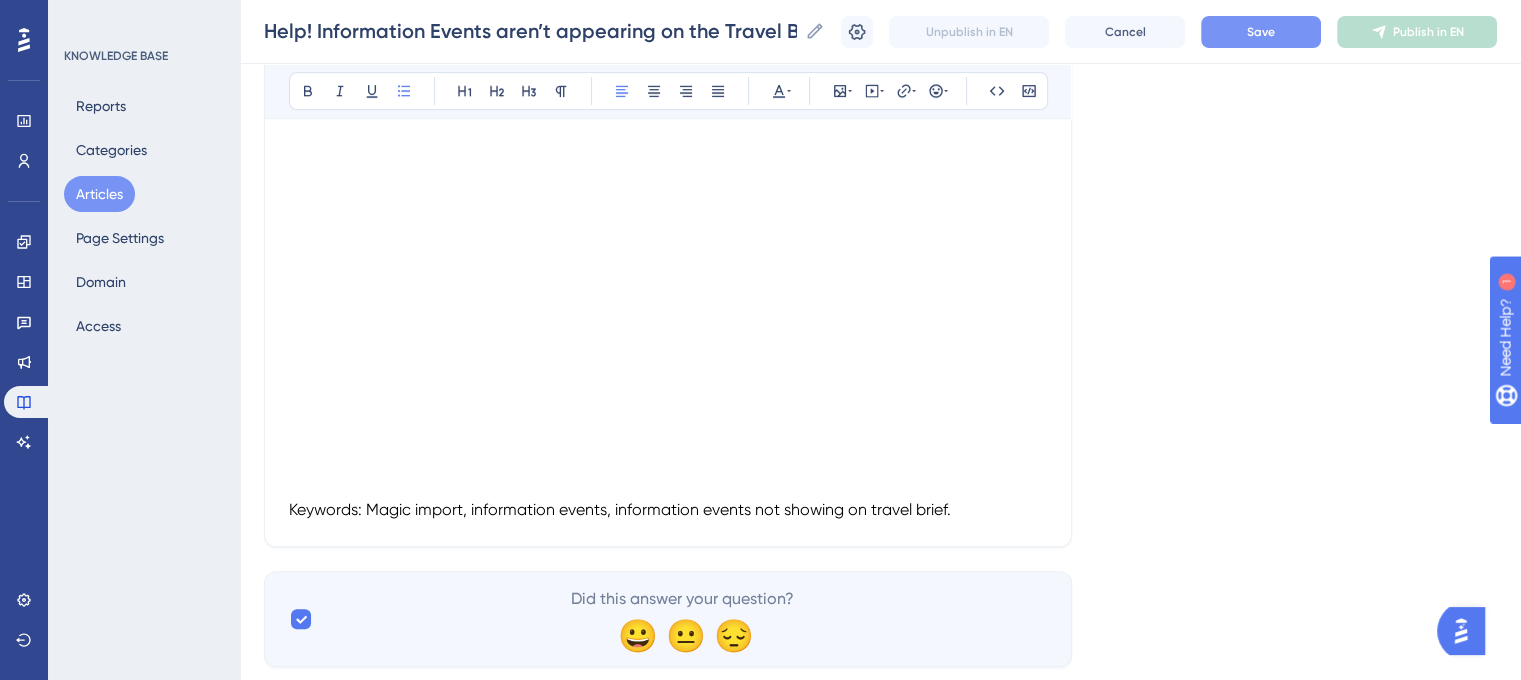 scroll, scrollTop: 711, scrollLeft: 0, axis: vertical 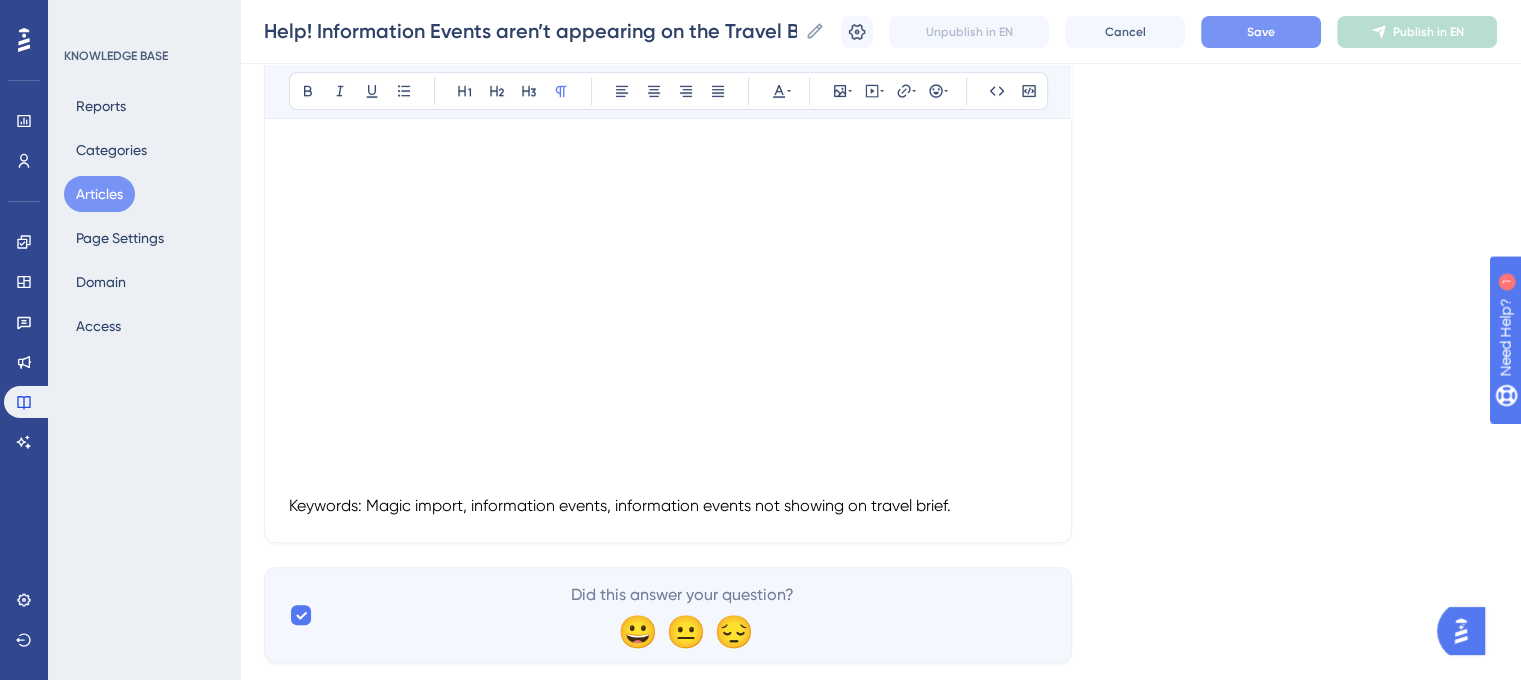 click at bounding box center (668, 458) 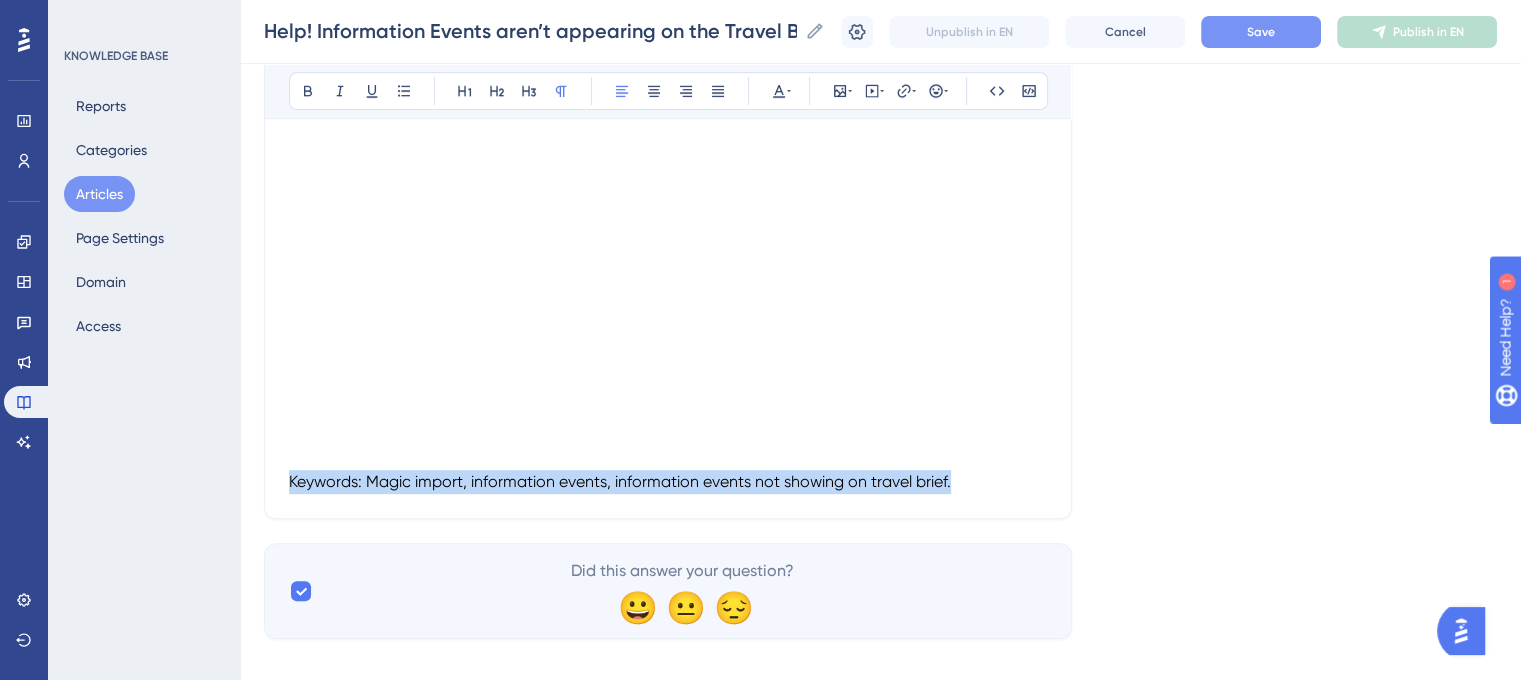 drag, startPoint x: 958, startPoint y: 487, endPoint x: 224, endPoint y: 487, distance: 734 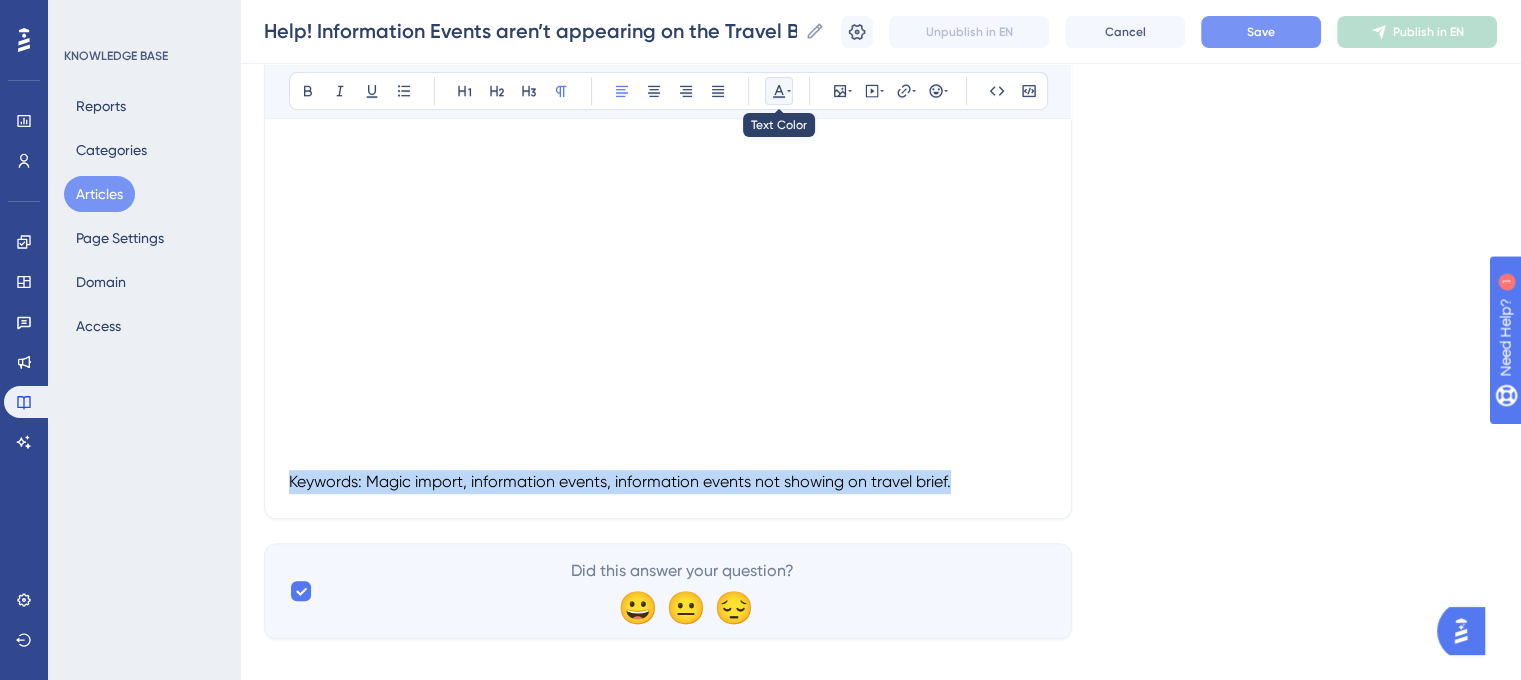 click 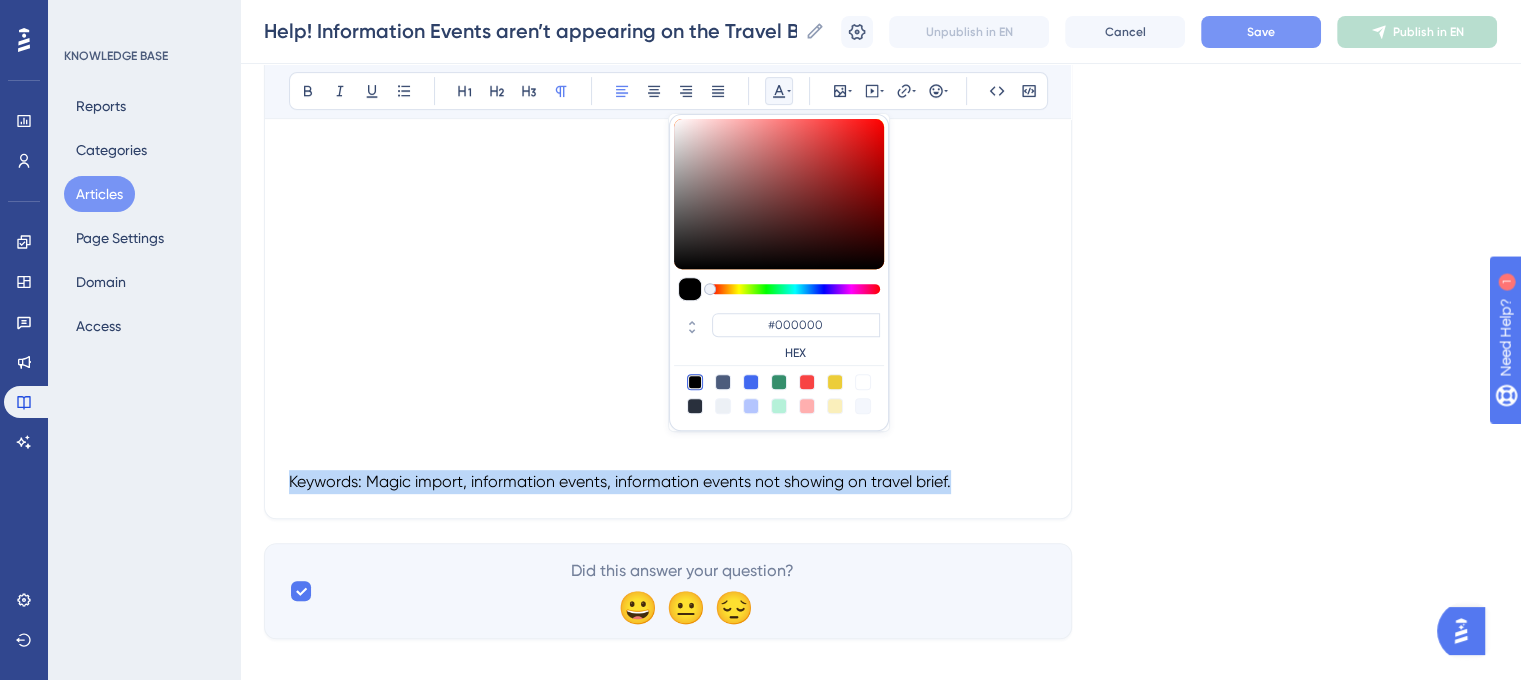 click at bounding box center [723, 406] 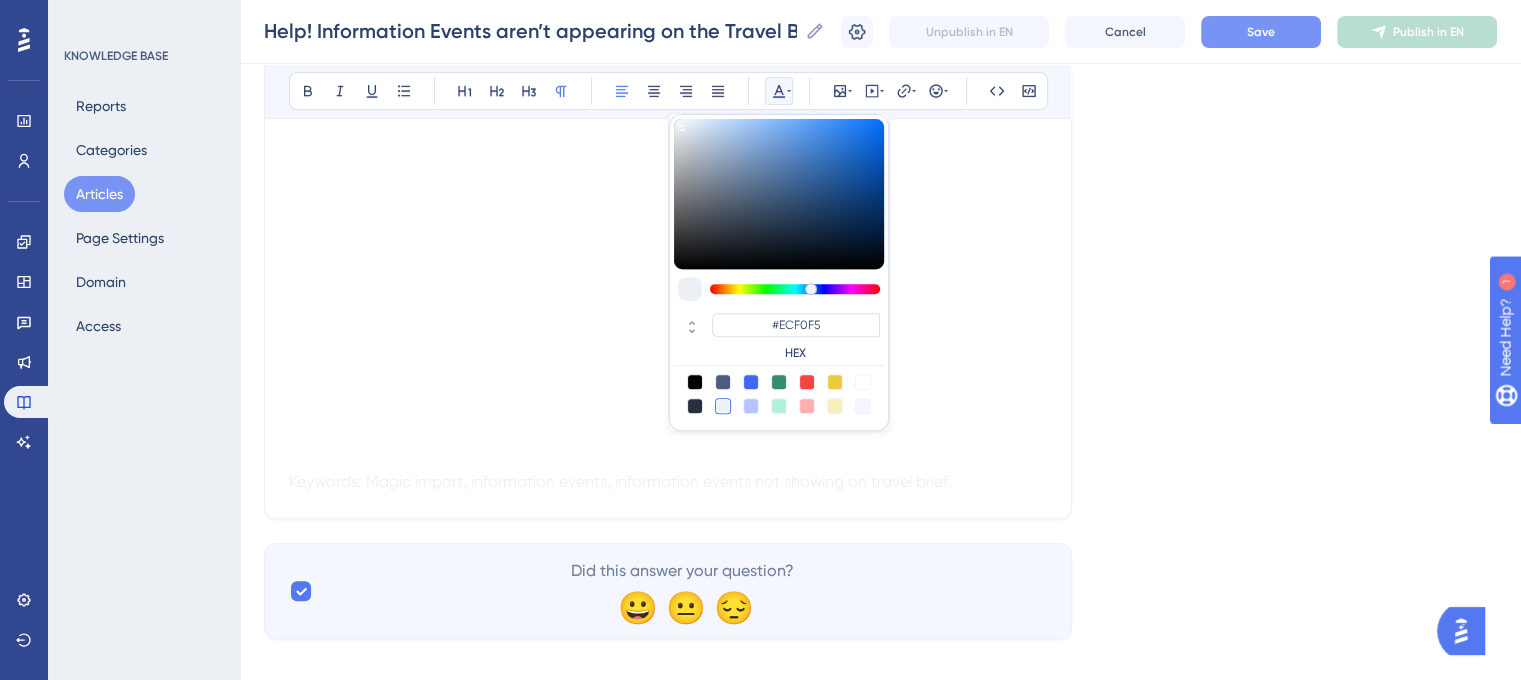 click on "Language English (Default) Help! Information events aren’t appearing on the Travel Brief when using Magic Import What to do when information events don’t appear on the Travel Brief. Bold Italic Underline Bullet Point Heading 1 Heading 2 Heading 3 Normal Align Left Align Center Align Right Align Justify #ECF0F5 HEX Insert Image Embed Video Hyperlink Emojis Code Code Block When using the  Magic Import  feature, Information events will only appear on the  Travel Brief  if your settings are configured to display them. Follow the instructions below to update your settings. Step-By-Step Instructions Navigate to the  Itinerary  tab. Click  Settings  in the upper-left corner. Toggle on  Show Information events on Travel Brief . Choose one of the following options to save your changes: Save : Applies the setting to the current Itinerary only. Make Default & Save (Recommended) : Applies the setting to all future Itineraries. Keywords: Magic import, information events, information events not showing on travel brief." at bounding box center [880, 28] 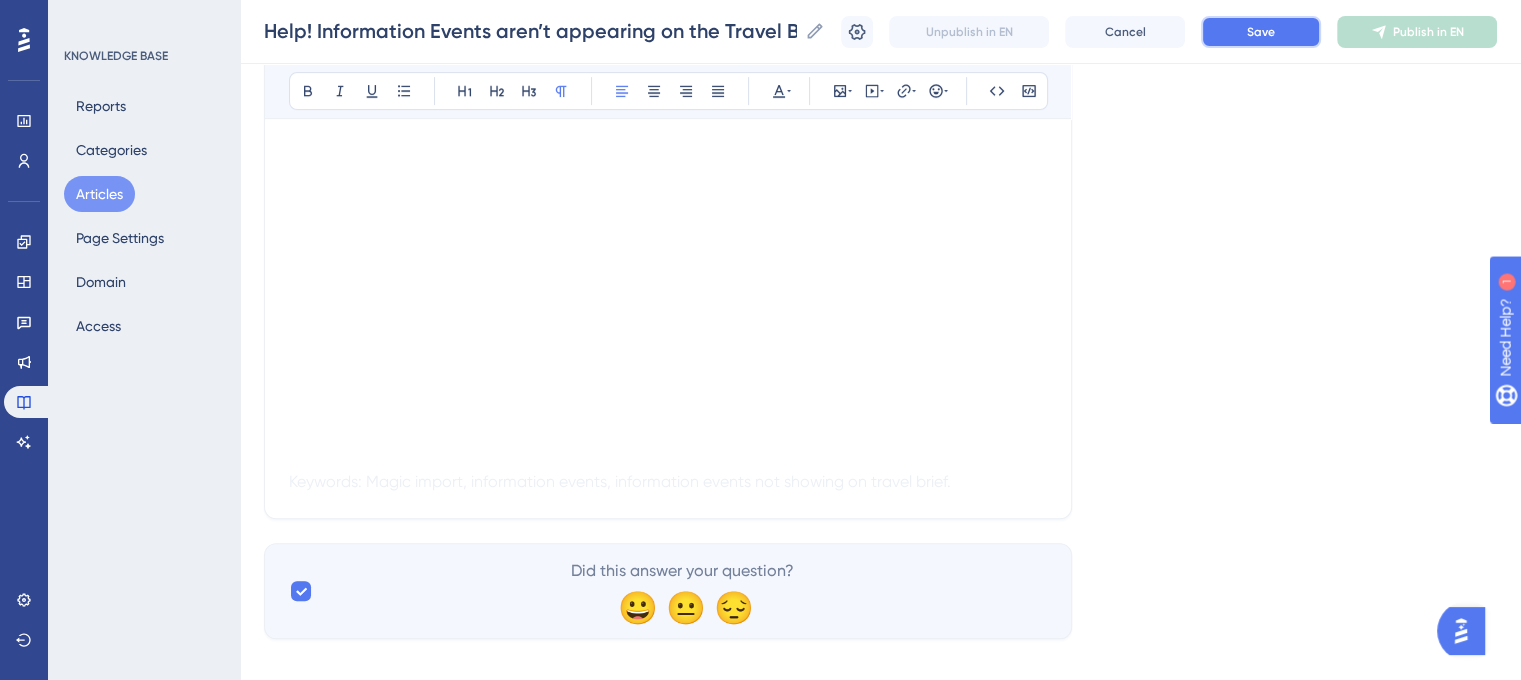 click on "Save" at bounding box center [1261, 32] 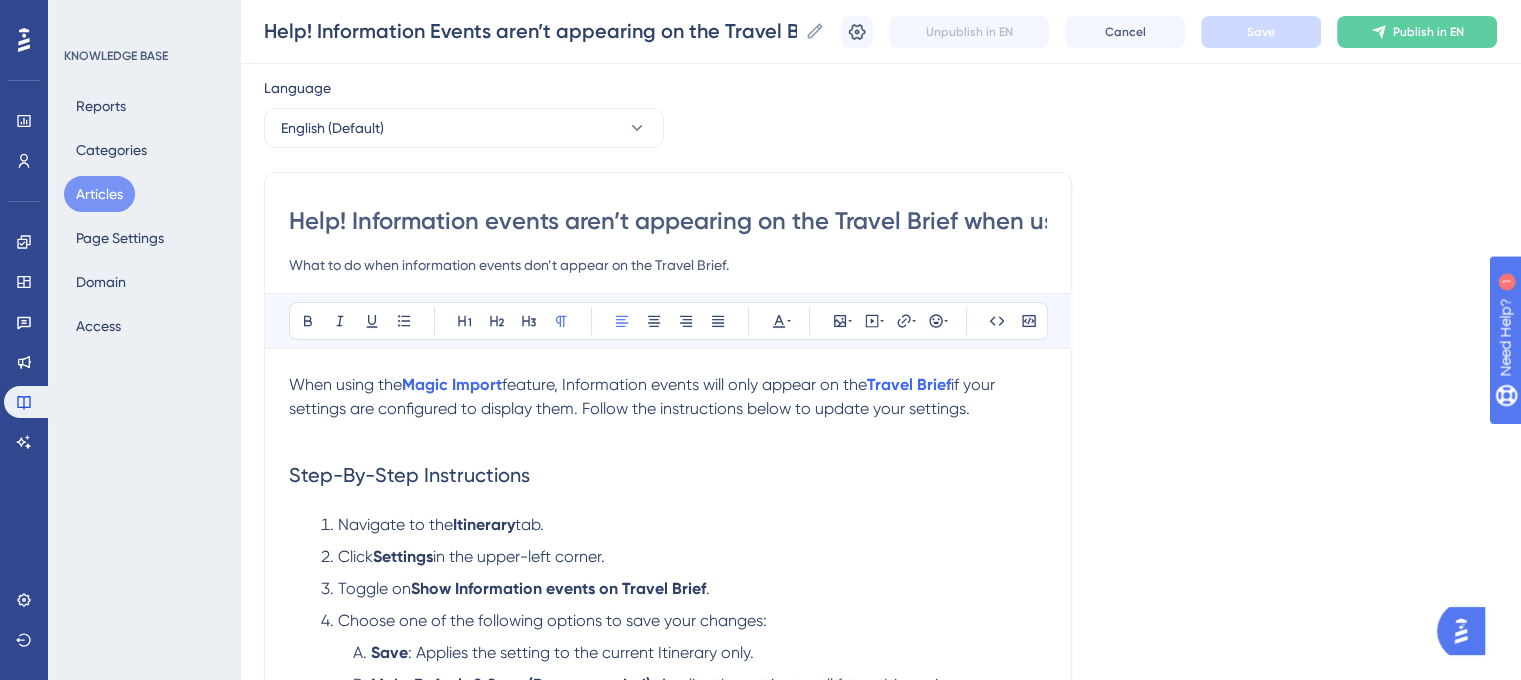 scroll, scrollTop: 100, scrollLeft: 0, axis: vertical 